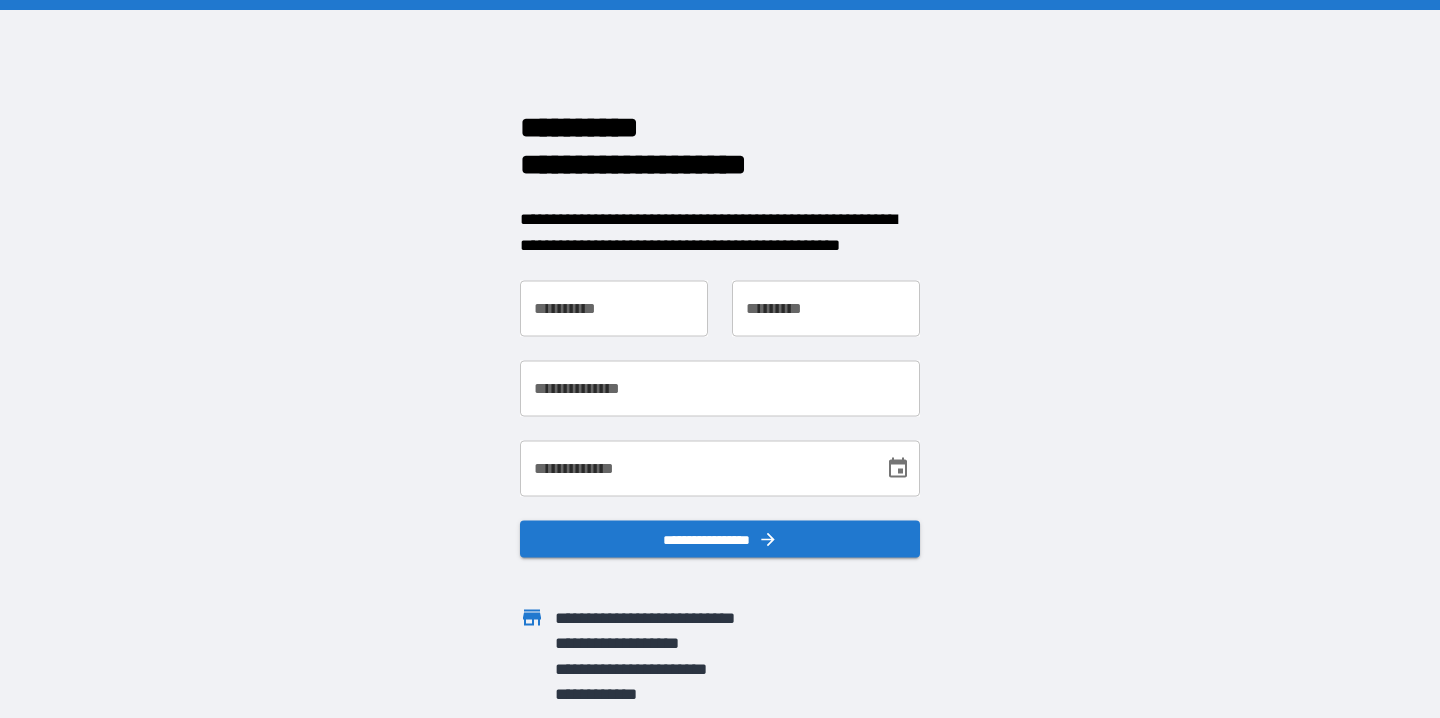 scroll, scrollTop: 0, scrollLeft: 0, axis: both 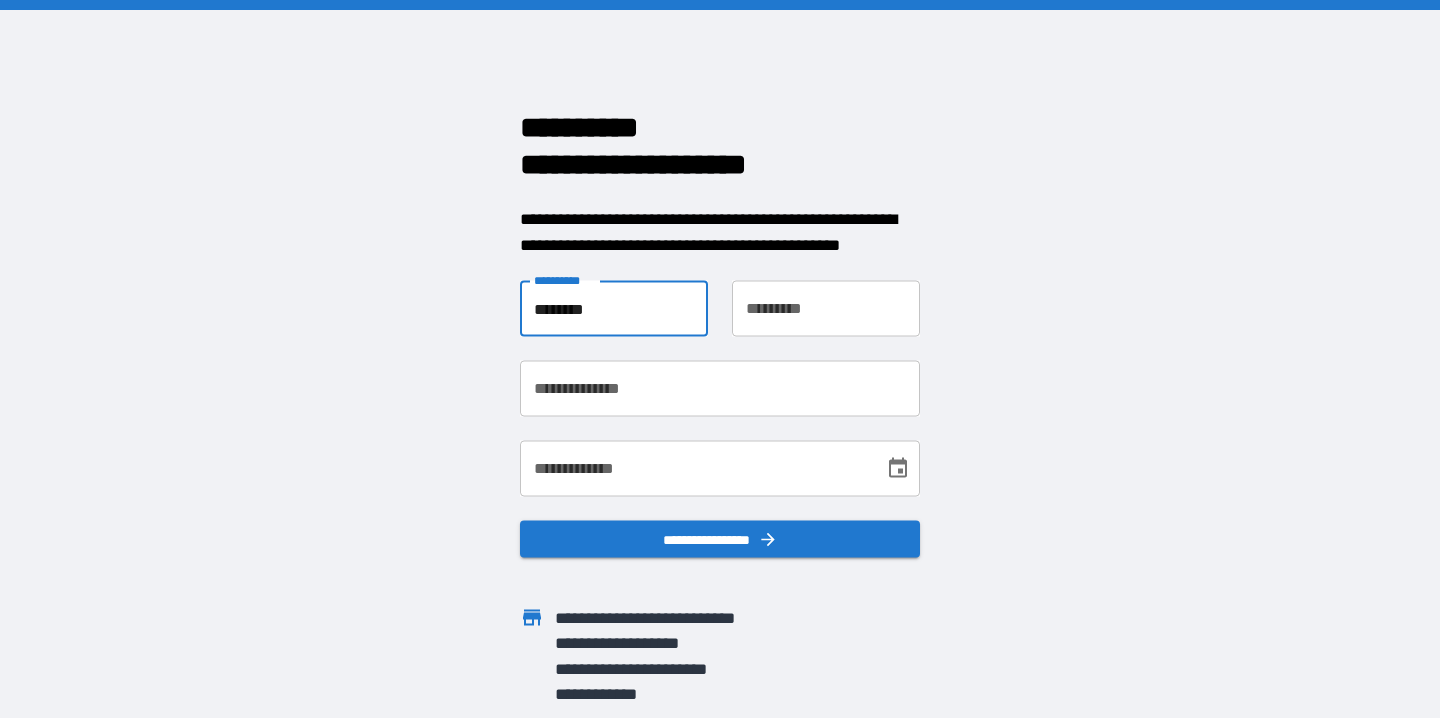 type on "********" 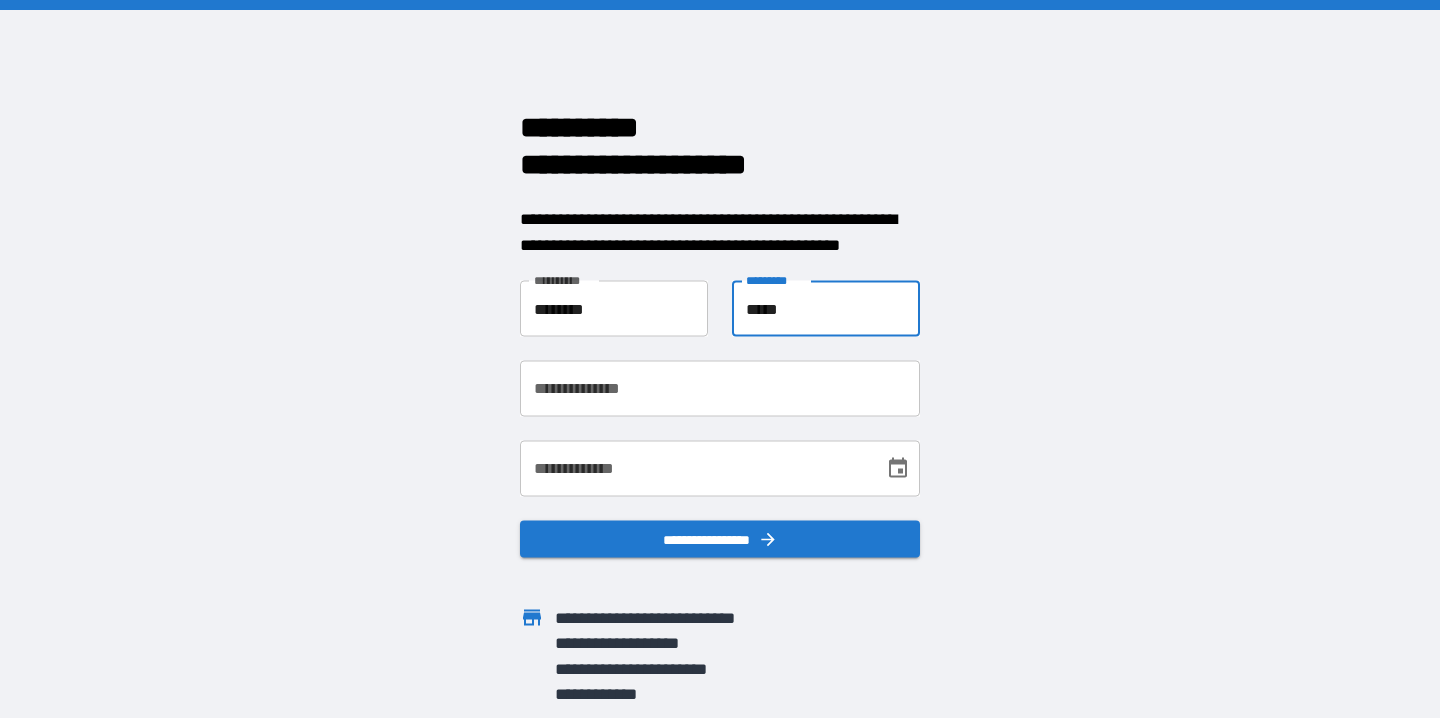 type on "*****" 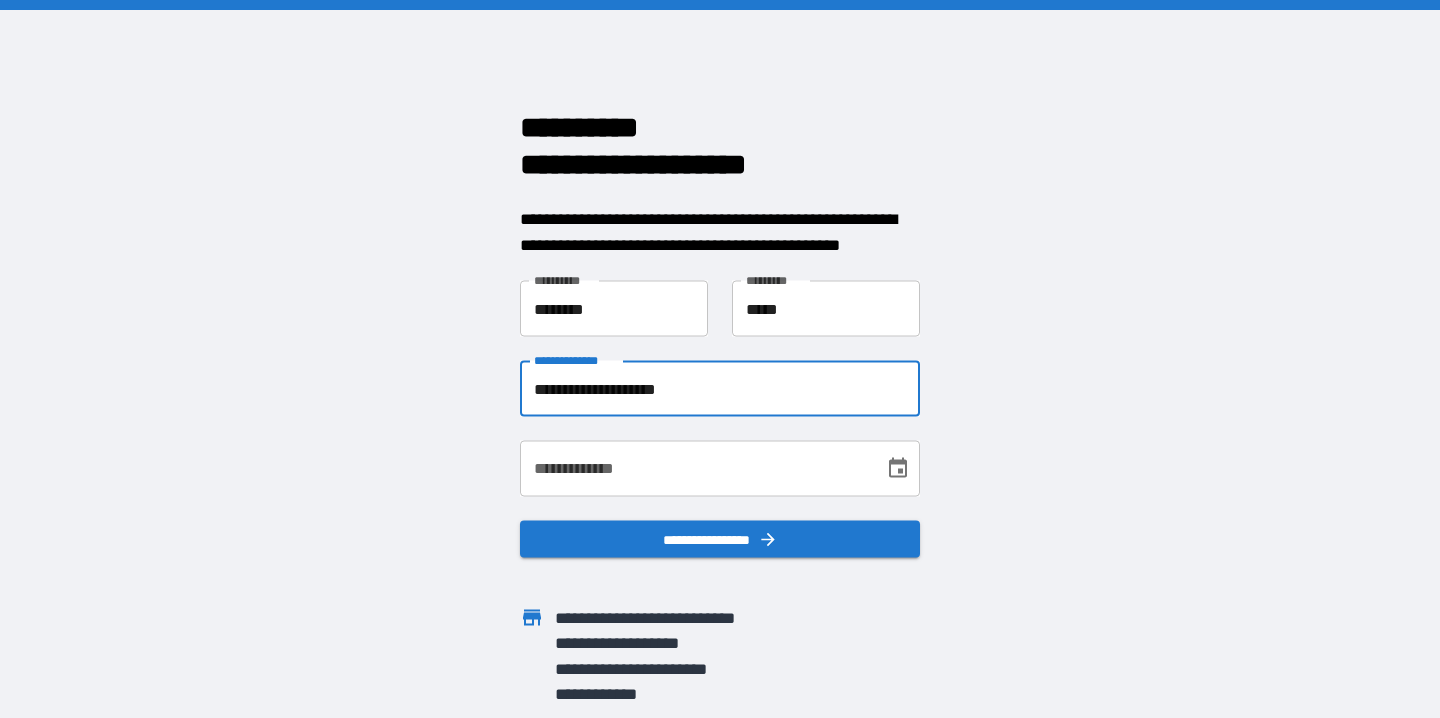 type on "**********" 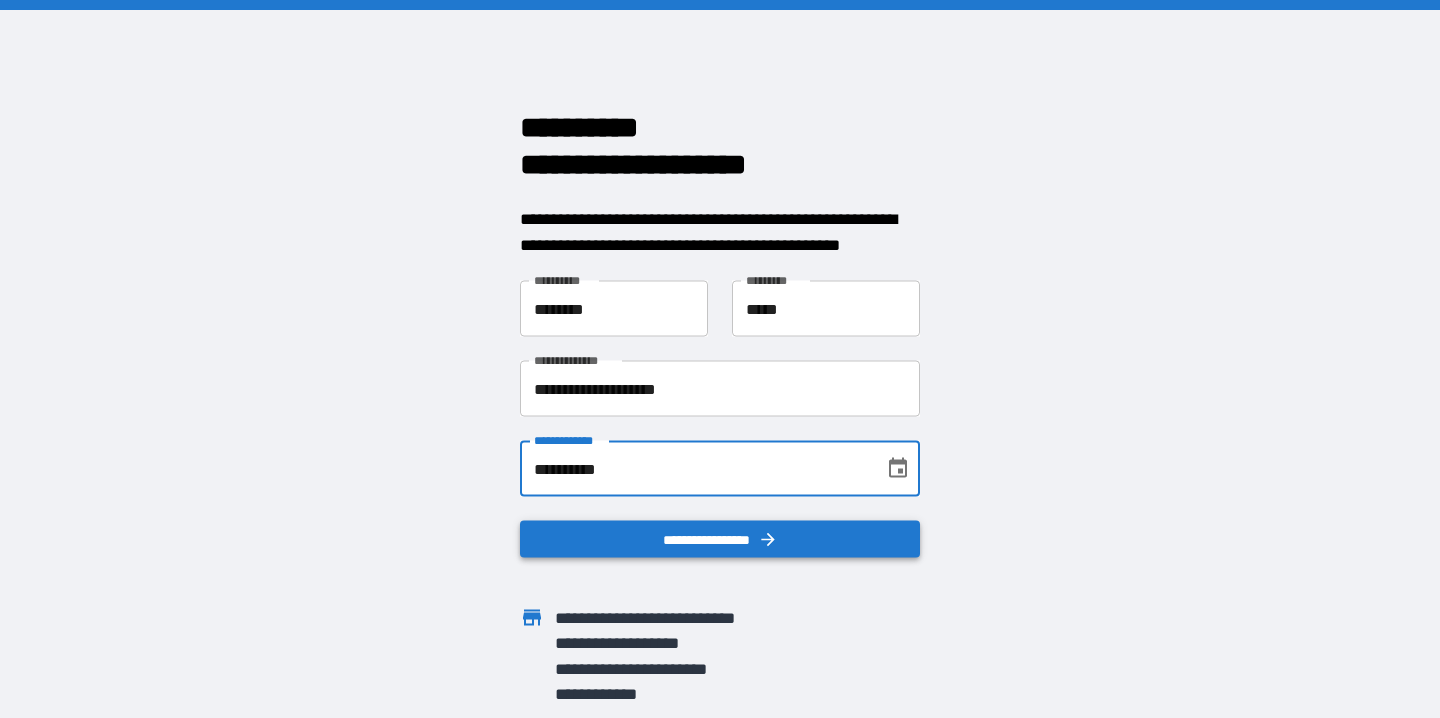 type on "**********" 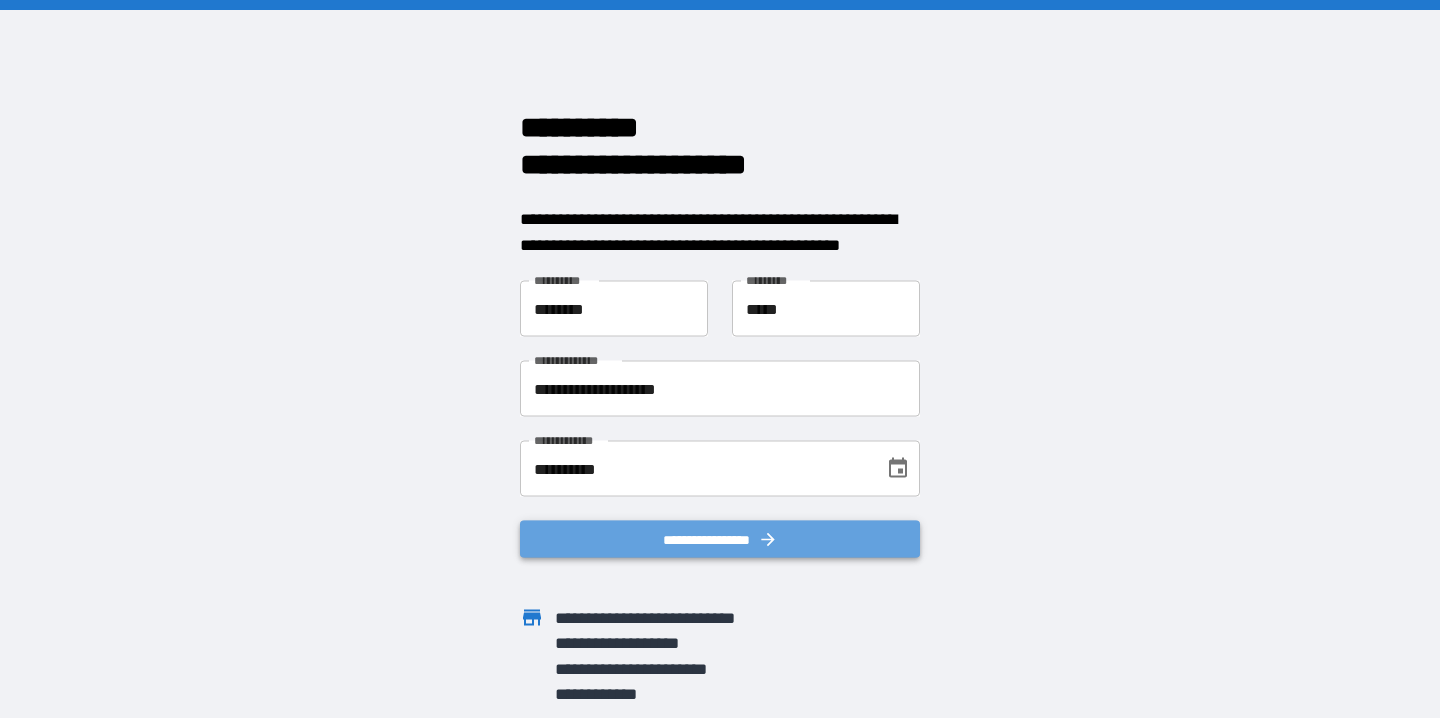 click on "**********" at bounding box center (720, 539) 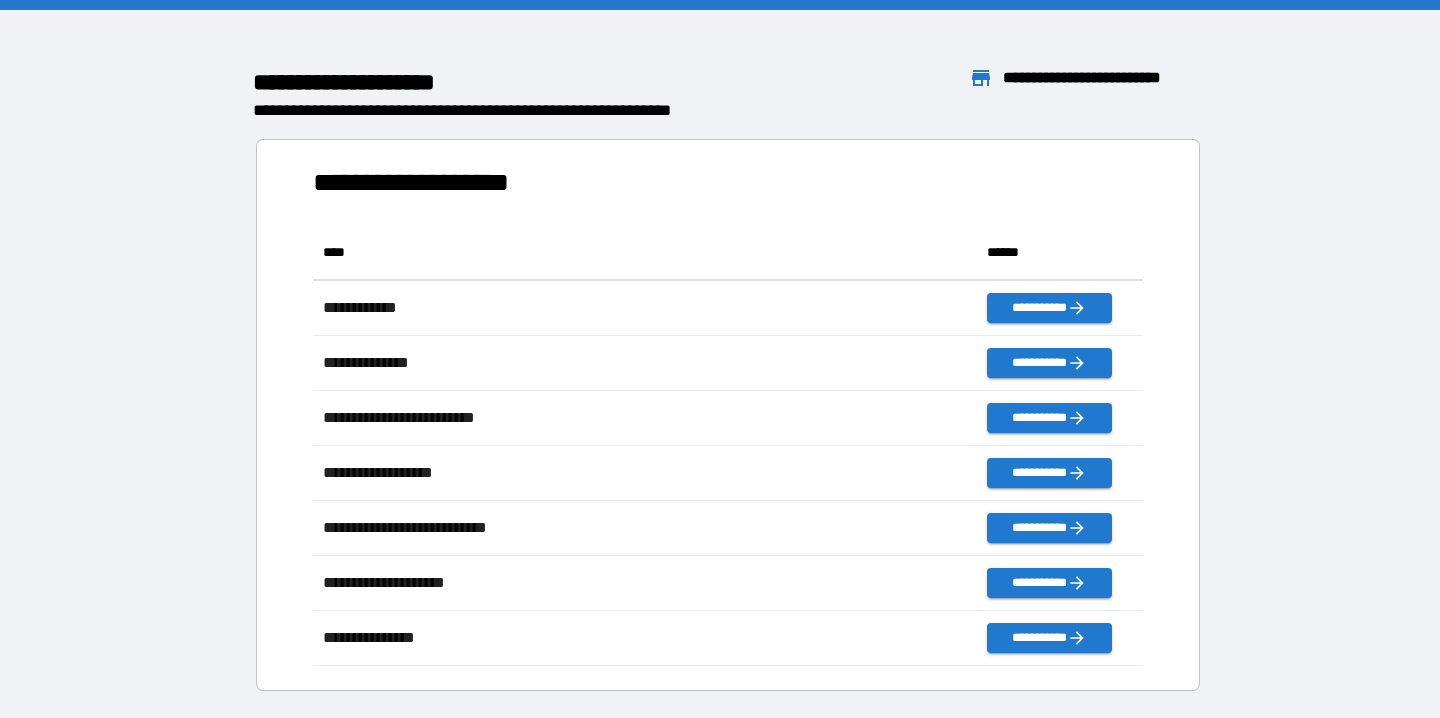 scroll, scrollTop: 1, scrollLeft: 1, axis: both 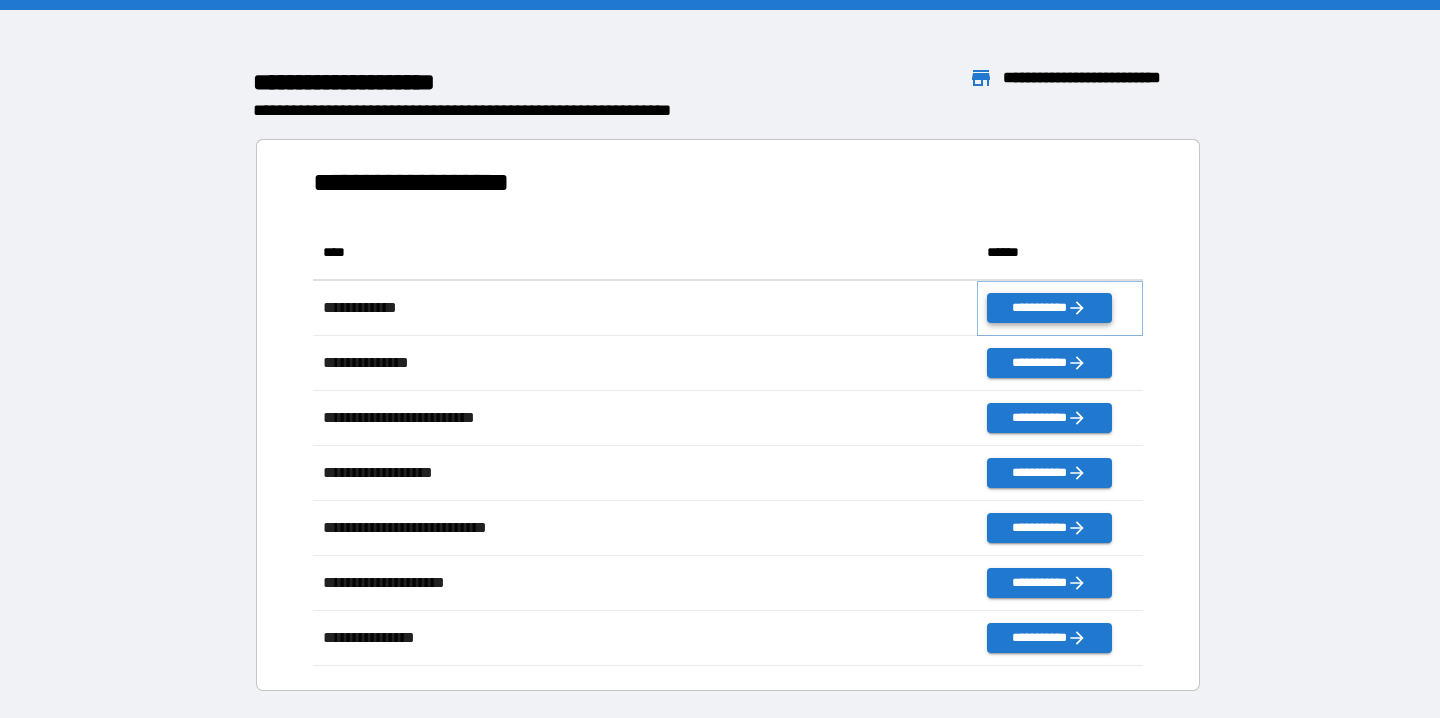 click on "**********" at bounding box center (1049, 308) 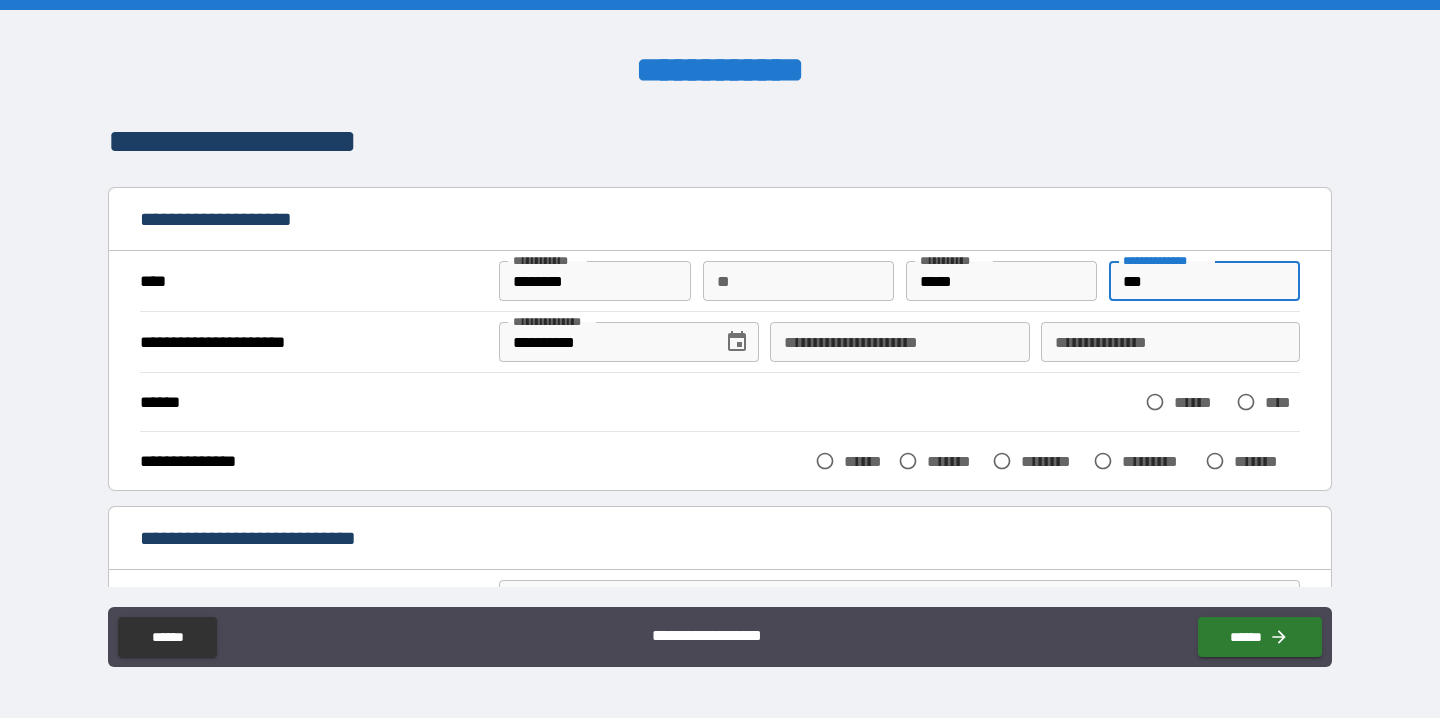 type on "***" 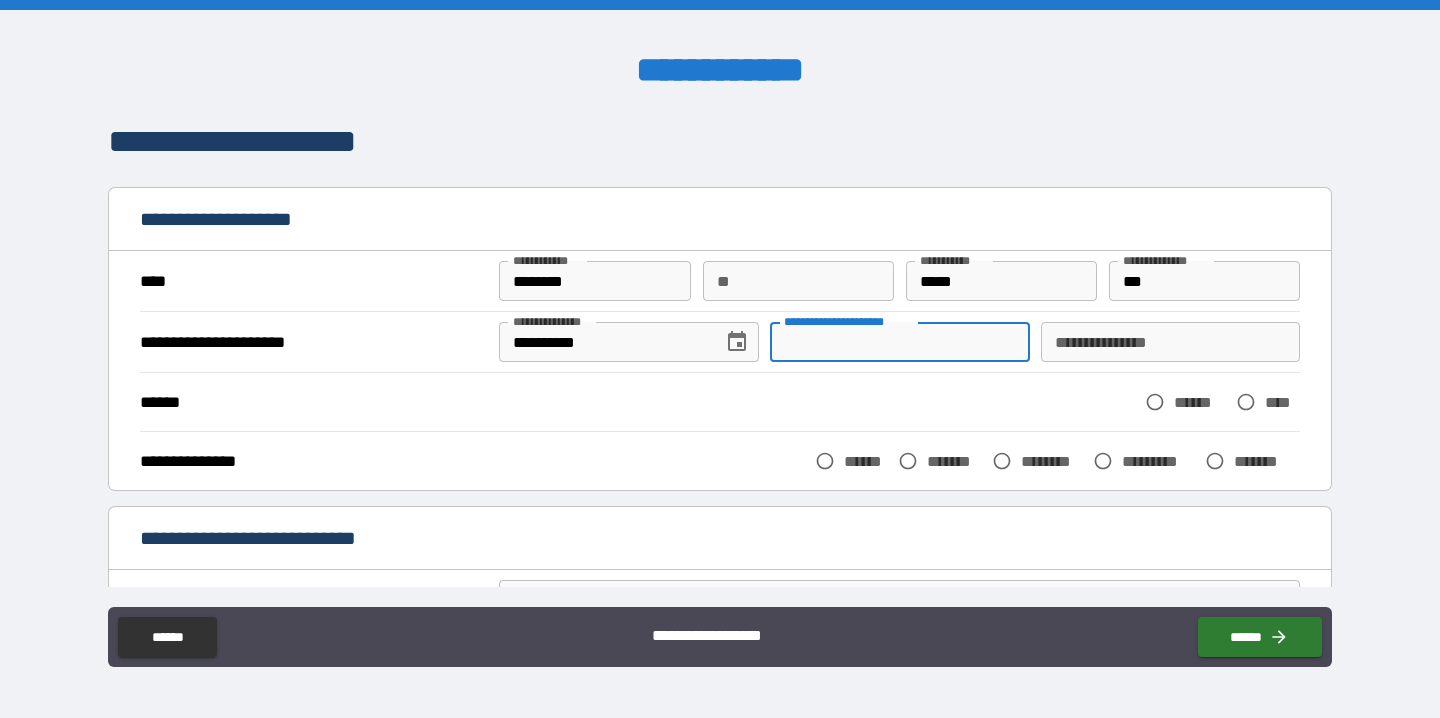 click on "**********" at bounding box center (899, 342) 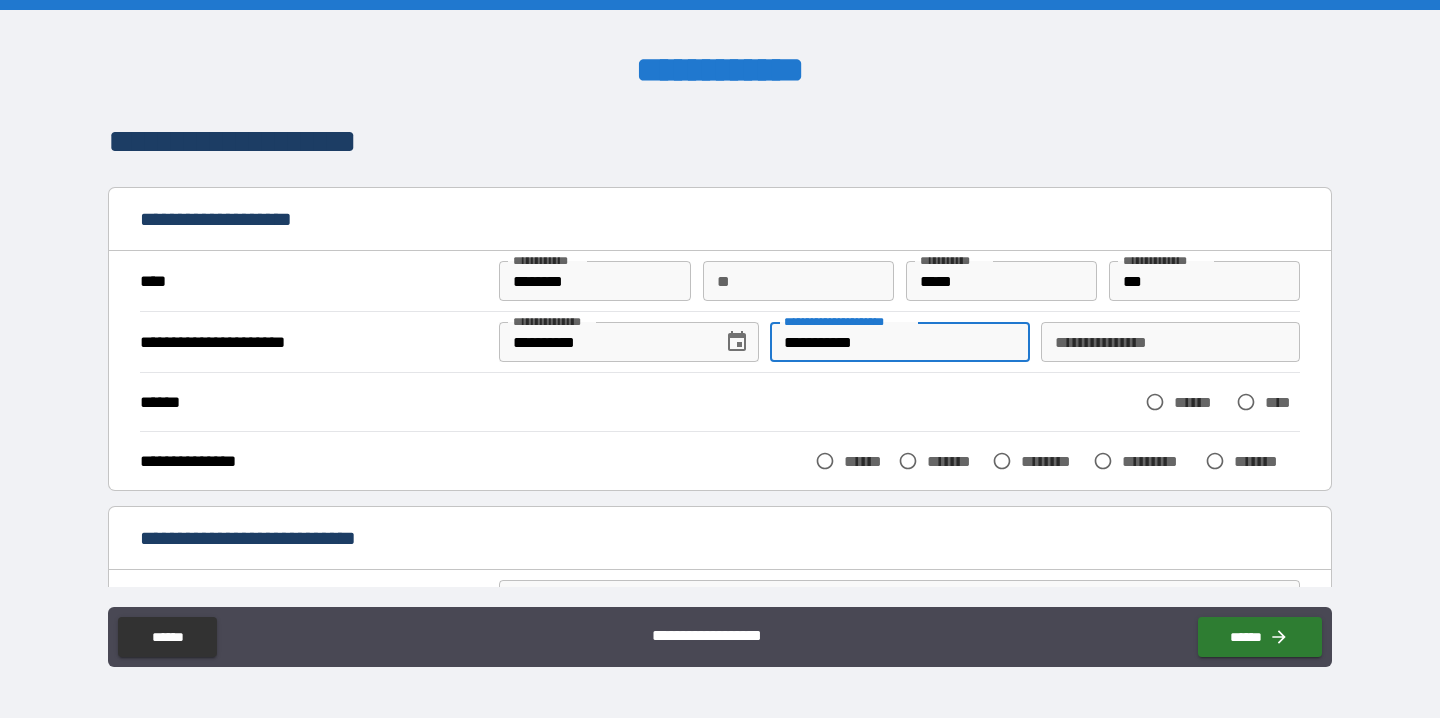 type on "**********" 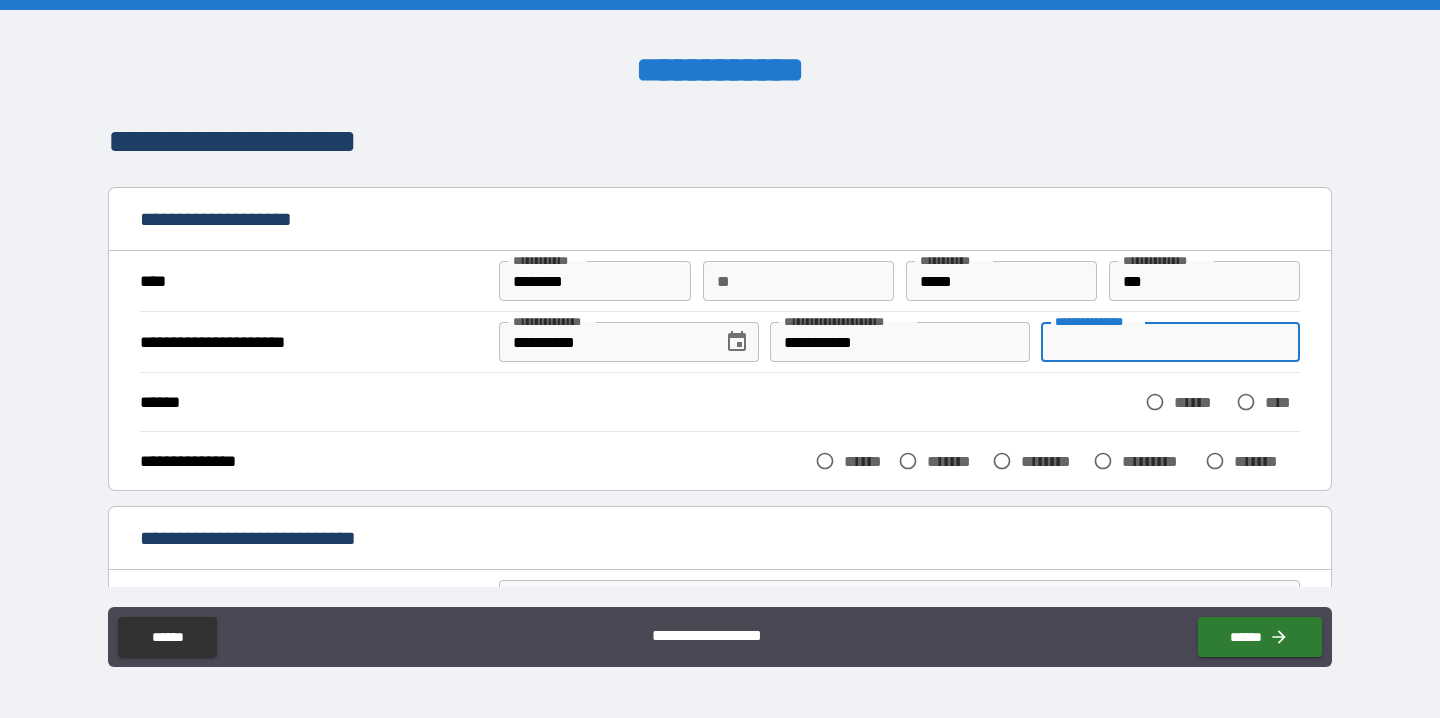 click on "**********" at bounding box center [1170, 342] 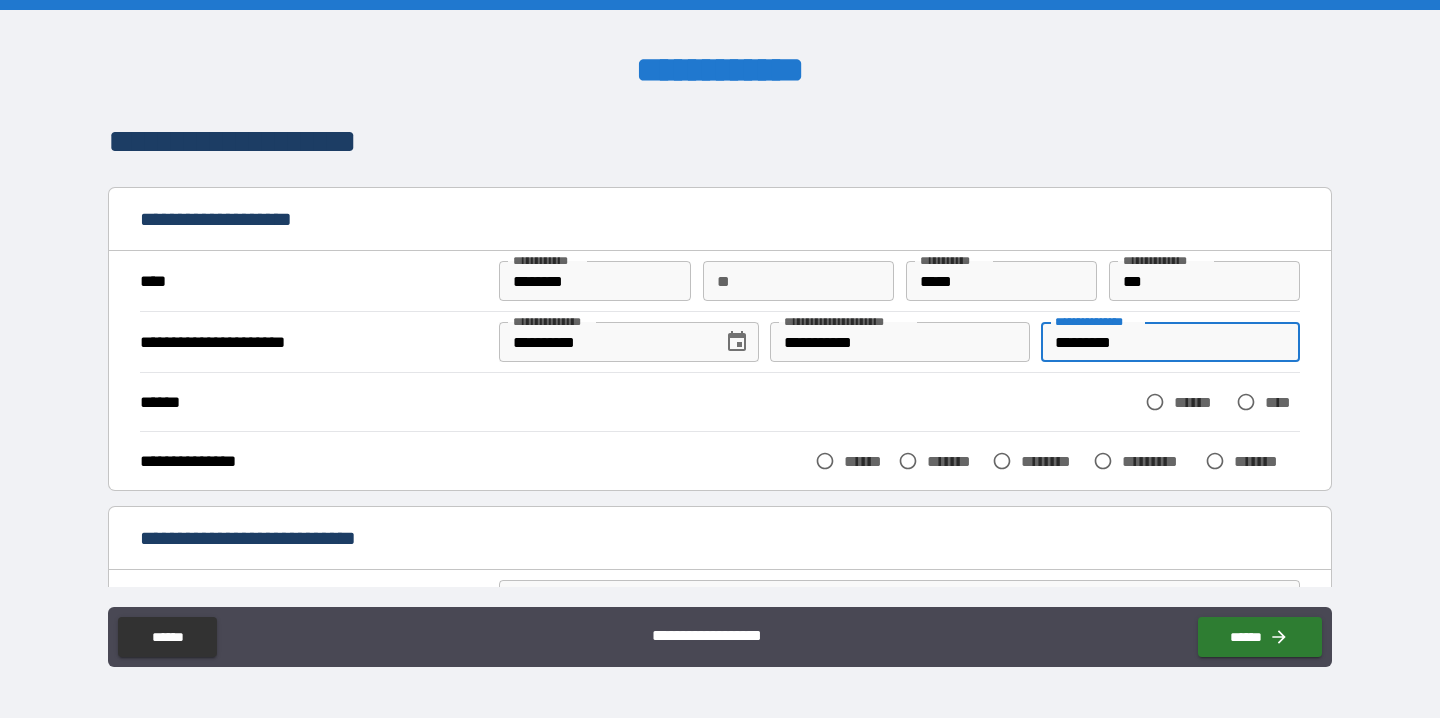 type on "*********" 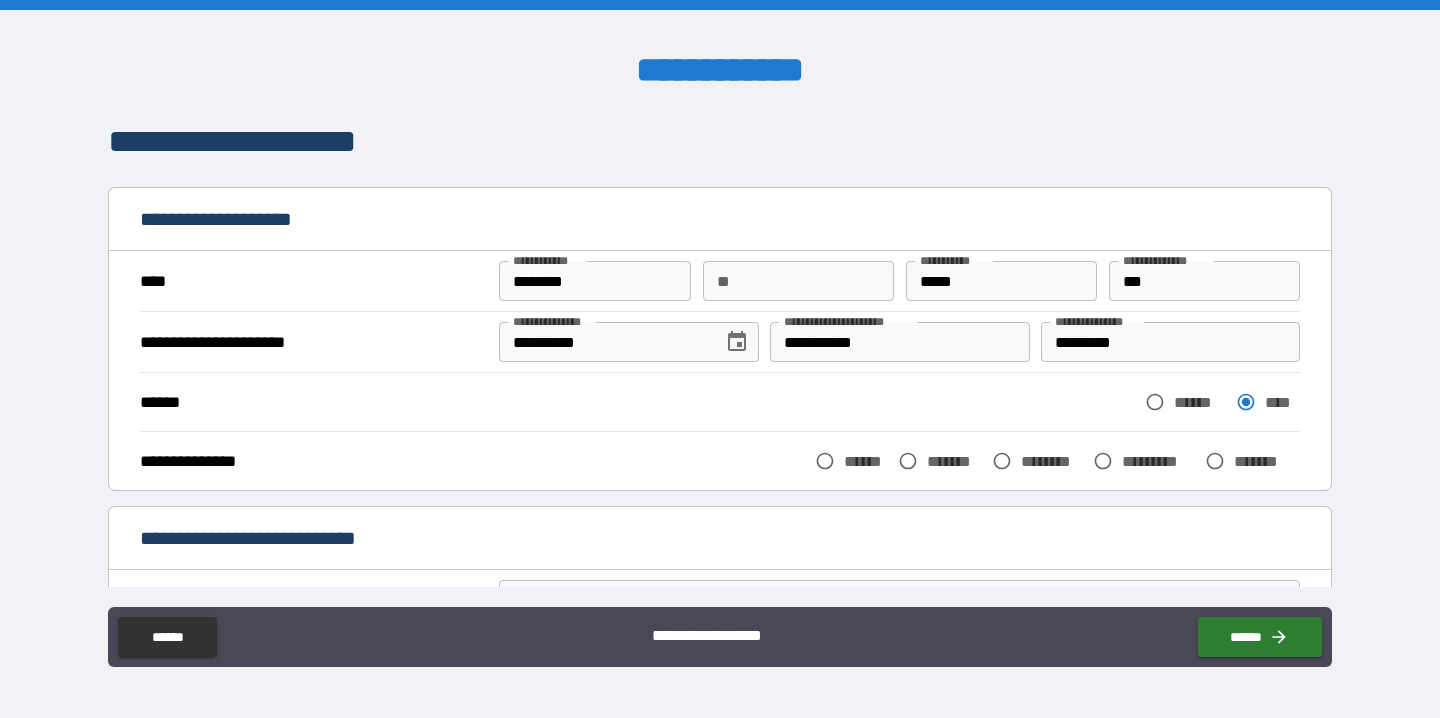 click on "******" at bounding box center [866, 461] 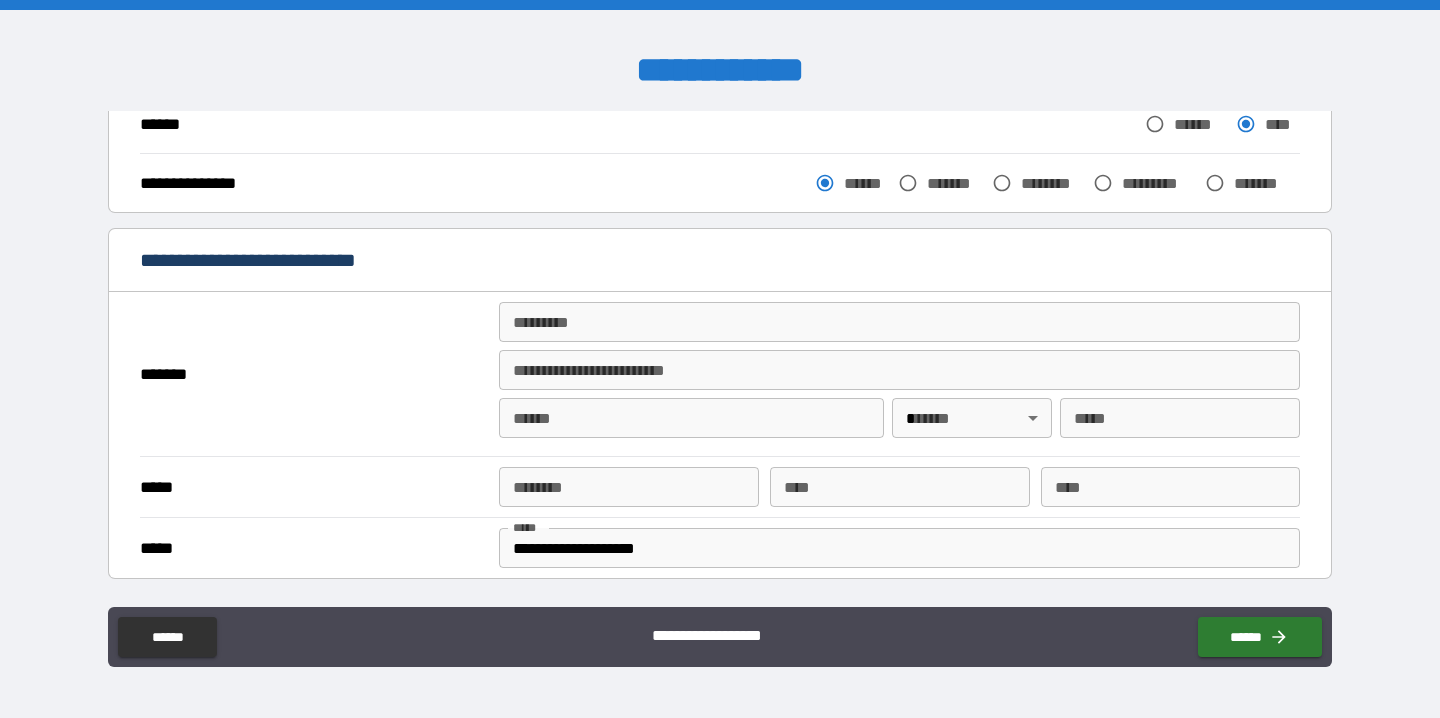 scroll, scrollTop: 279, scrollLeft: 0, axis: vertical 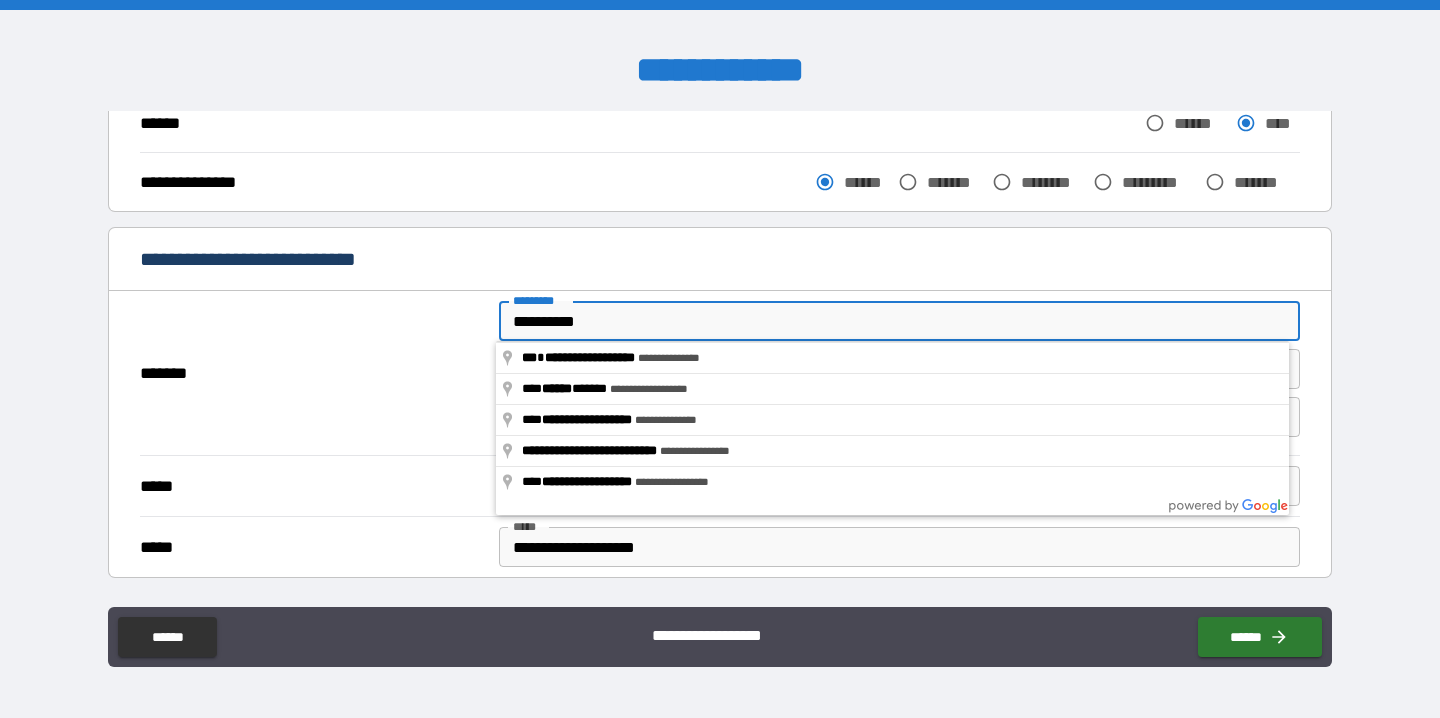 type on "**********" 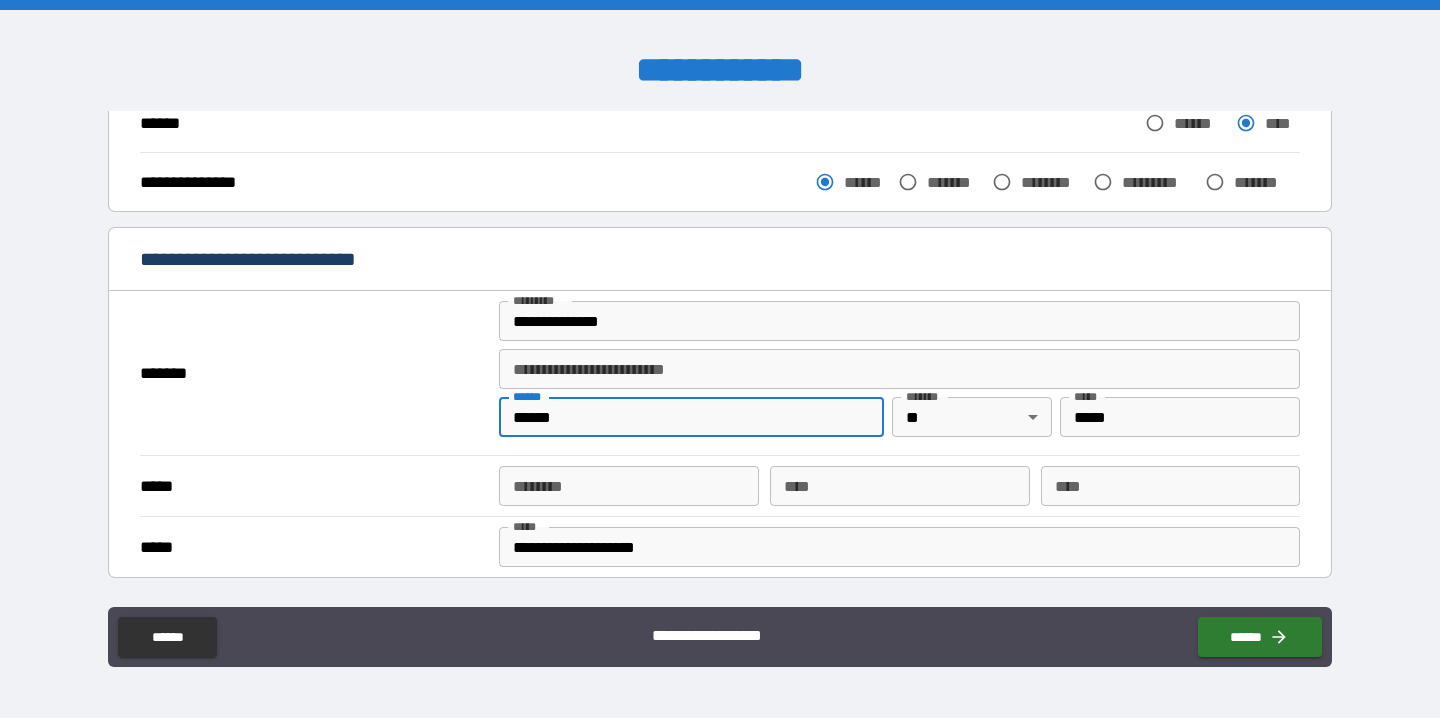 click on "***** ******   * ******   * **** **** **** ****" at bounding box center [720, 485] 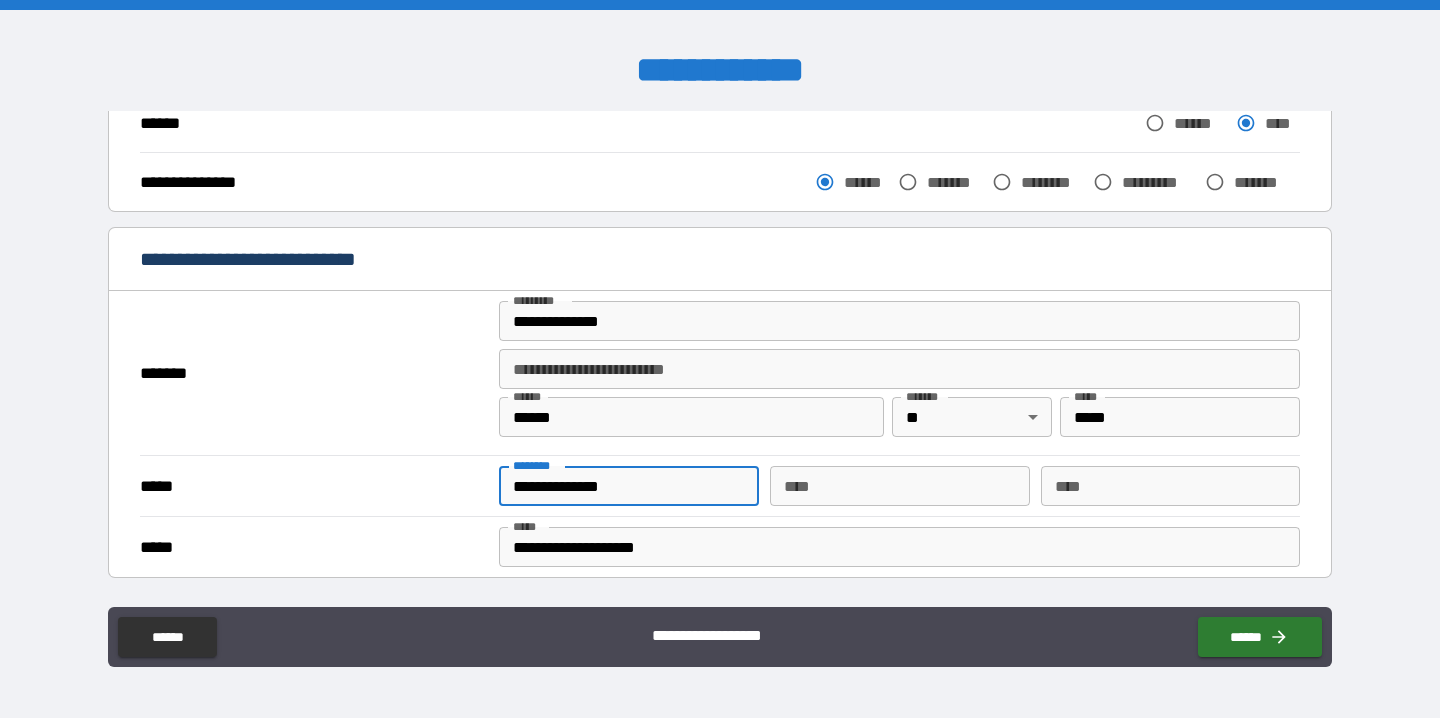 type on "**********" 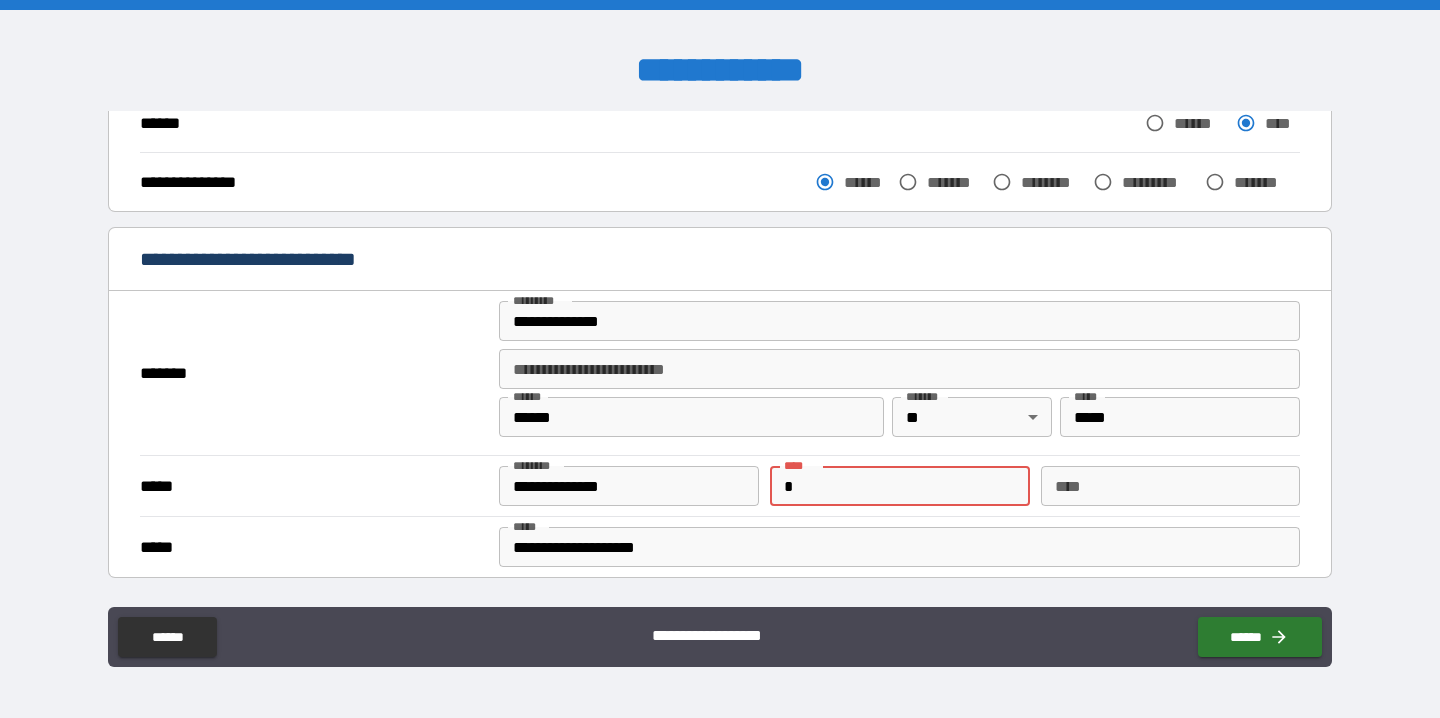 type 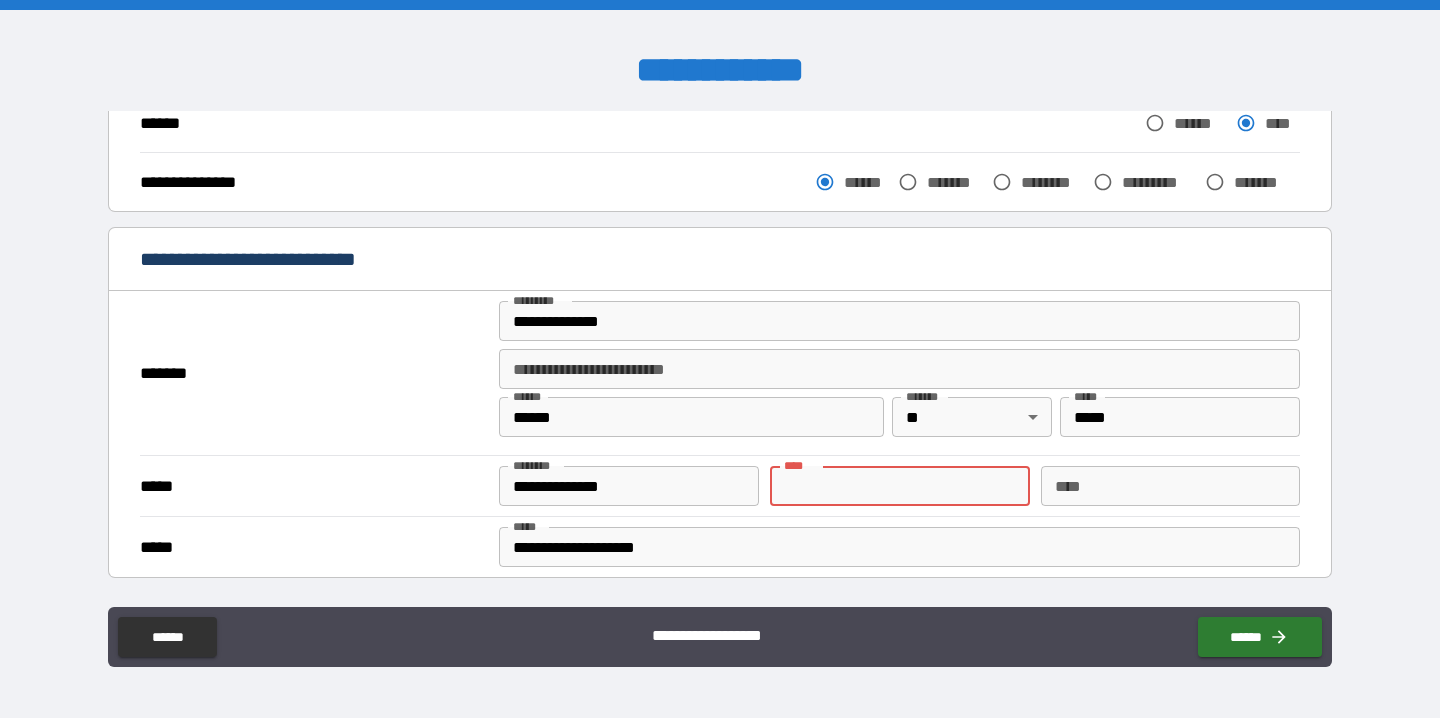 click on "**********" at bounding box center [720, 485] 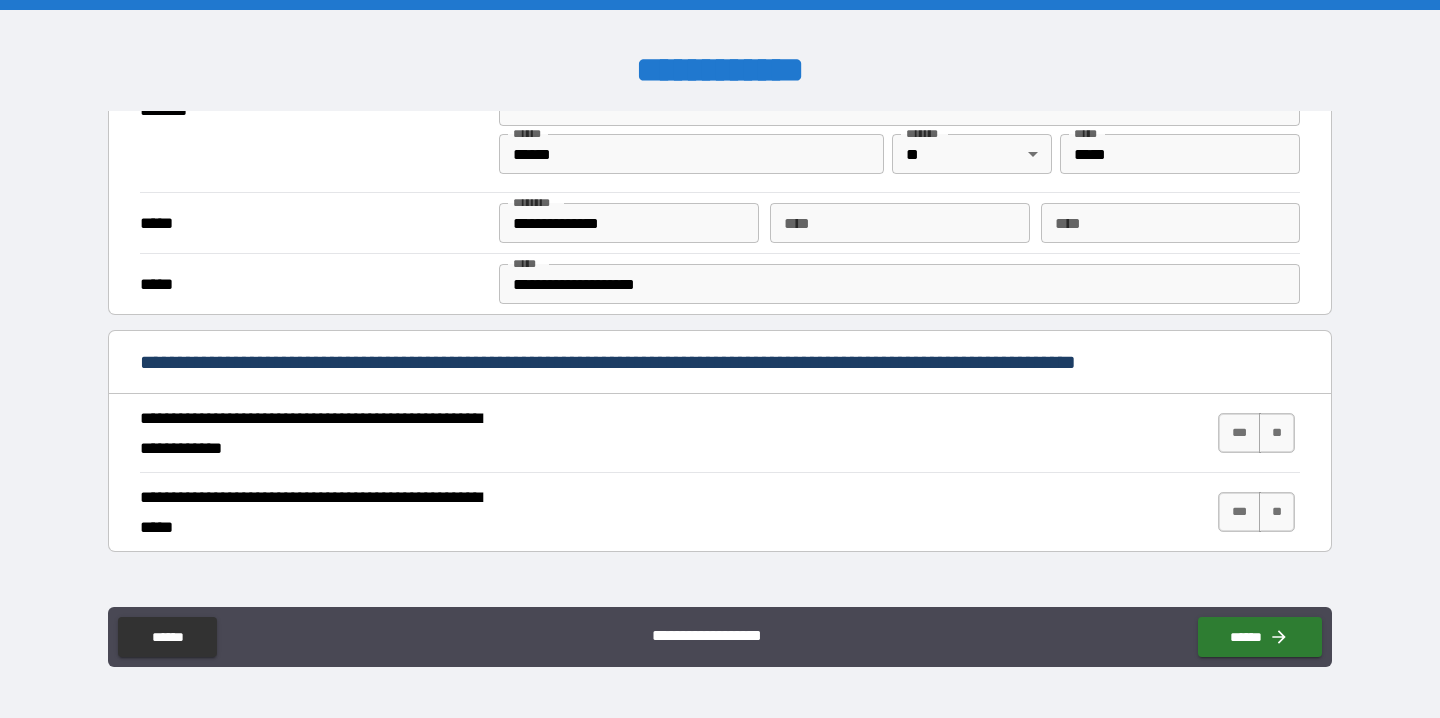 scroll, scrollTop: 577, scrollLeft: 0, axis: vertical 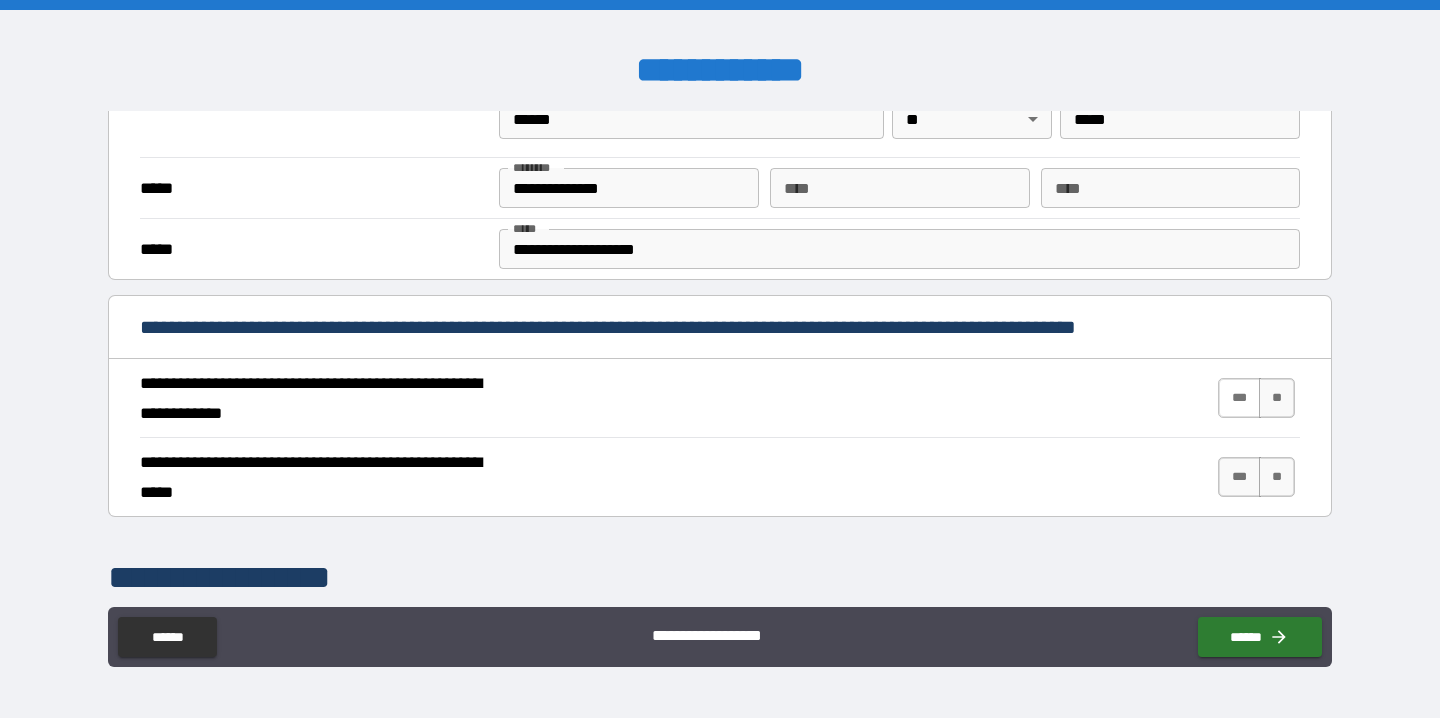 click on "***" at bounding box center [1239, 398] 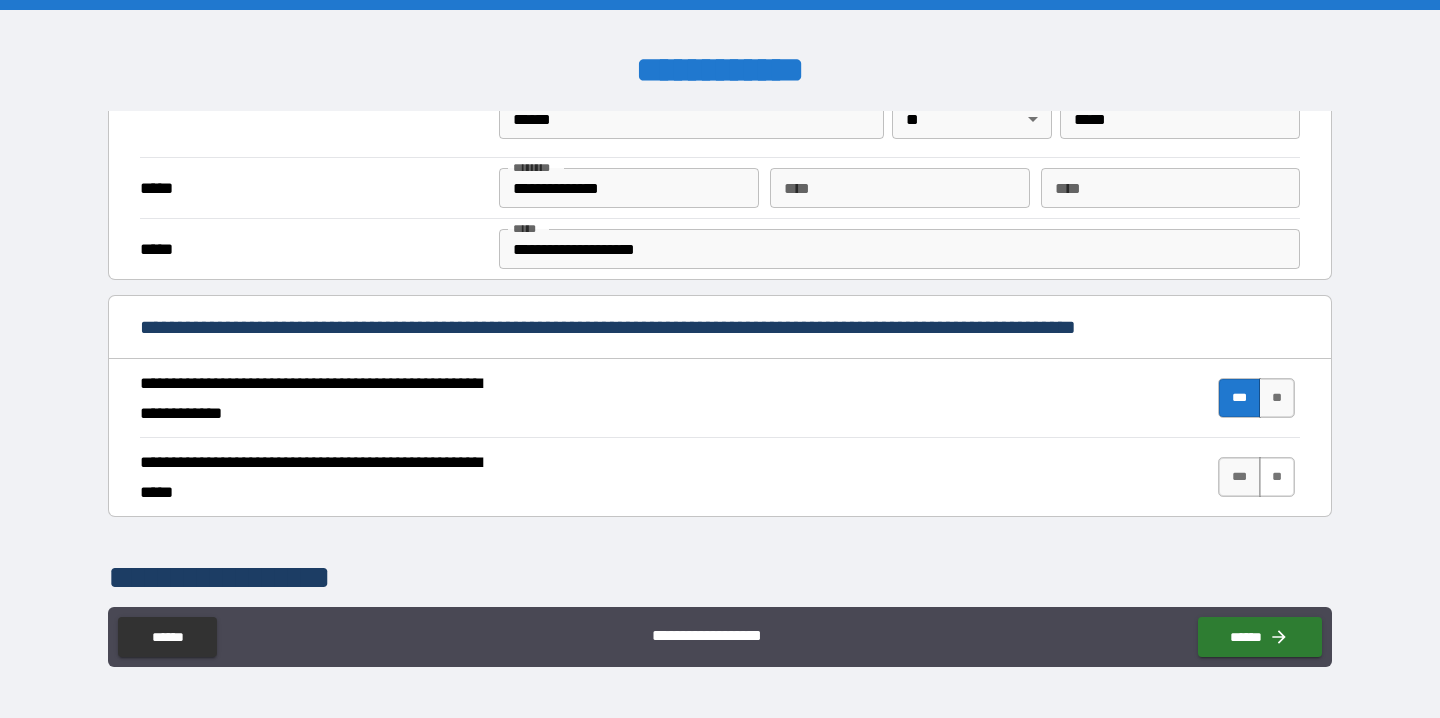 click on "**" at bounding box center (1277, 477) 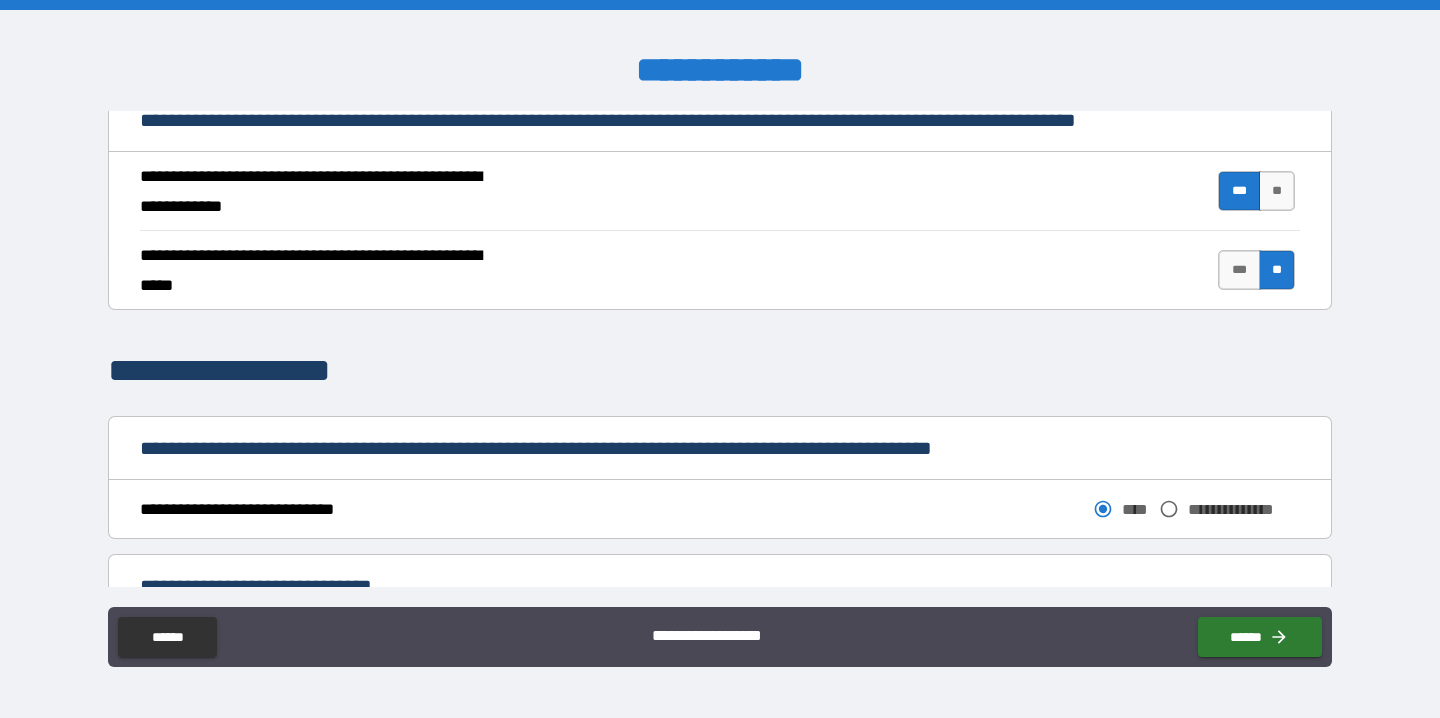 scroll, scrollTop: 788, scrollLeft: 0, axis: vertical 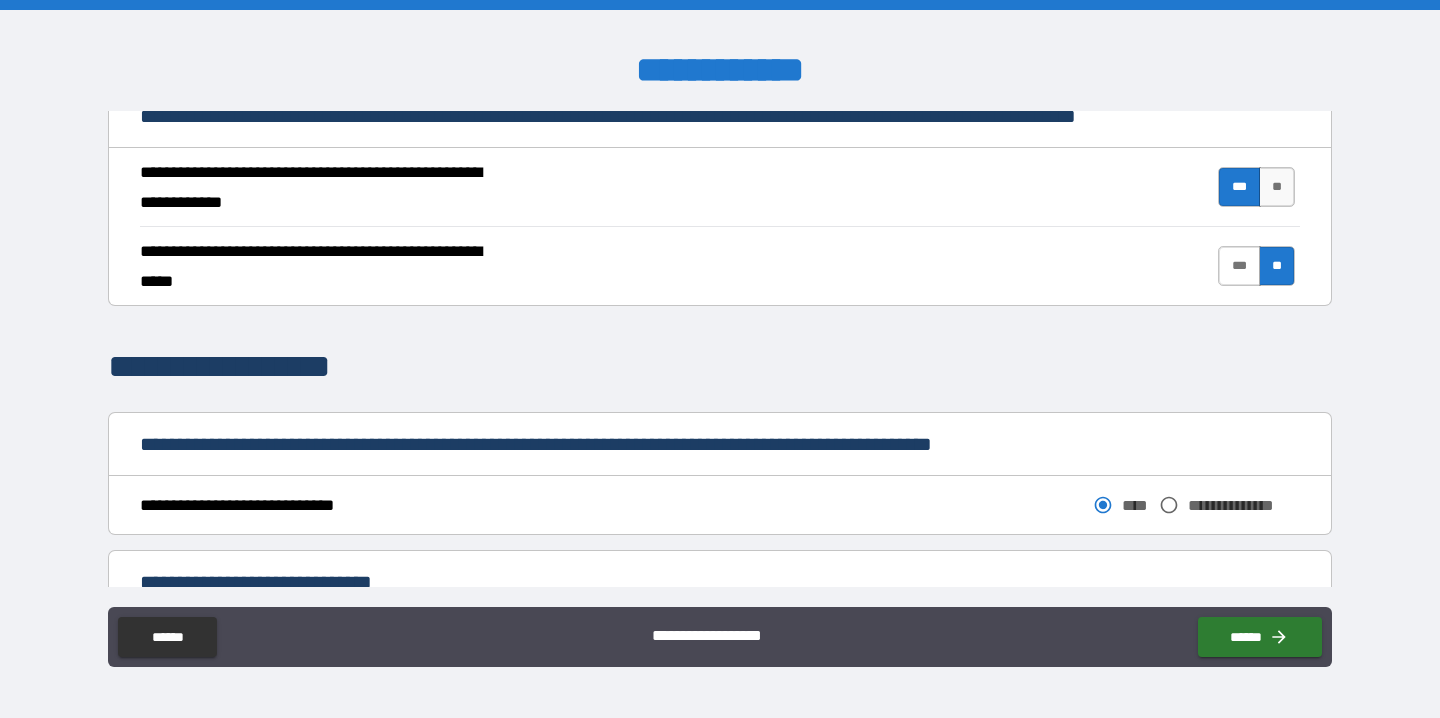 click on "***" at bounding box center [1239, 266] 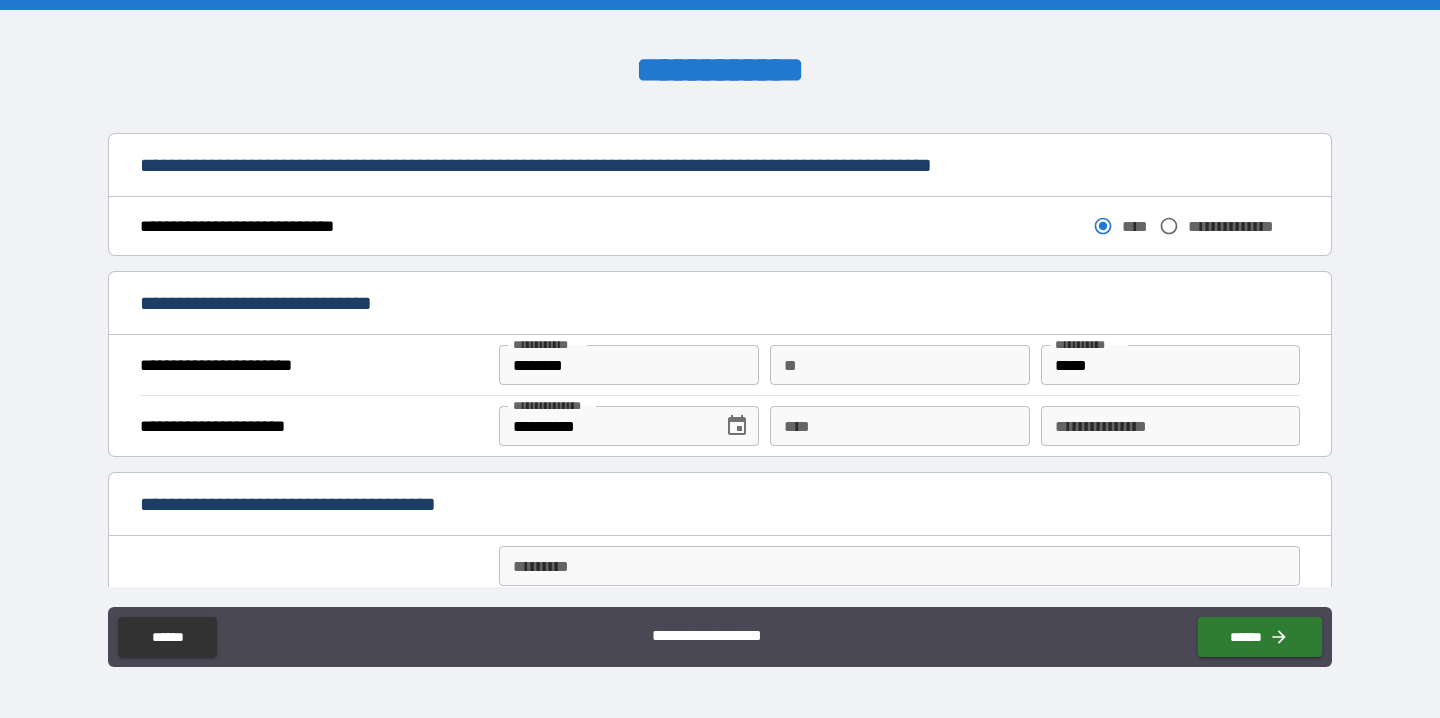 scroll, scrollTop: 1071, scrollLeft: 0, axis: vertical 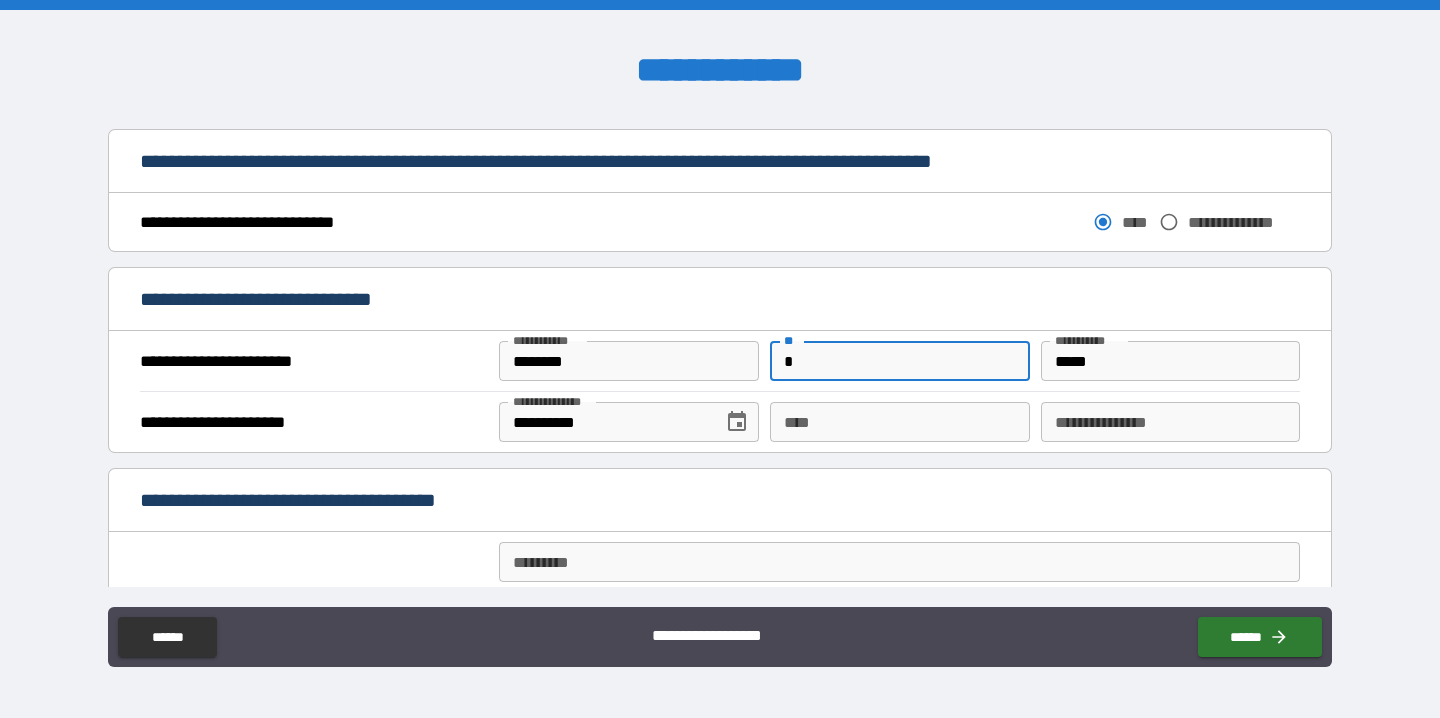 type on "*" 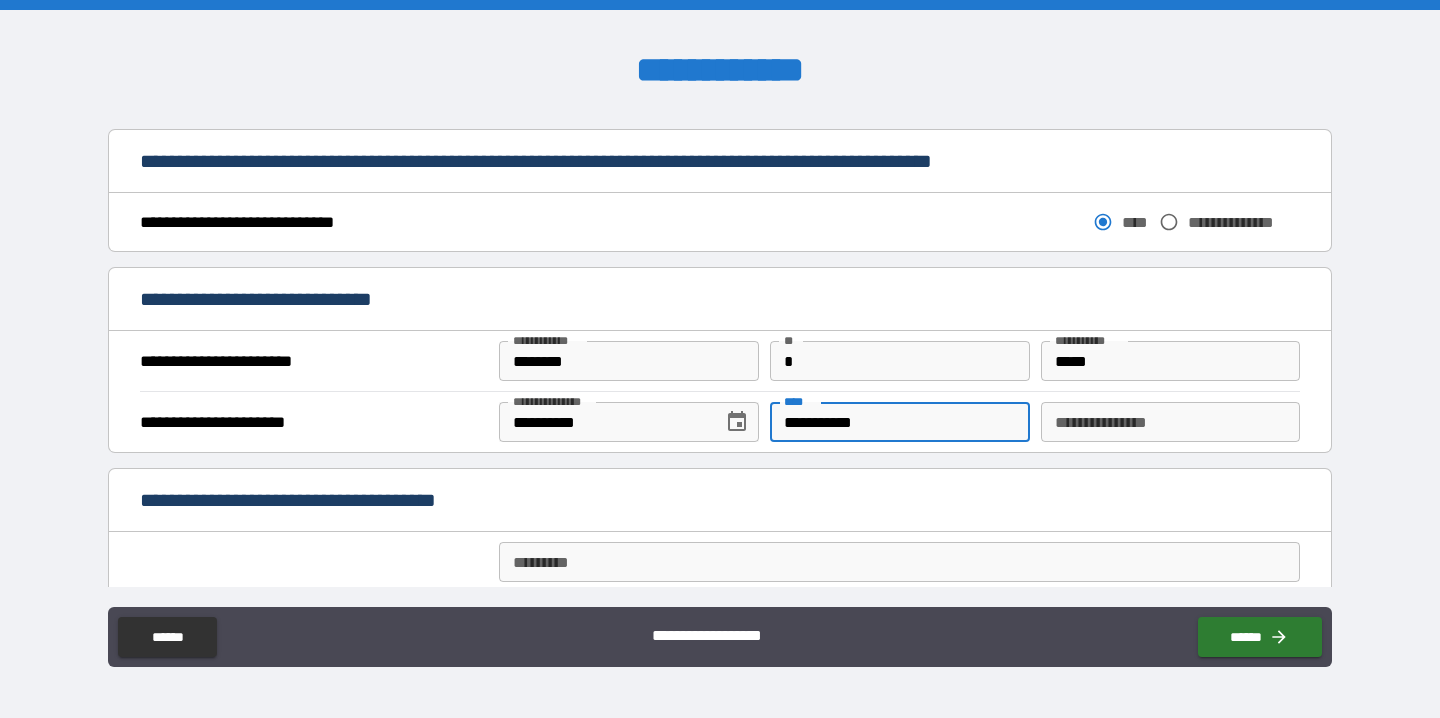 type on "**********" 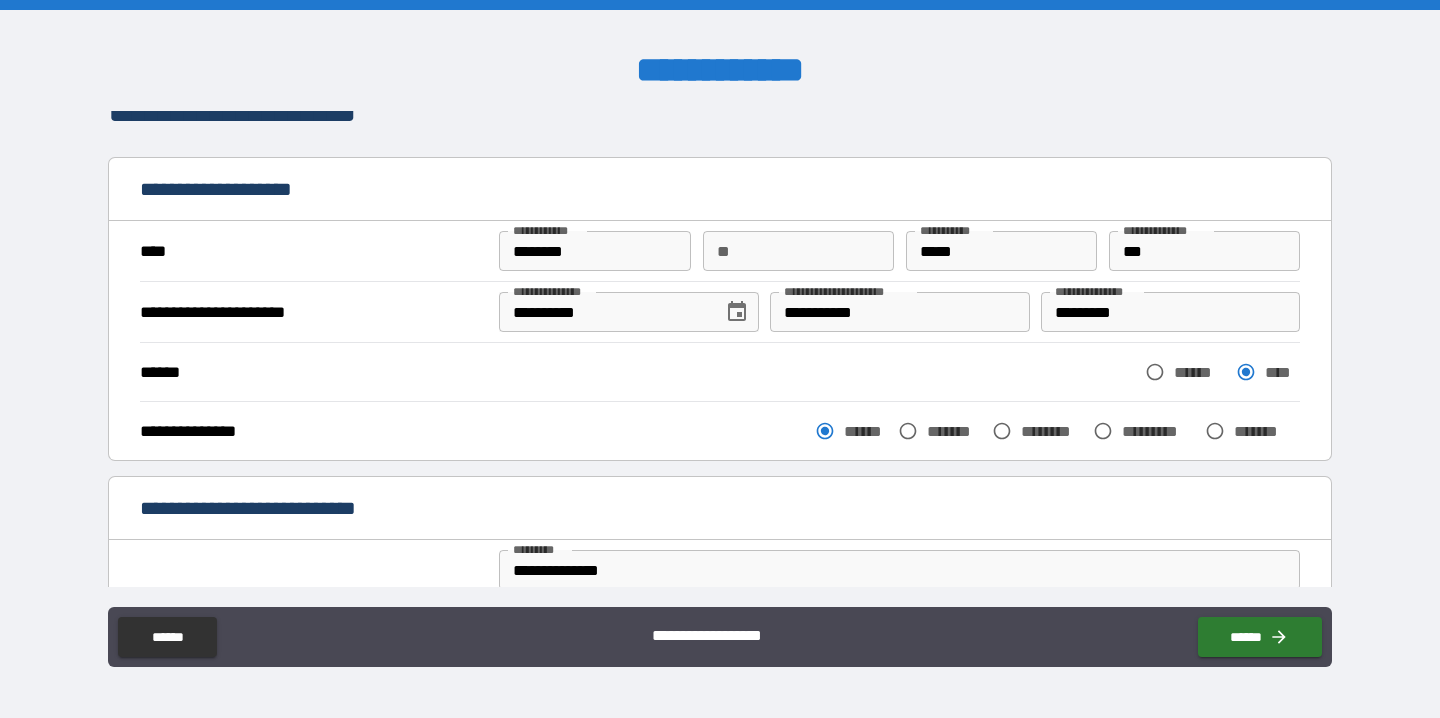 scroll, scrollTop: 0, scrollLeft: 0, axis: both 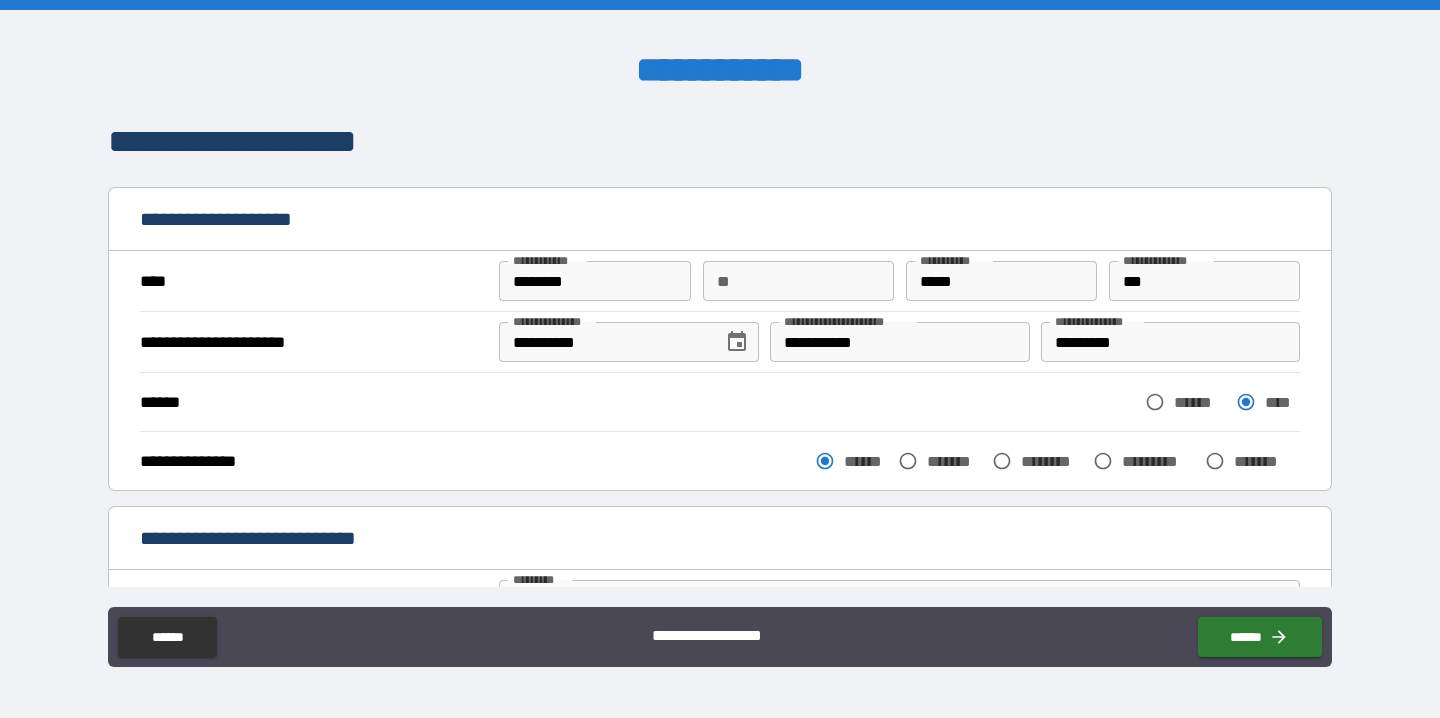 click on "*********" at bounding box center [1170, 342] 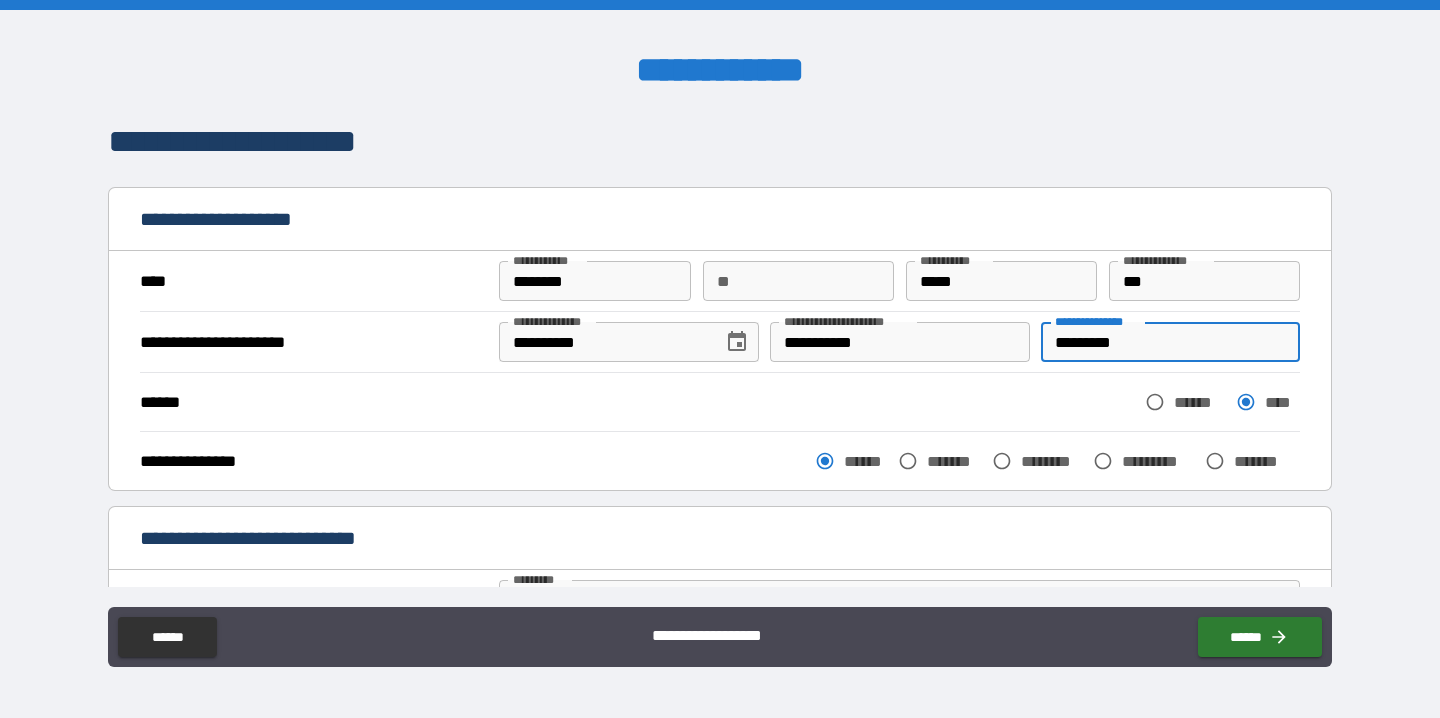 click on "*********" at bounding box center (1170, 342) 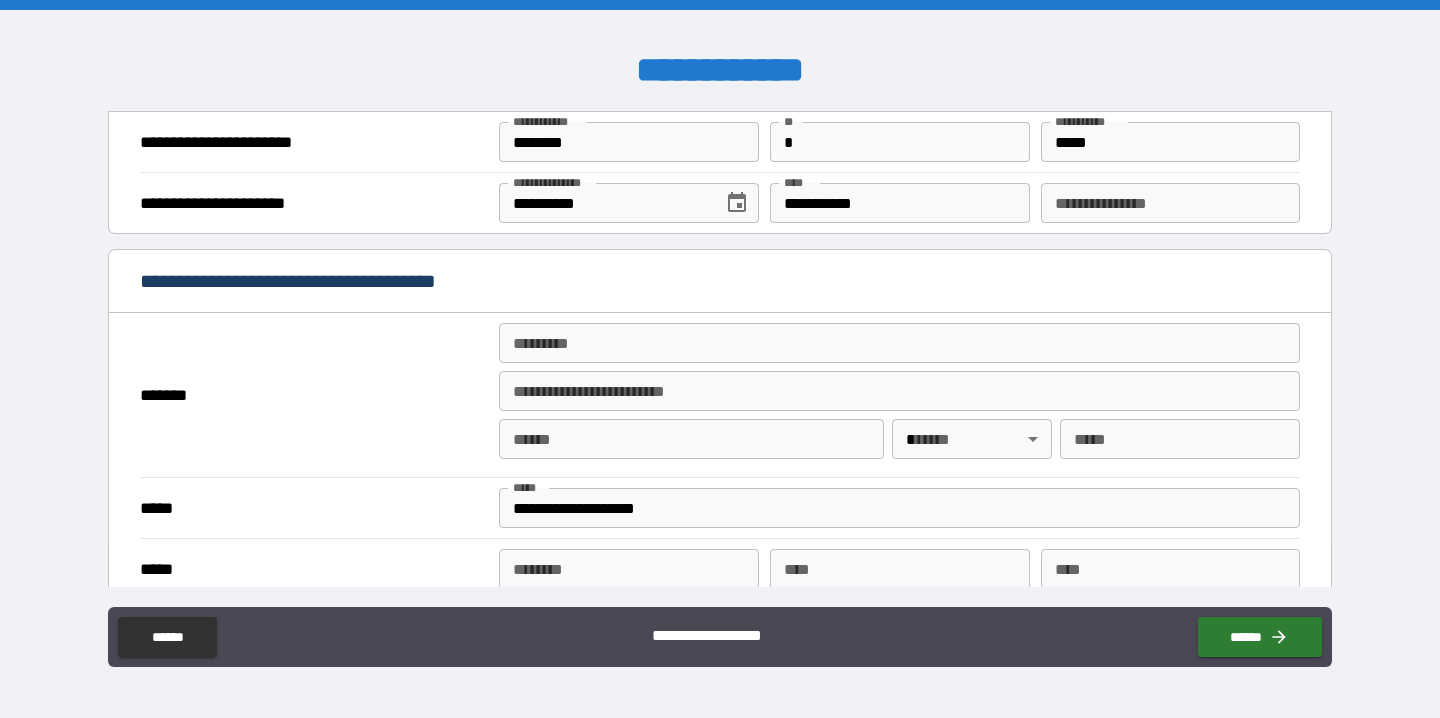 scroll, scrollTop: 1299, scrollLeft: 0, axis: vertical 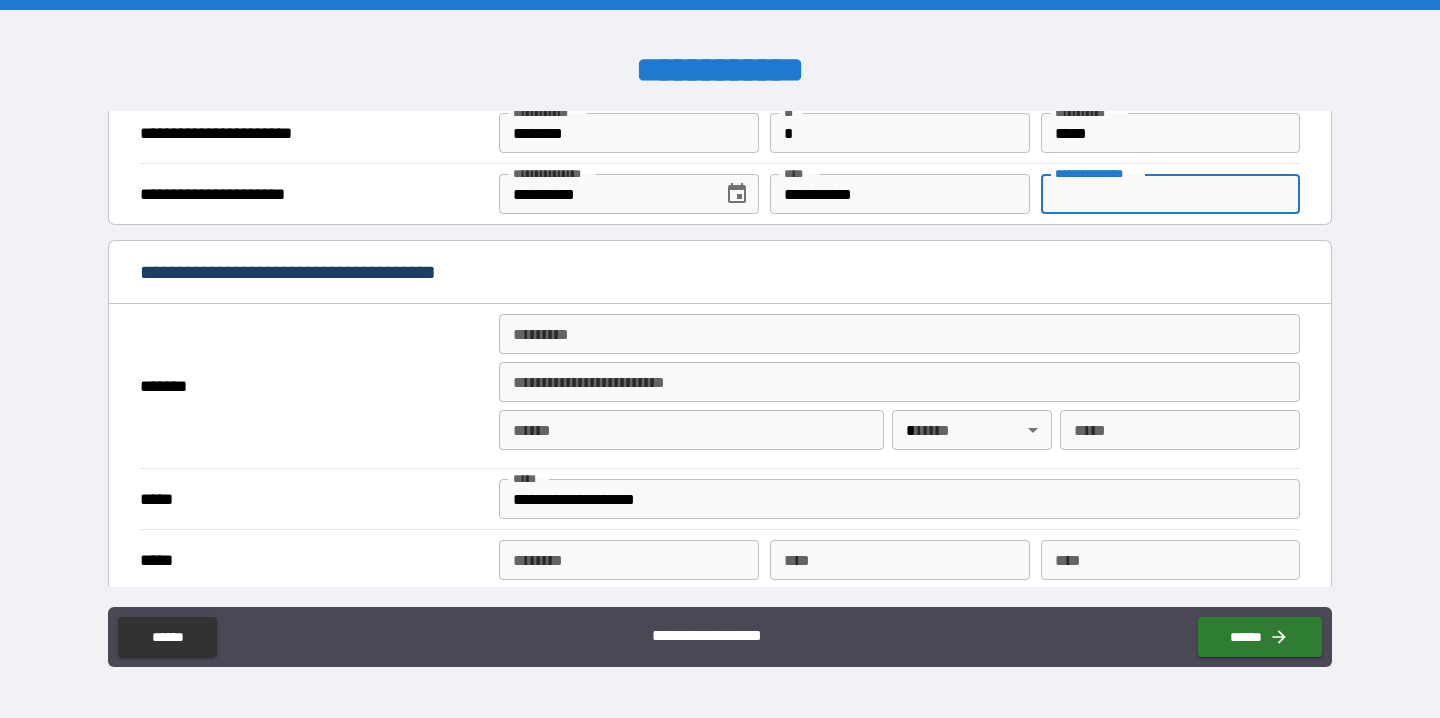 click on "**********" at bounding box center [1170, 194] 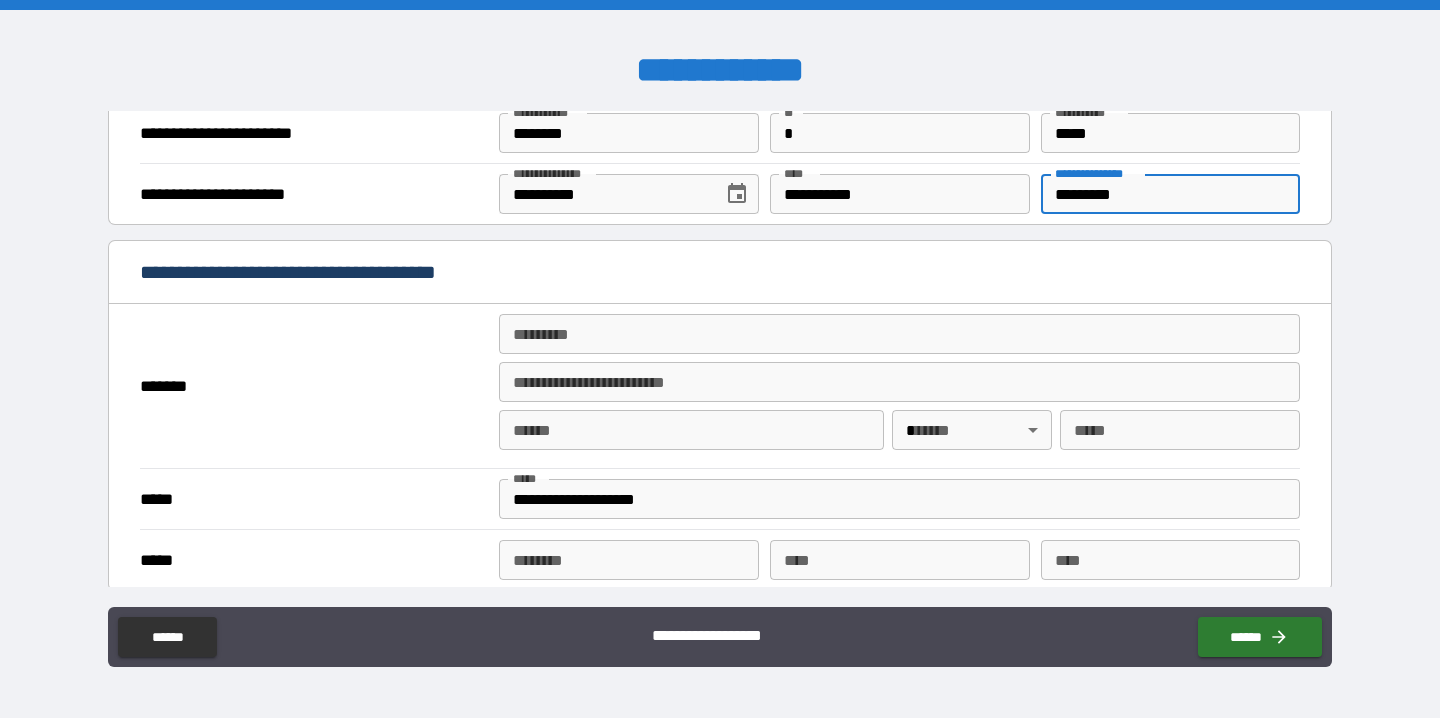 type on "*********" 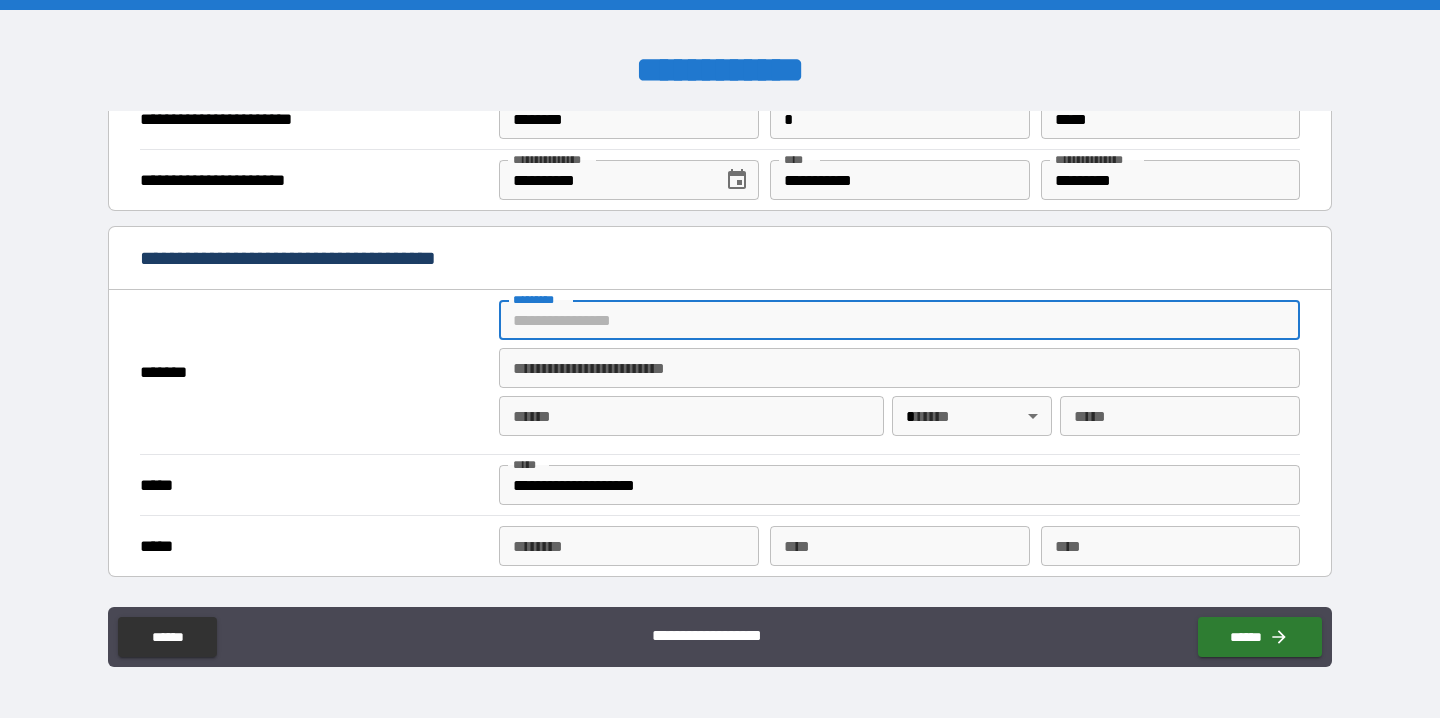 scroll, scrollTop: 1307, scrollLeft: 0, axis: vertical 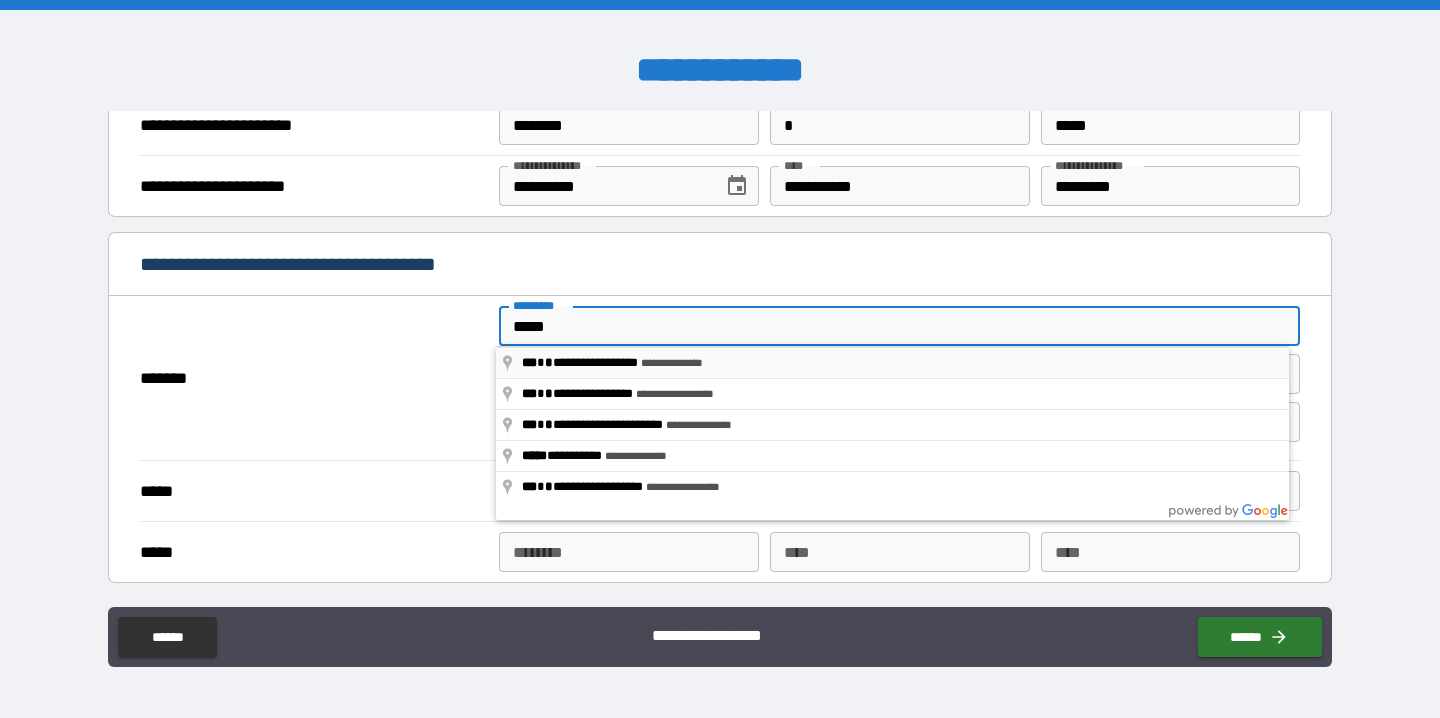 type on "**********" 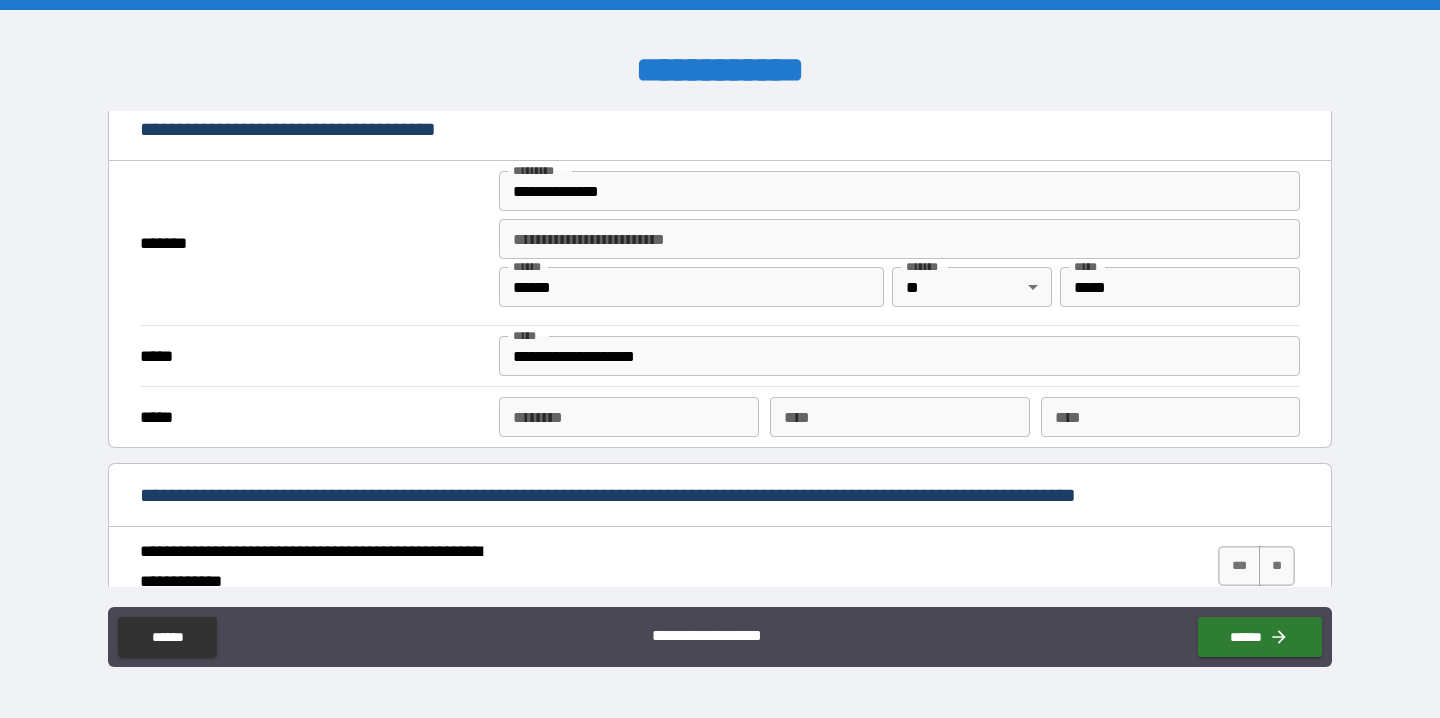 scroll, scrollTop: 1469, scrollLeft: 0, axis: vertical 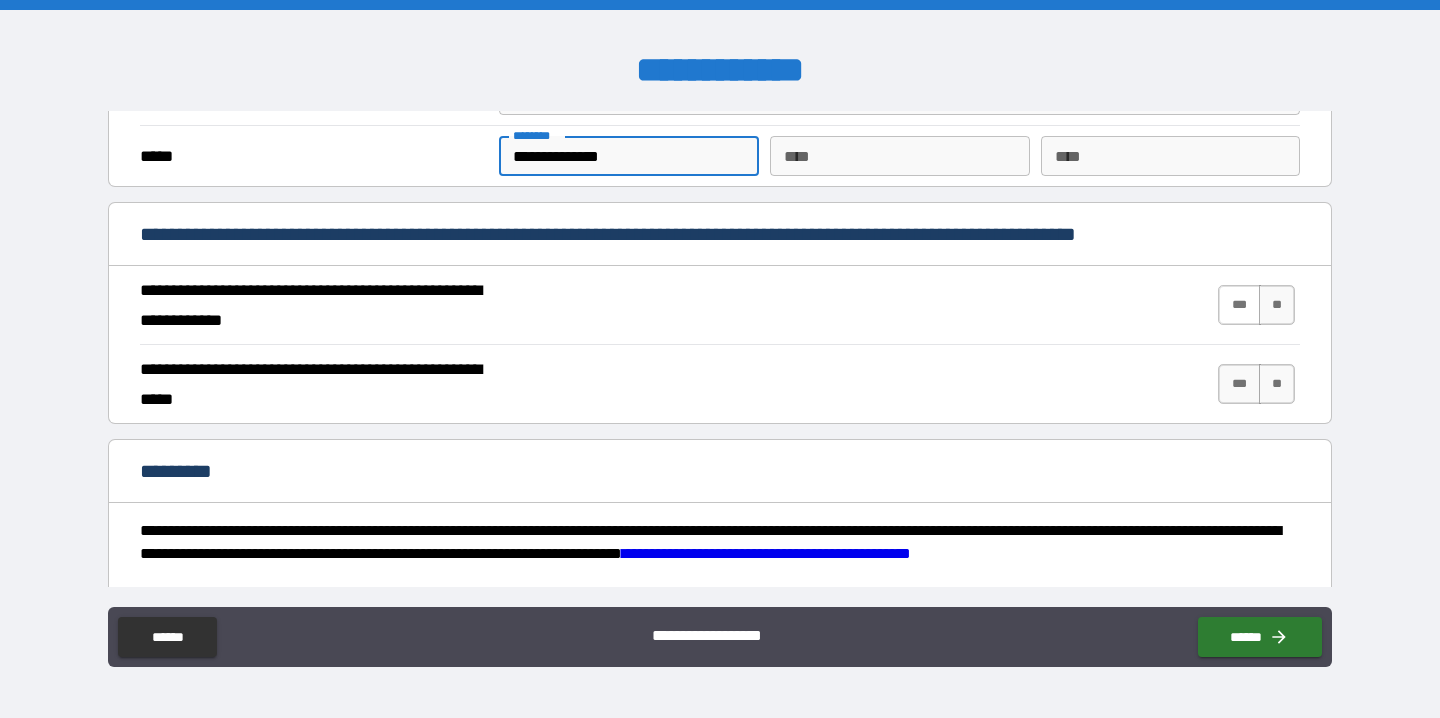 type on "**********" 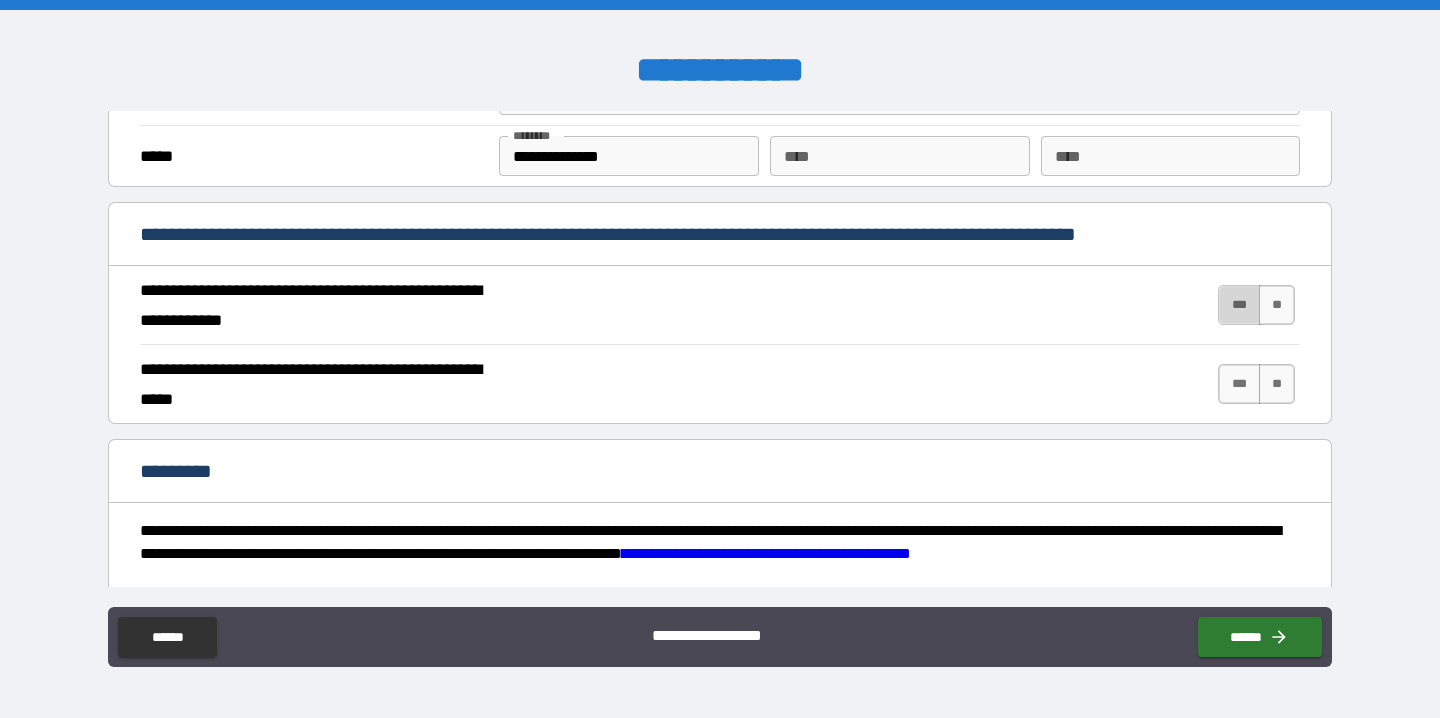 click on "***" at bounding box center [1239, 305] 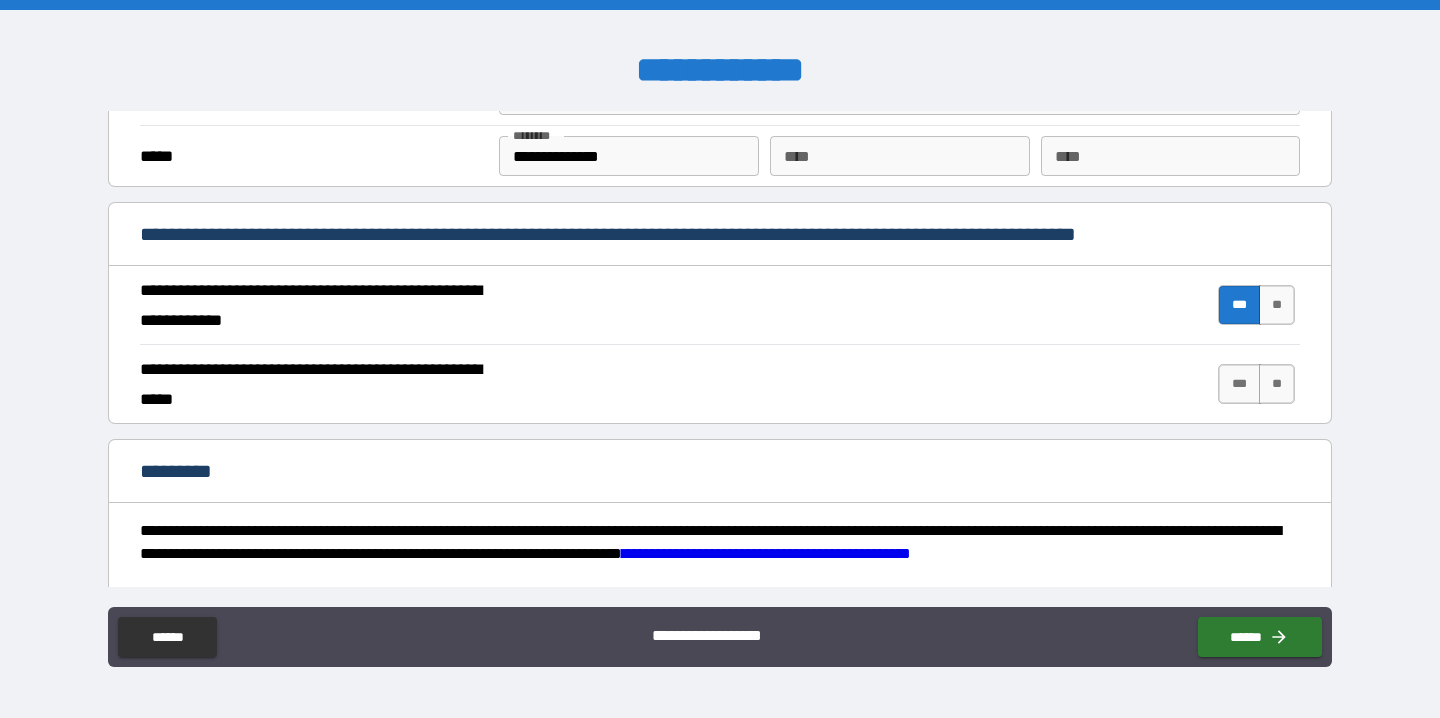 click on "*** **" at bounding box center [1259, 384] 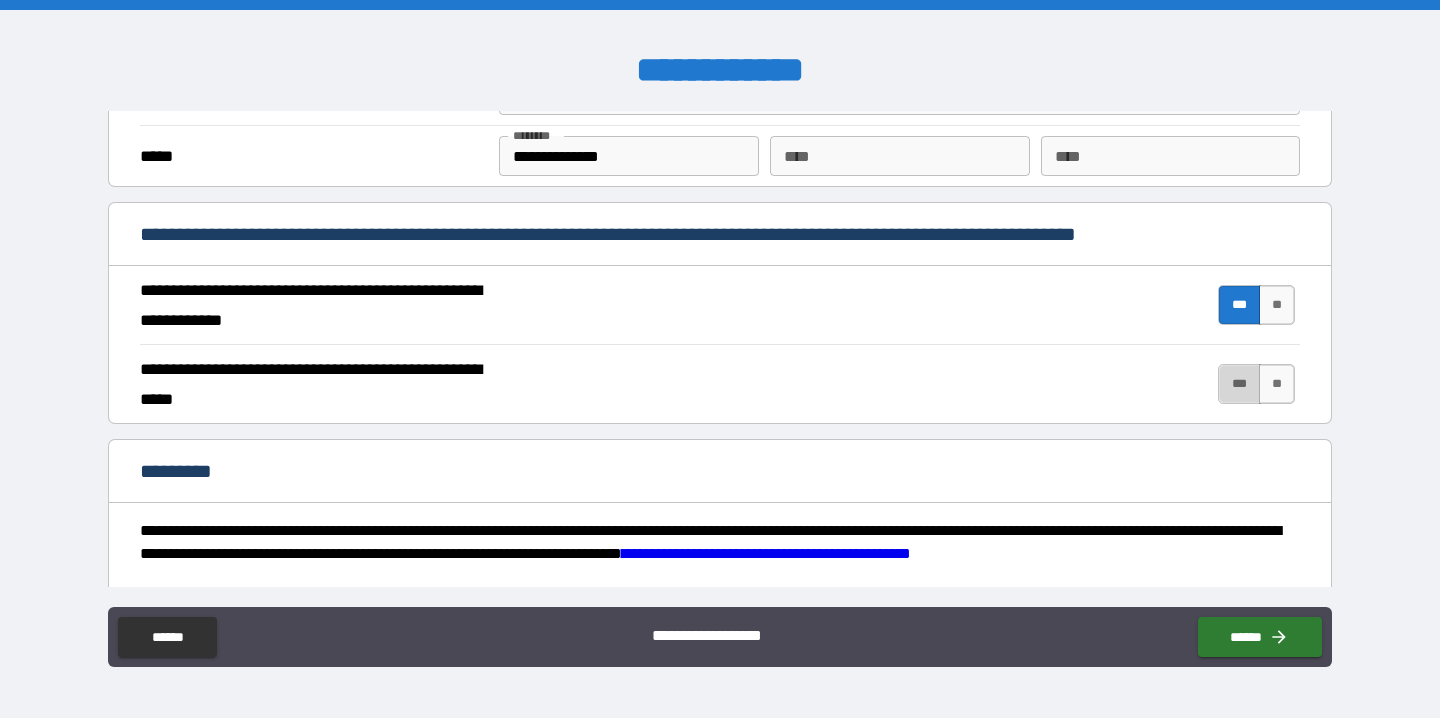 click on "***" at bounding box center (1239, 384) 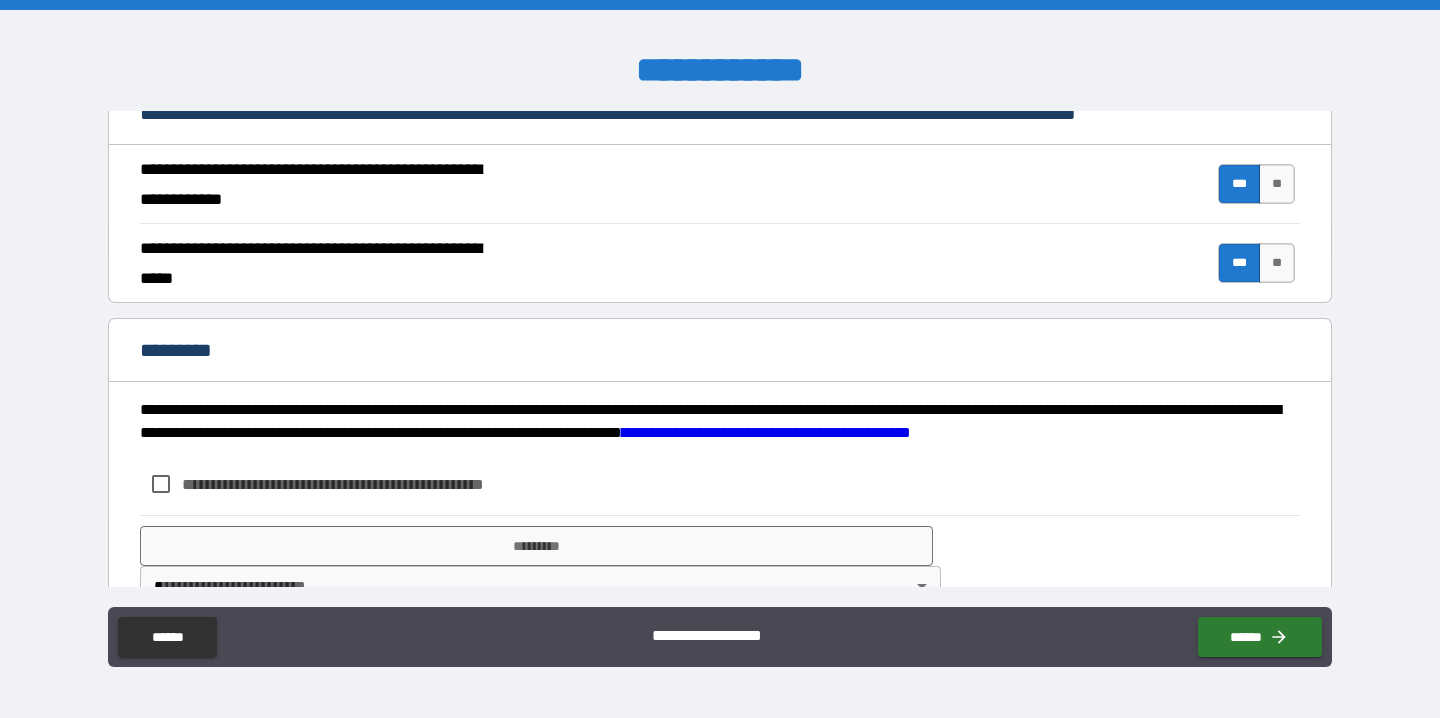 scroll, scrollTop: 1852, scrollLeft: 0, axis: vertical 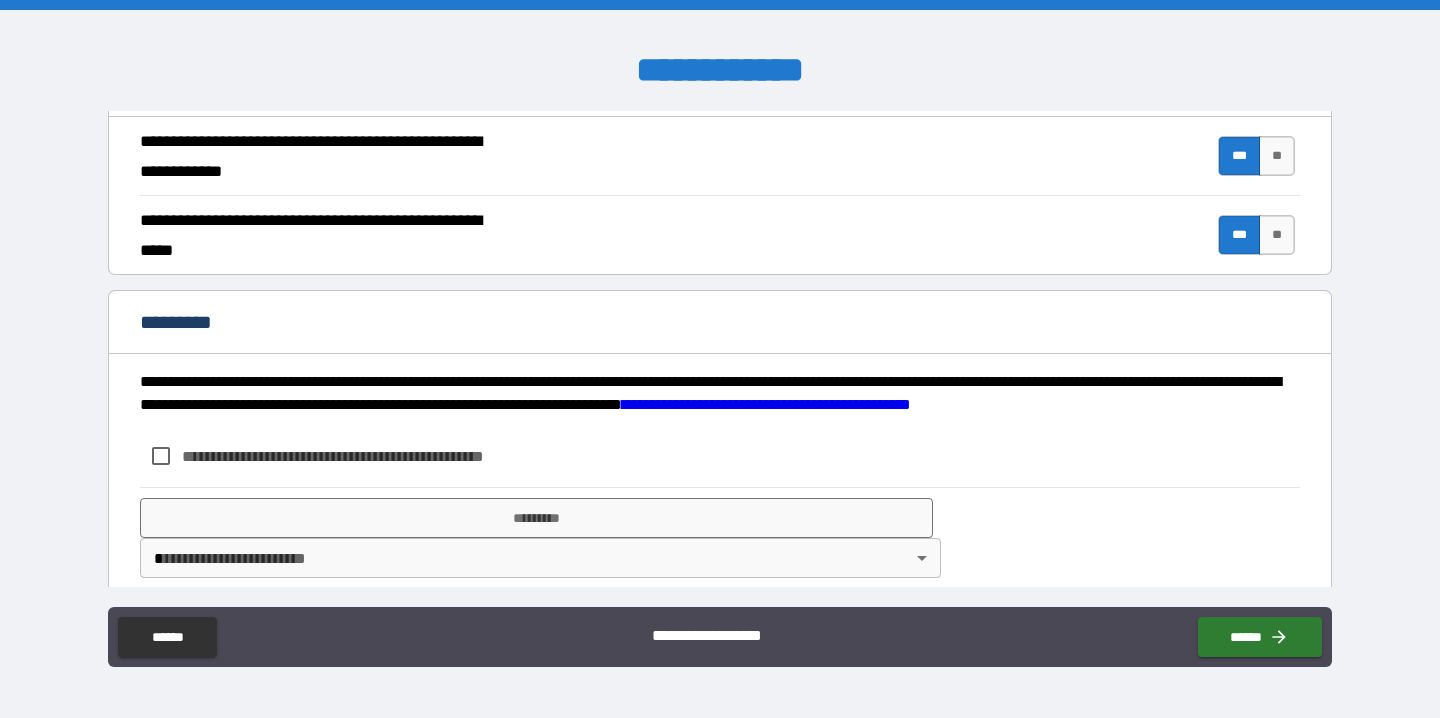 click on "**********" at bounding box center [366, 456] 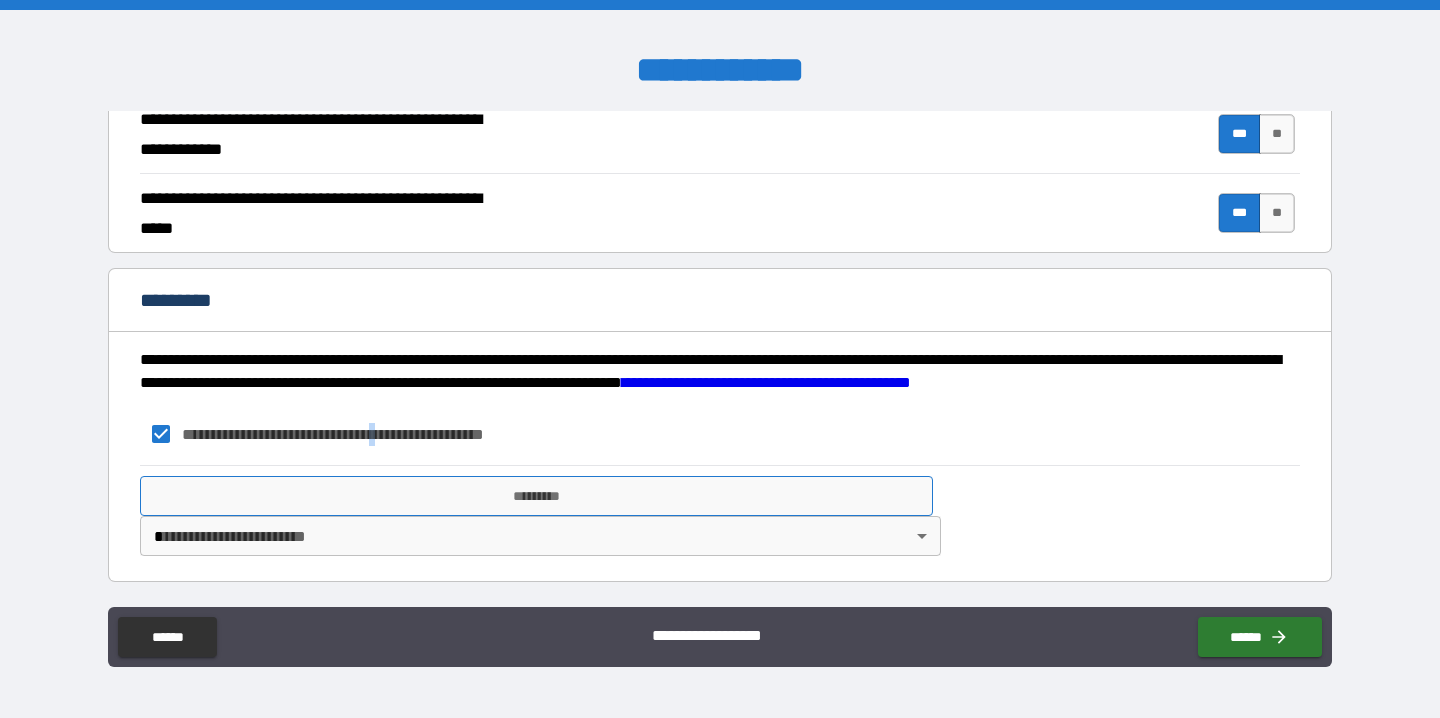 scroll, scrollTop: 1874, scrollLeft: 0, axis: vertical 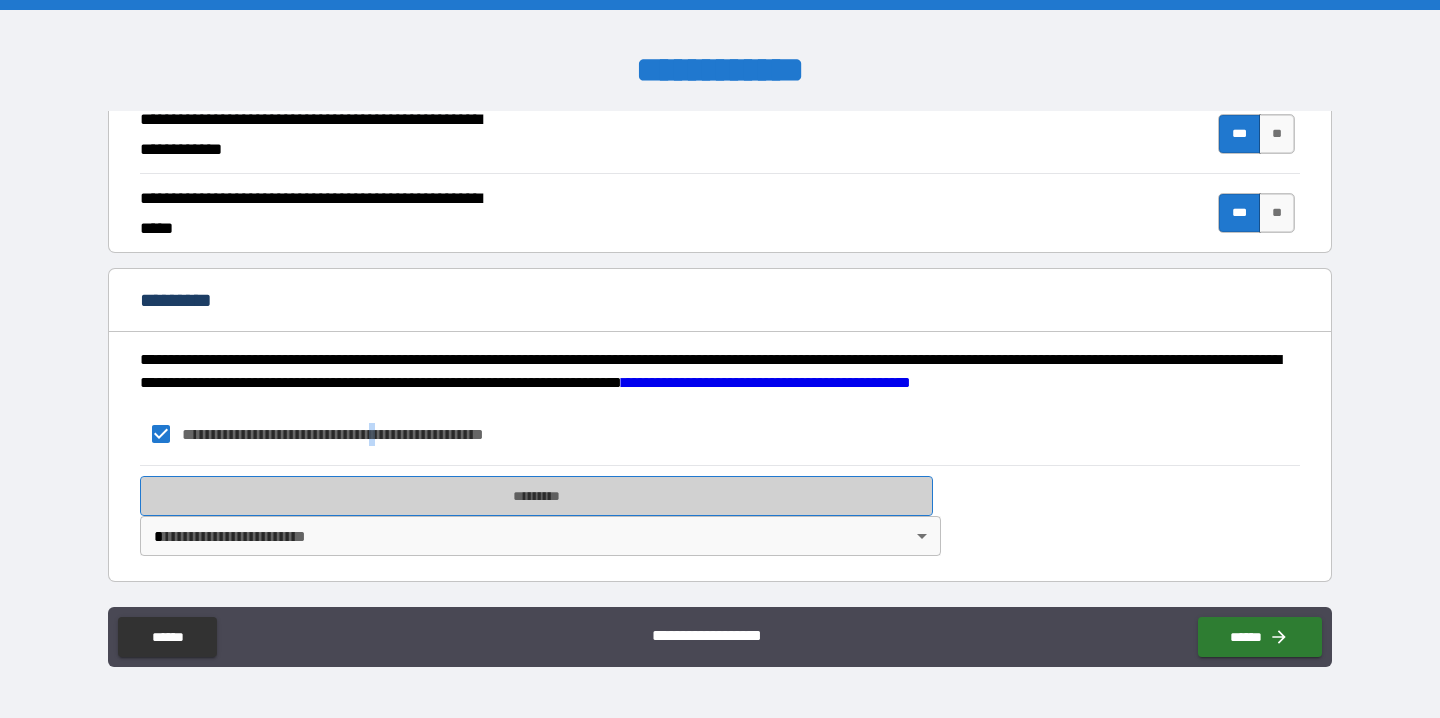 click on "*********" at bounding box center (536, 496) 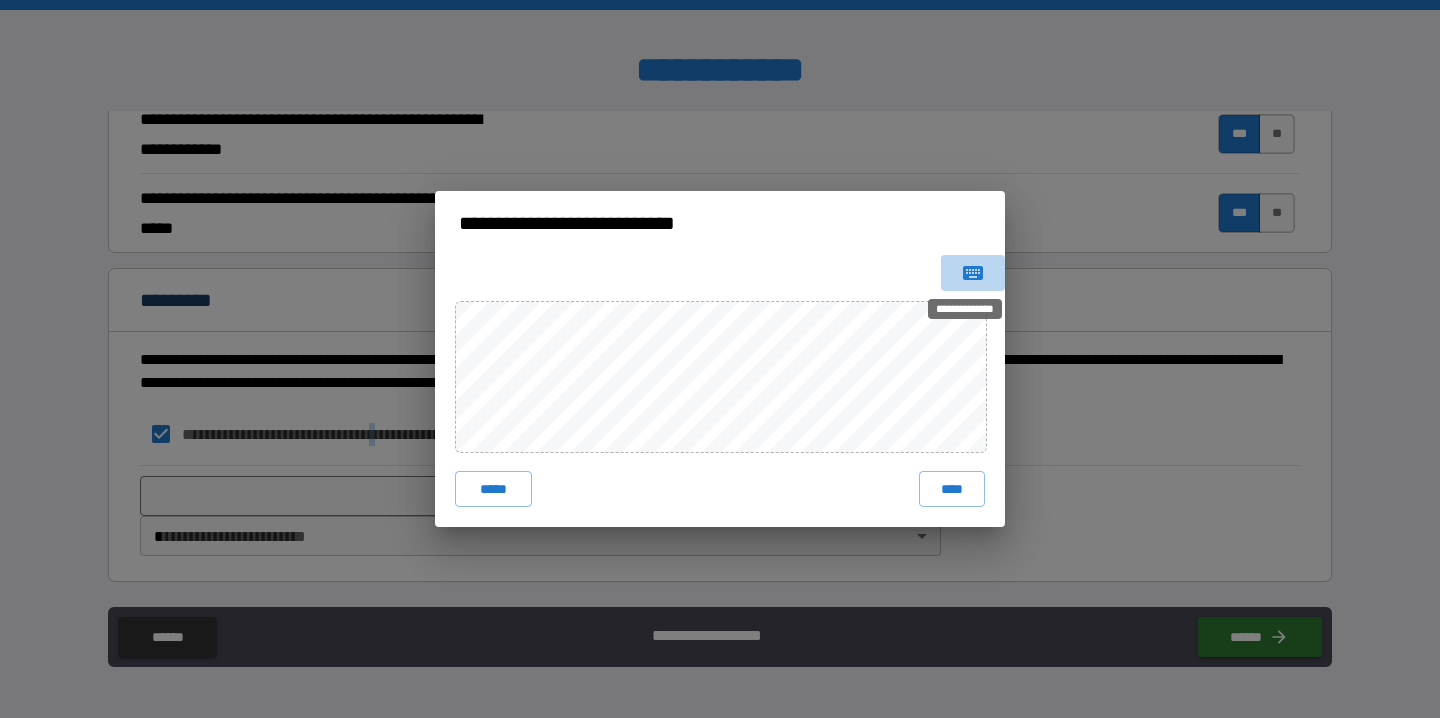 click 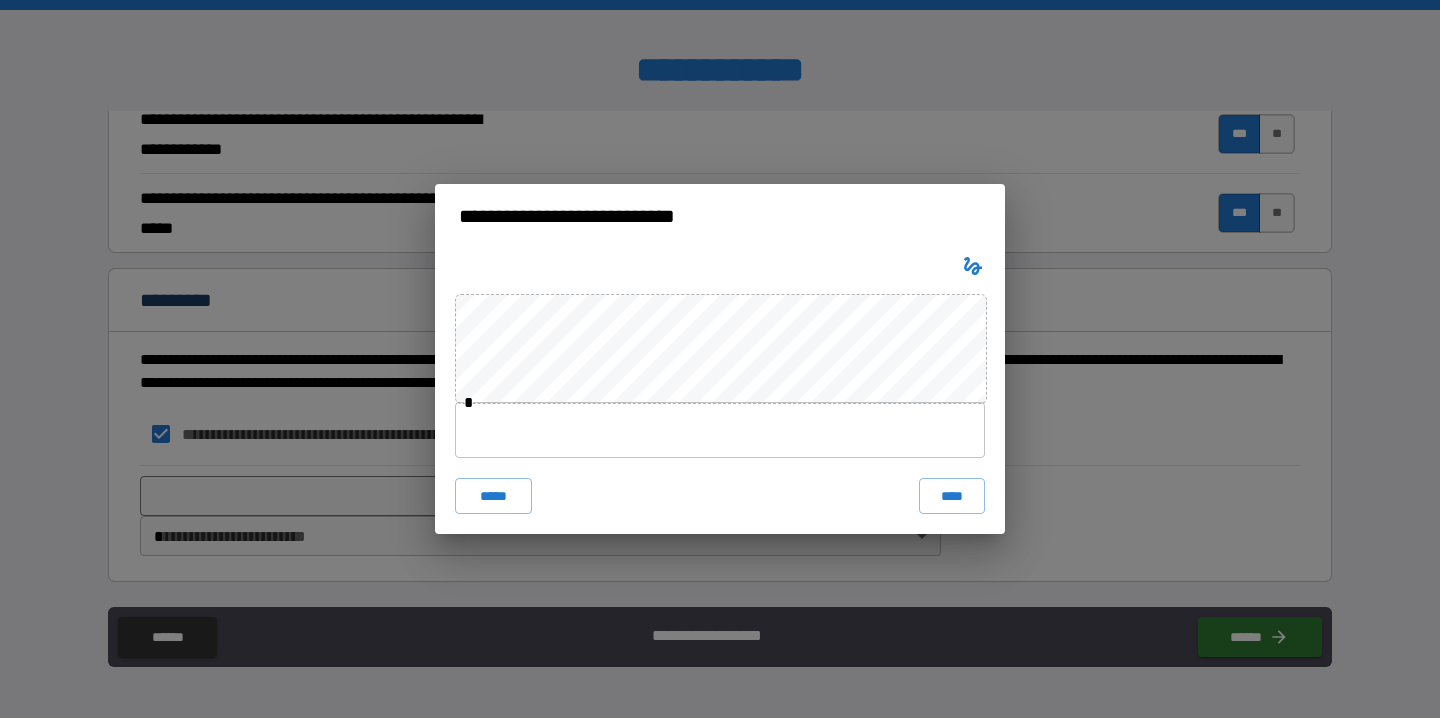 click at bounding box center [720, 430] 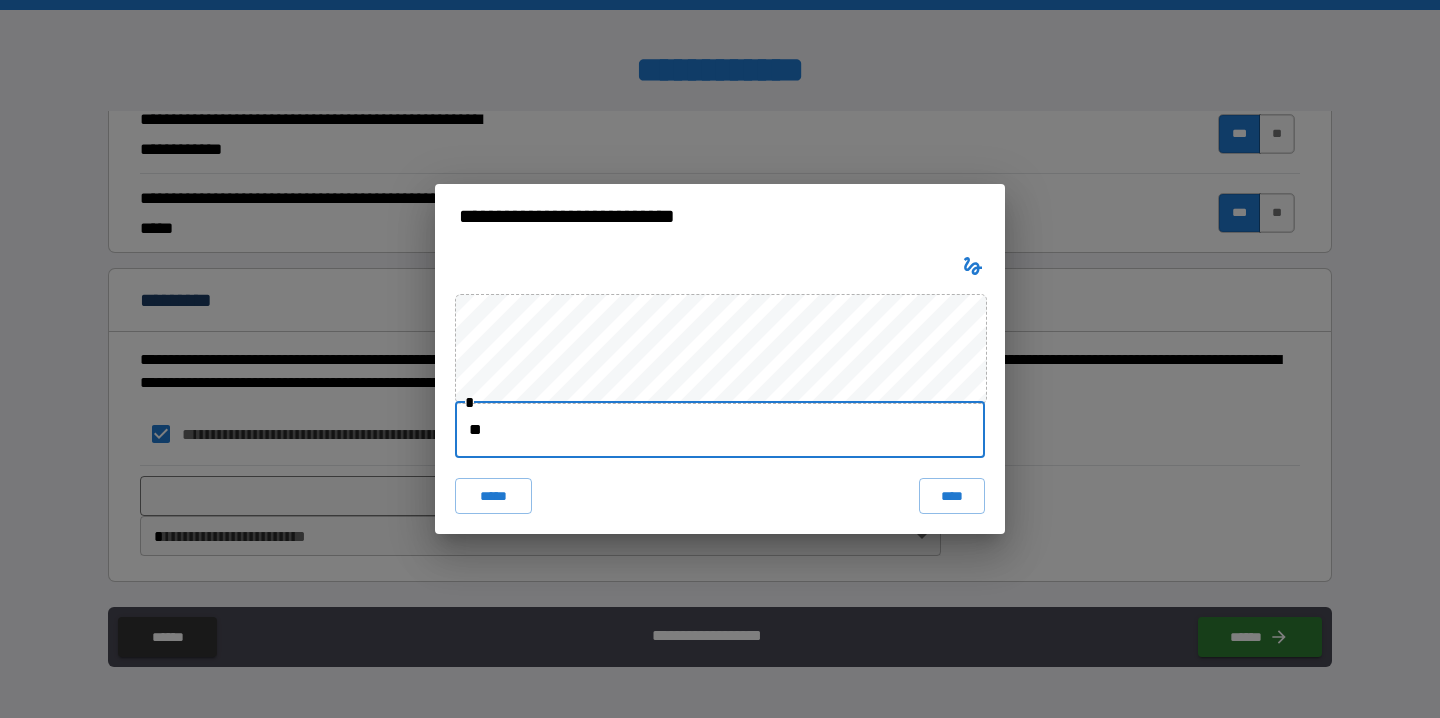 type on "*" 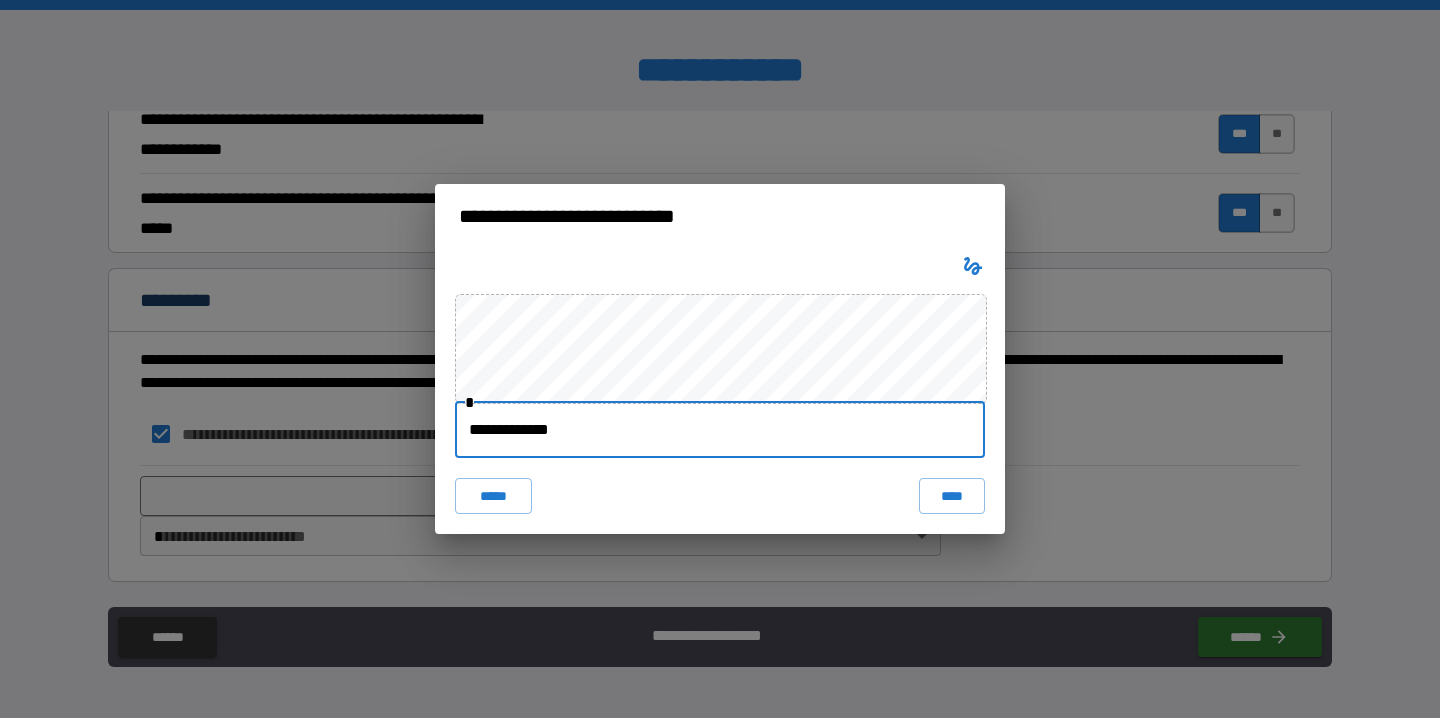 type on "**********" 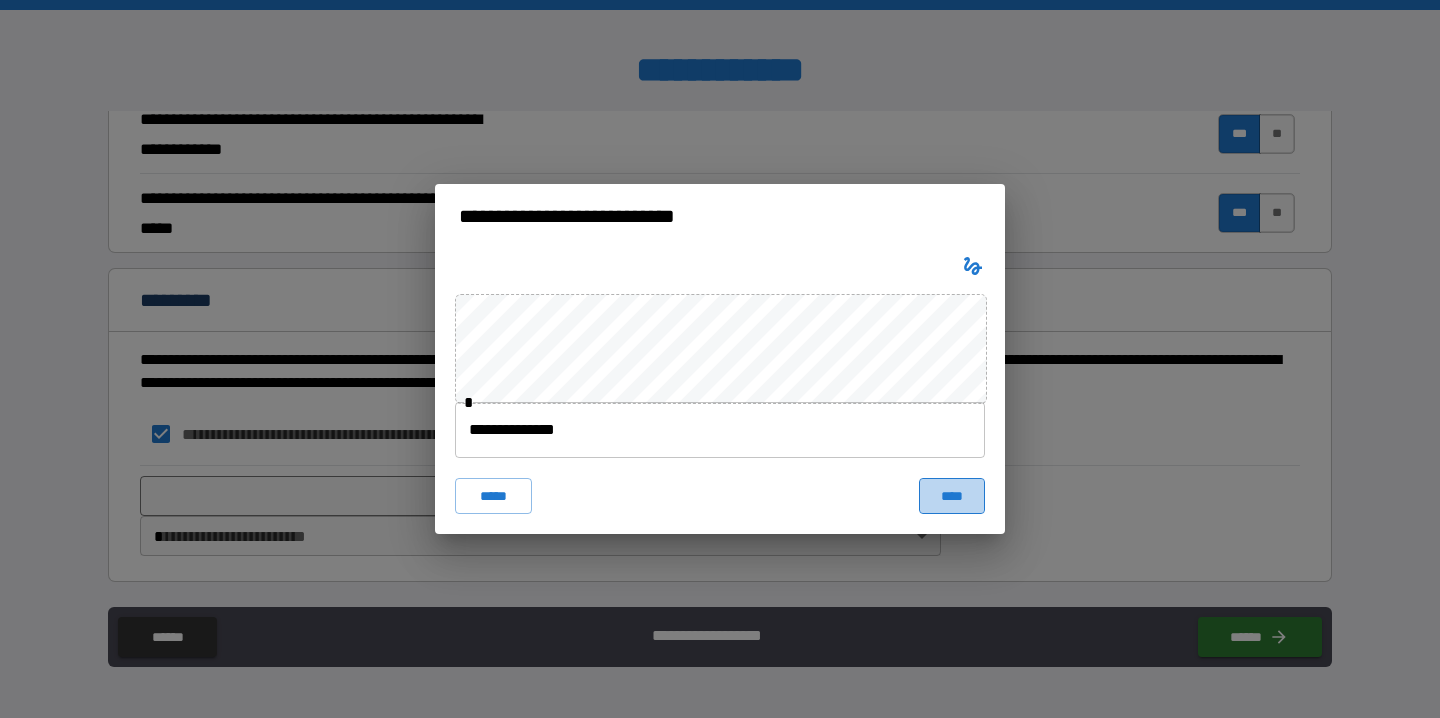 click on "****" at bounding box center (952, 496) 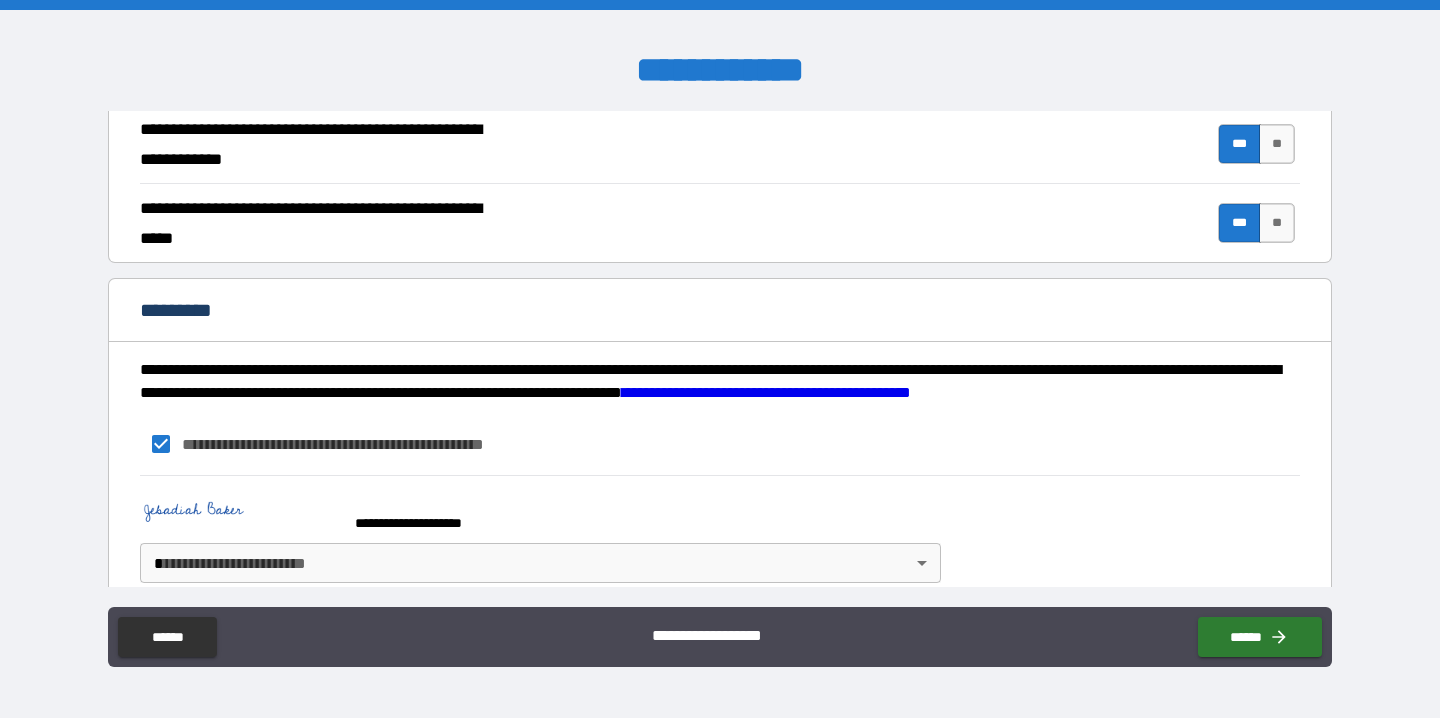 click on "**********" at bounding box center (720, 359) 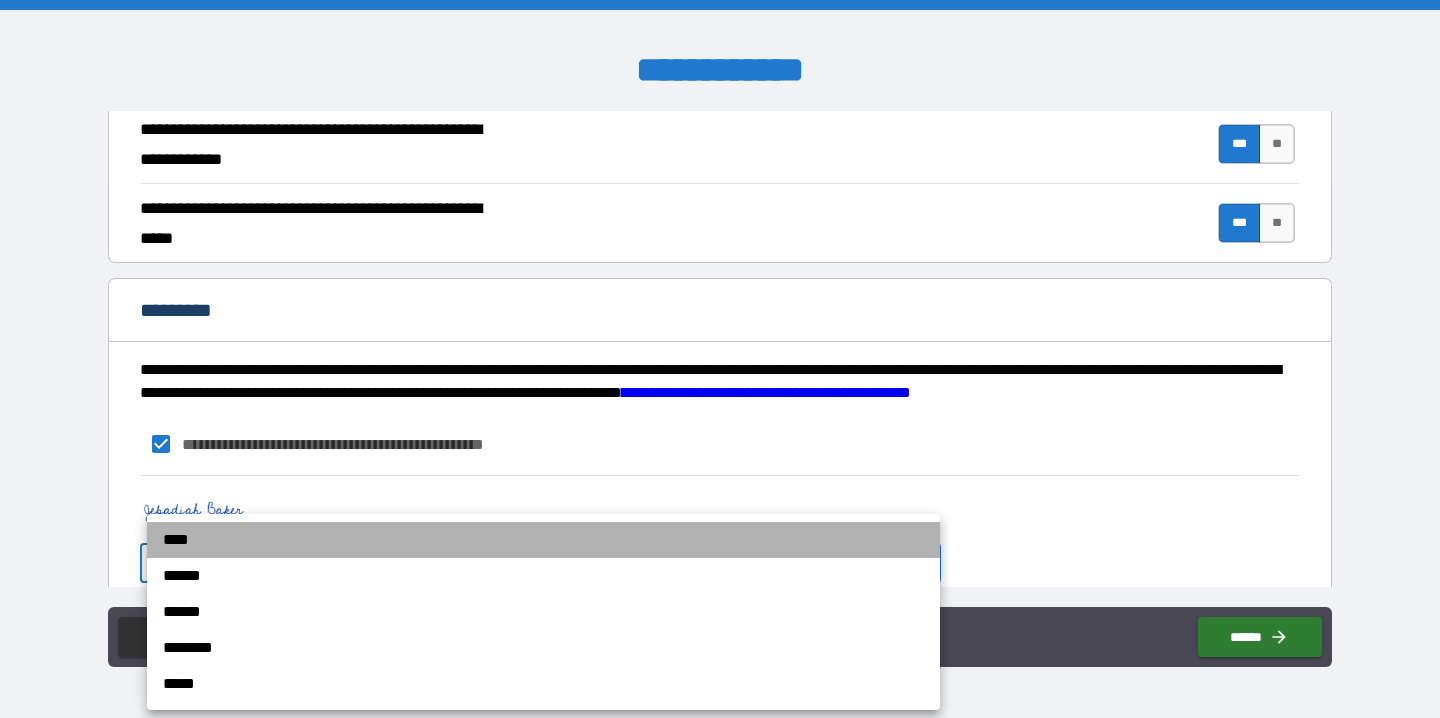click on "****" at bounding box center [543, 540] 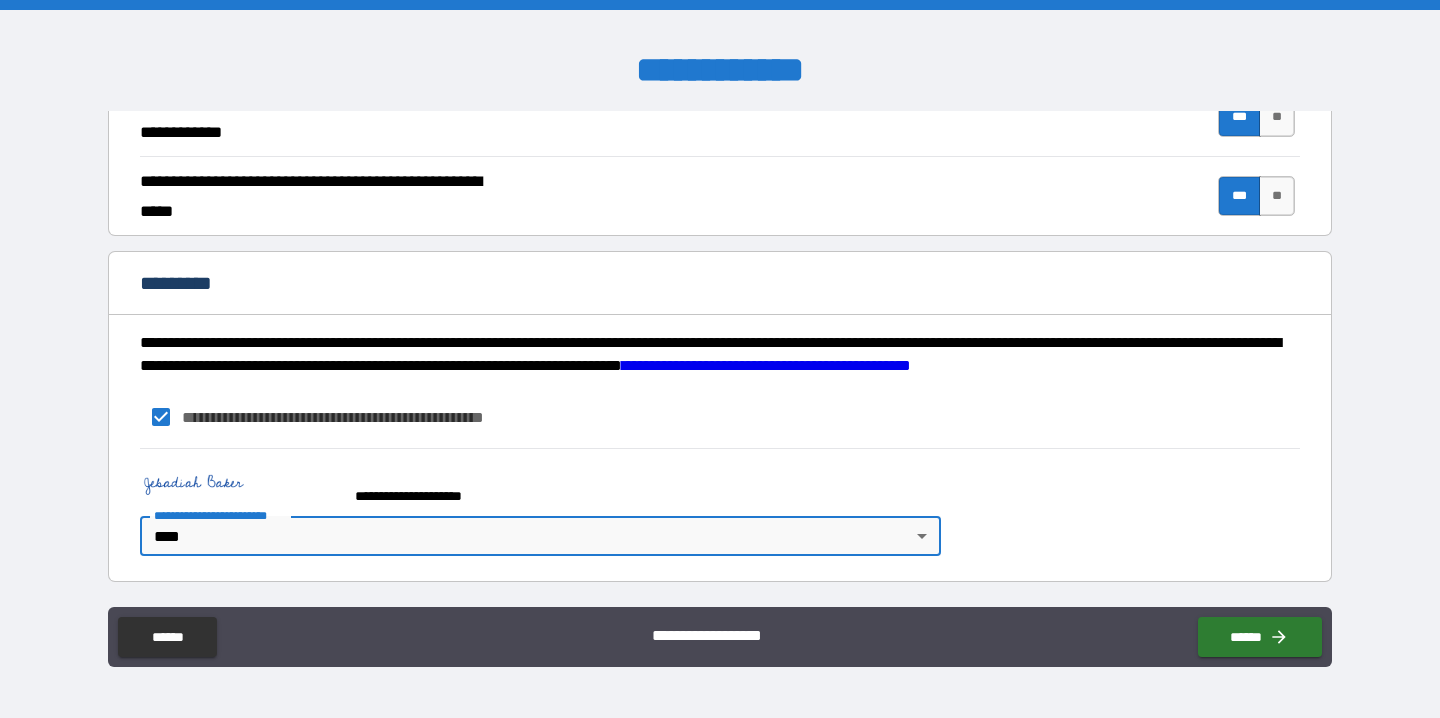 scroll, scrollTop: 1891, scrollLeft: 0, axis: vertical 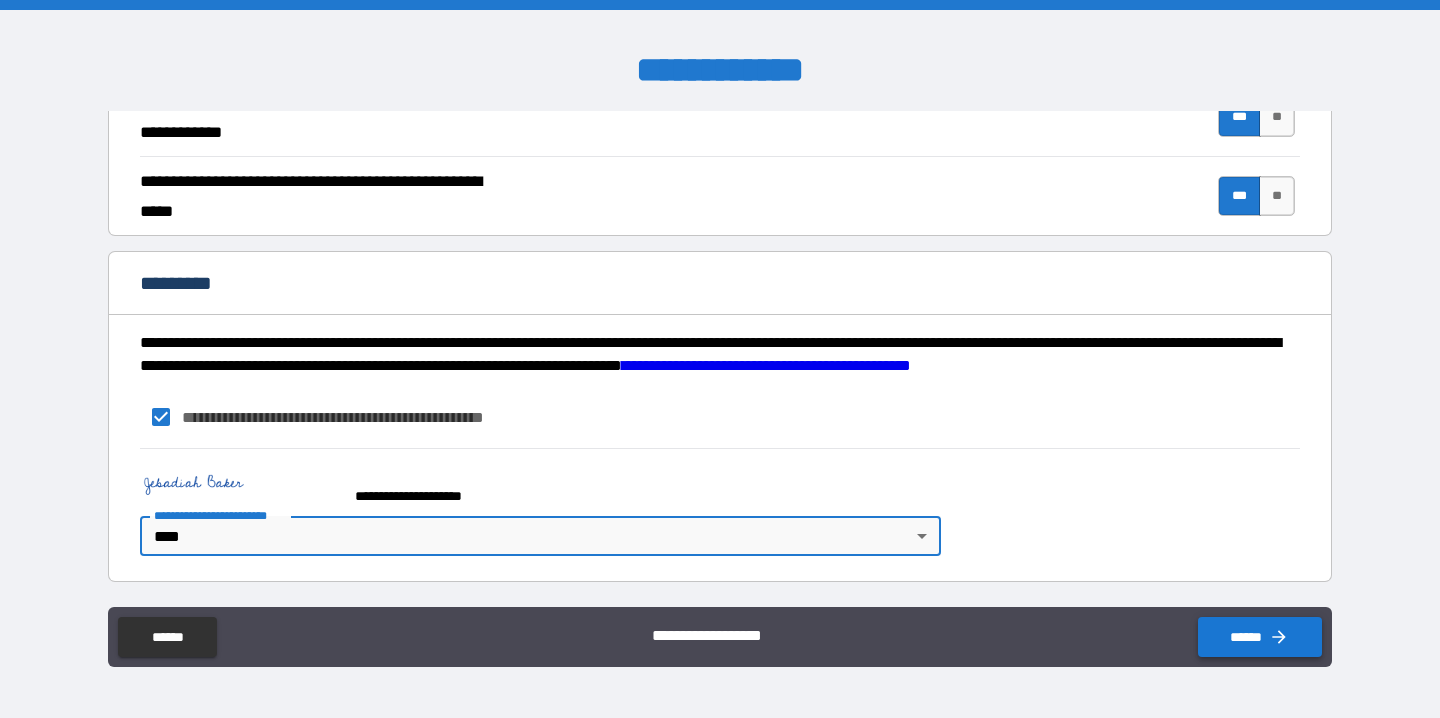 click on "******" at bounding box center [1260, 637] 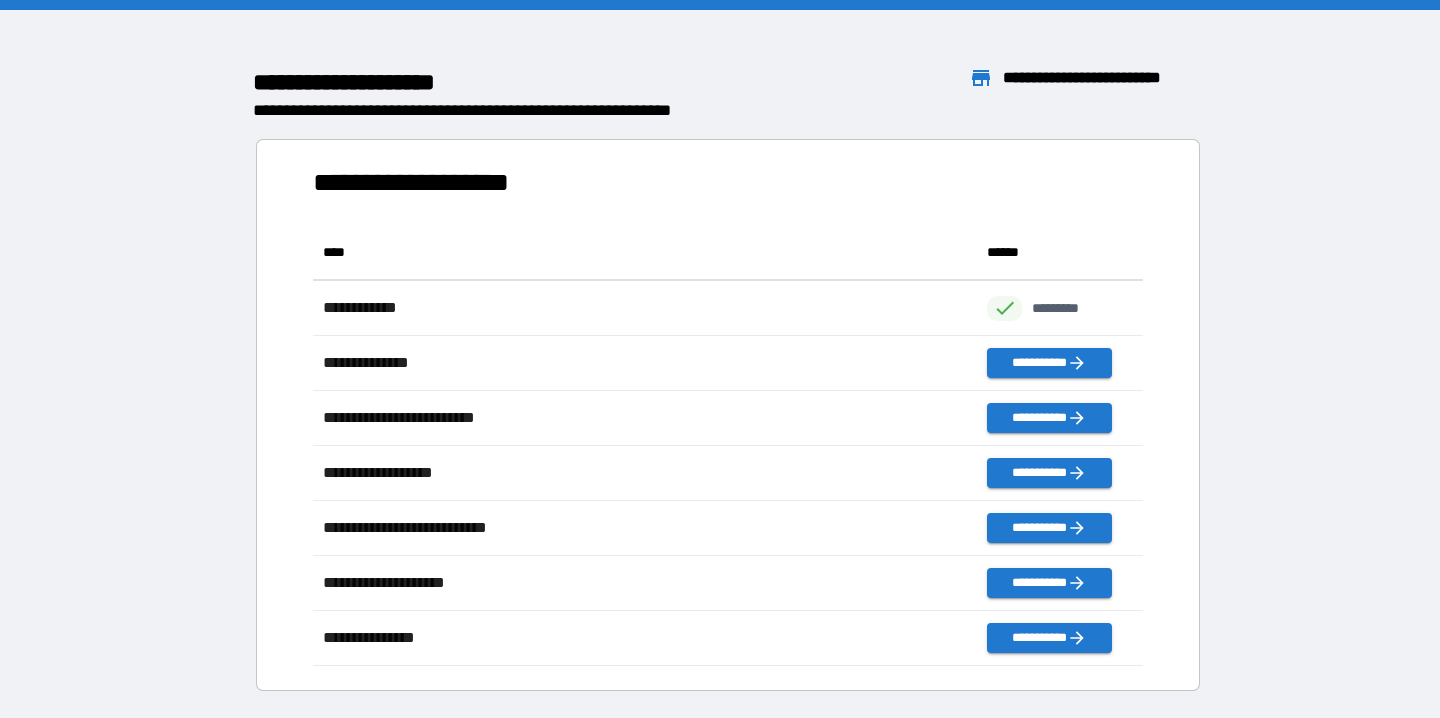 scroll, scrollTop: 1, scrollLeft: 1, axis: both 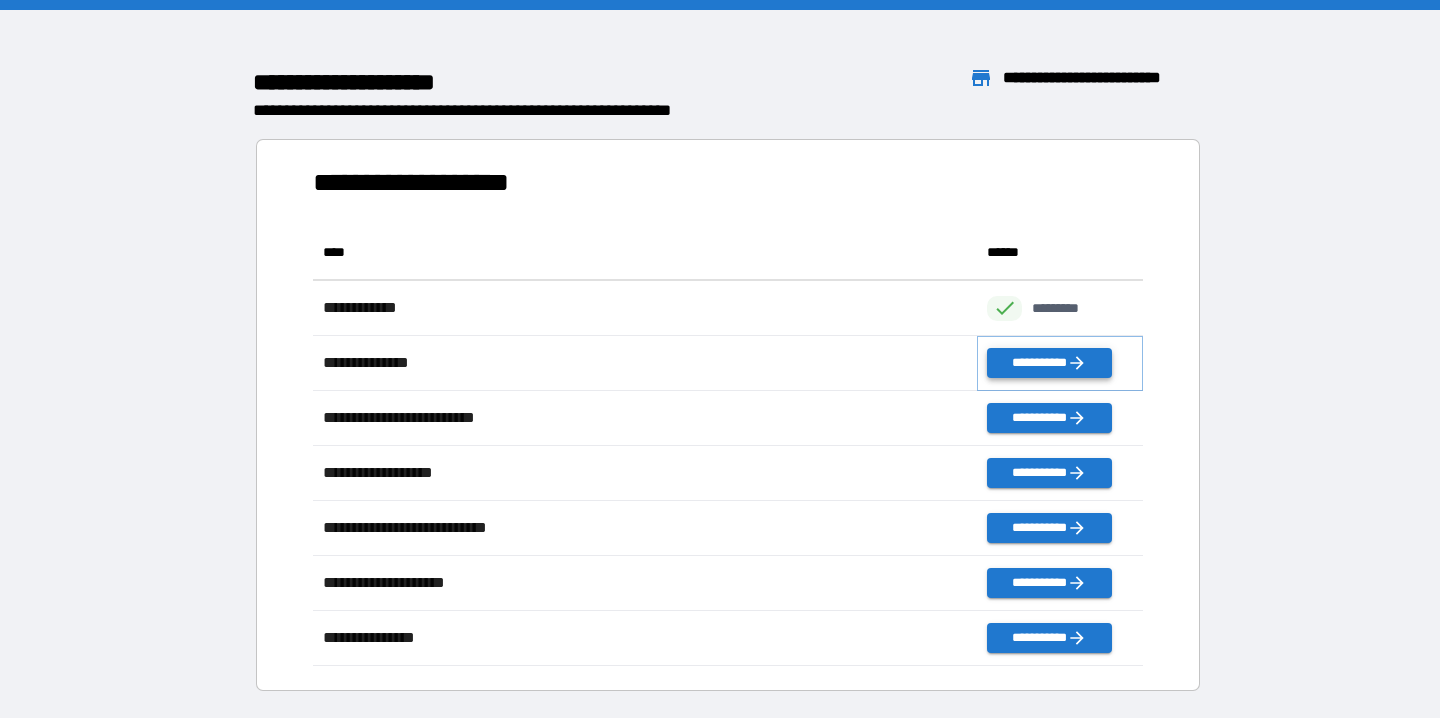 click on "**********" at bounding box center [1049, 363] 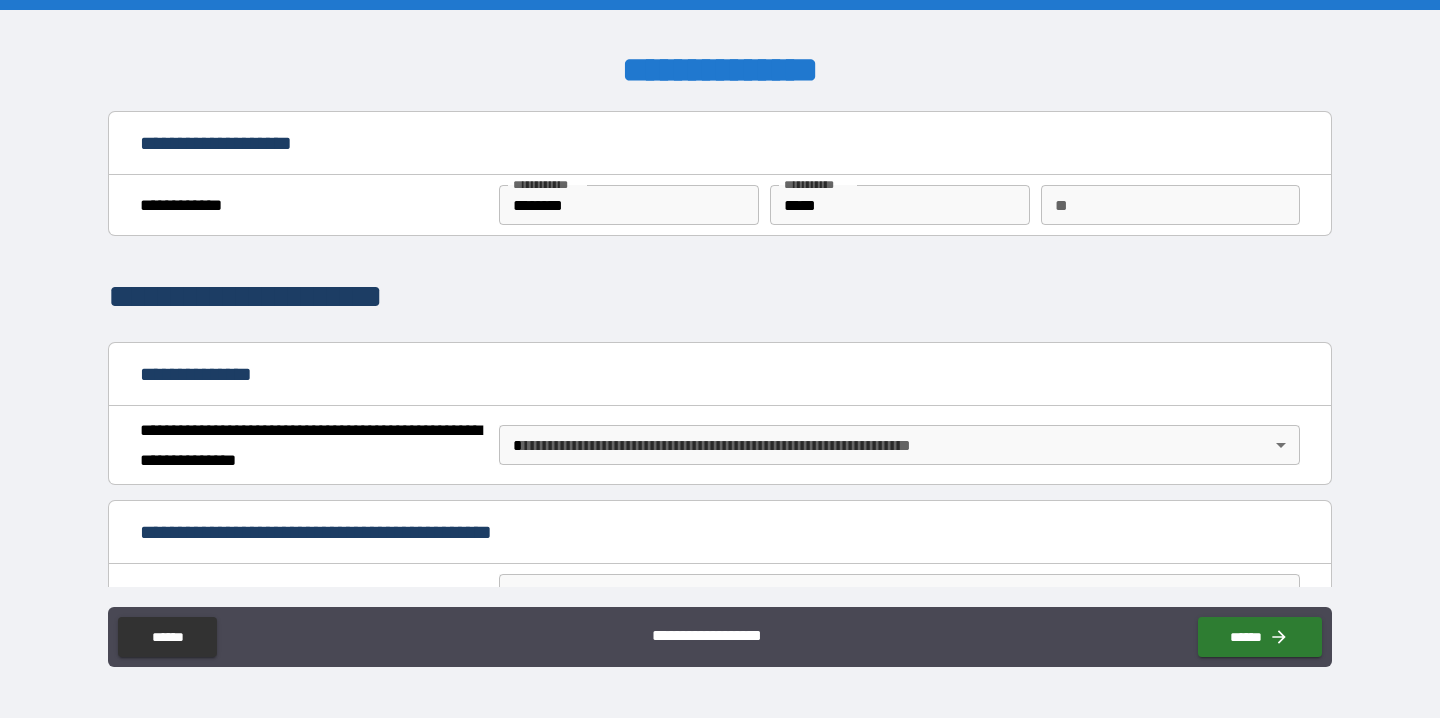 scroll, scrollTop: 55, scrollLeft: 0, axis: vertical 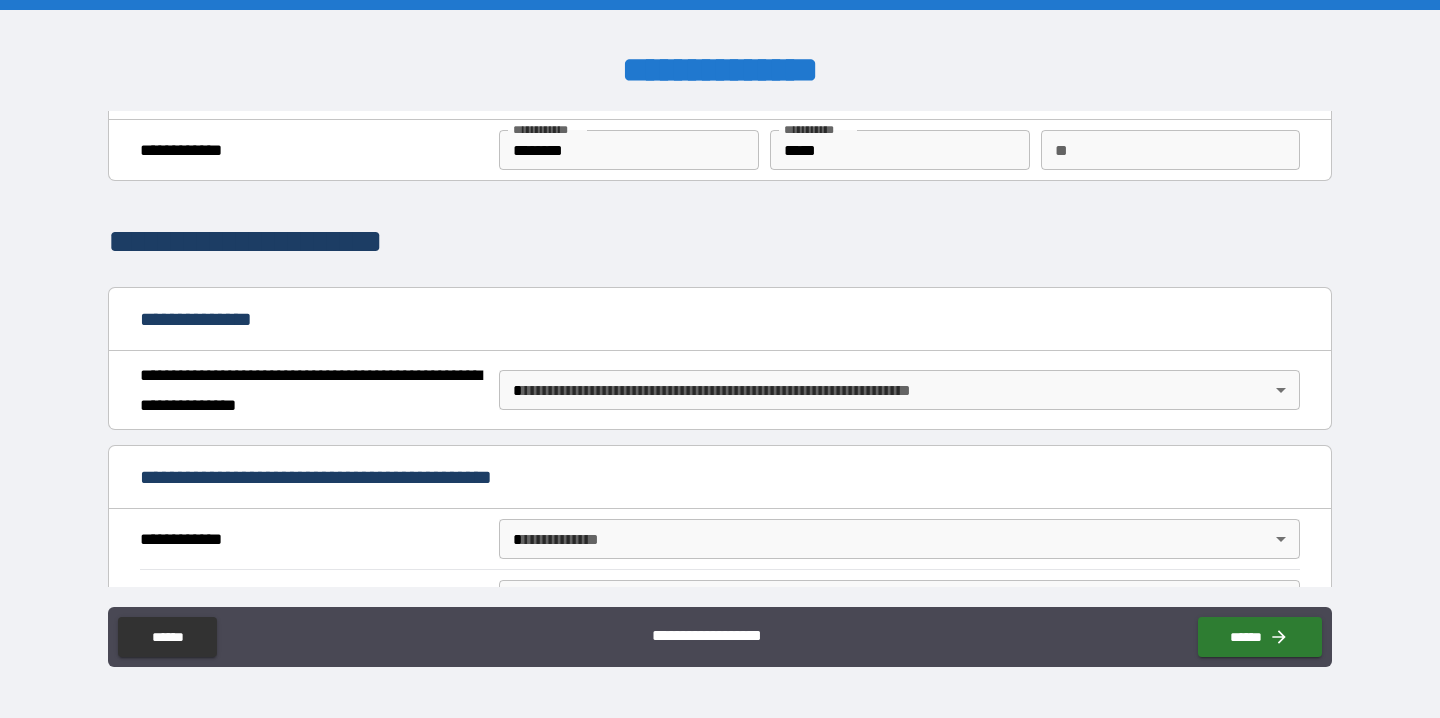 click on "**********" at bounding box center [720, 359] 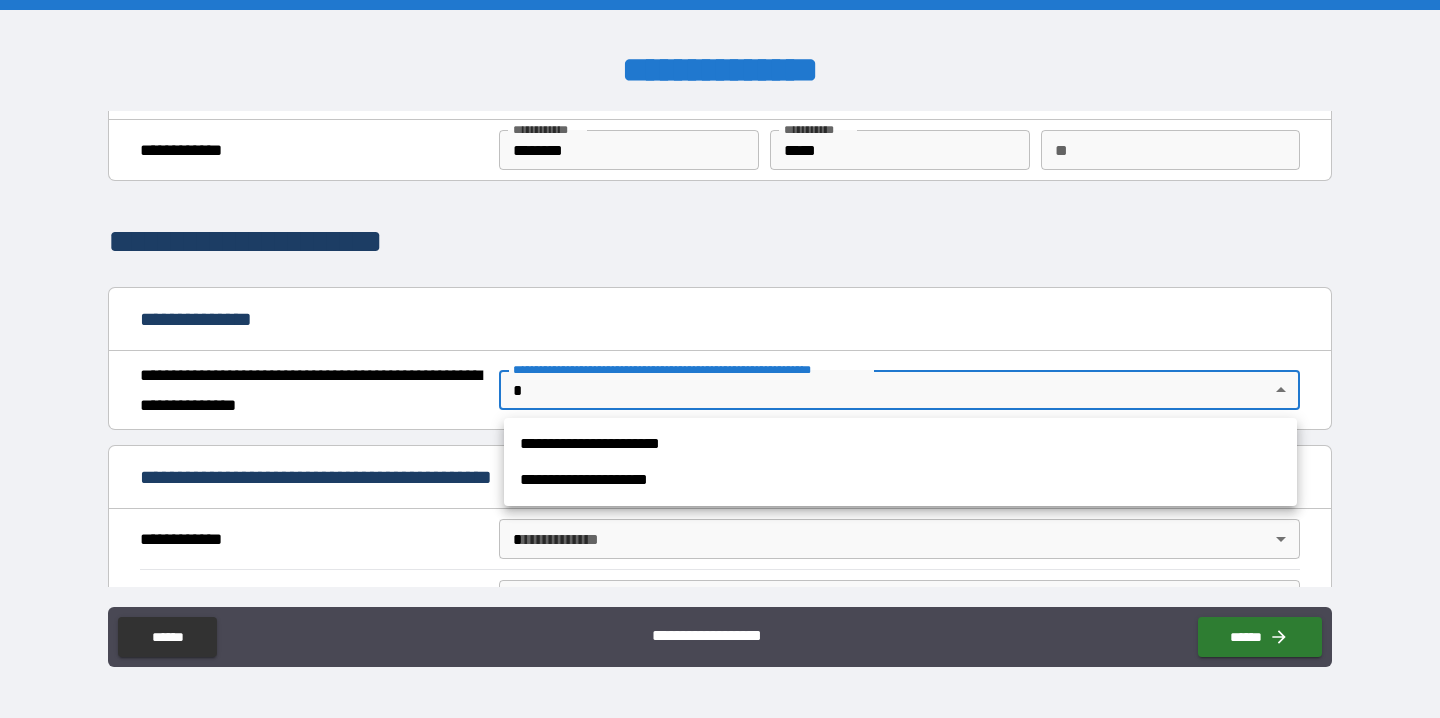 click on "**********" at bounding box center [900, 480] 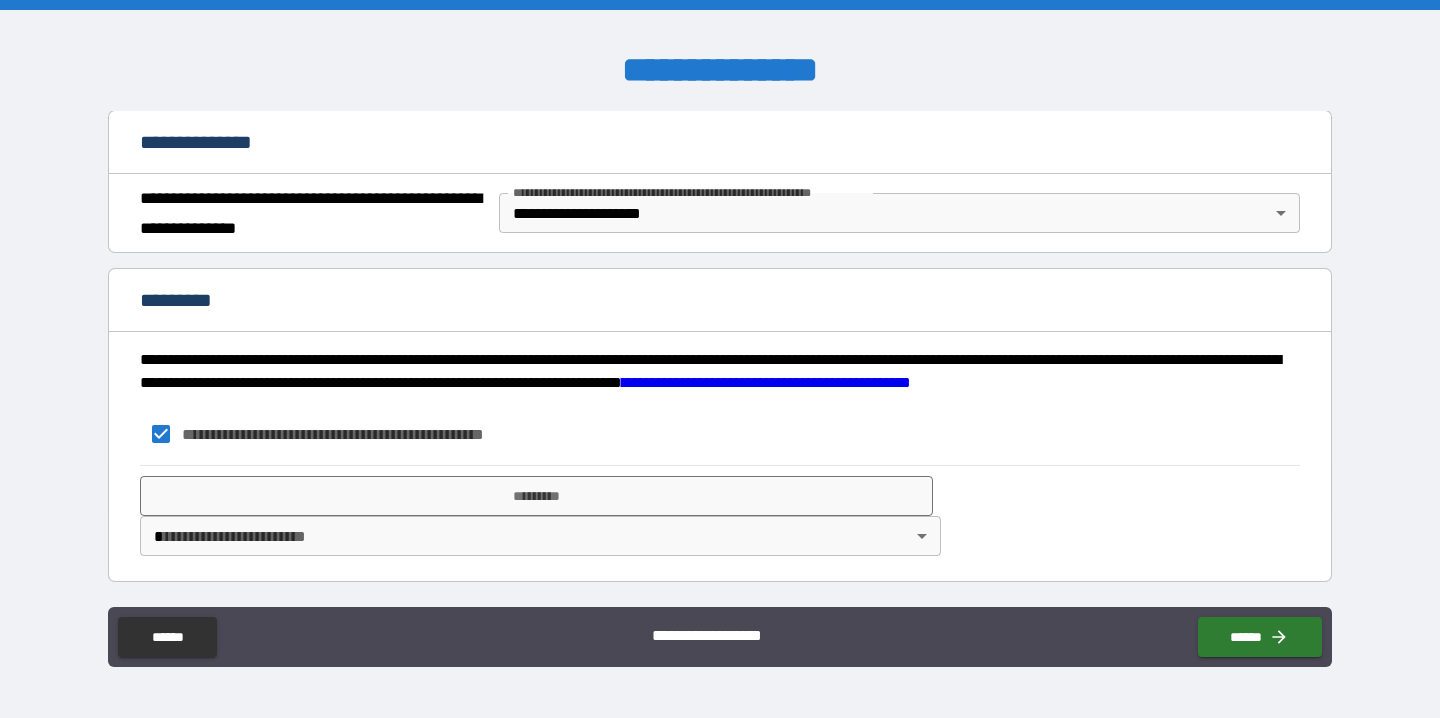 scroll, scrollTop: 232, scrollLeft: 0, axis: vertical 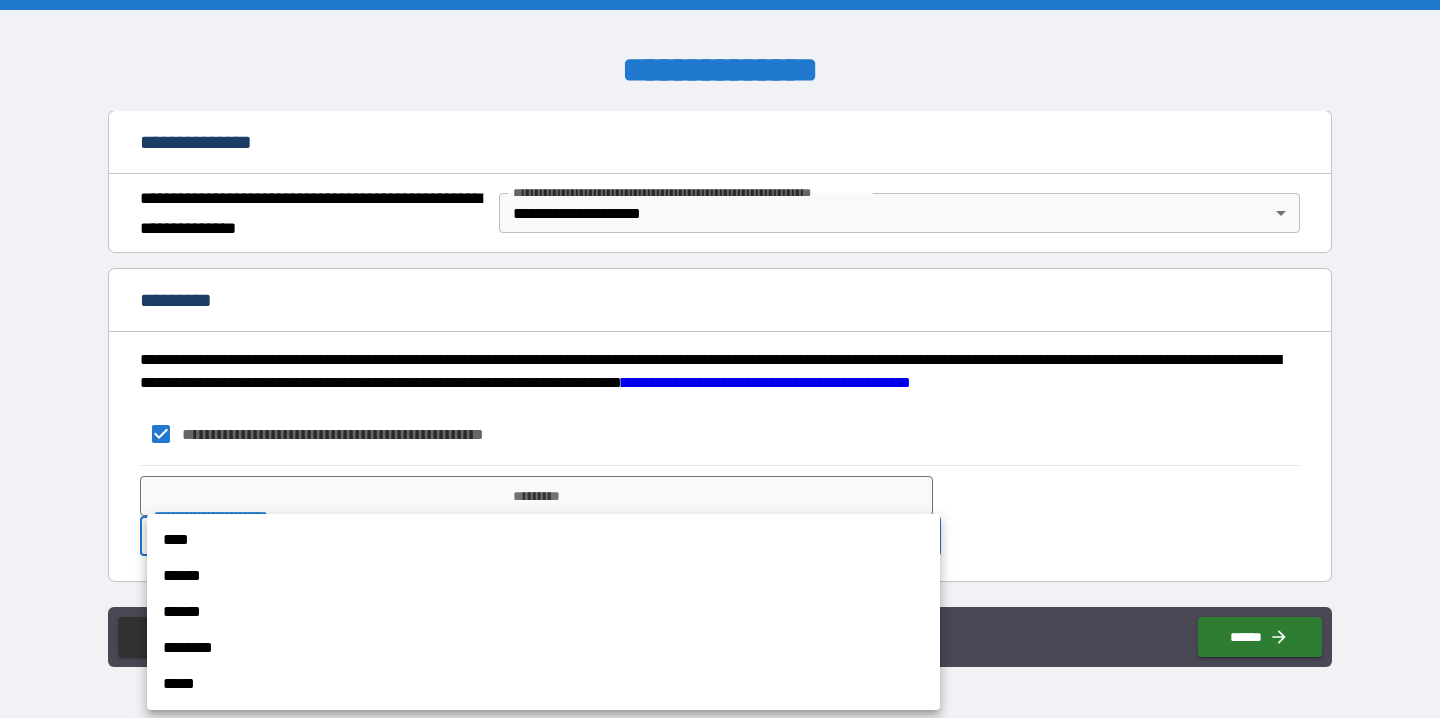 click on "****" at bounding box center (543, 540) 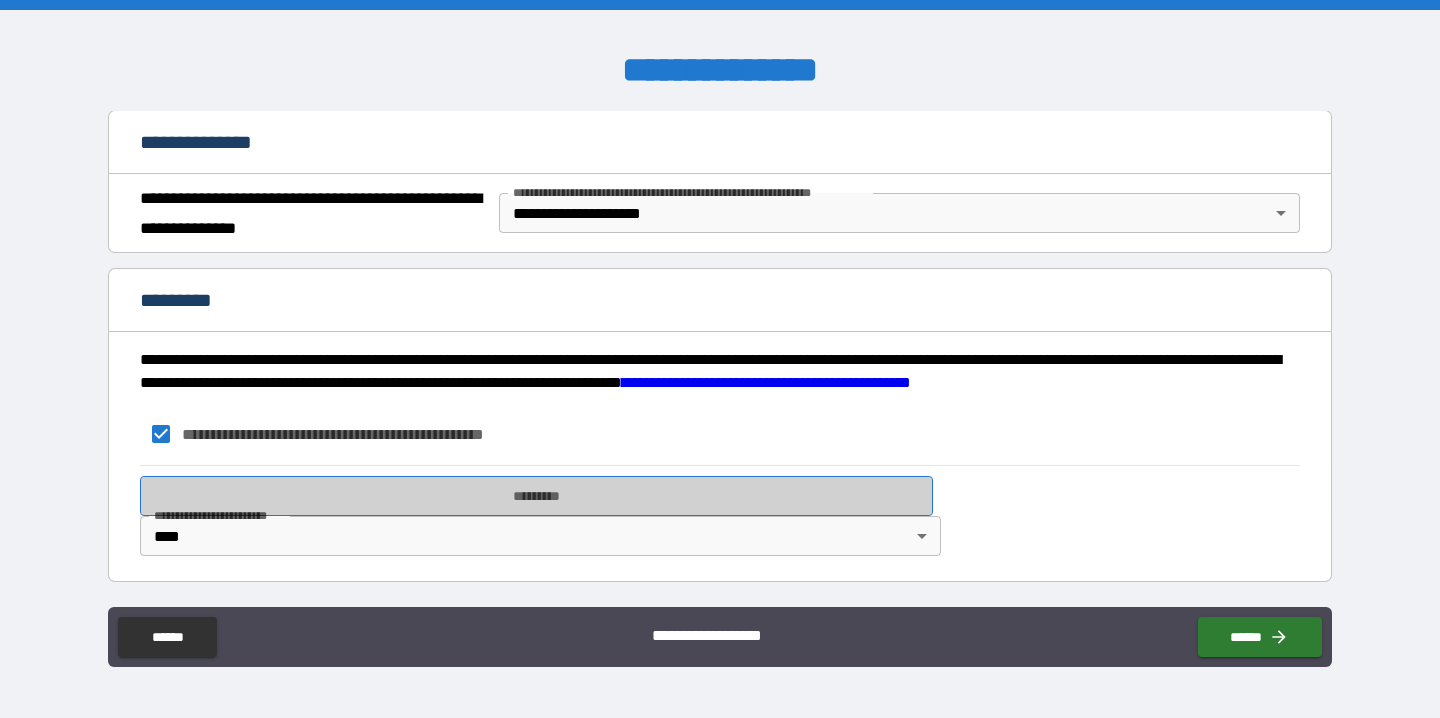 click on "*********" at bounding box center (536, 496) 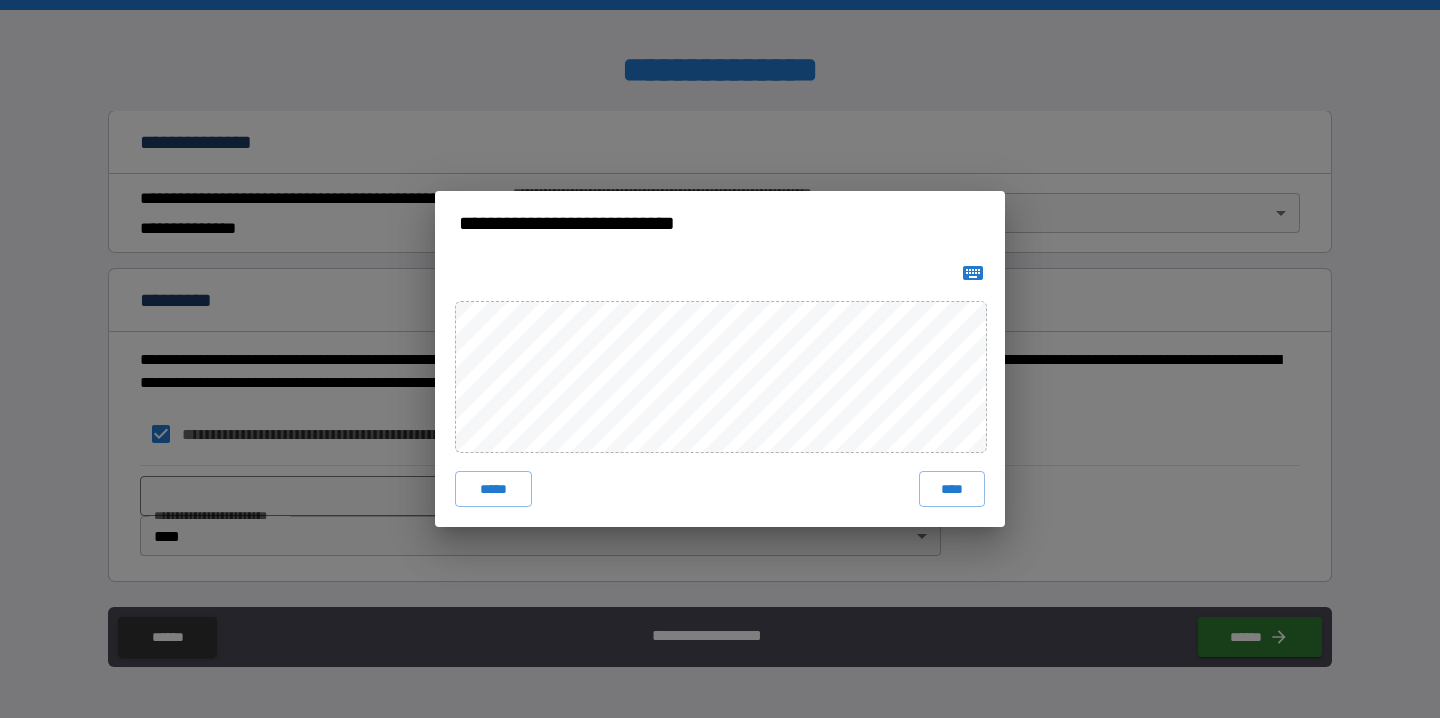 click on "***** ****" at bounding box center [720, 391] 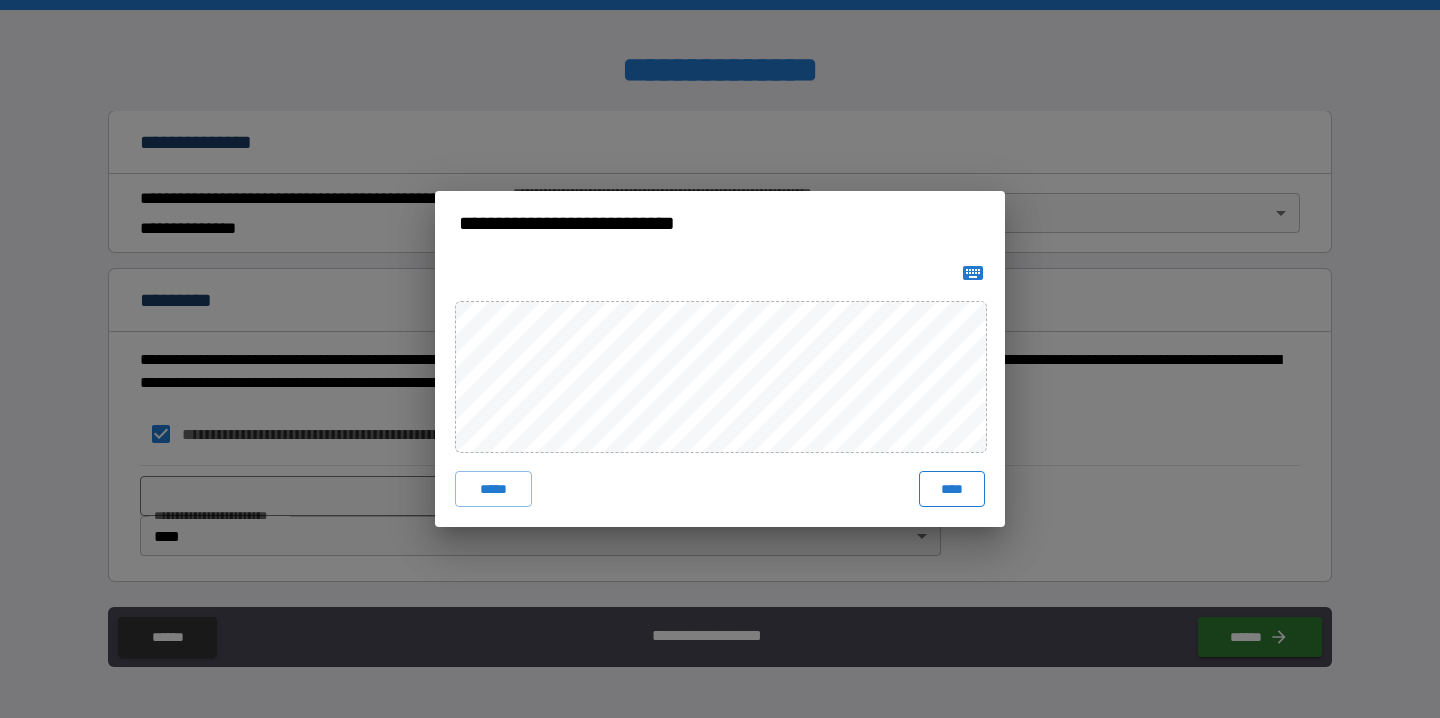 click on "****" at bounding box center [952, 489] 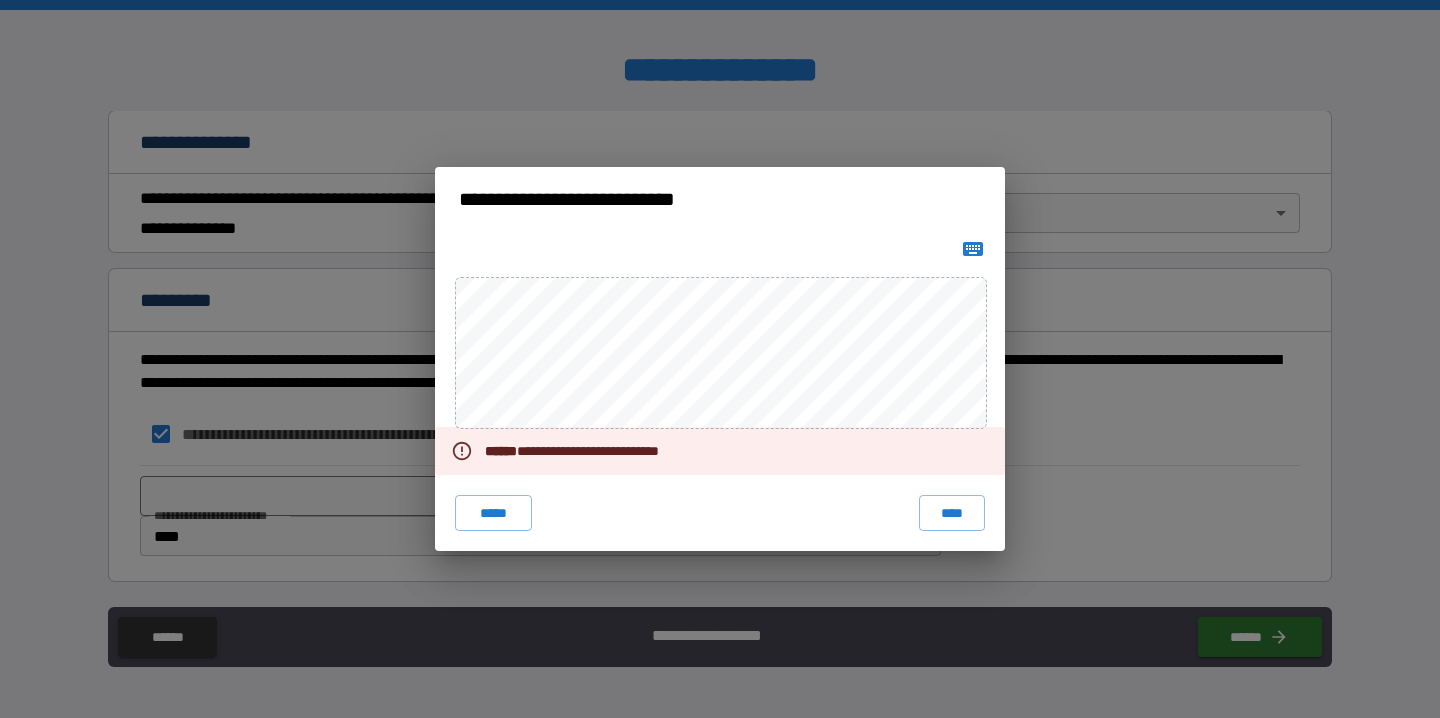 click 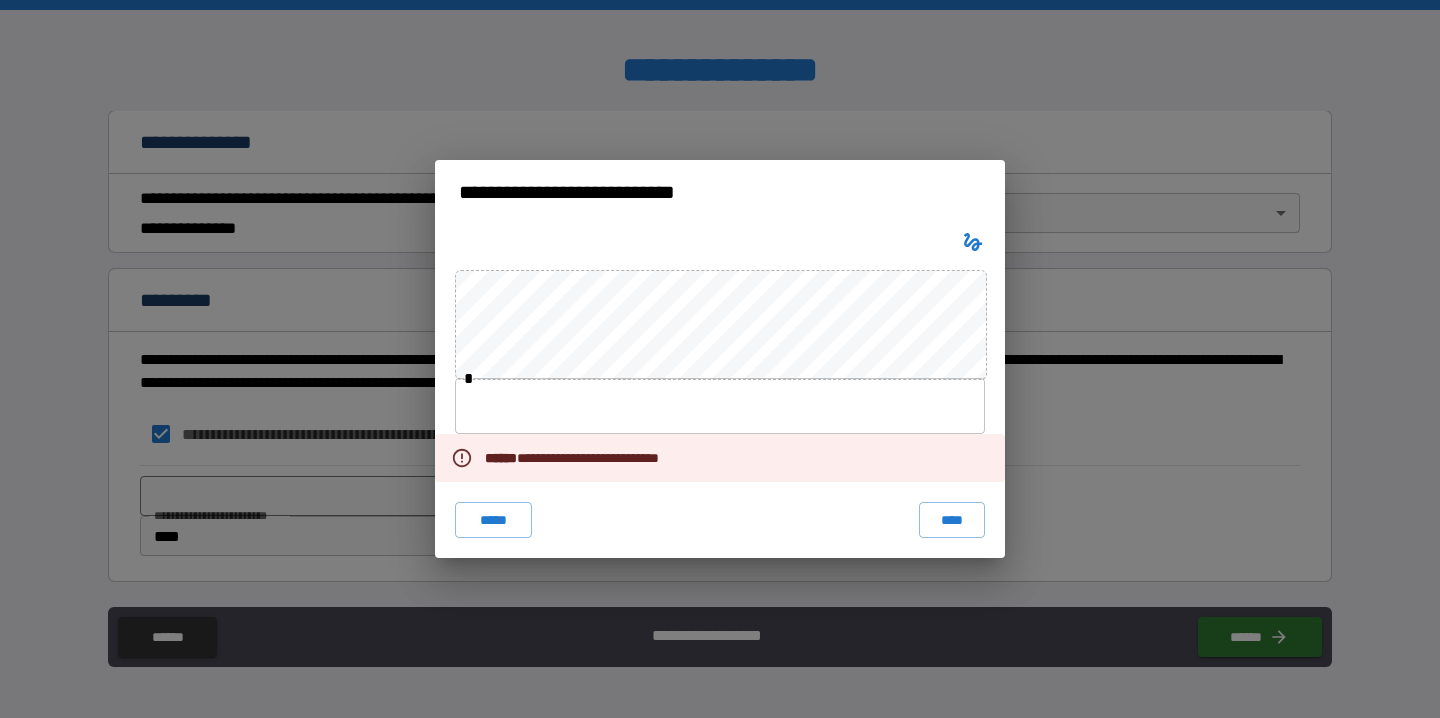 click at bounding box center [720, 406] 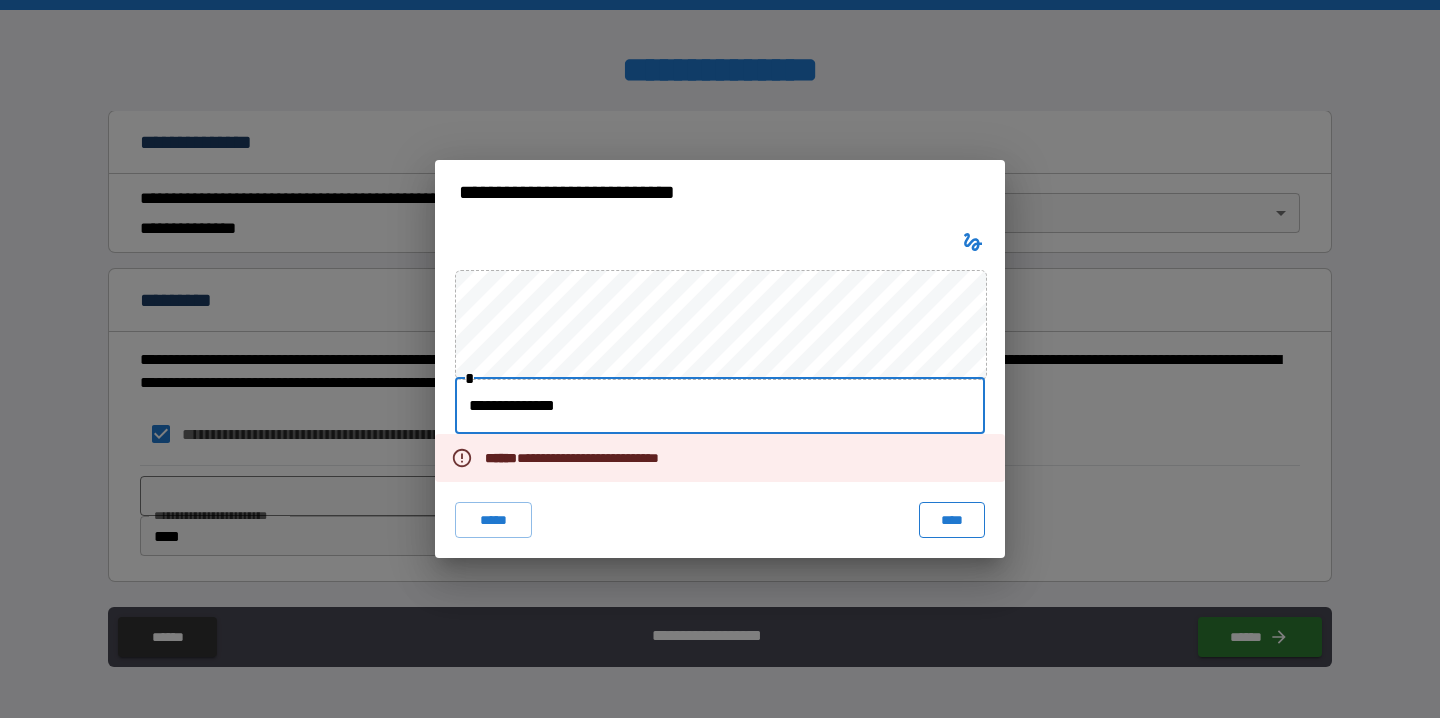 type on "**********" 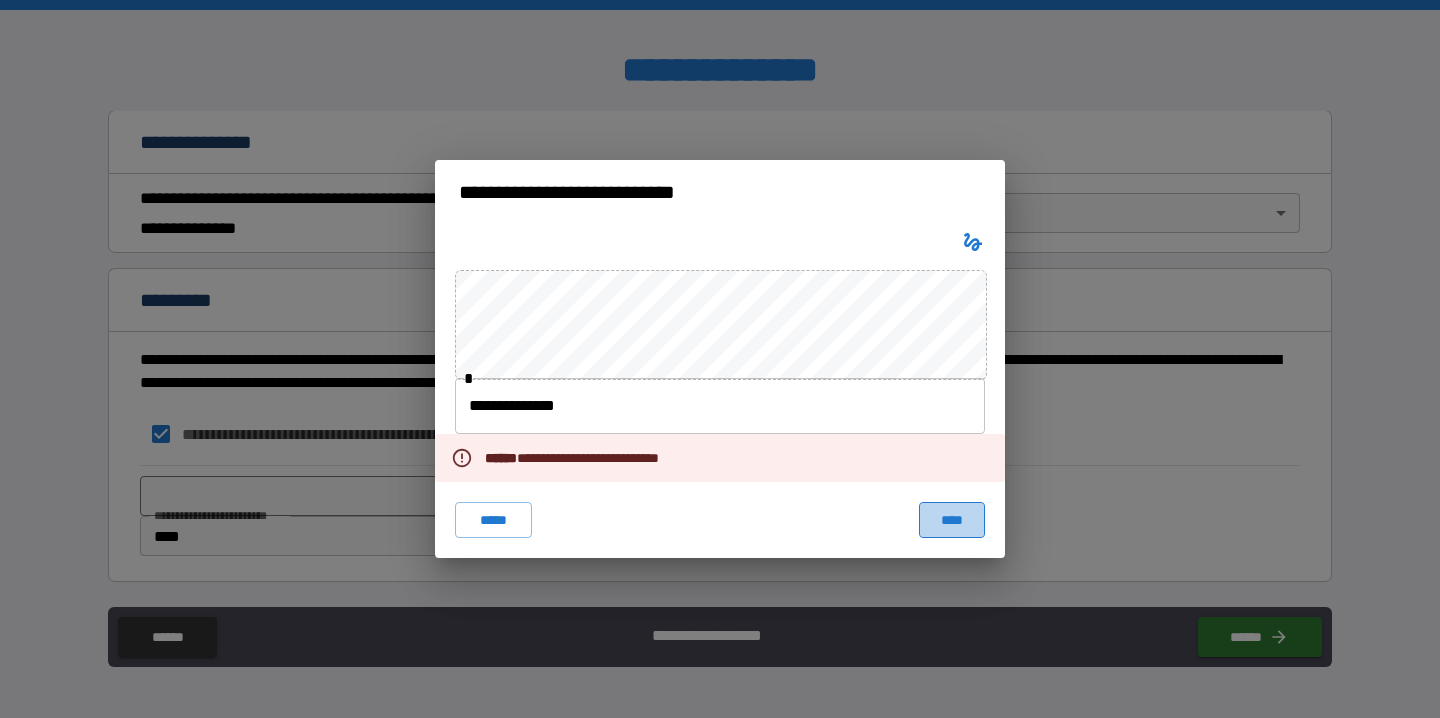 click on "****" at bounding box center [952, 520] 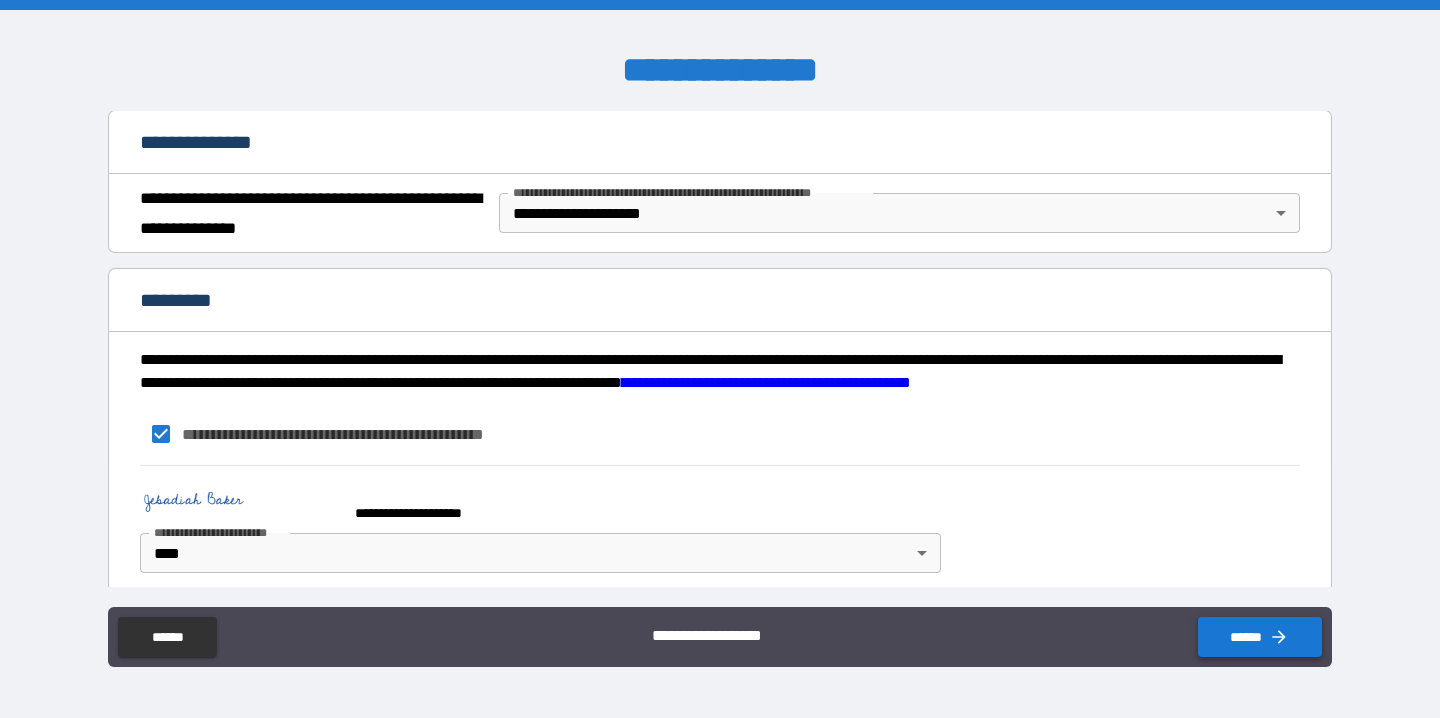 click on "******" at bounding box center [1260, 637] 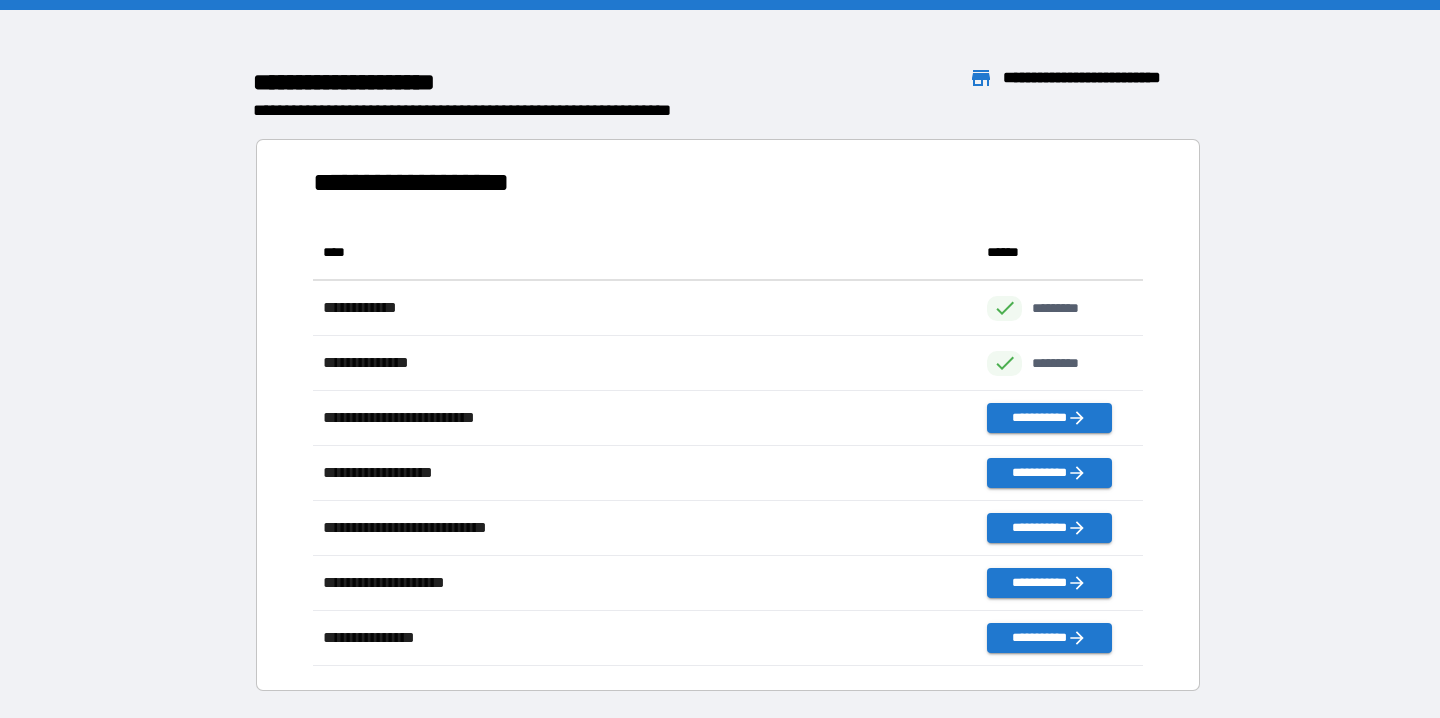 scroll, scrollTop: 1, scrollLeft: 1, axis: both 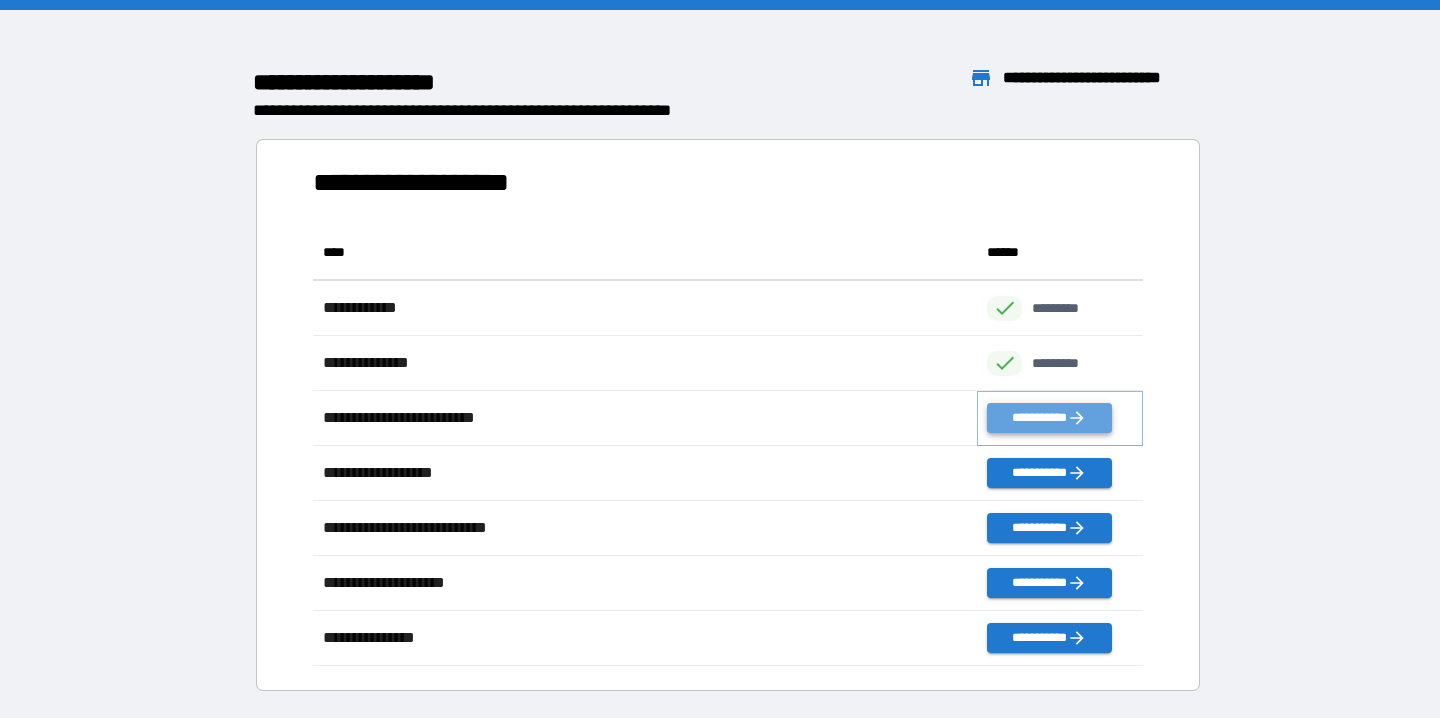 click on "**********" at bounding box center (1049, 418) 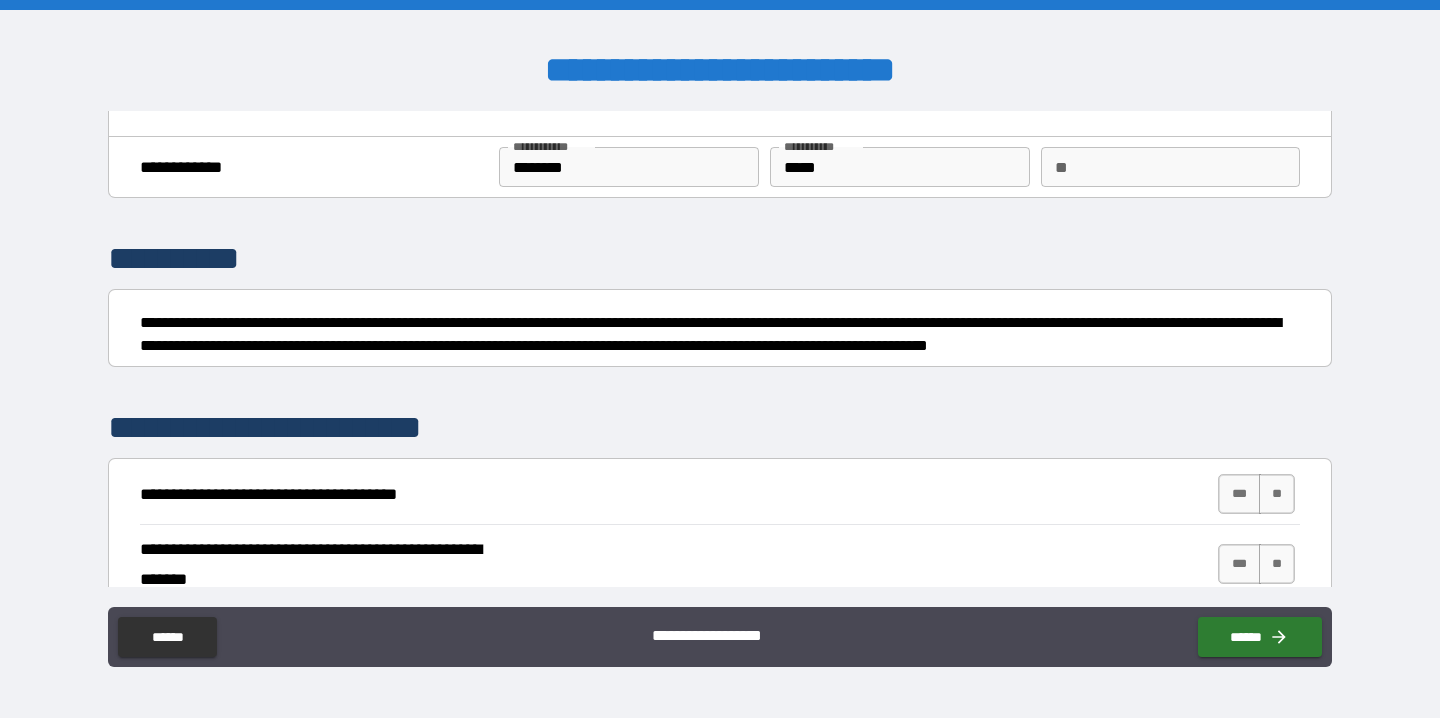 scroll, scrollTop: 70, scrollLeft: 0, axis: vertical 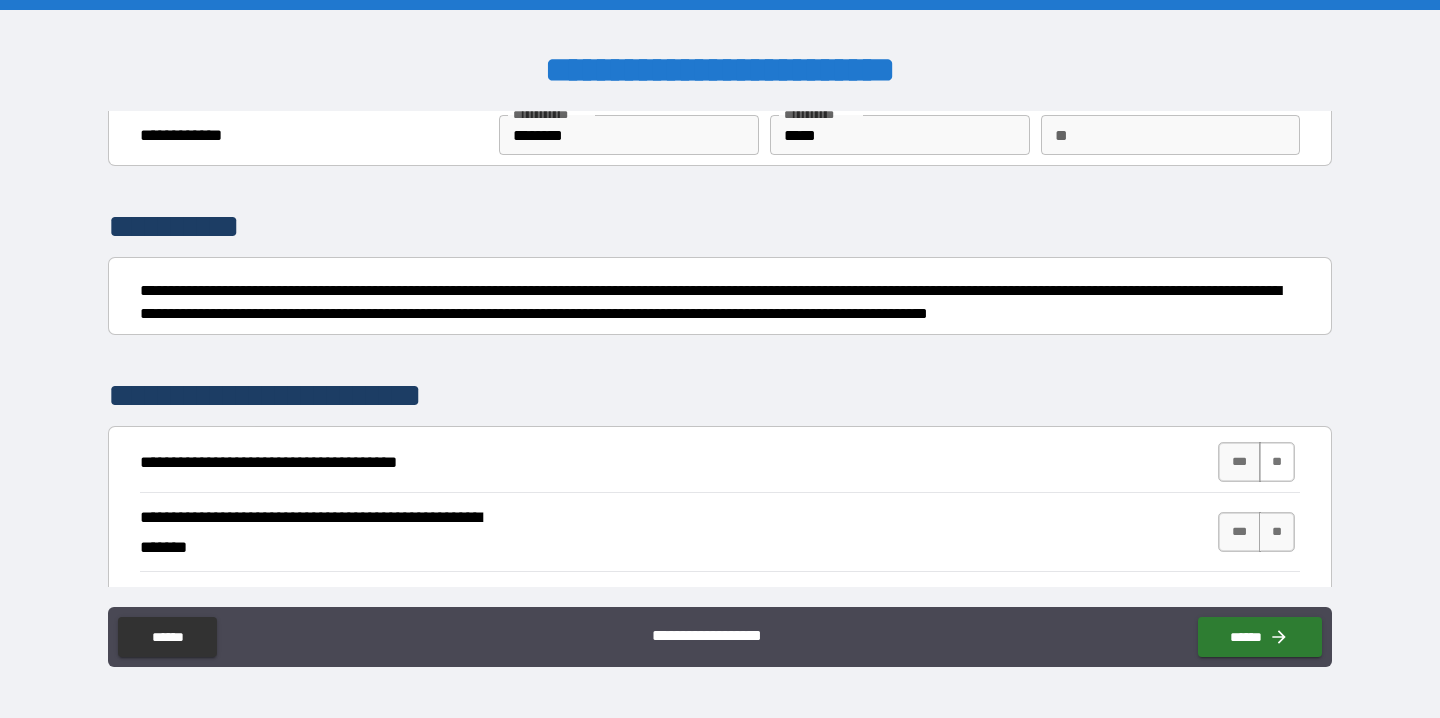 click on "**" at bounding box center (1277, 462) 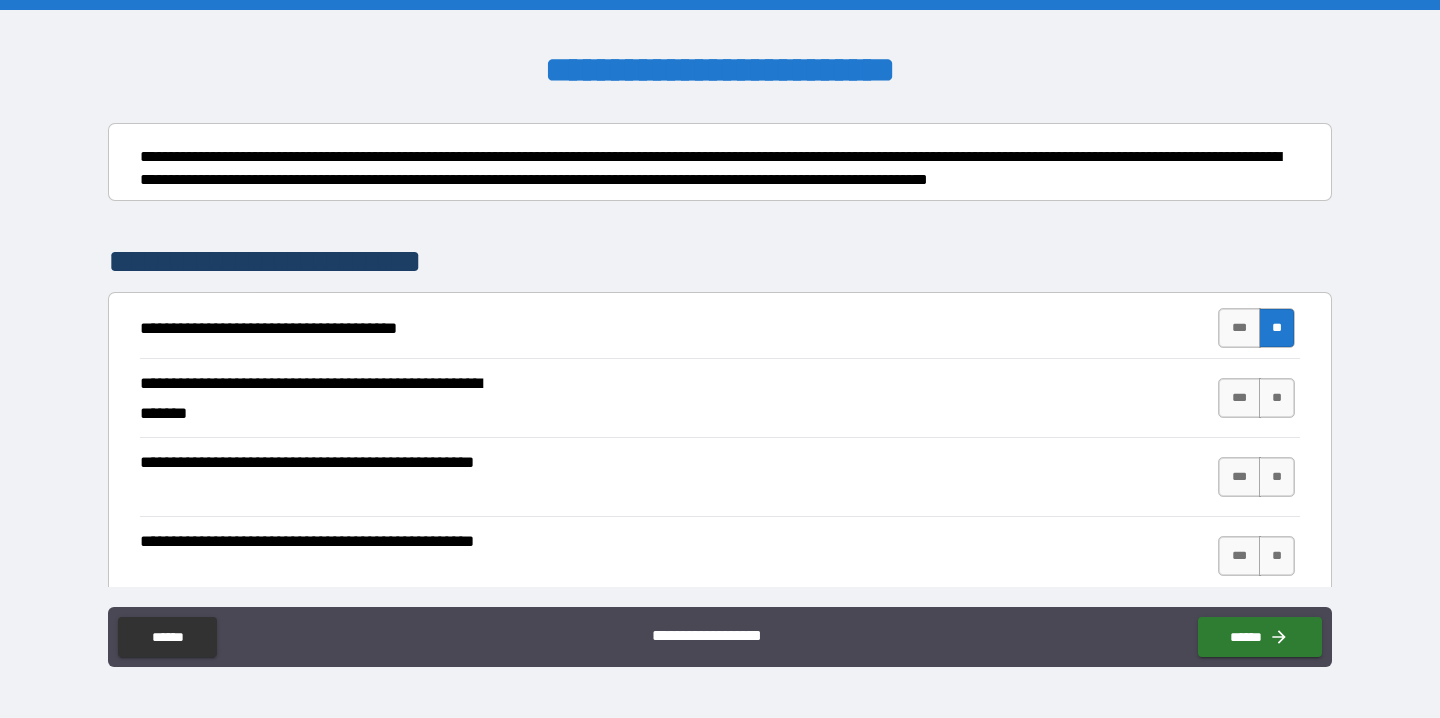scroll, scrollTop: 205, scrollLeft: 0, axis: vertical 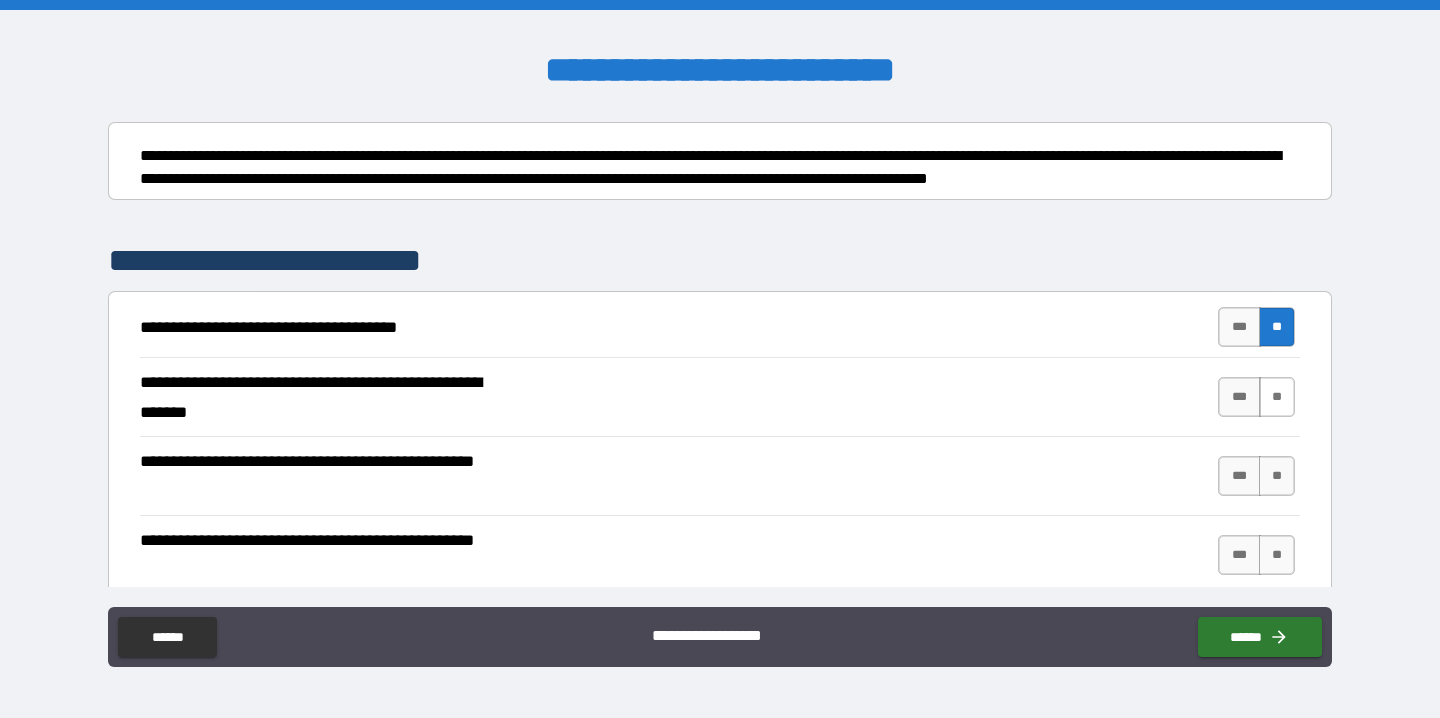 click on "**" at bounding box center [1277, 397] 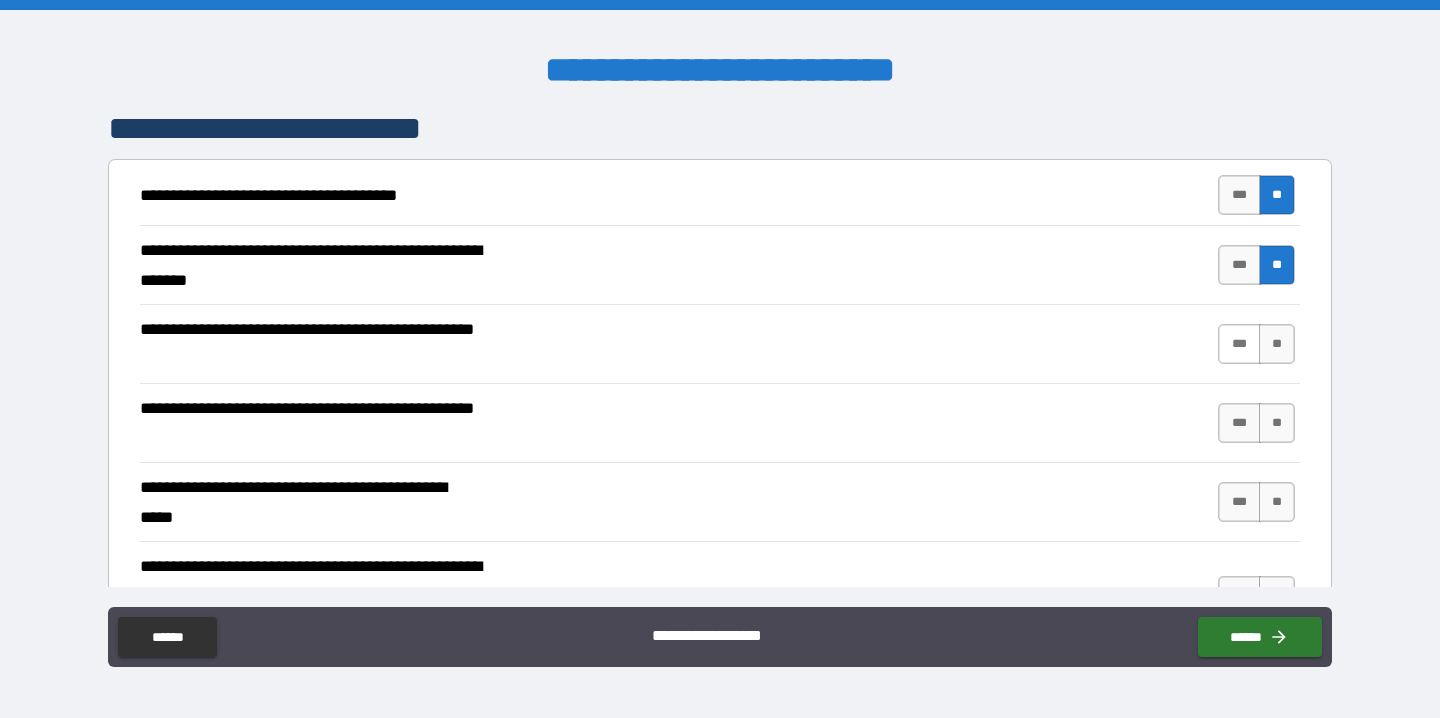 scroll, scrollTop: 359, scrollLeft: 0, axis: vertical 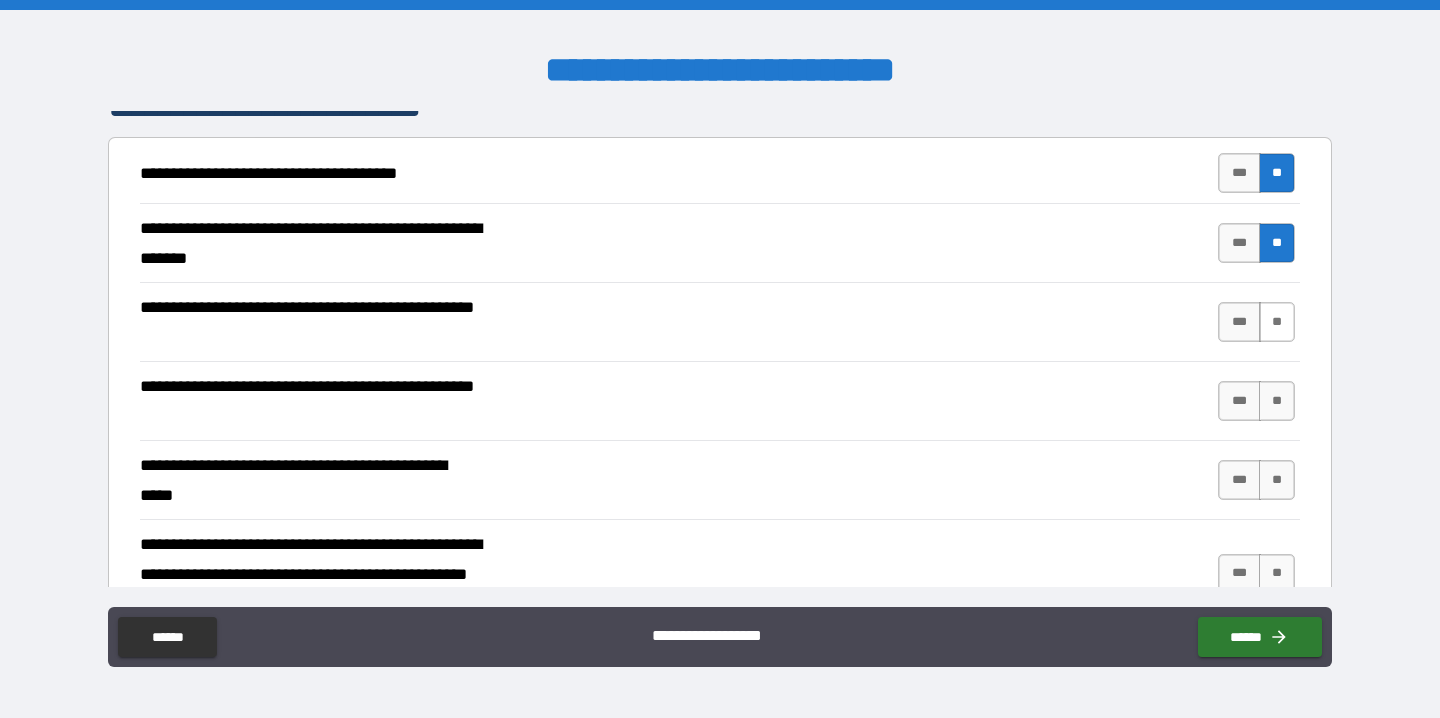 click on "**" at bounding box center (1277, 322) 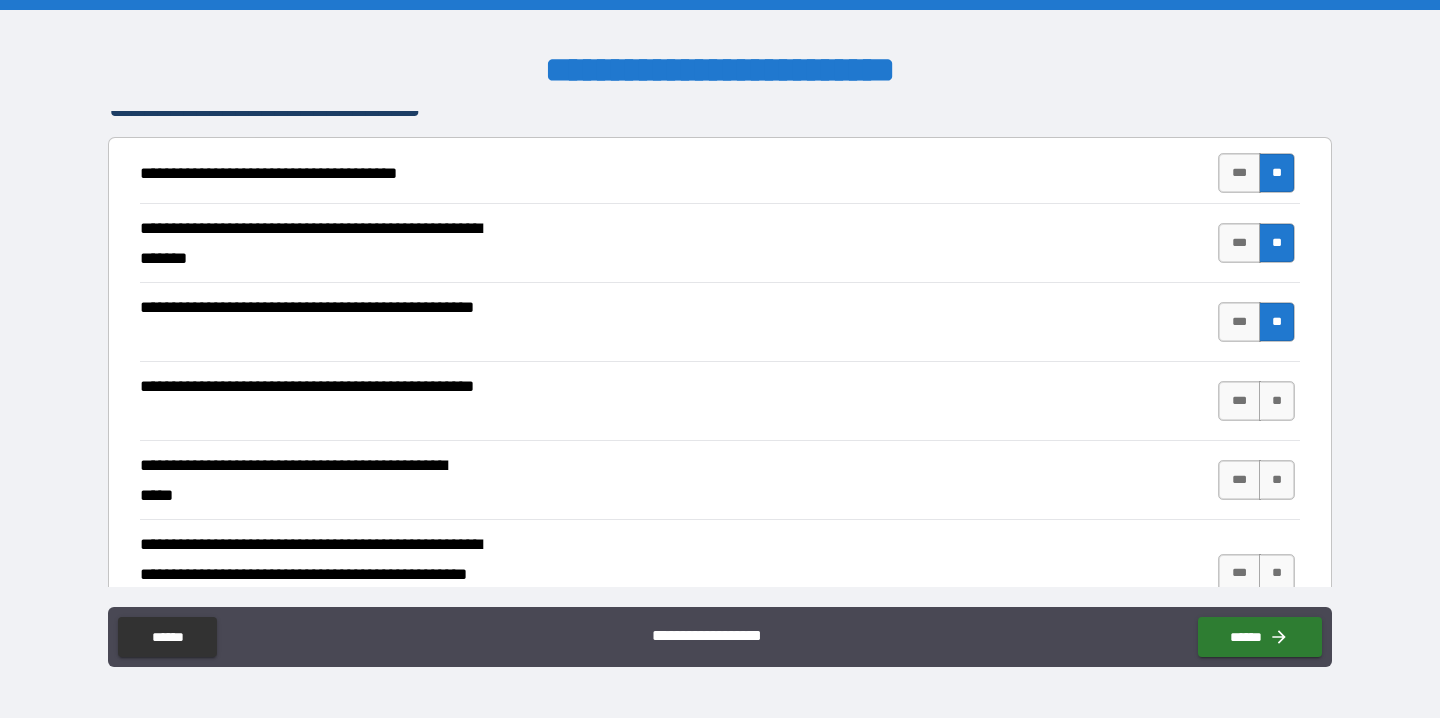 click on "*** **" at bounding box center (1259, 401) 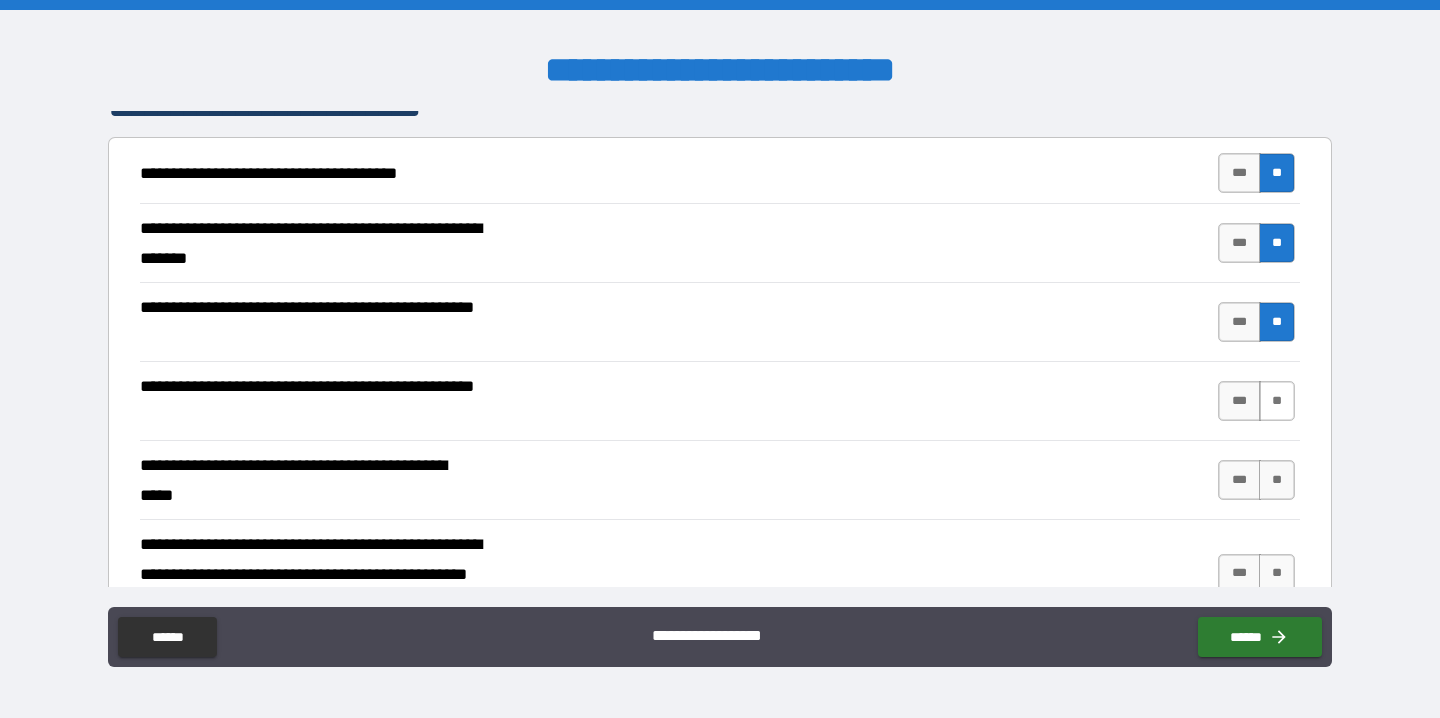 click on "**" at bounding box center (1277, 401) 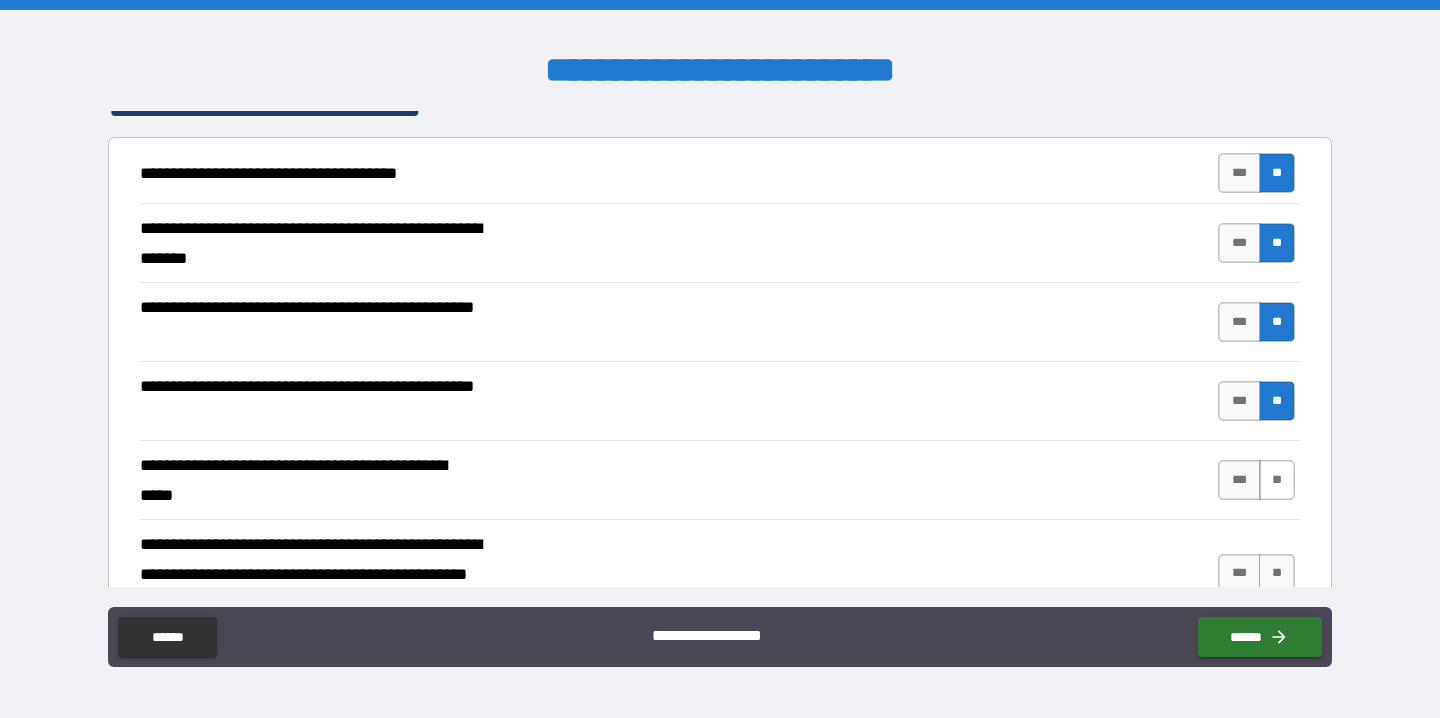 click on "**" at bounding box center (1277, 480) 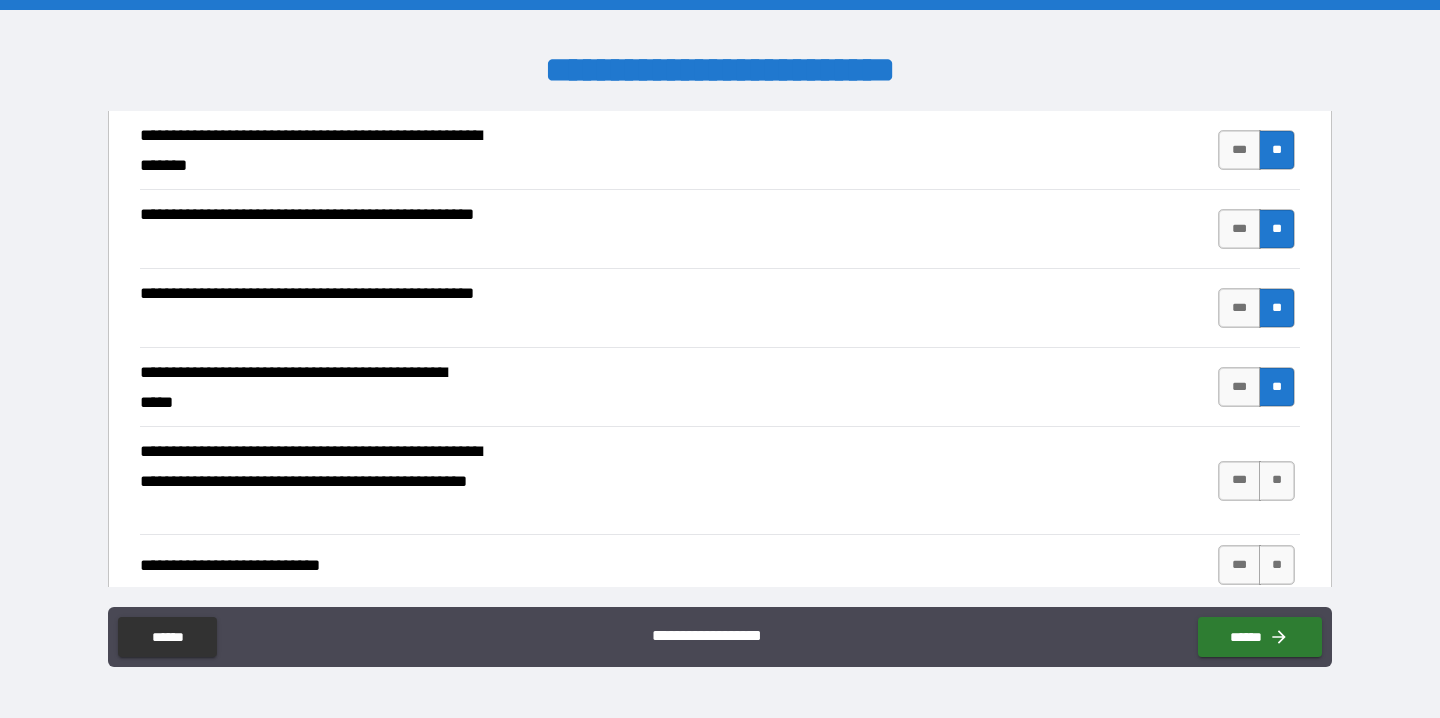 scroll, scrollTop: 486, scrollLeft: 0, axis: vertical 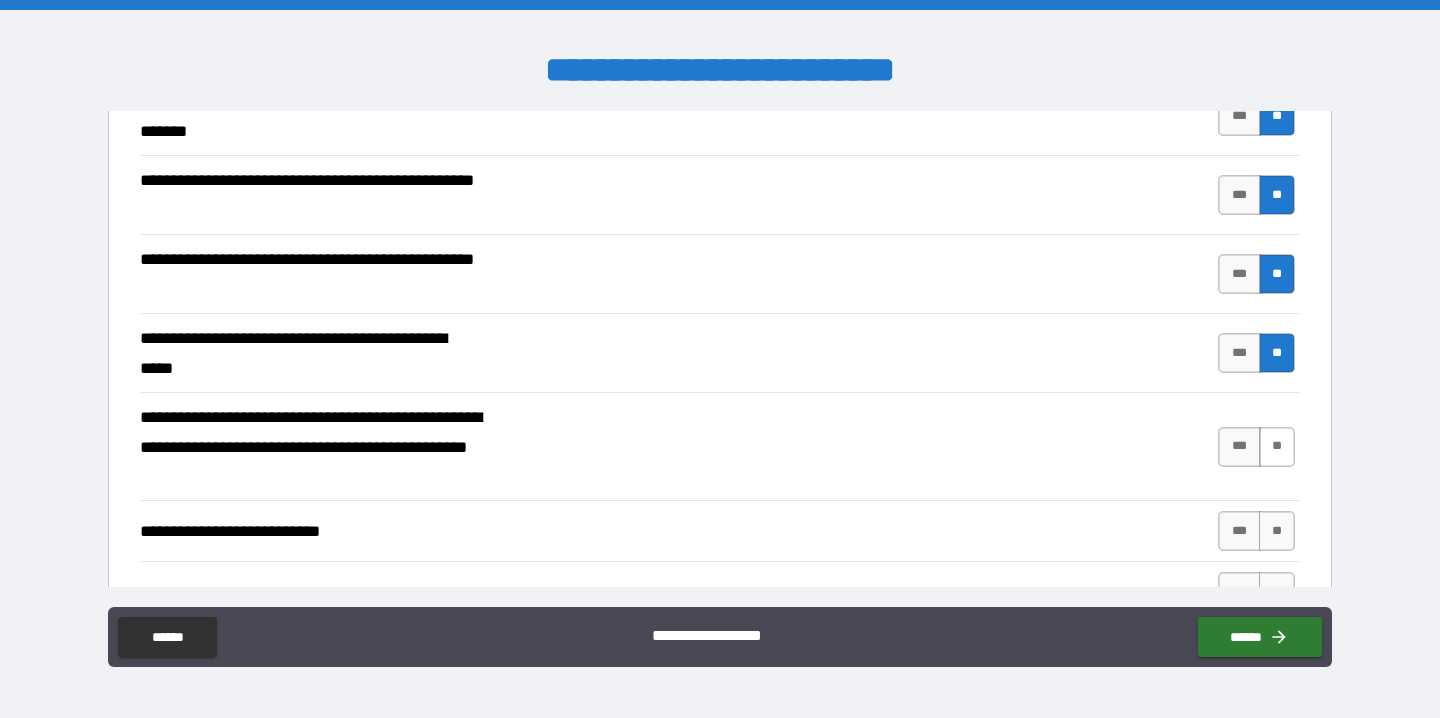 click on "**" at bounding box center [1277, 447] 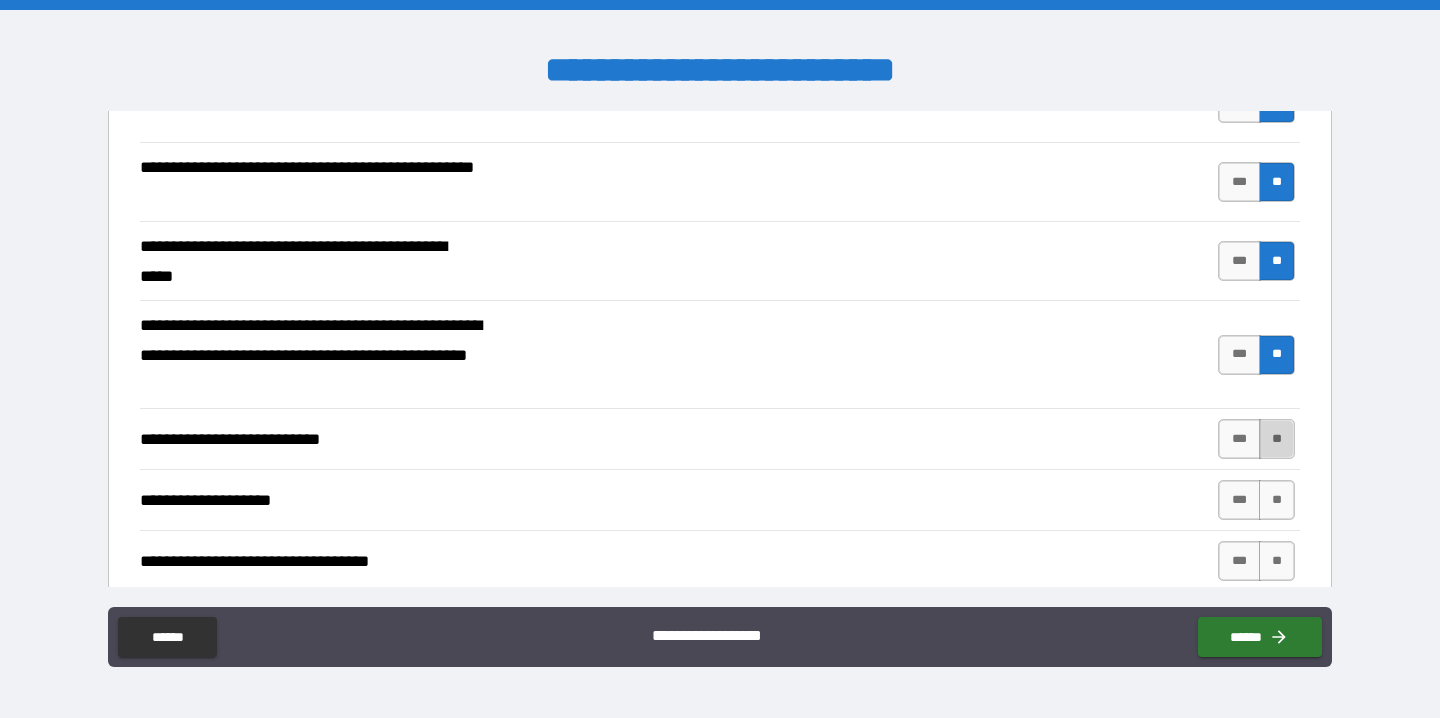 click on "**" at bounding box center [1277, 439] 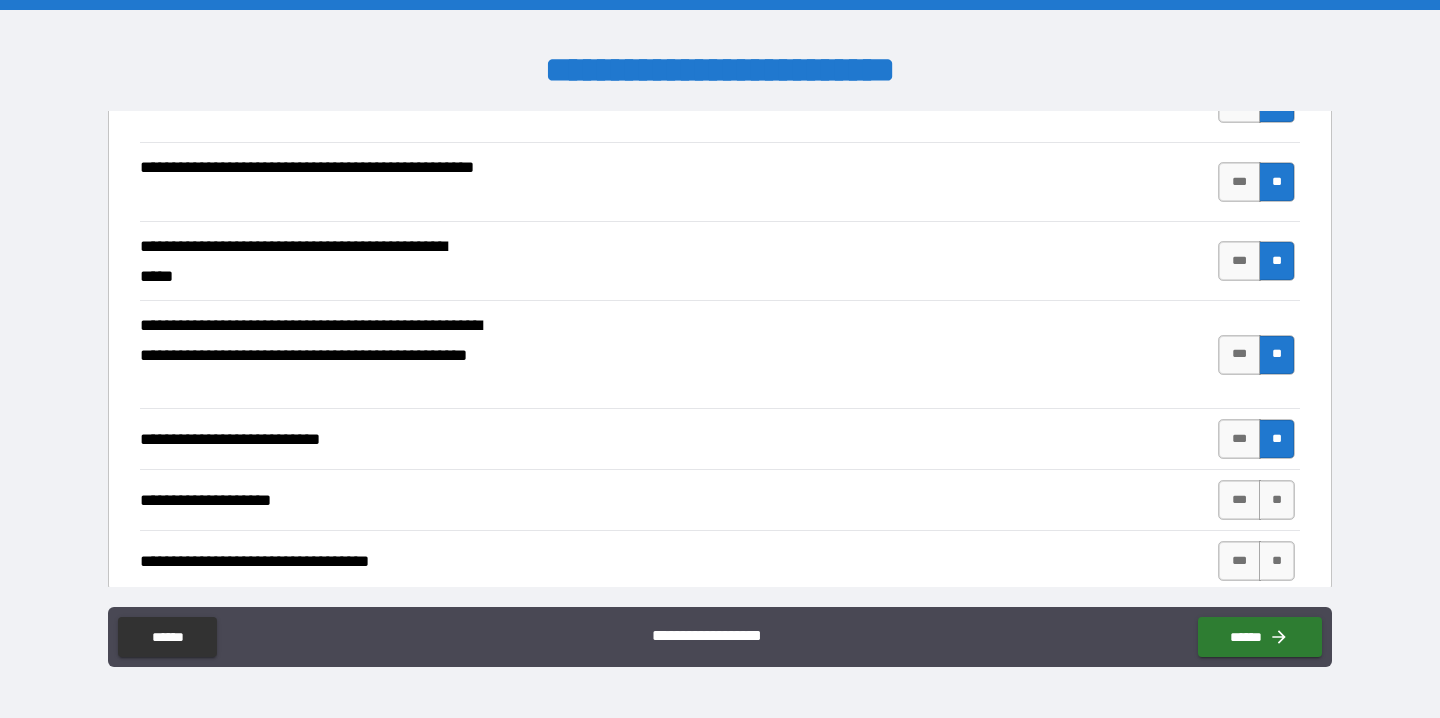 scroll, scrollTop: 637, scrollLeft: 0, axis: vertical 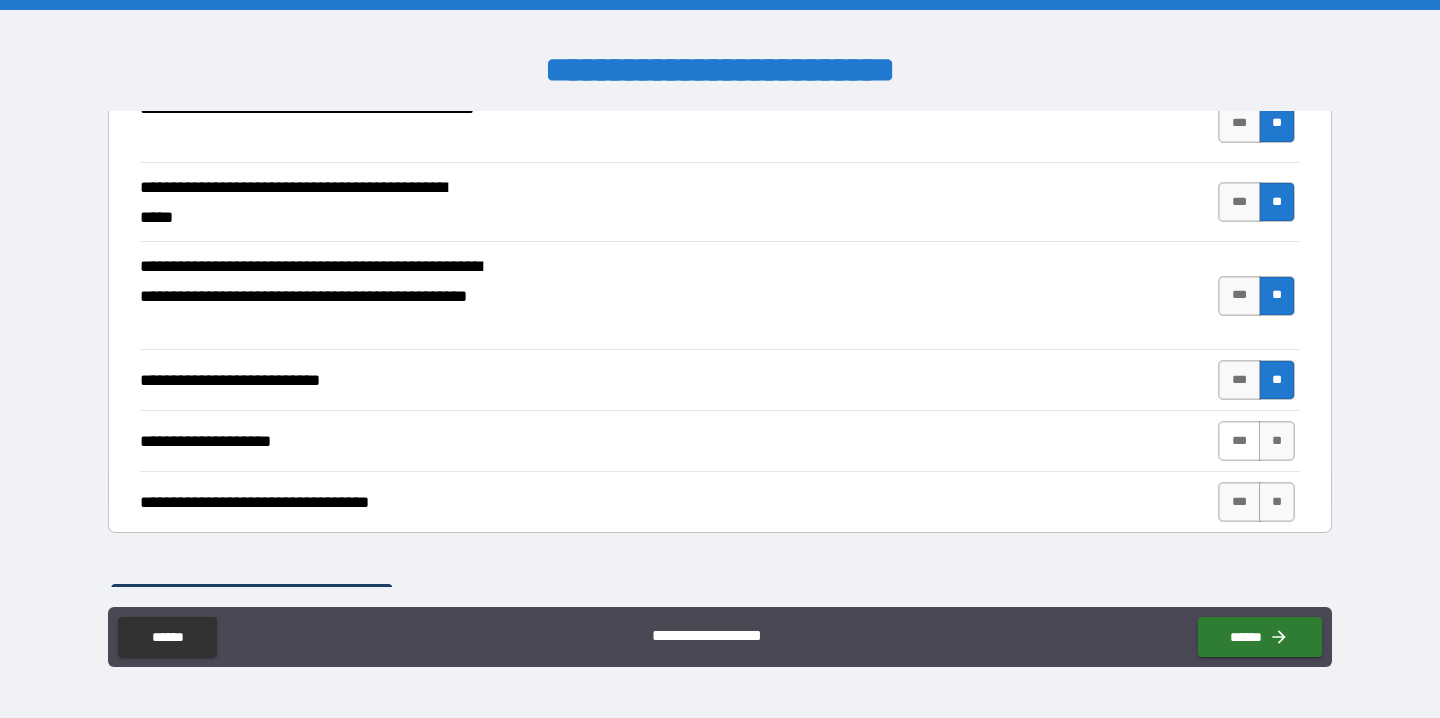 click on "***" at bounding box center [1239, 441] 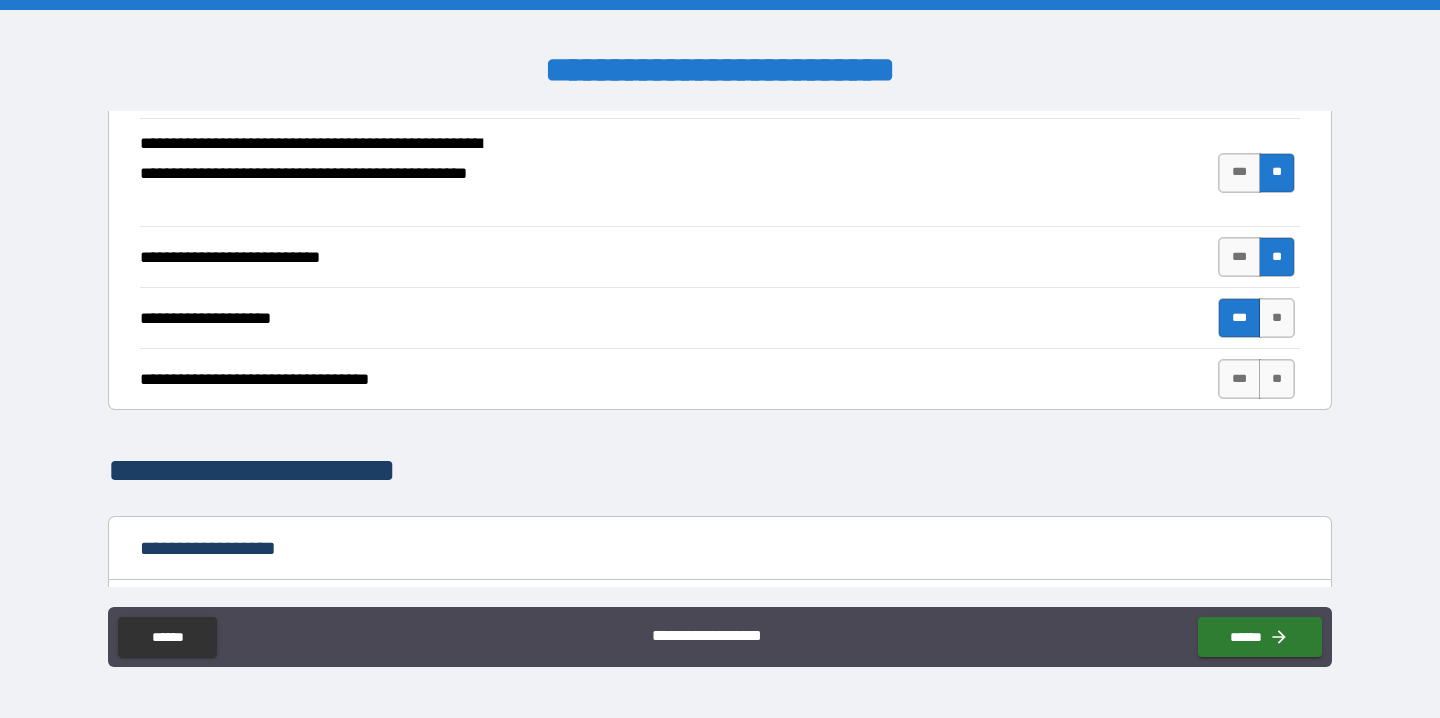 scroll, scrollTop: 774, scrollLeft: 0, axis: vertical 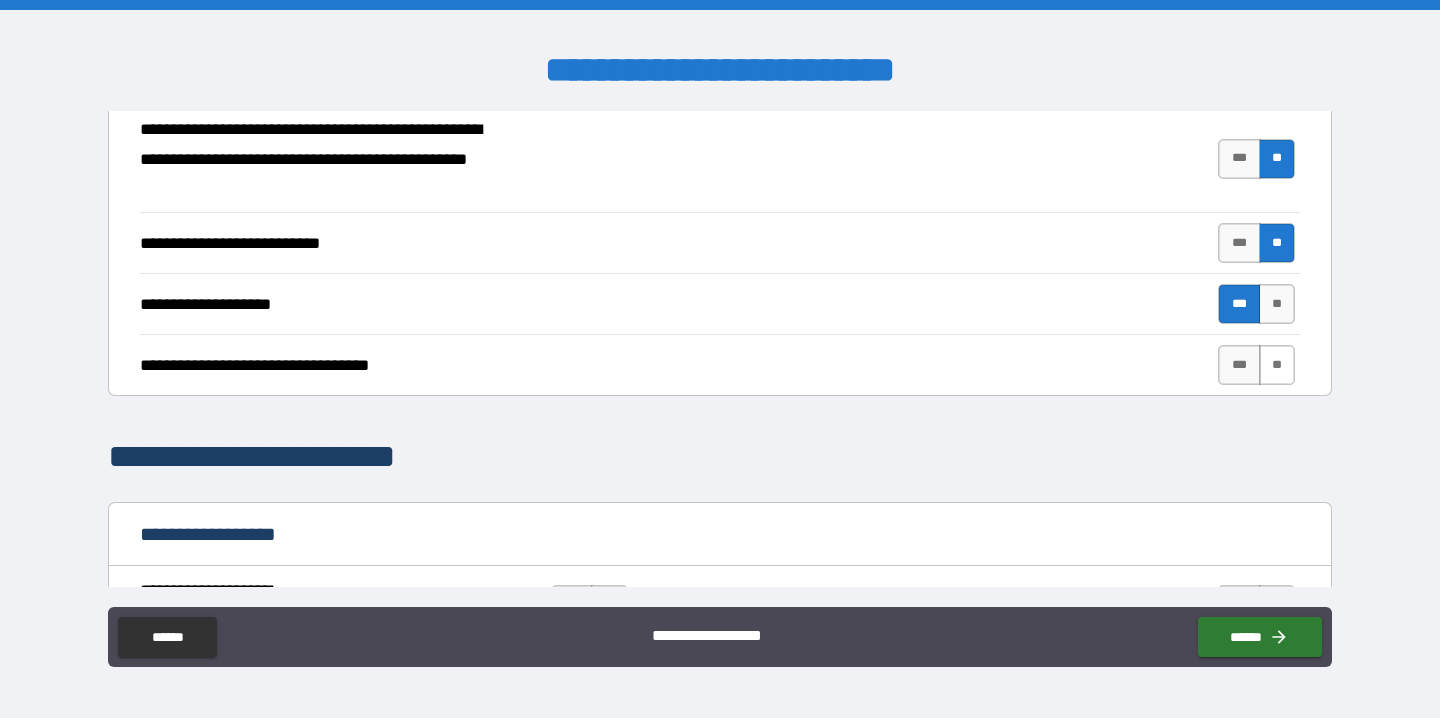click on "**" at bounding box center (1277, 365) 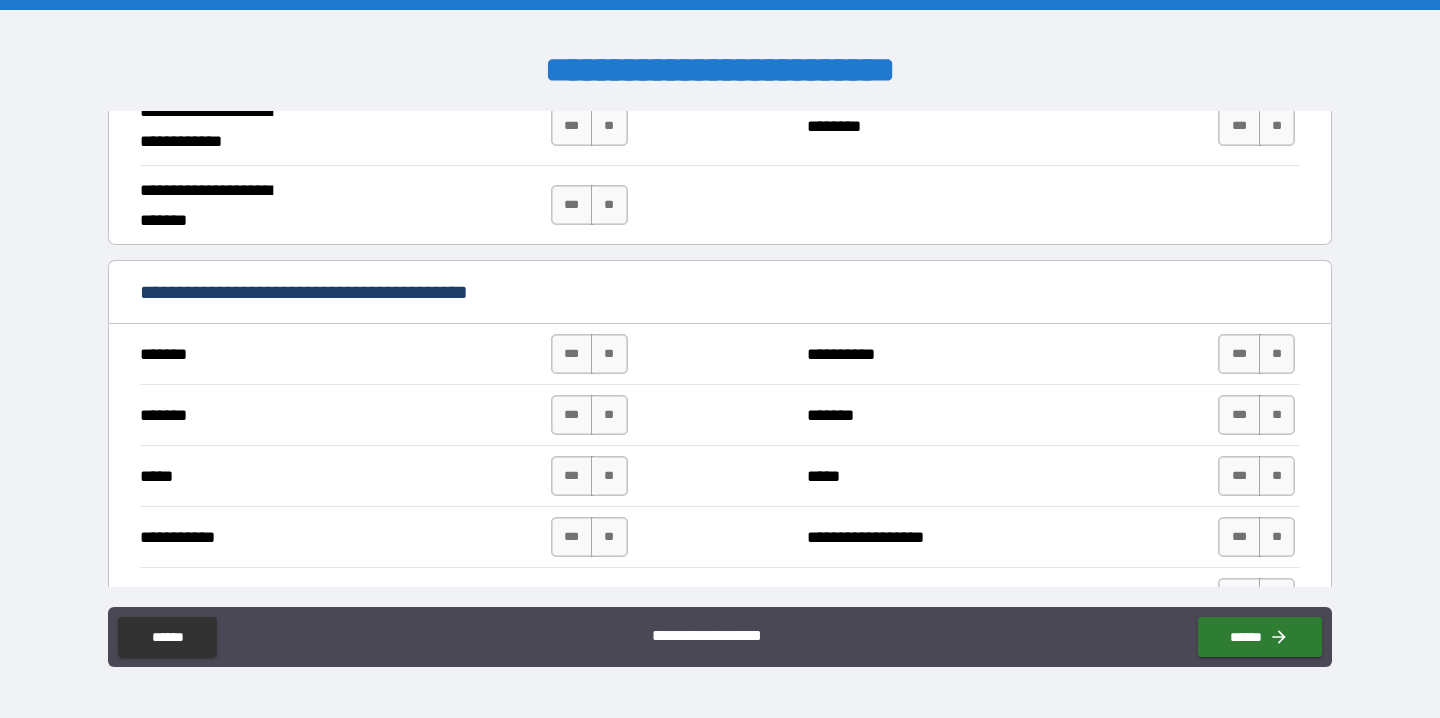 scroll, scrollTop: 1269, scrollLeft: 0, axis: vertical 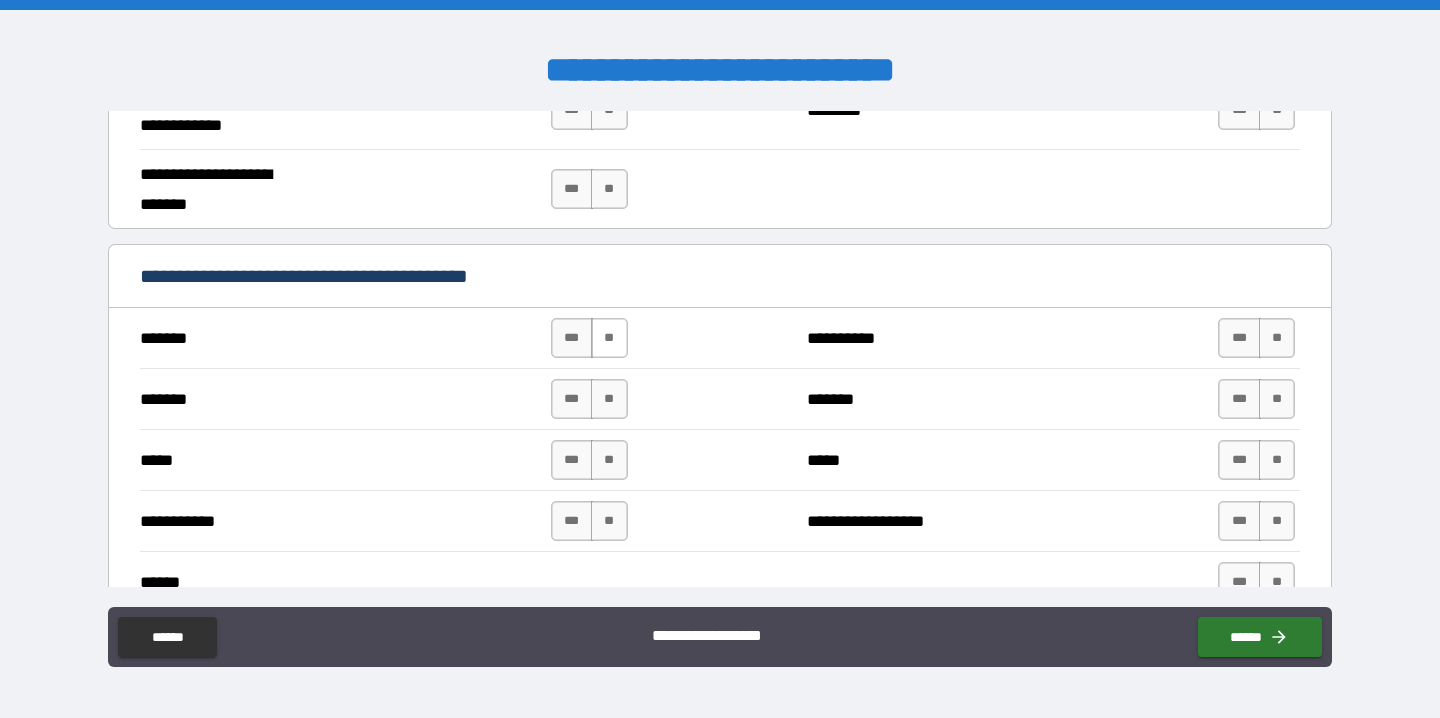click on "**" at bounding box center [609, 338] 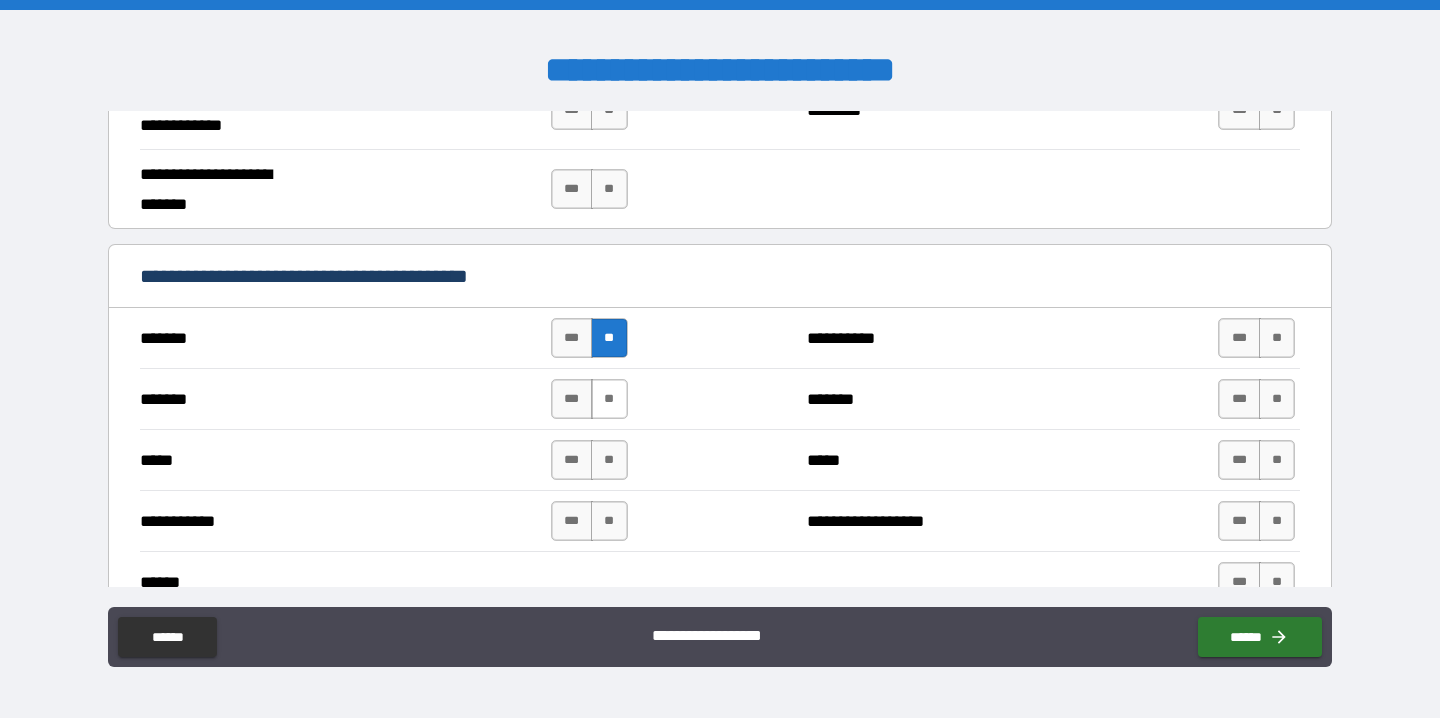 click on "**" at bounding box center [609, 399] 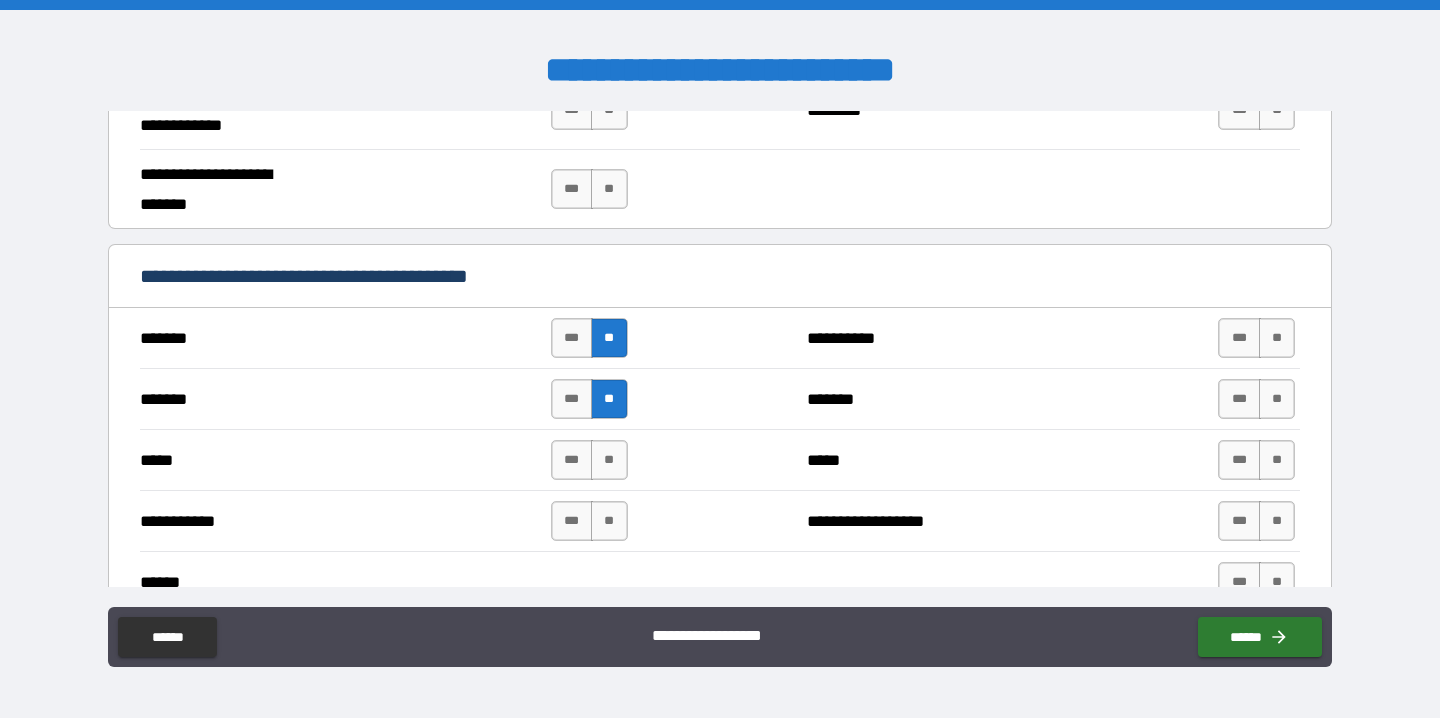 click on "***** *** ** ***** *** **" at bounding box center [720, 459] 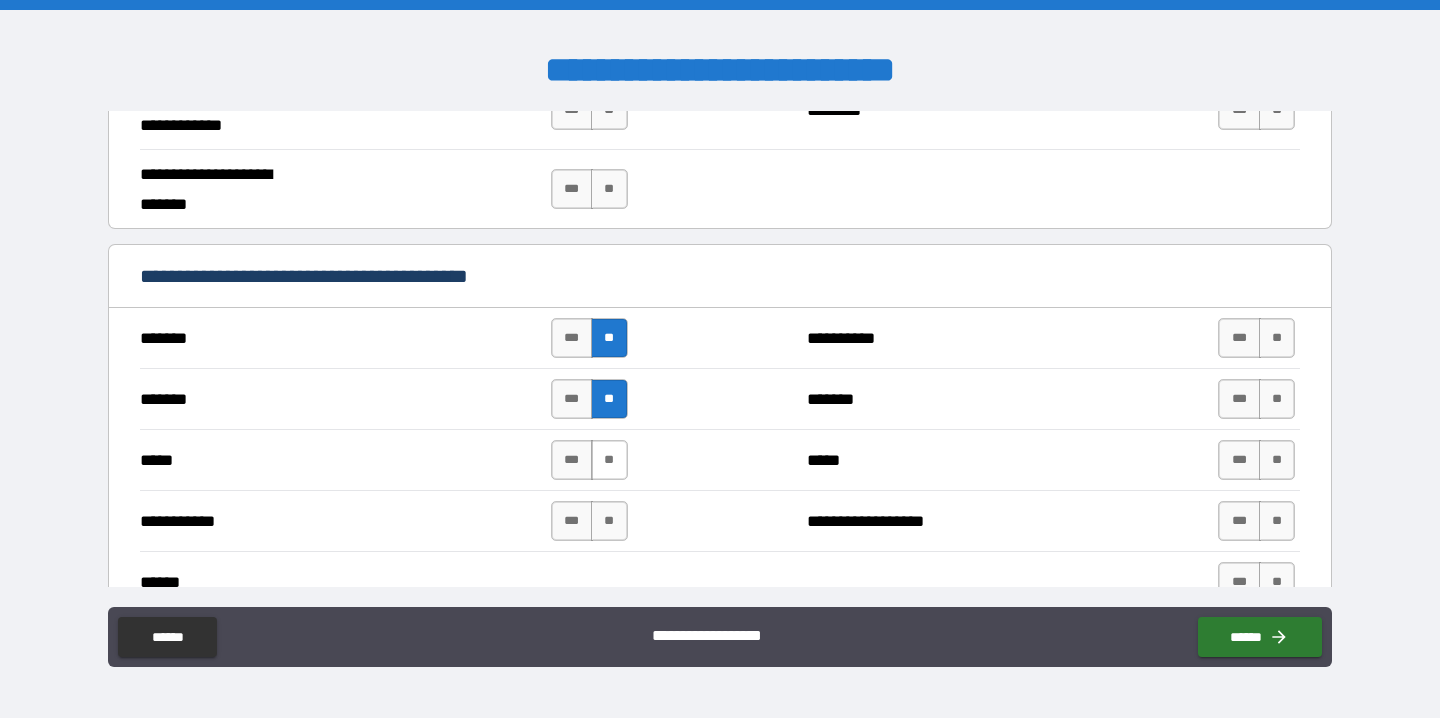 click on "**" at bounding box center (609, 460) 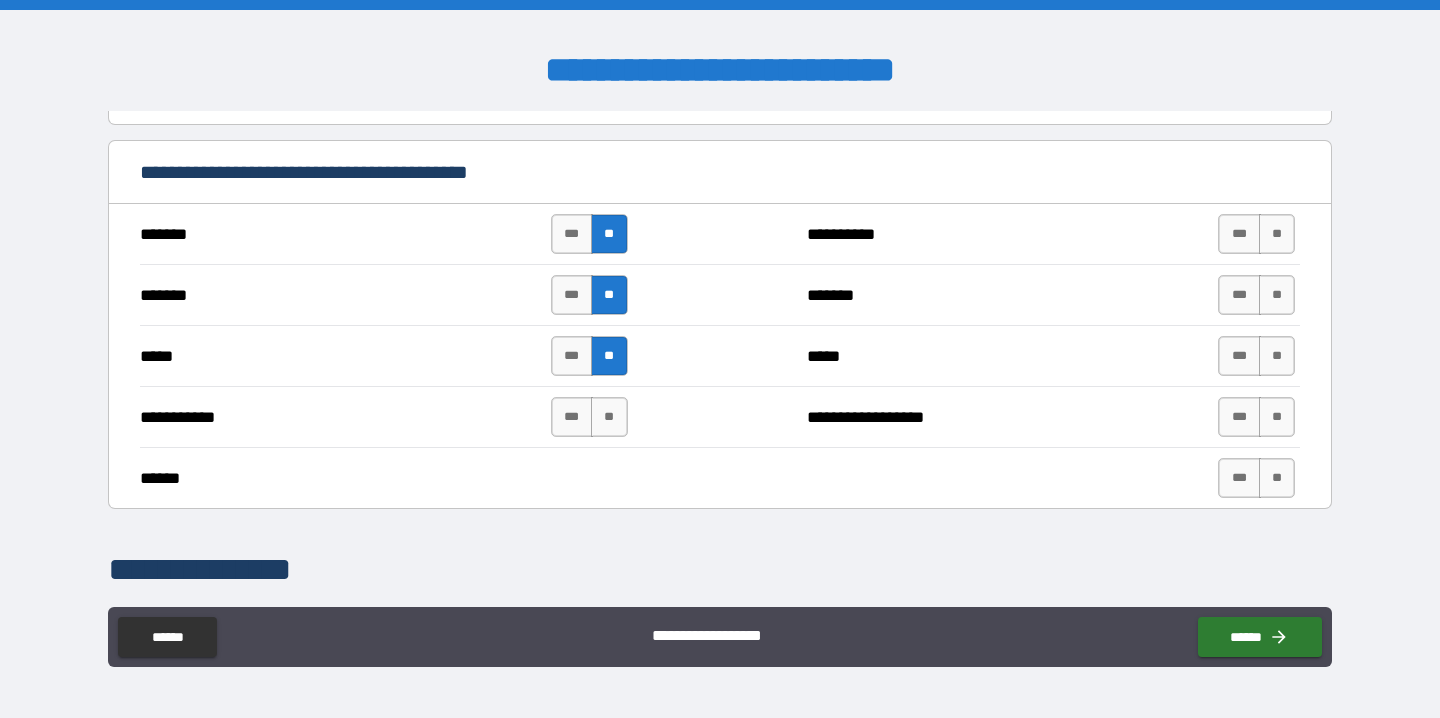 scroll, scrollTop: 1375, scrollLeft: 0, axis: vertical 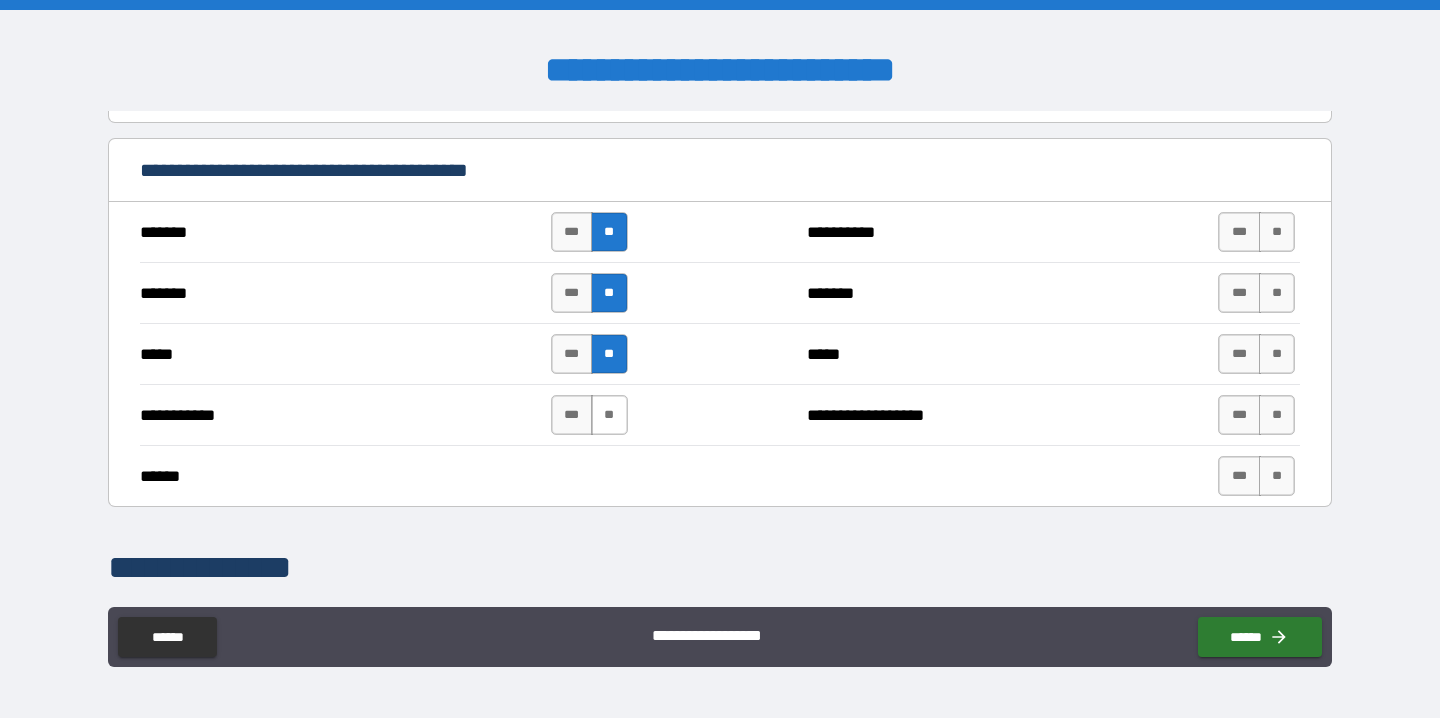 click on "**" at bounding box center [609, 415] 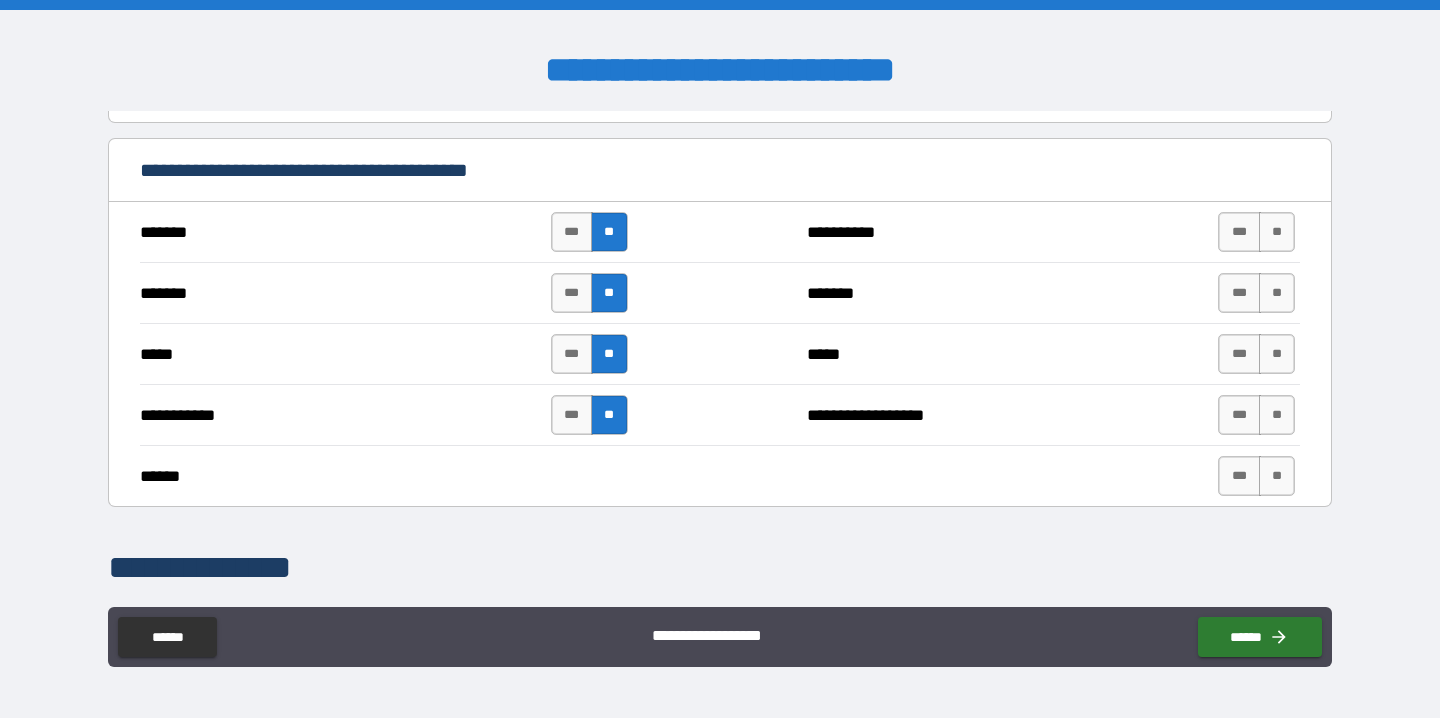 click on "**********" at bounding box center (720, 237) 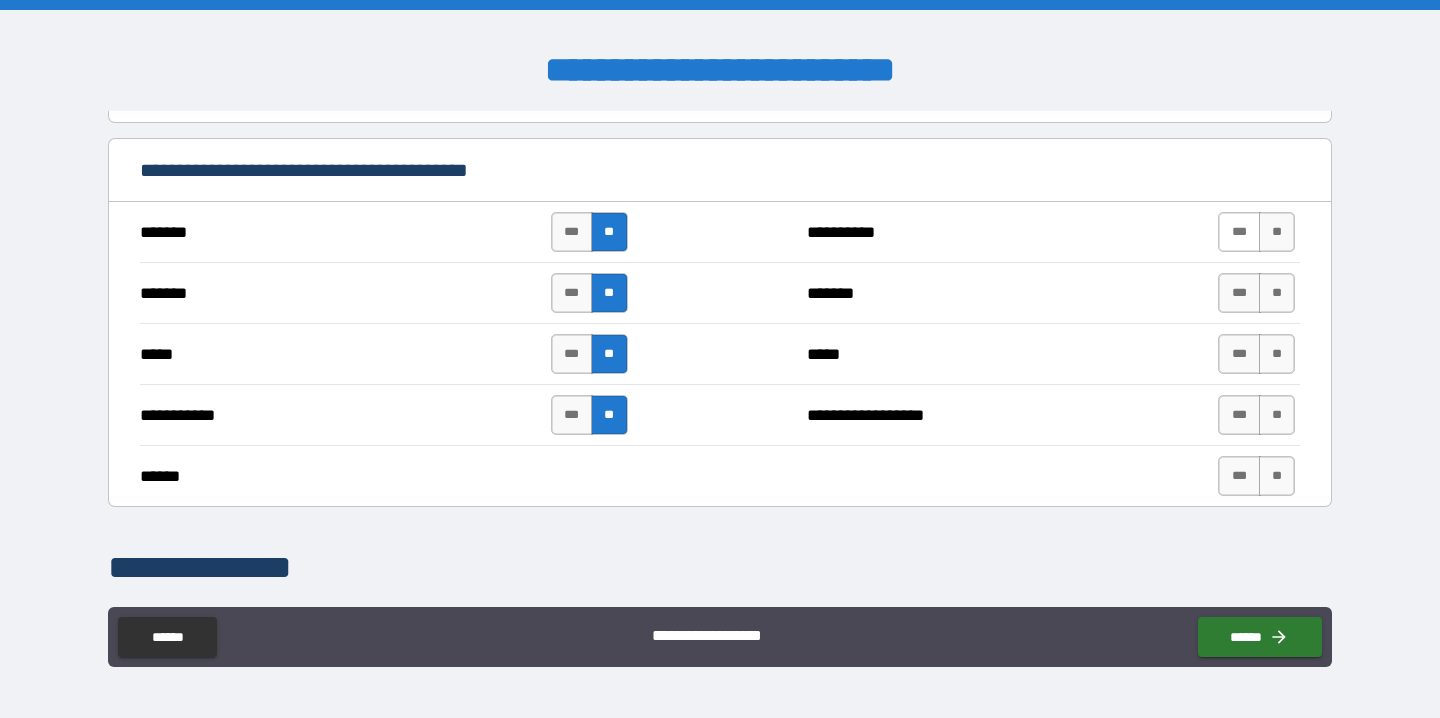 click on "***" at bounding box center (1239, 232) 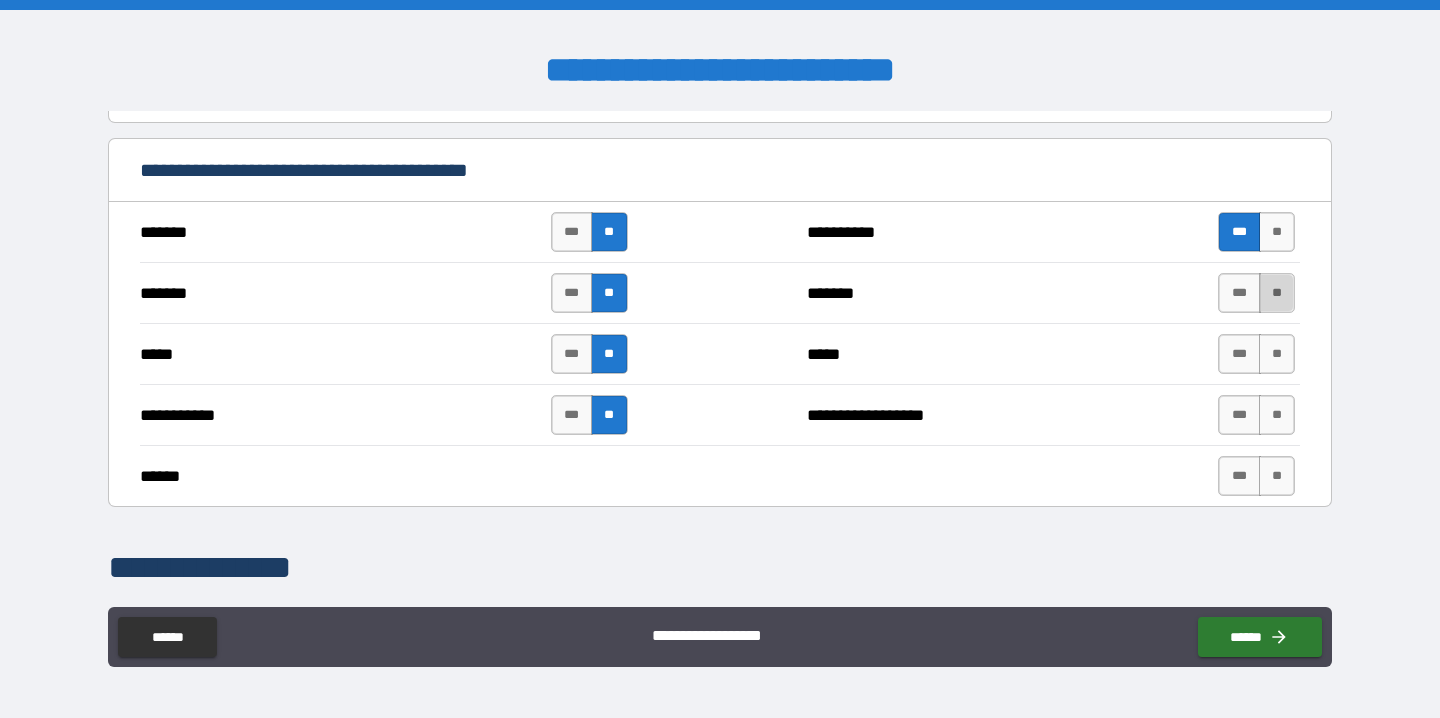 click on "**" at bounding box center [1277, 293] 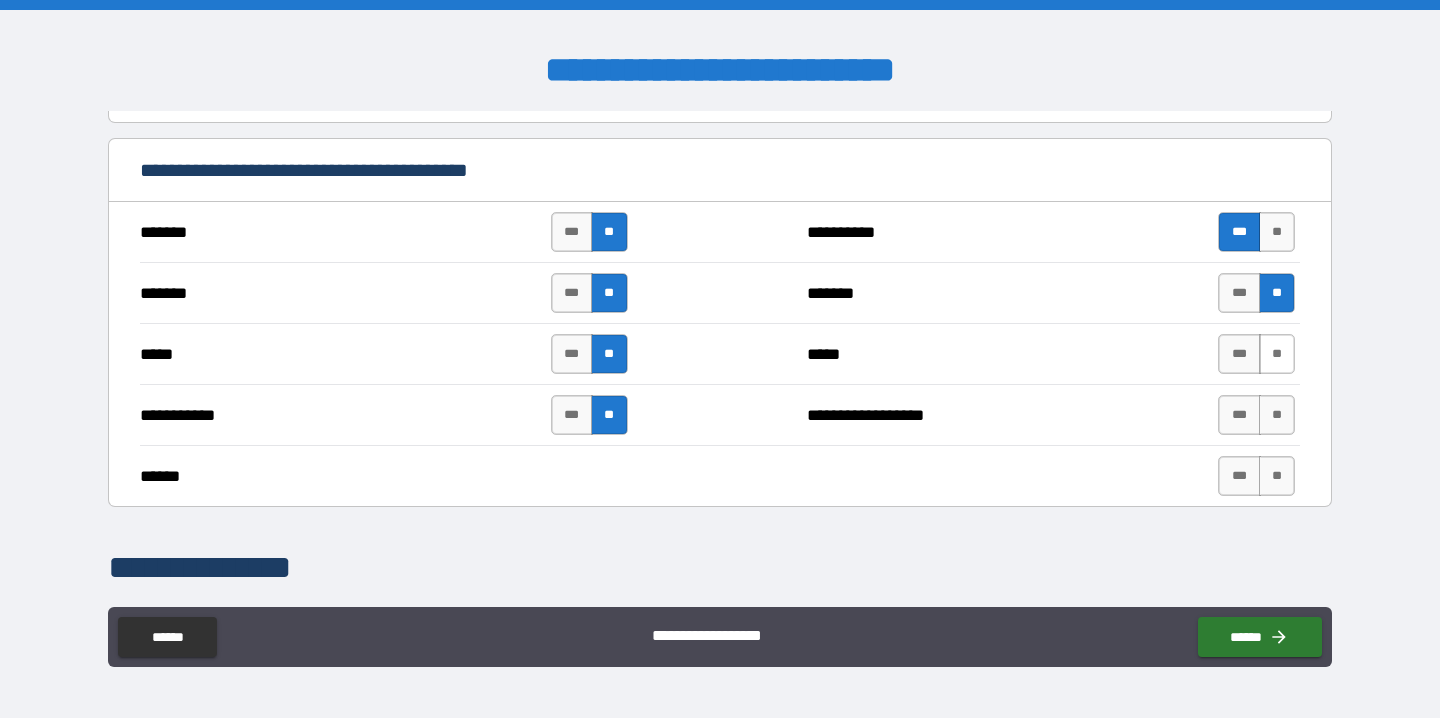 click on "*** **" at bounding box center (1256, 354) 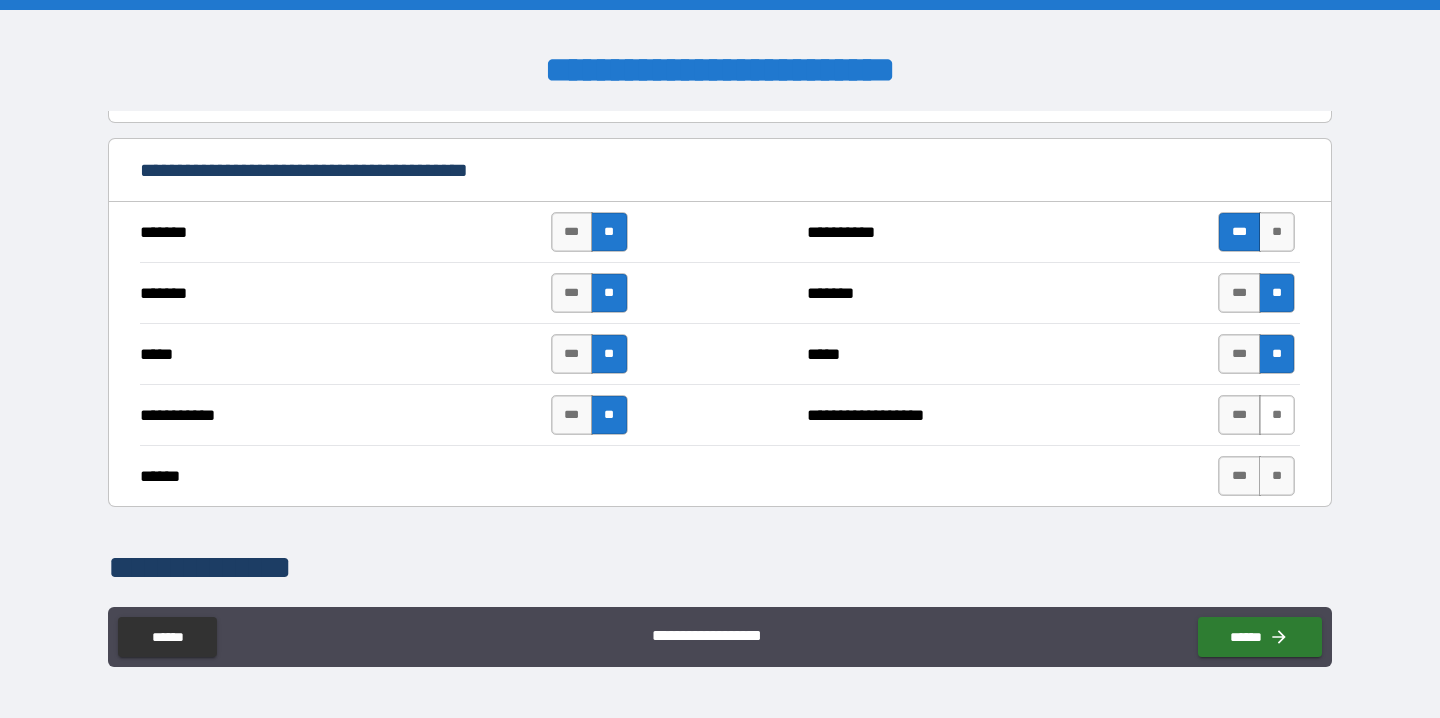 click on "**" at bounding box center (1277, 415) 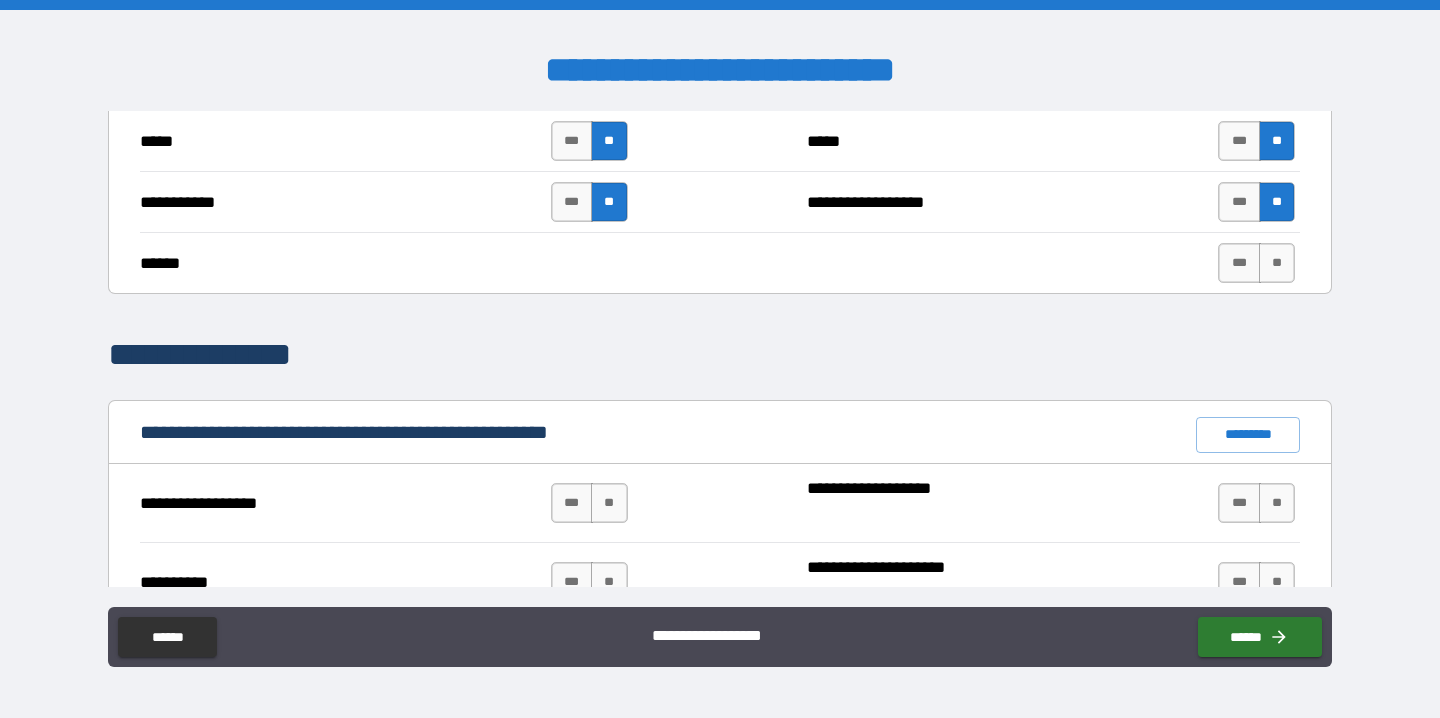 scroll, scrollTop: 1662, scrollLeft: 0, axis: vertical 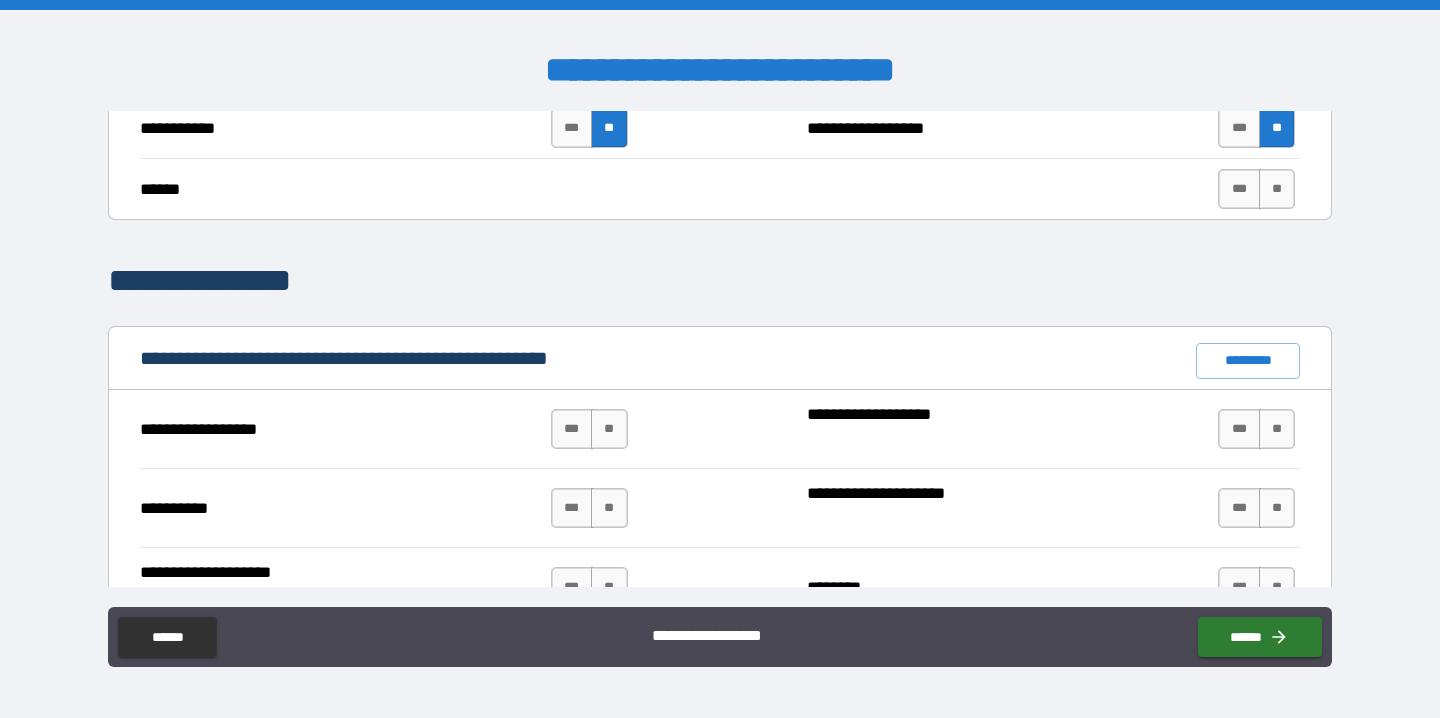 click on "****** *** **" at bounding box center [720, 188] 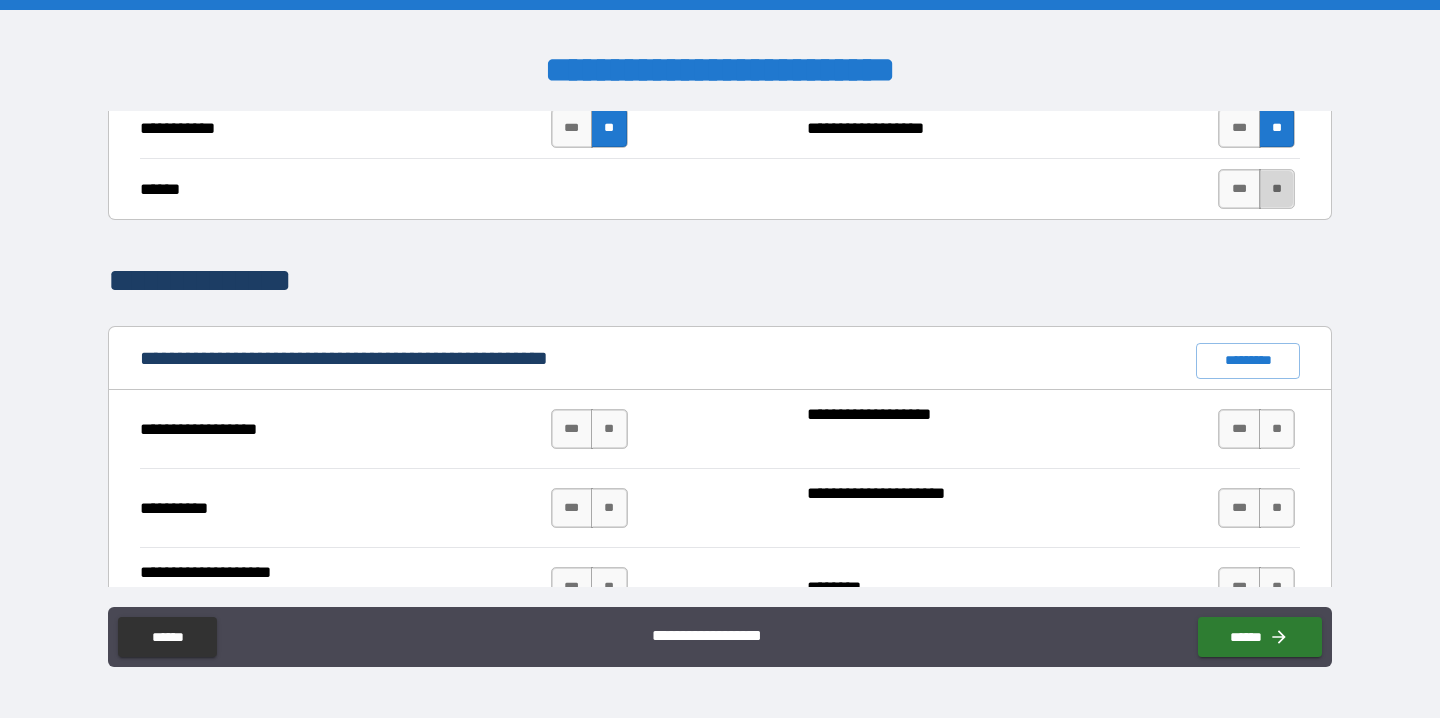click on "**" at bounding box center (1277, 189) 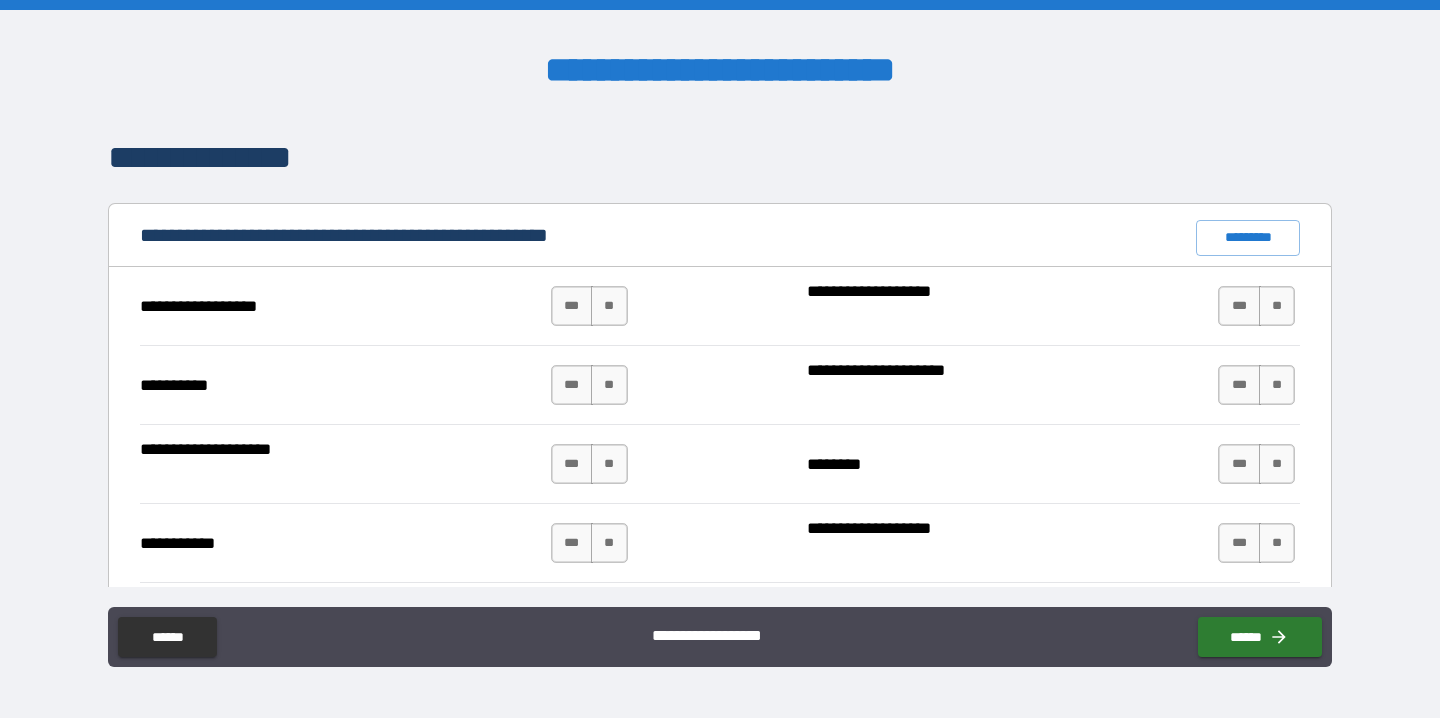 scroll, scrollTop: 1781, scrollLeft: 0, axis: vertical 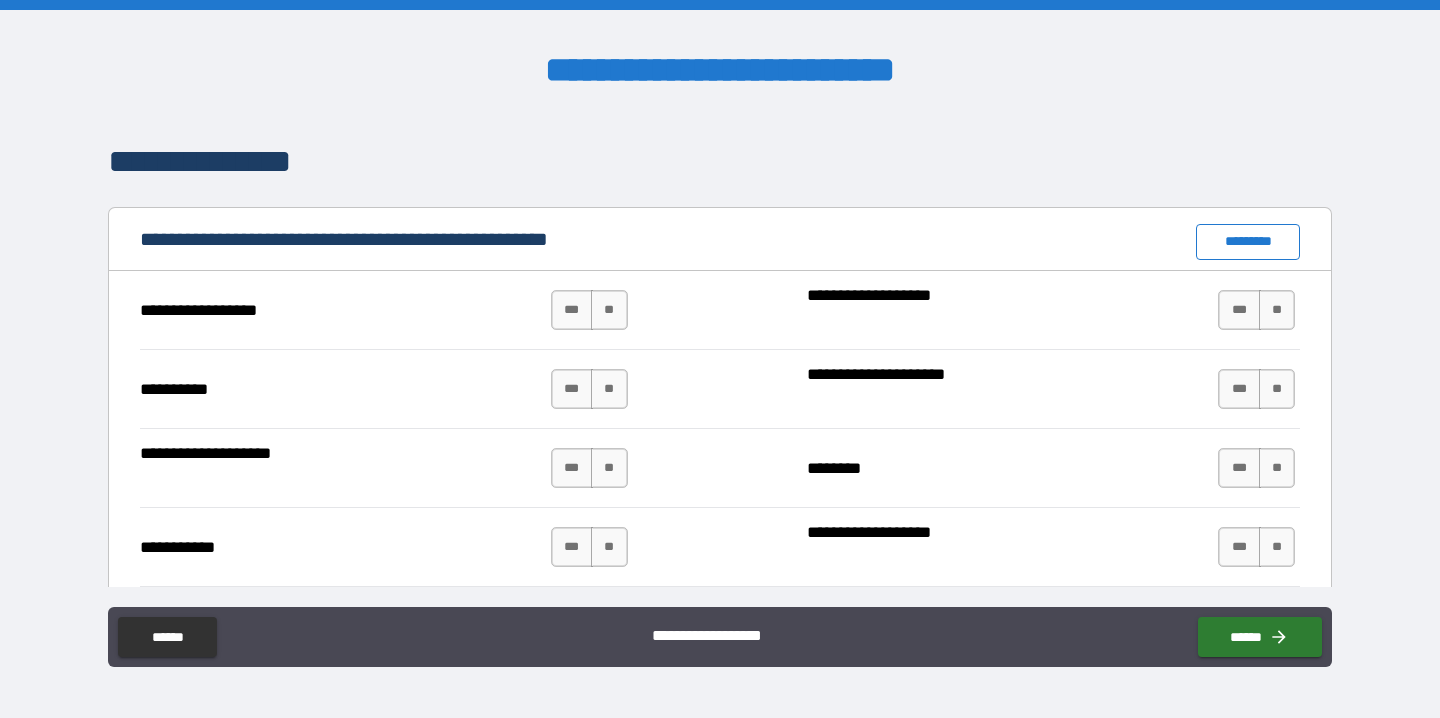click on "*********" at bounding box center (1248, 242) 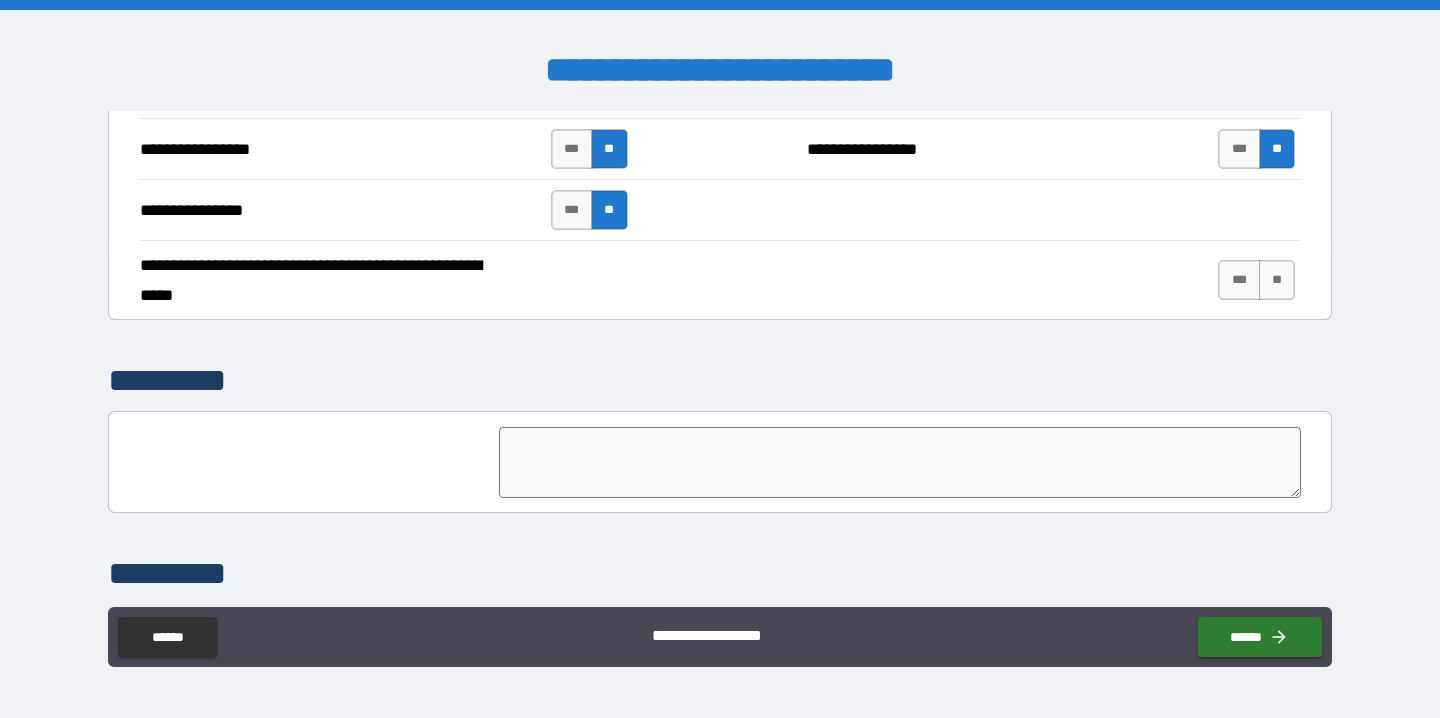 scroll, scrollTop: 4513, scrollLeft: 0, axis: vertical 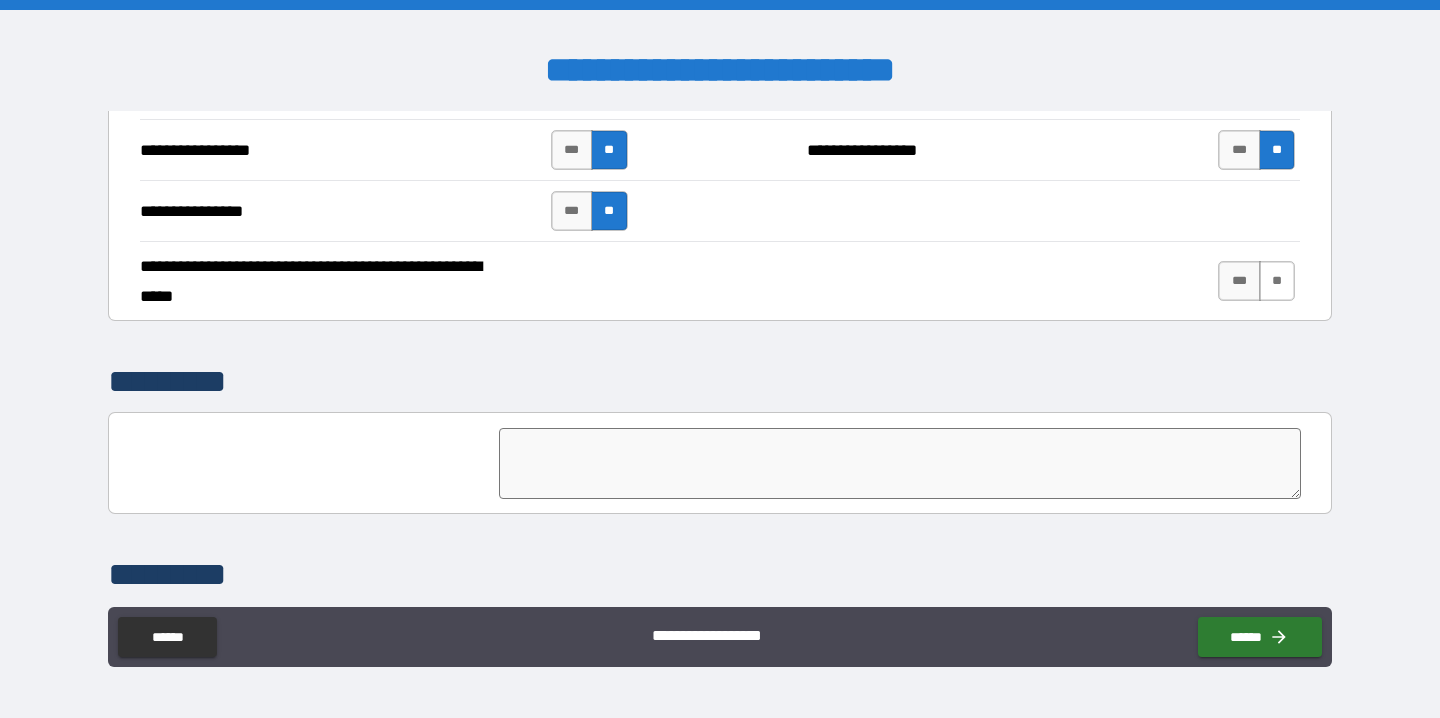 click on "**" at bounding box center [1277, 281] 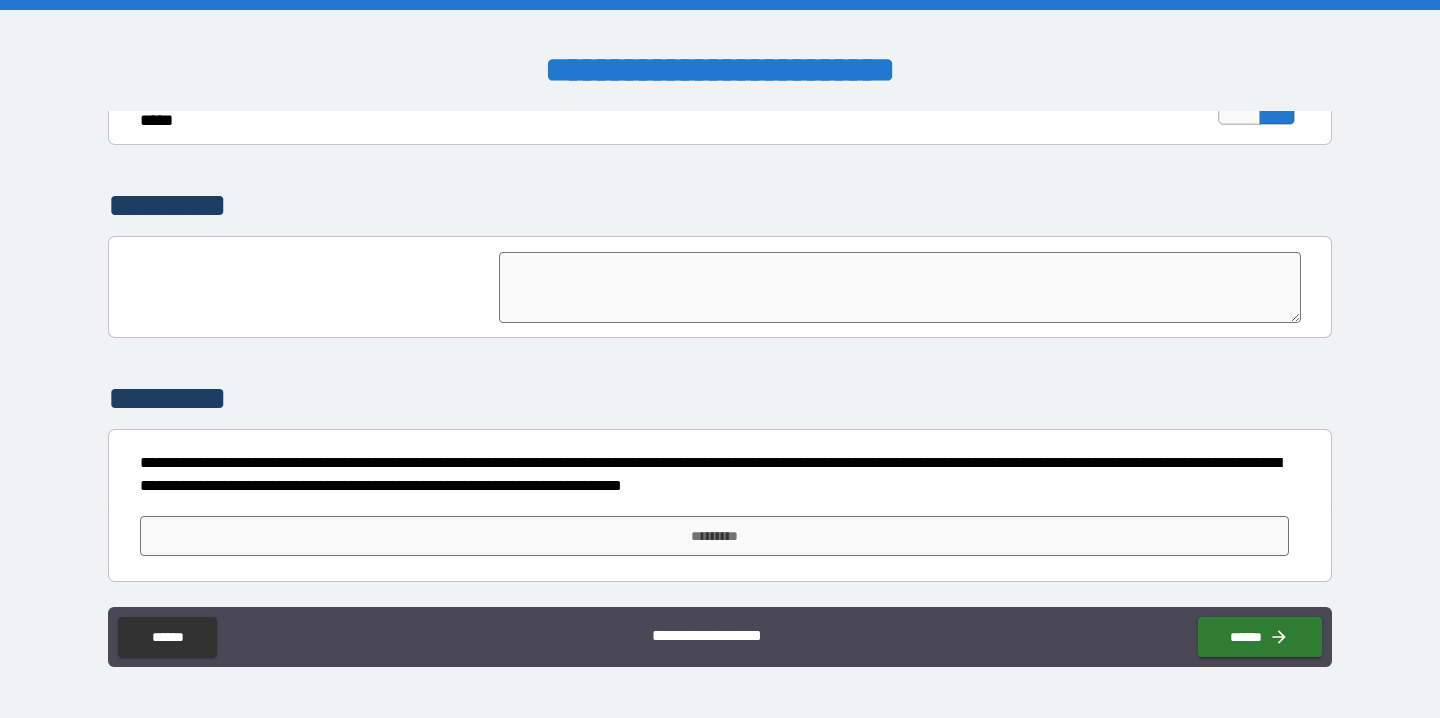 scroll, scrollTop: 4689, scrollLeft: 0, axis: vertical 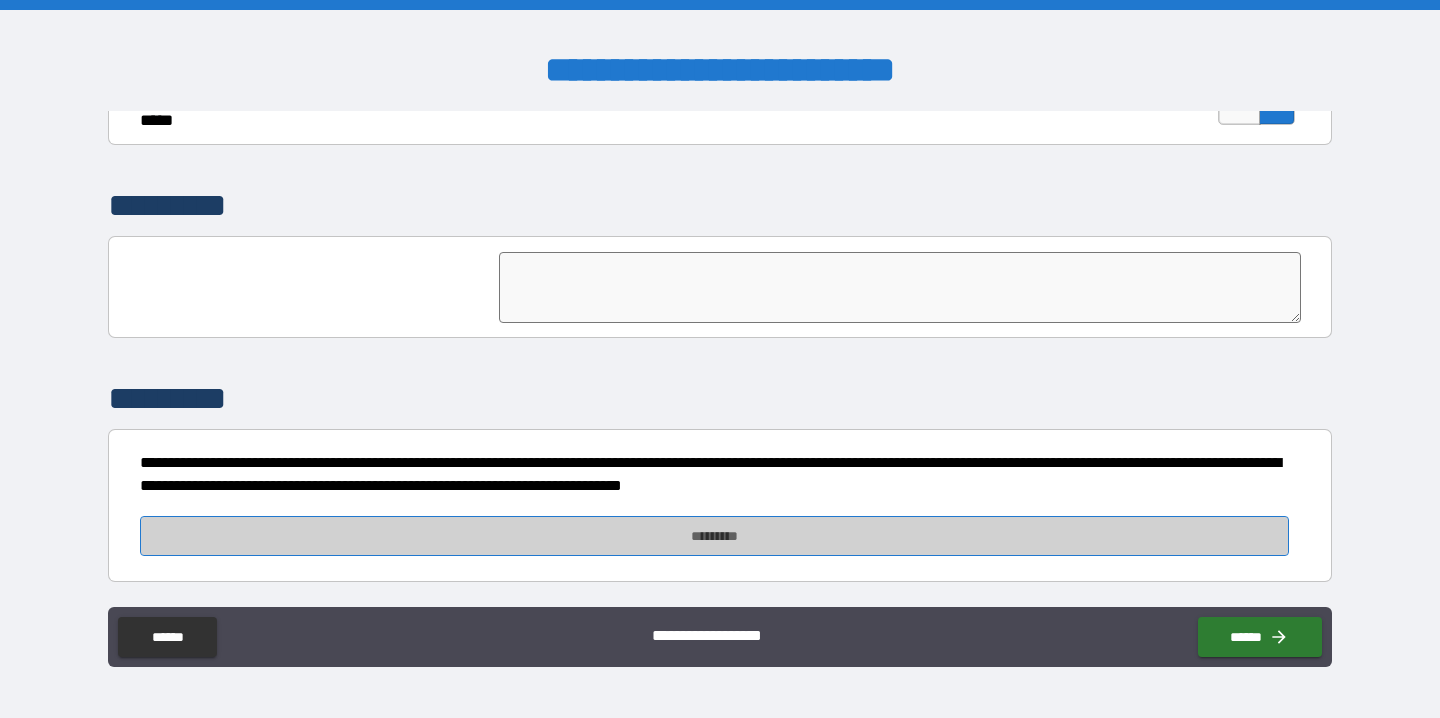 click on "*********" at bounding box center [715, 536] 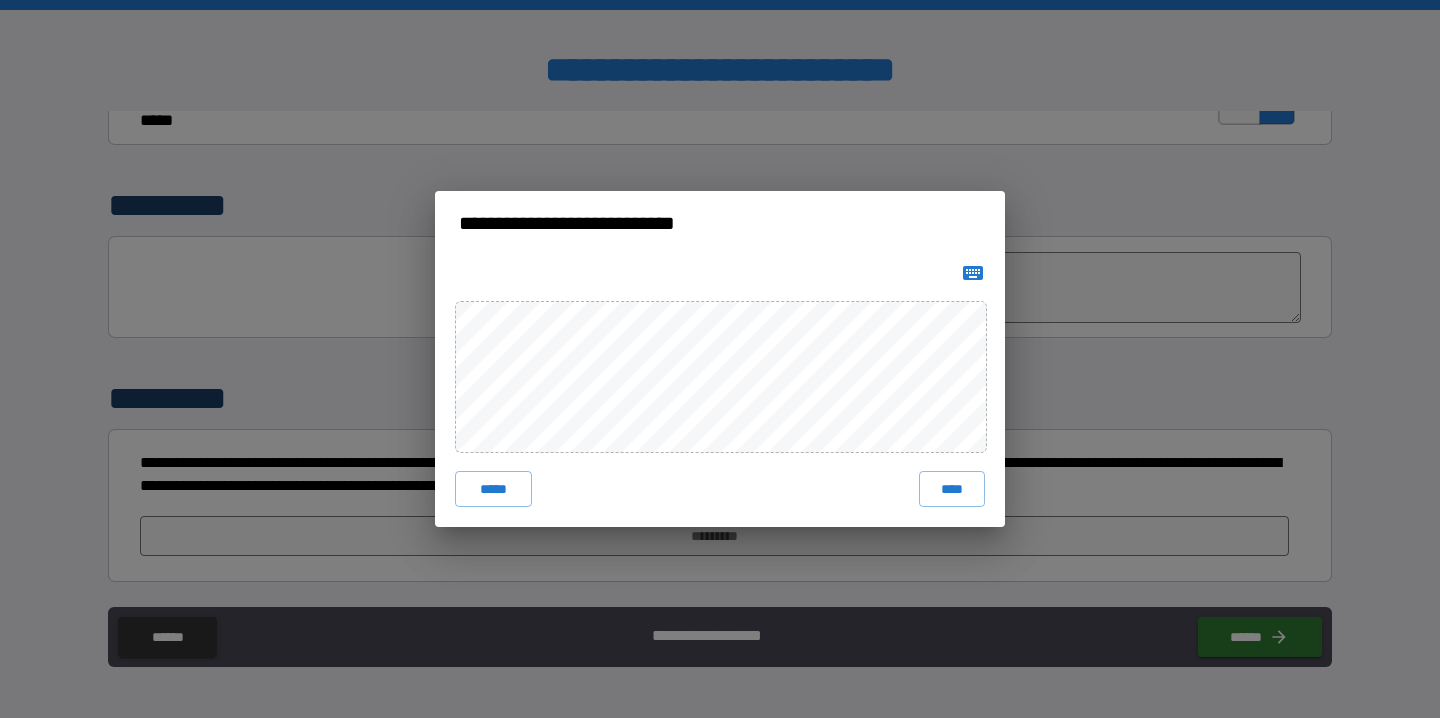 click 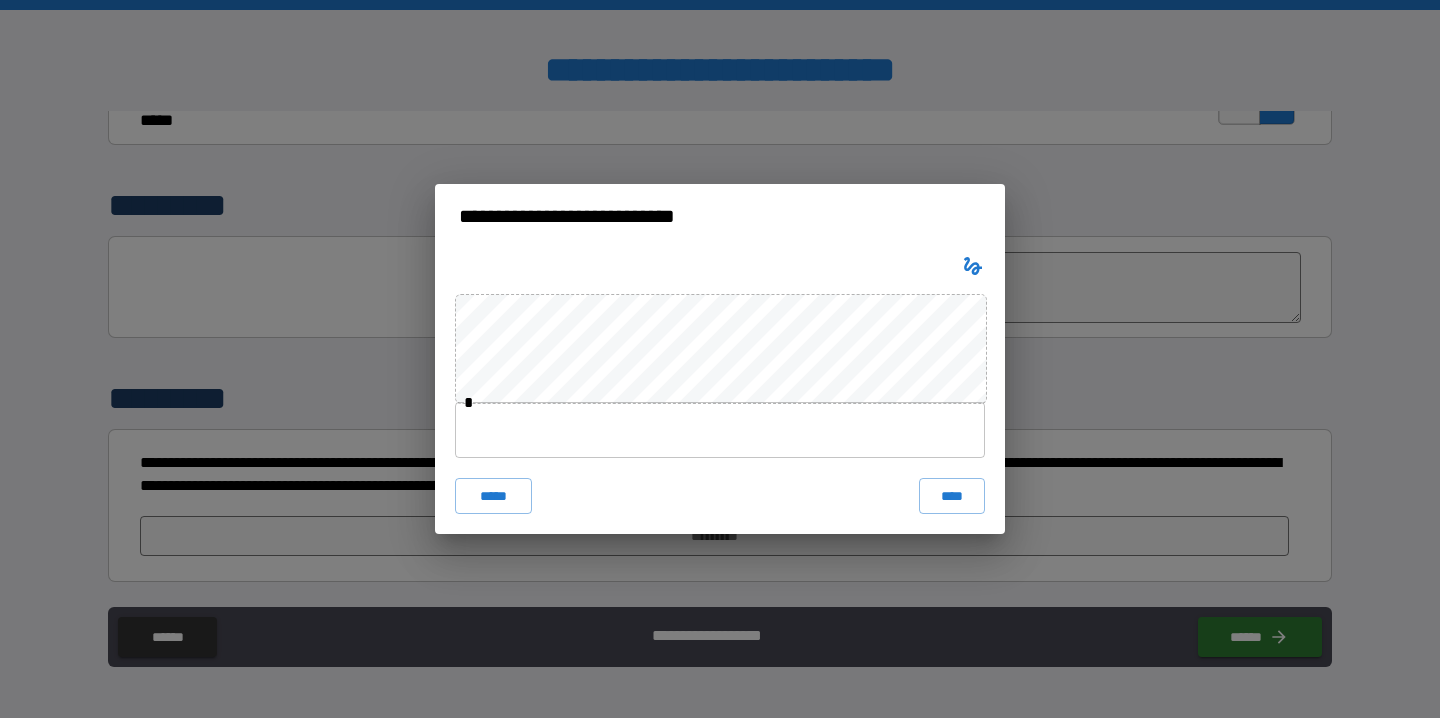 click at bounding box center (720, 430) 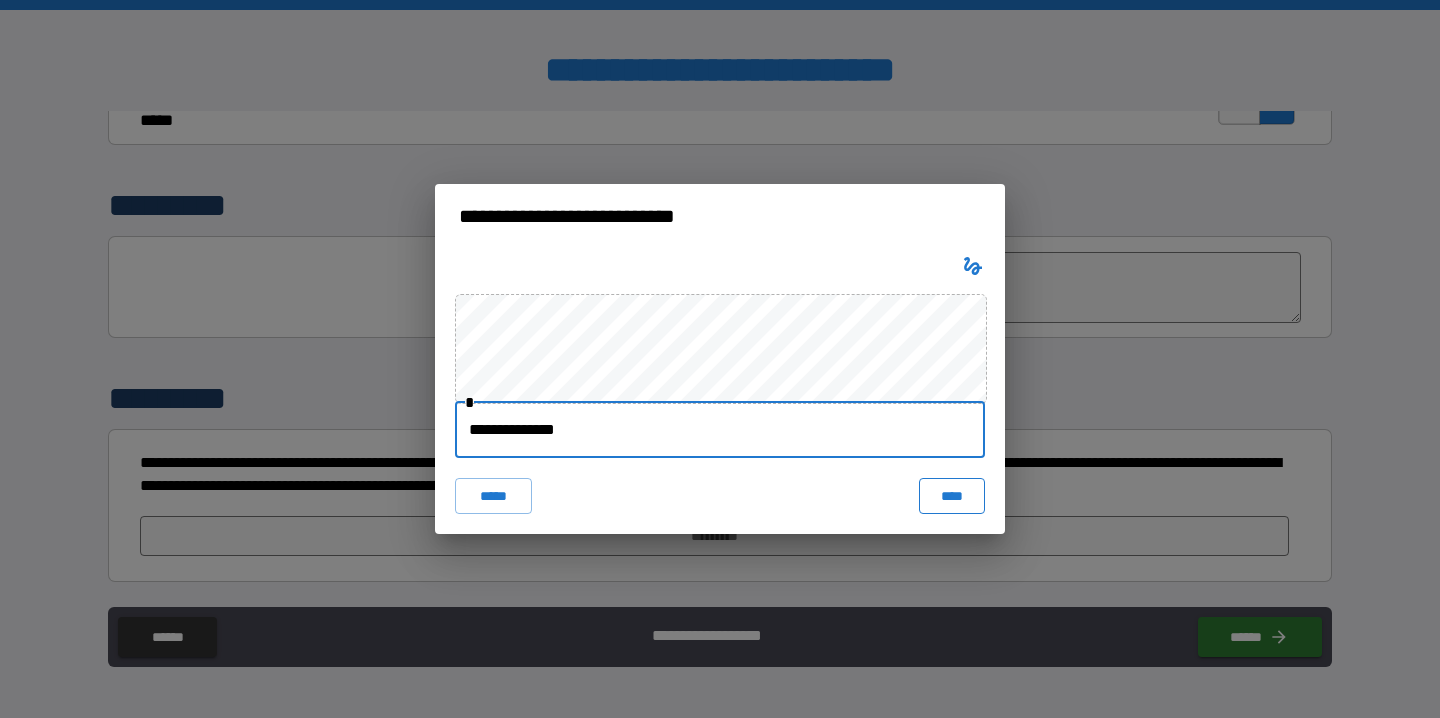 type on "**********" 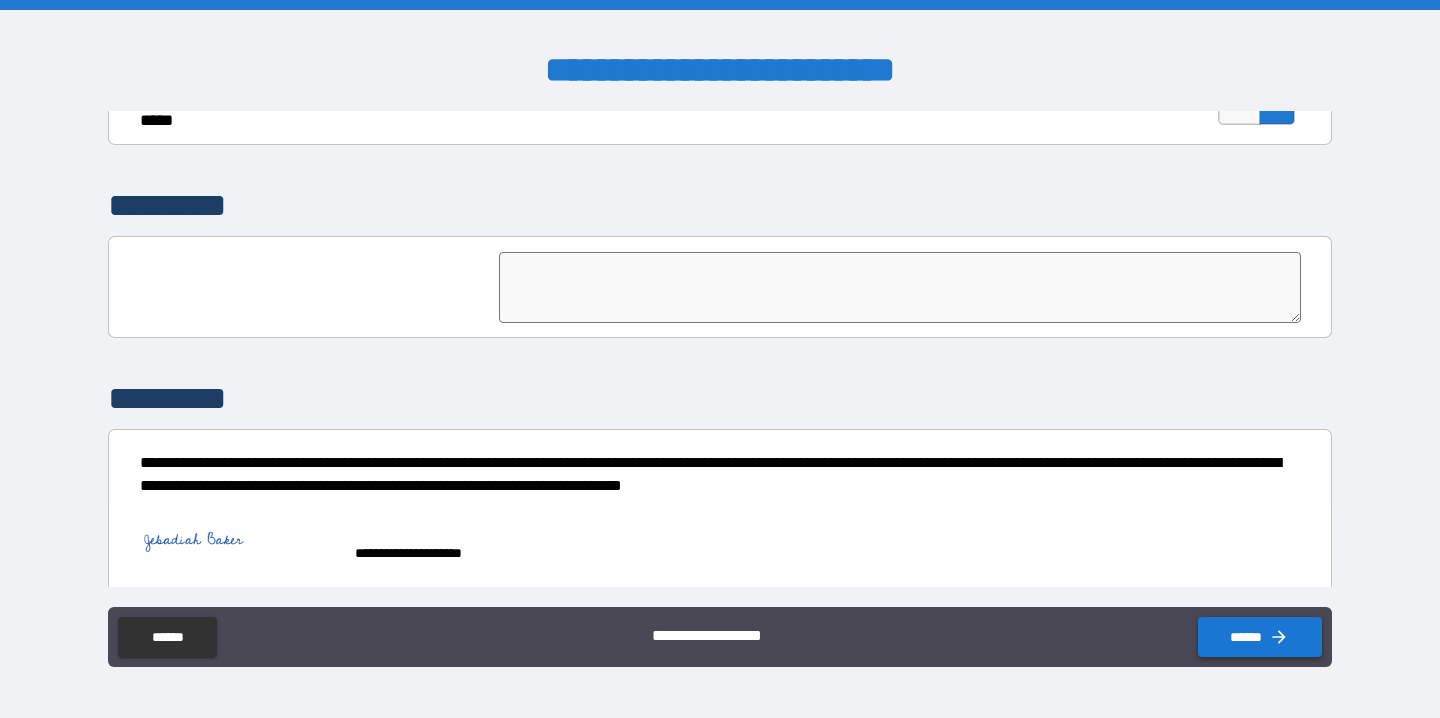 click on "******" at bounding box center [1260, 637] 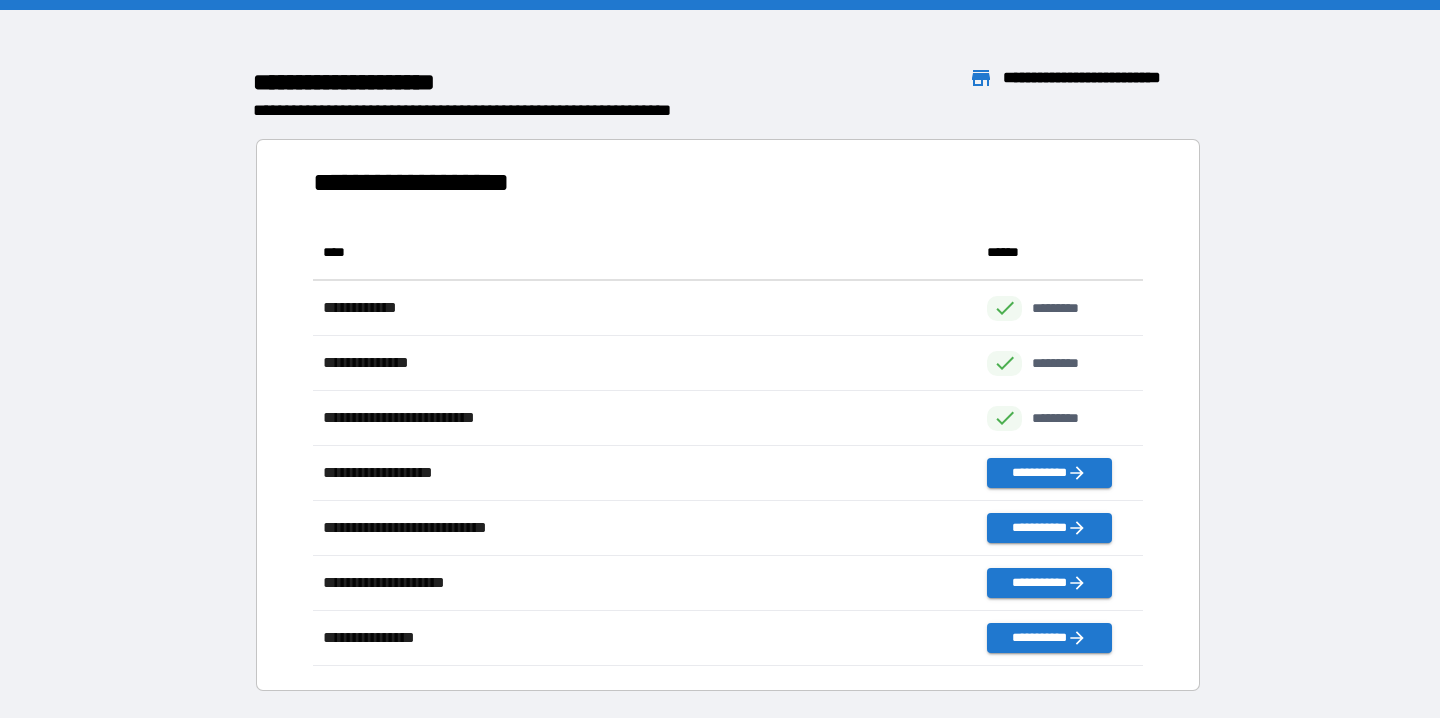 scroll, scrollTop: 1, scrollLeft: 1, axis: both 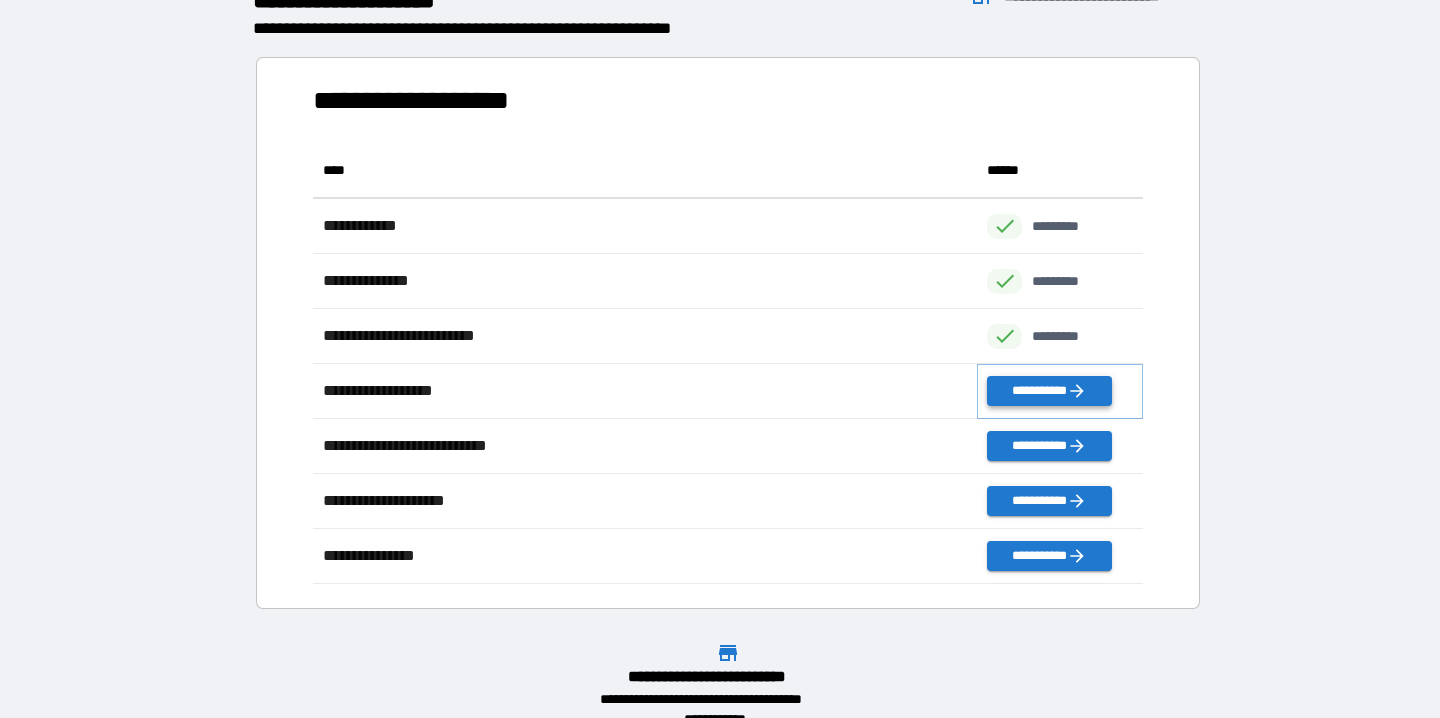 click on "**********" at bounding box center (1049, 391) 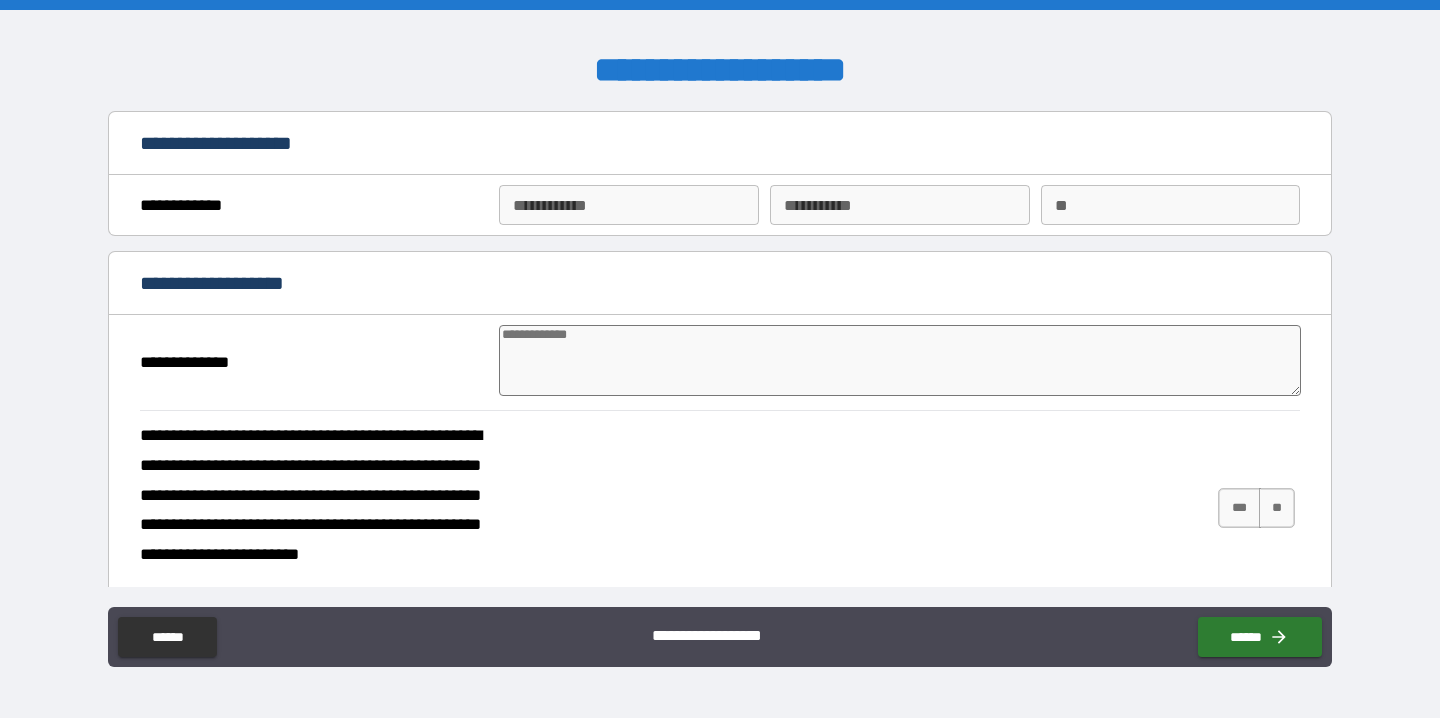 type on "*" 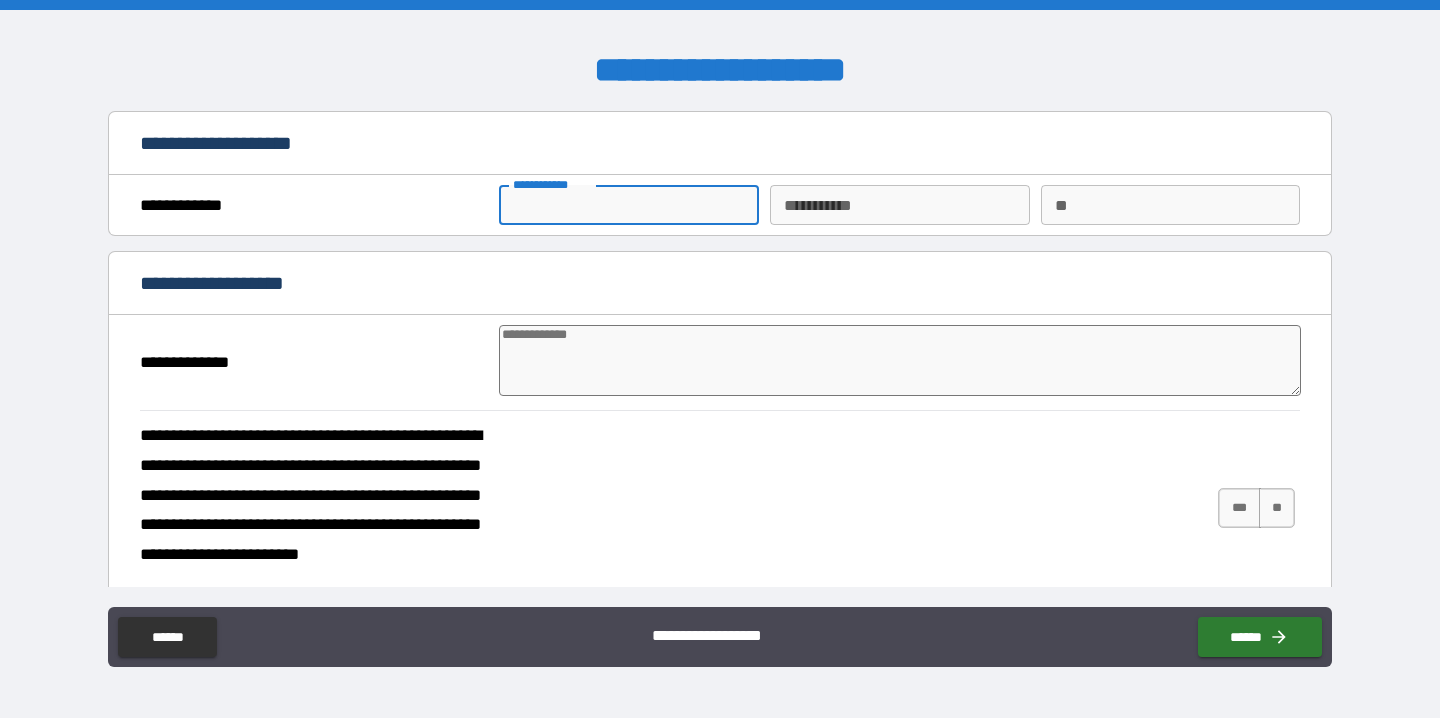 type on "*" 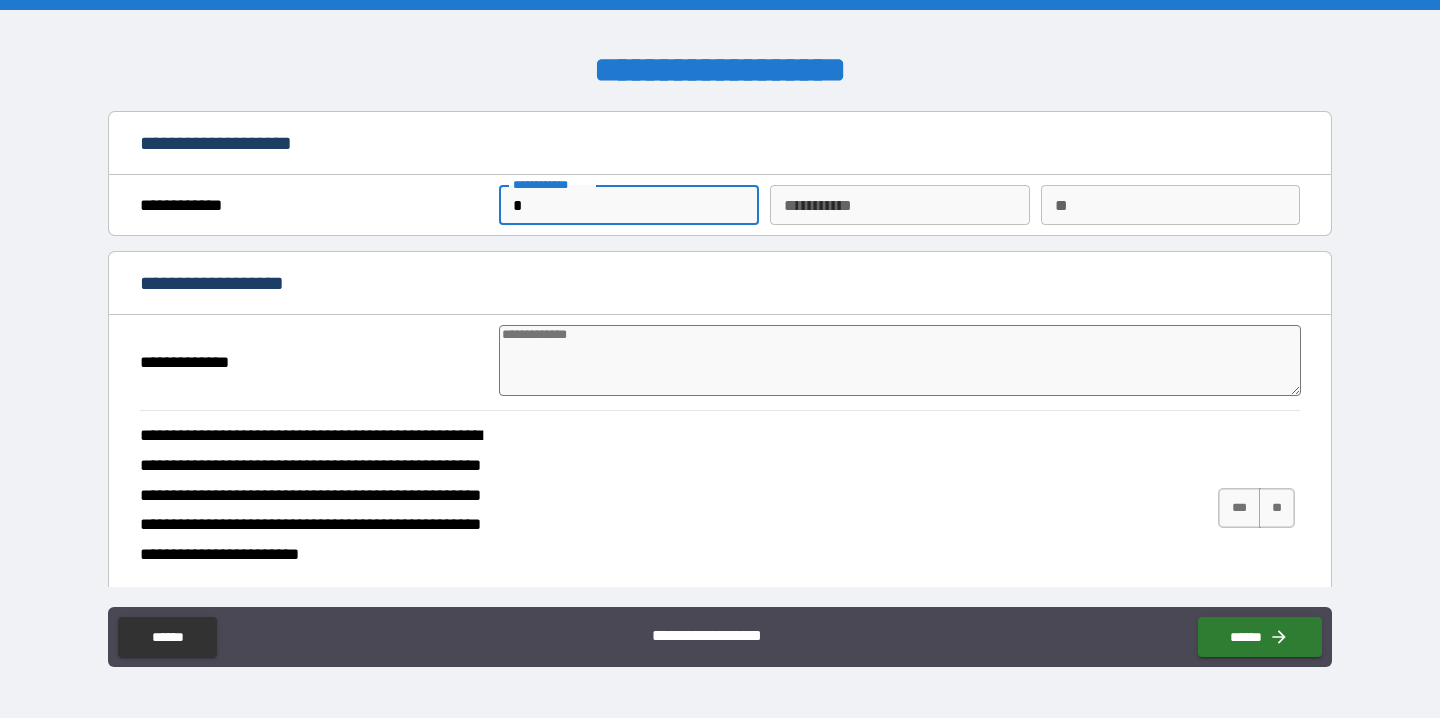 type on "**" 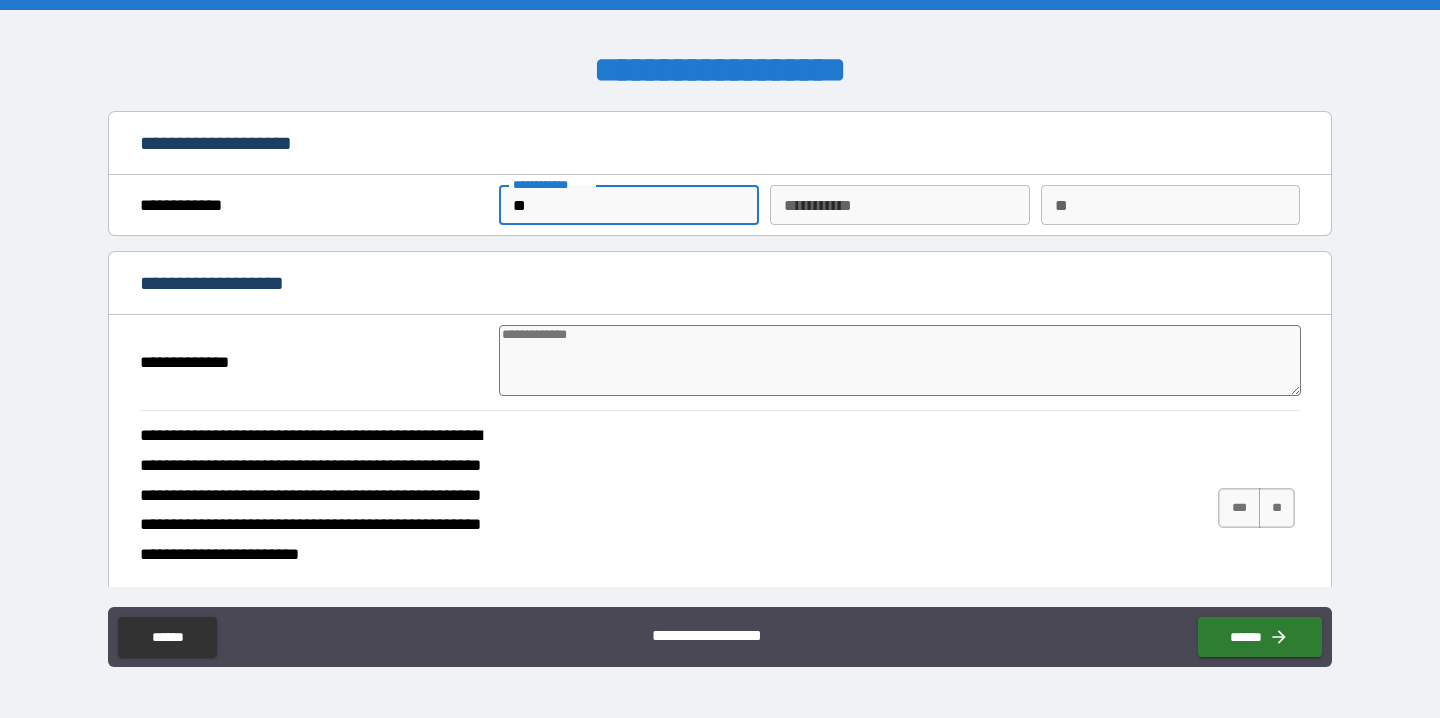 type on "***" 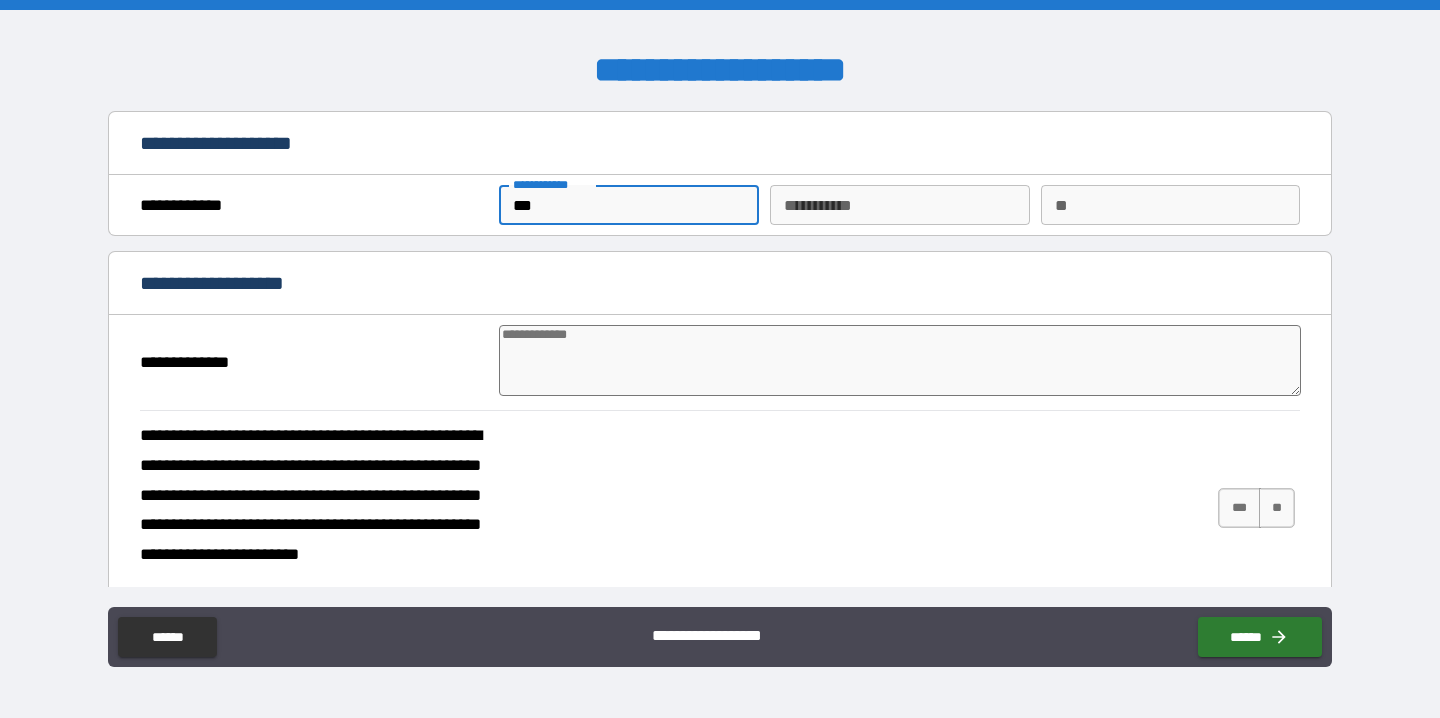 type on "****" 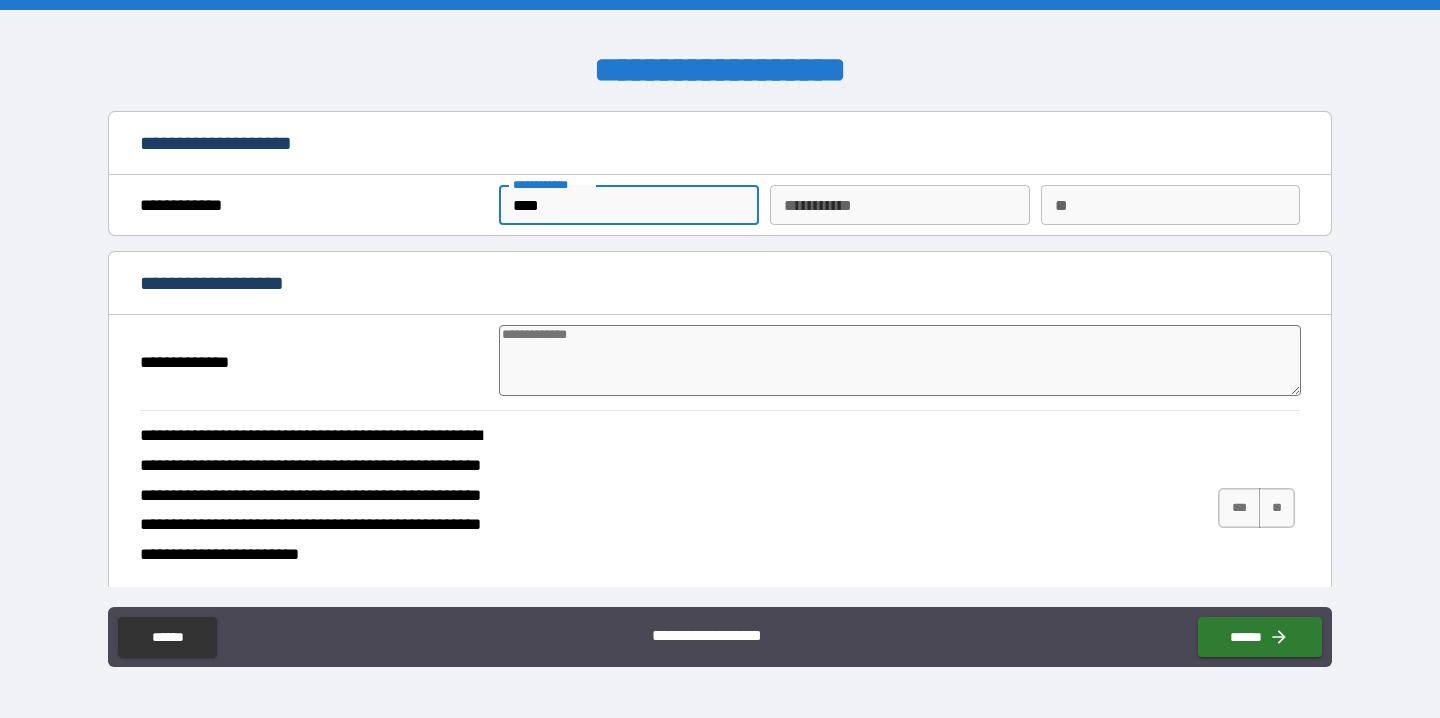 type on "*****" 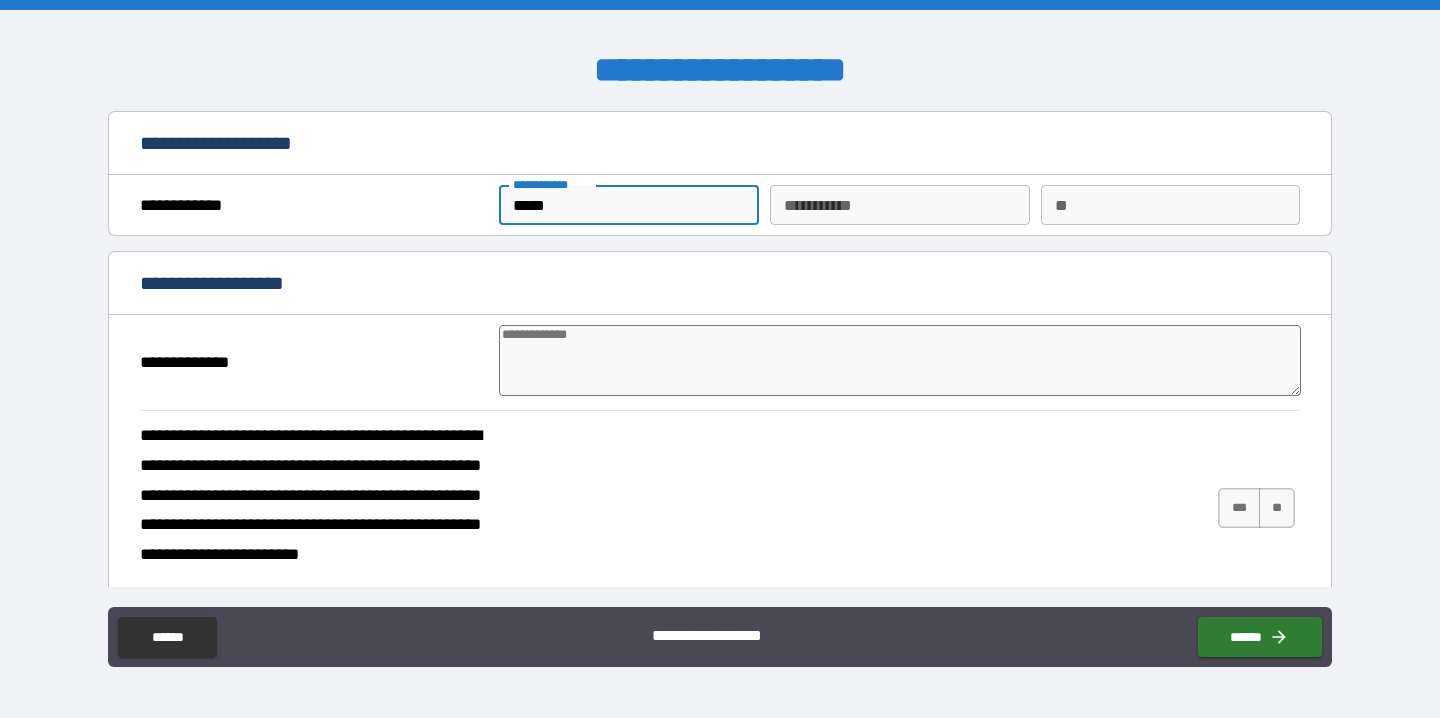 type on "******" 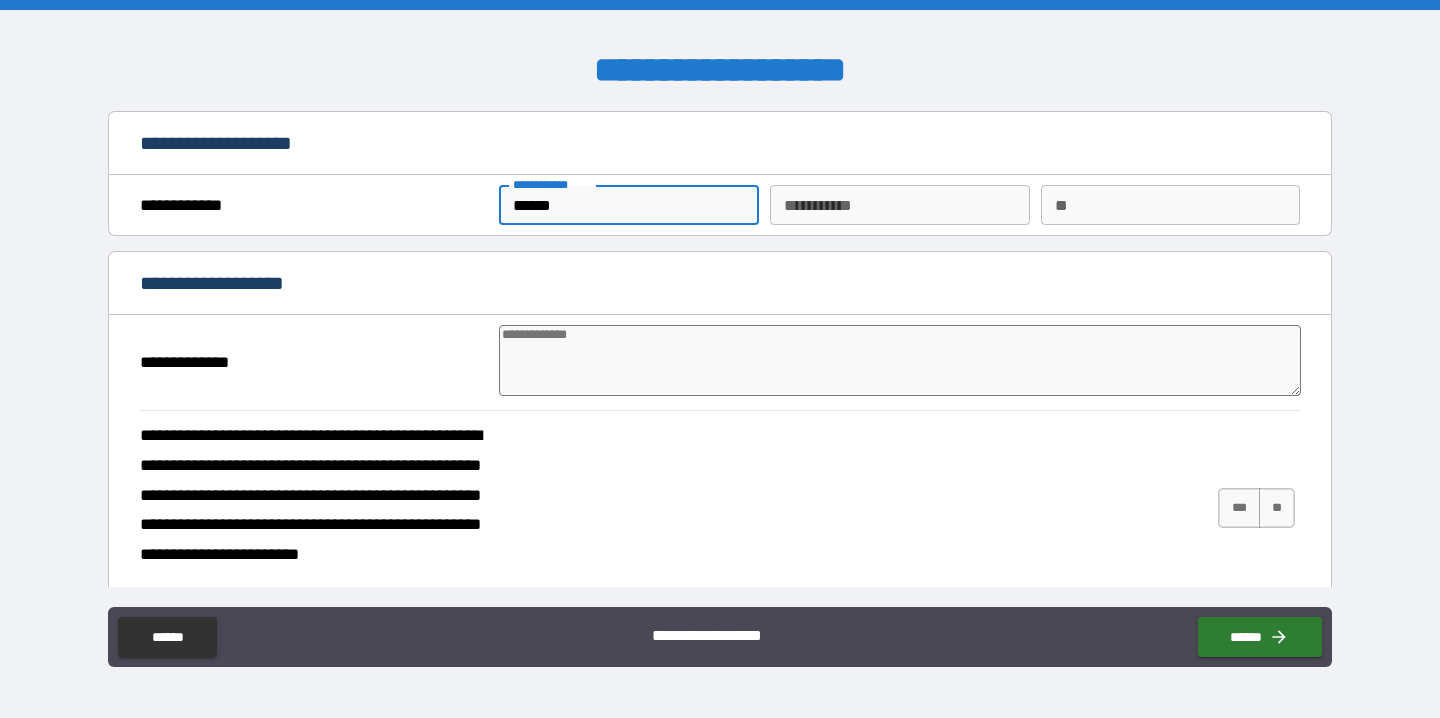 type on "*******" 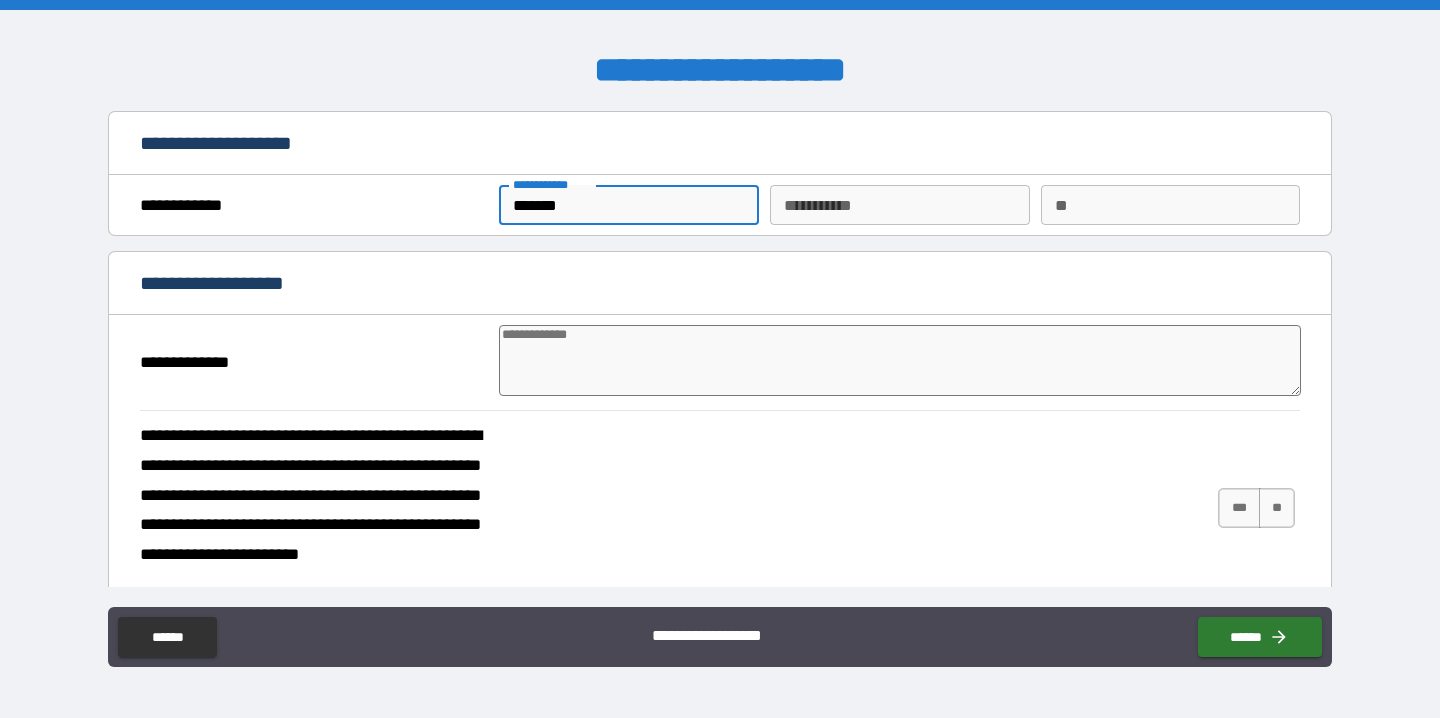 type on "********" 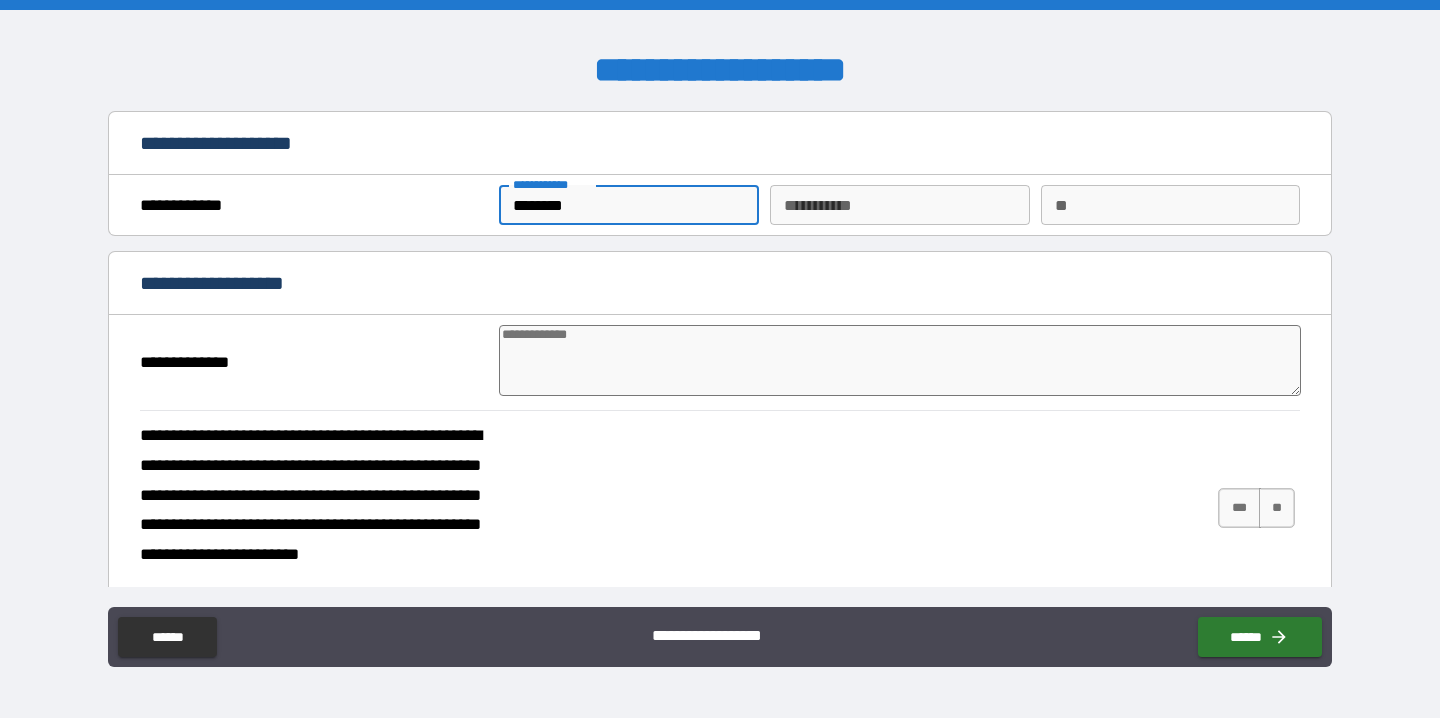 type on "********" 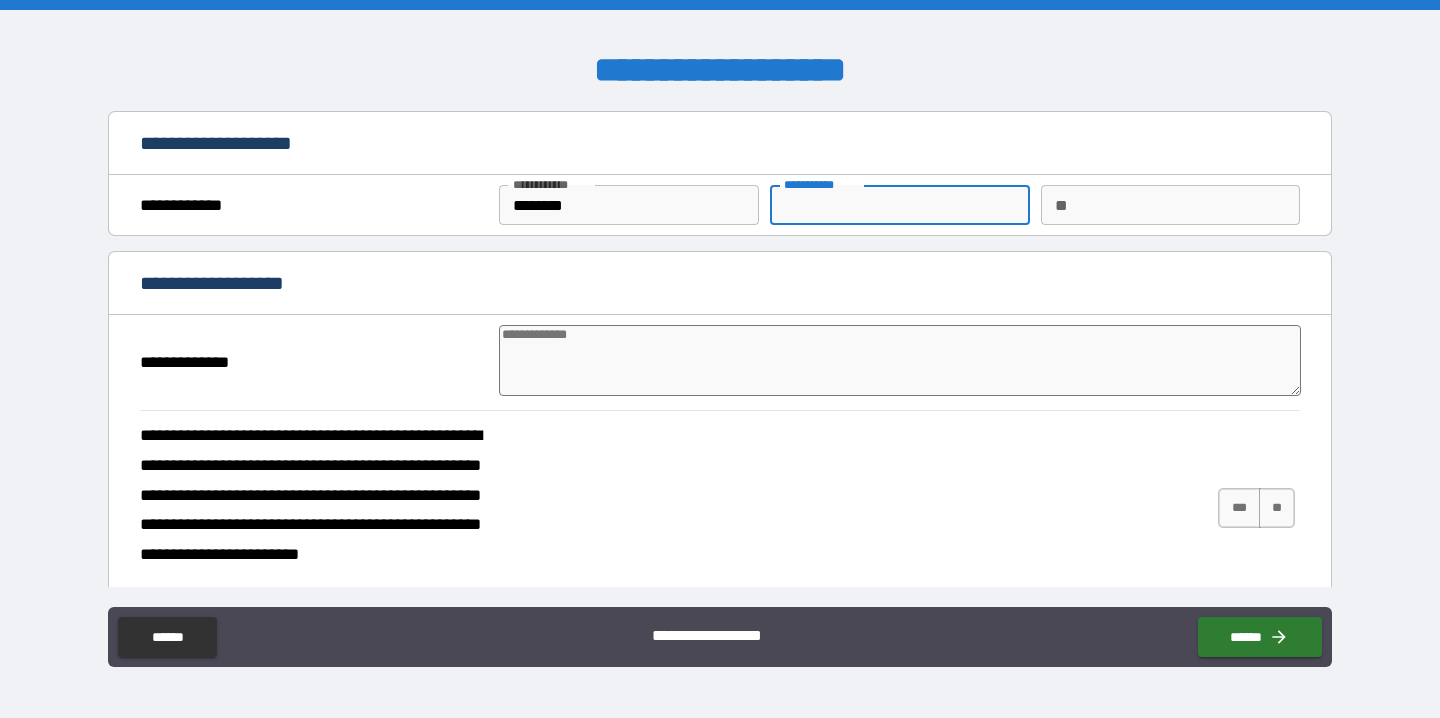 type on "*" 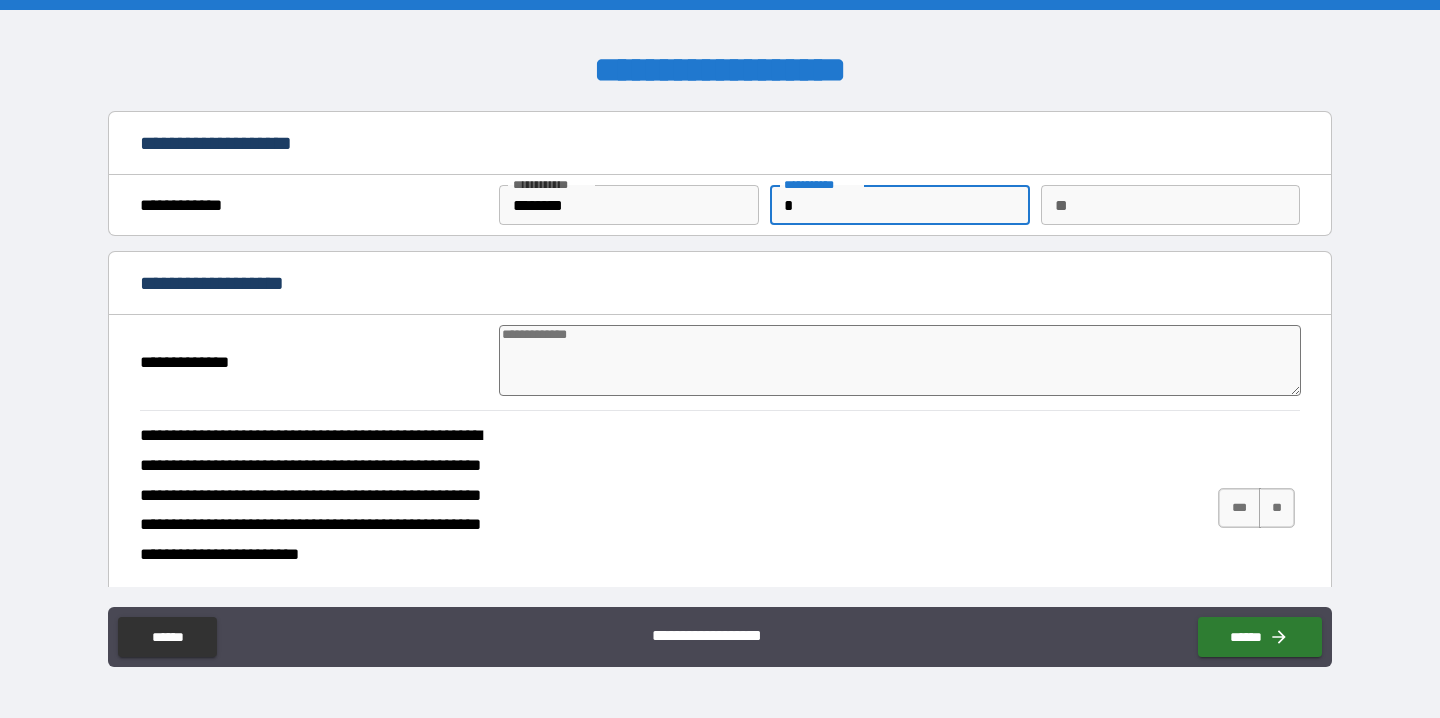 type on "**" 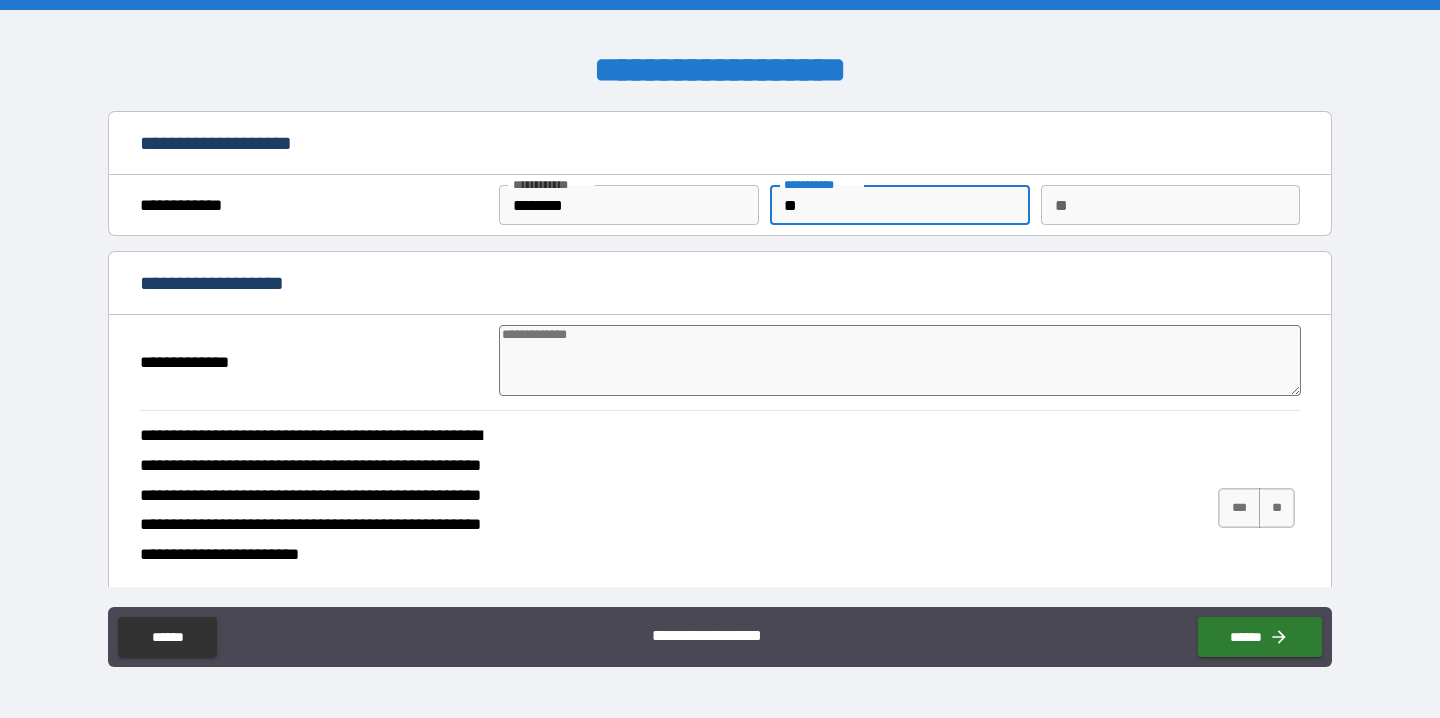 type on "***" 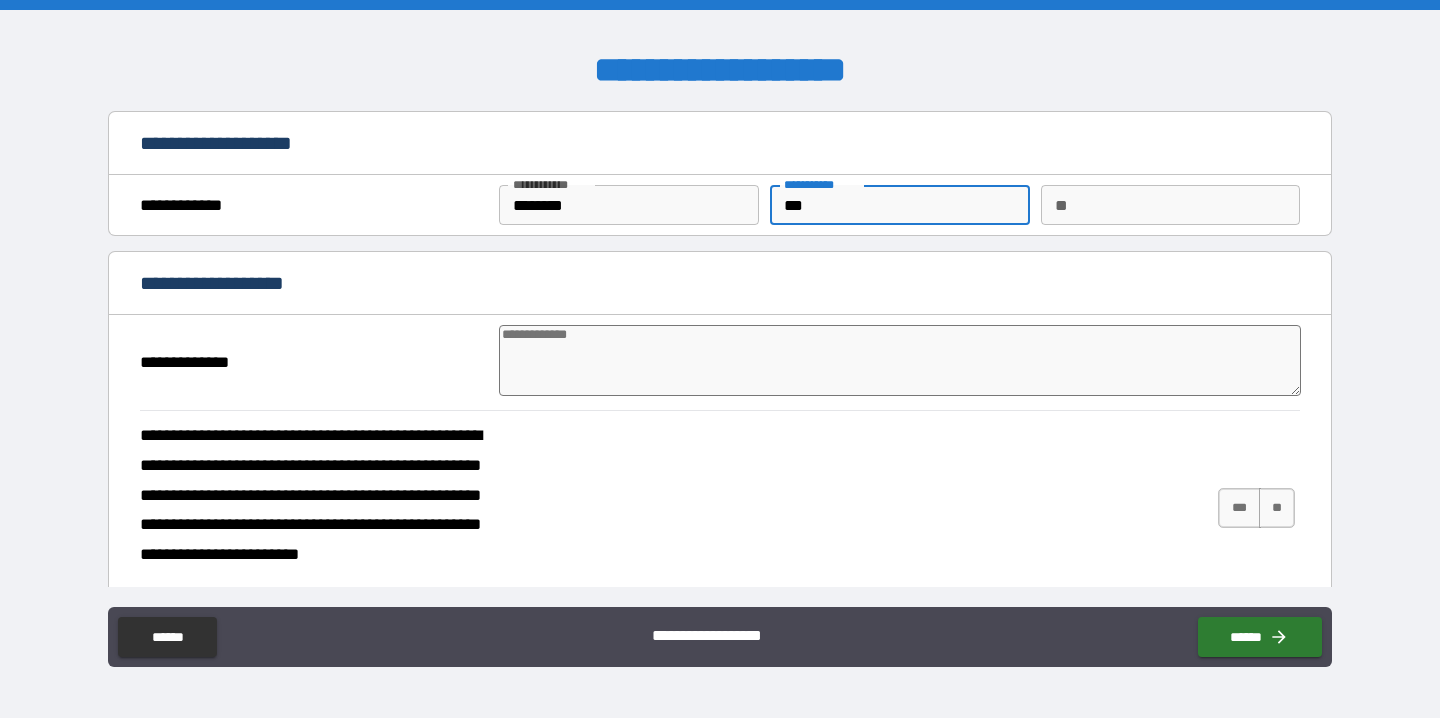 type on "****" 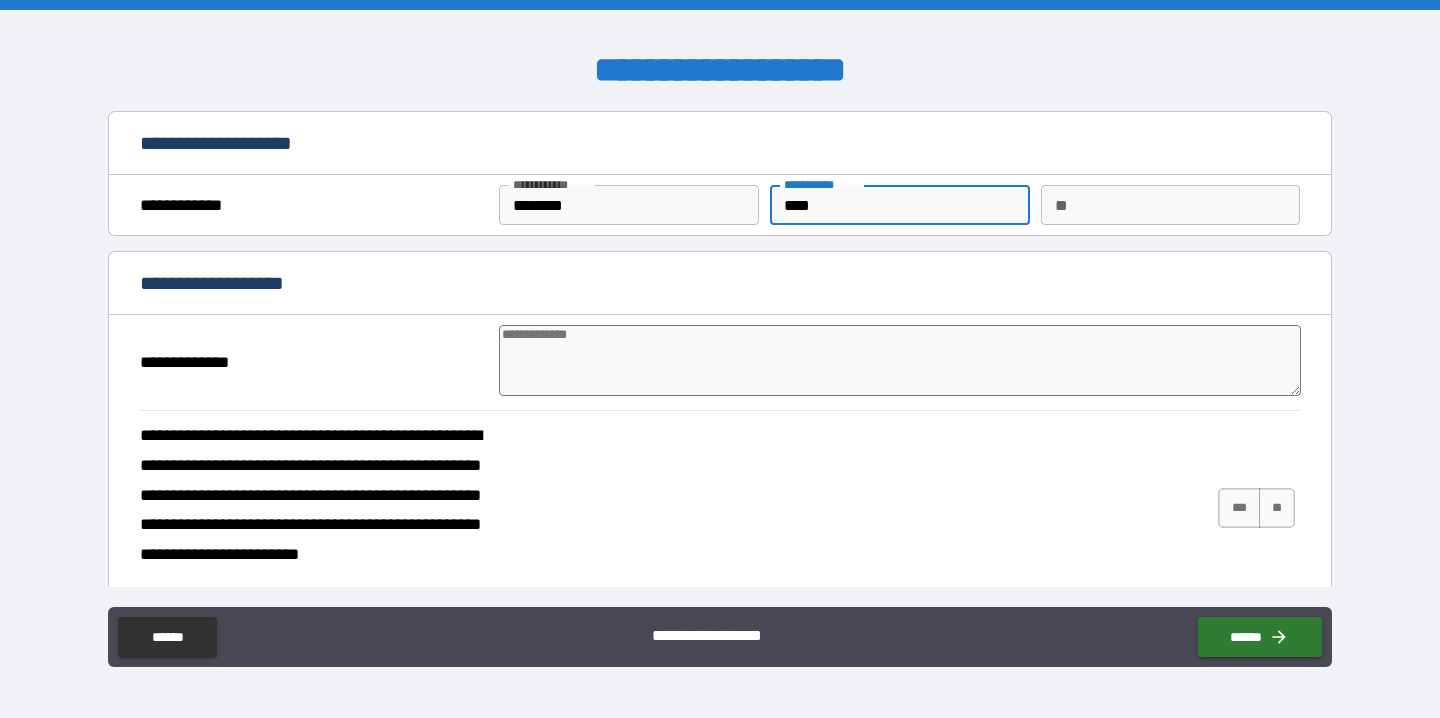 type on "*****" 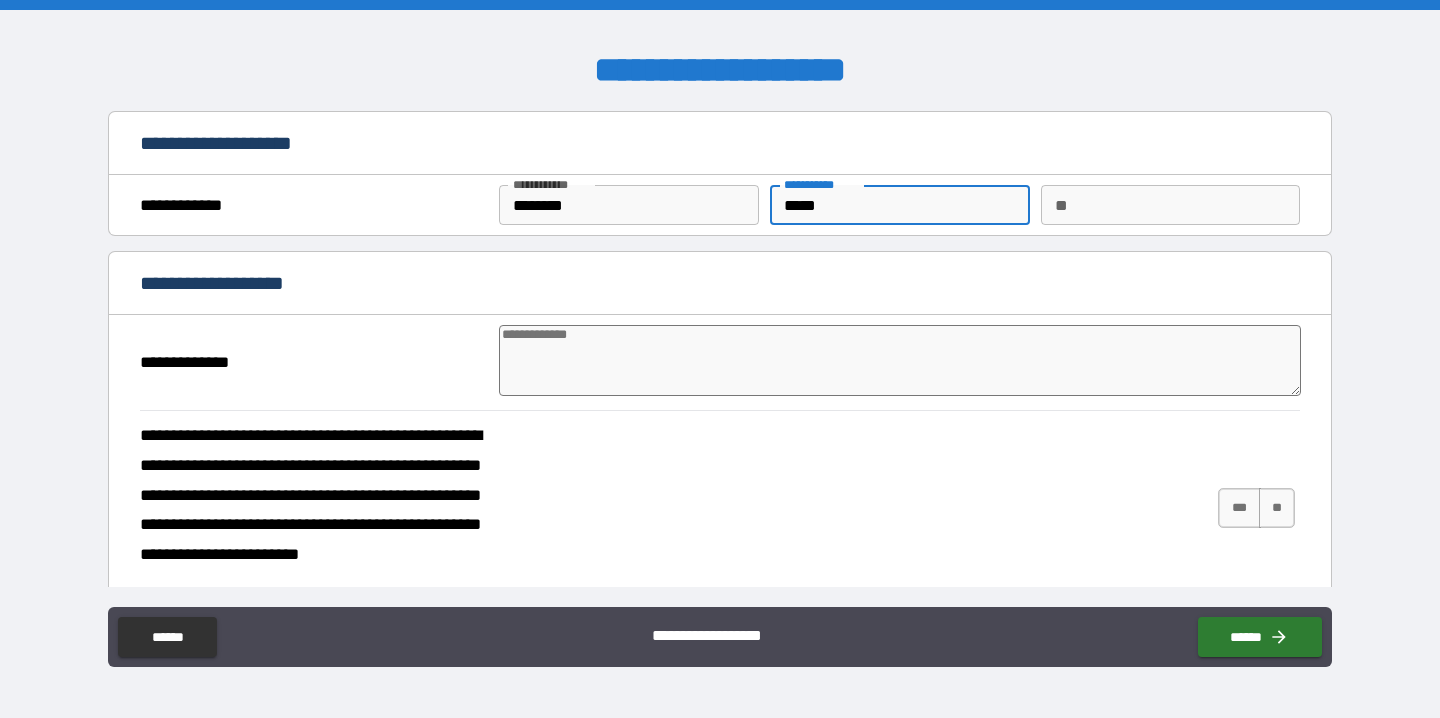 type on "*" 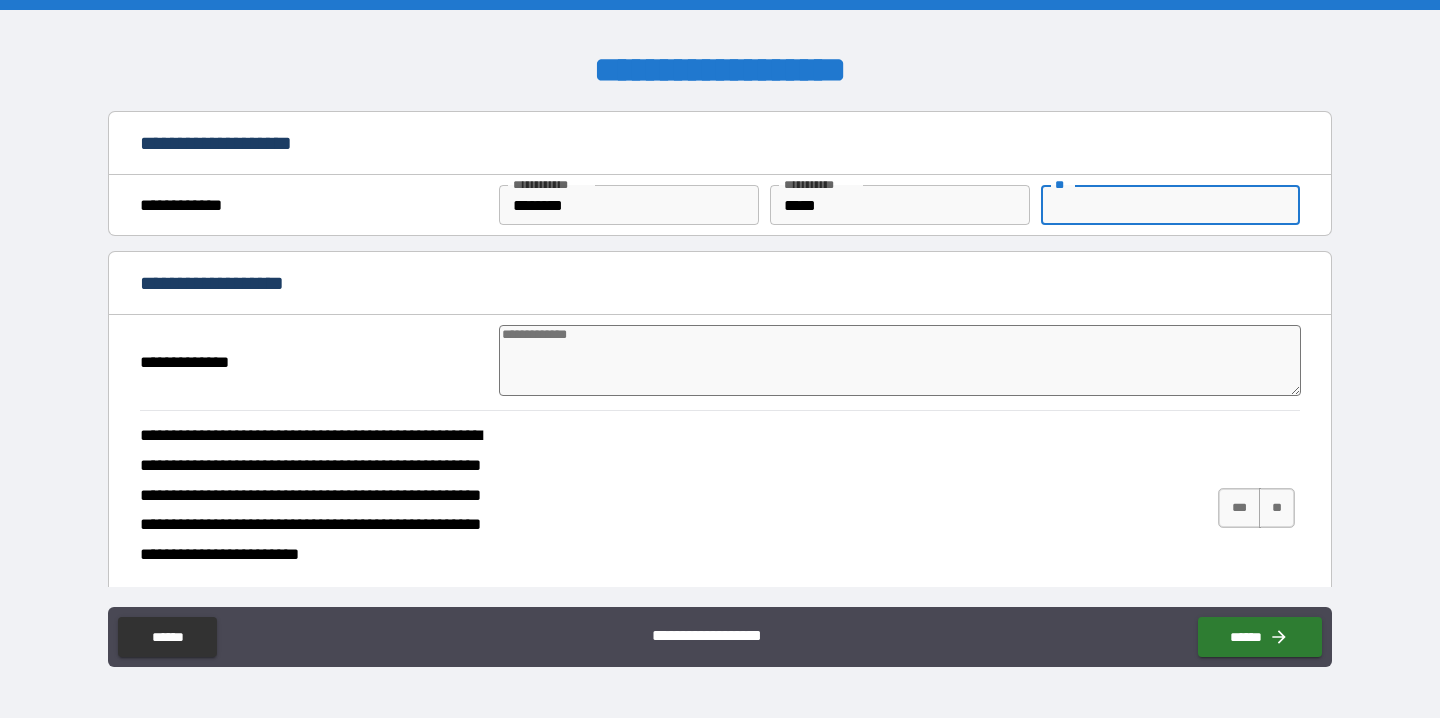 type on "*" 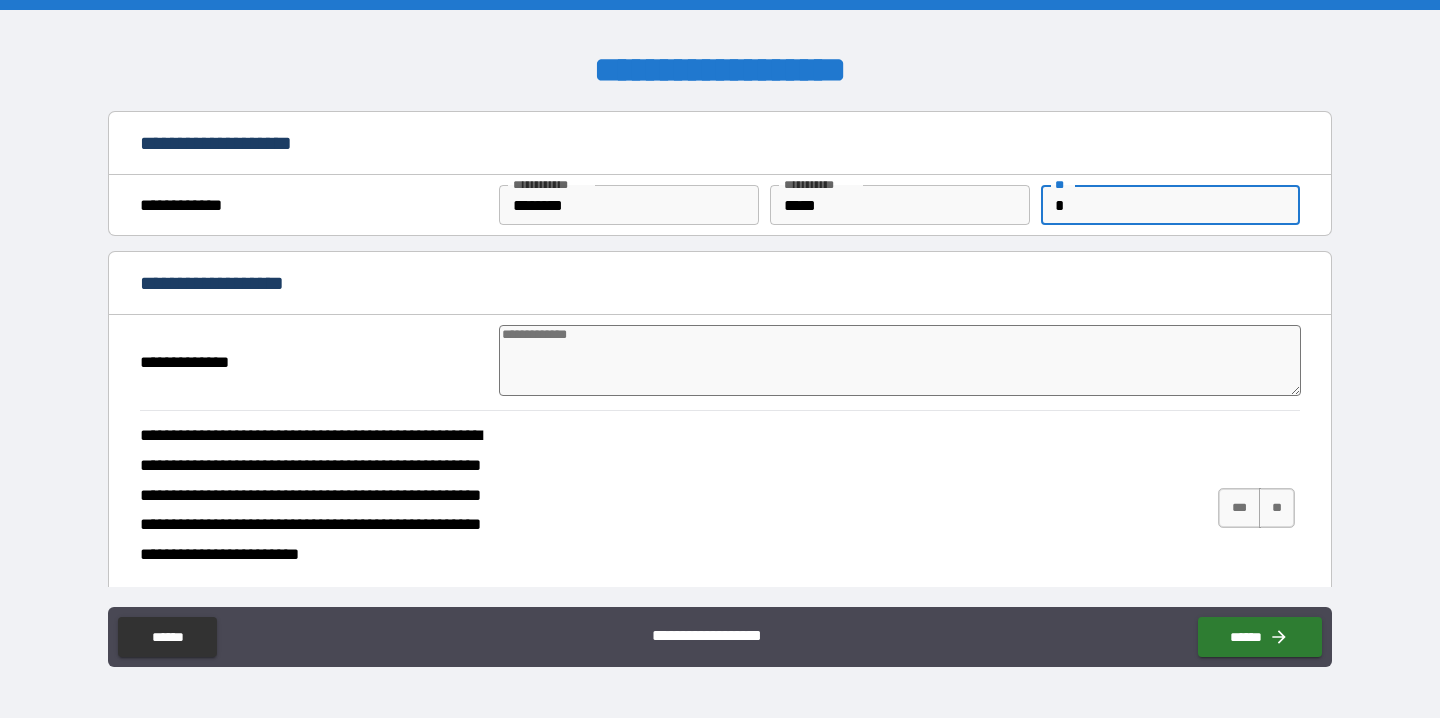type on "*" 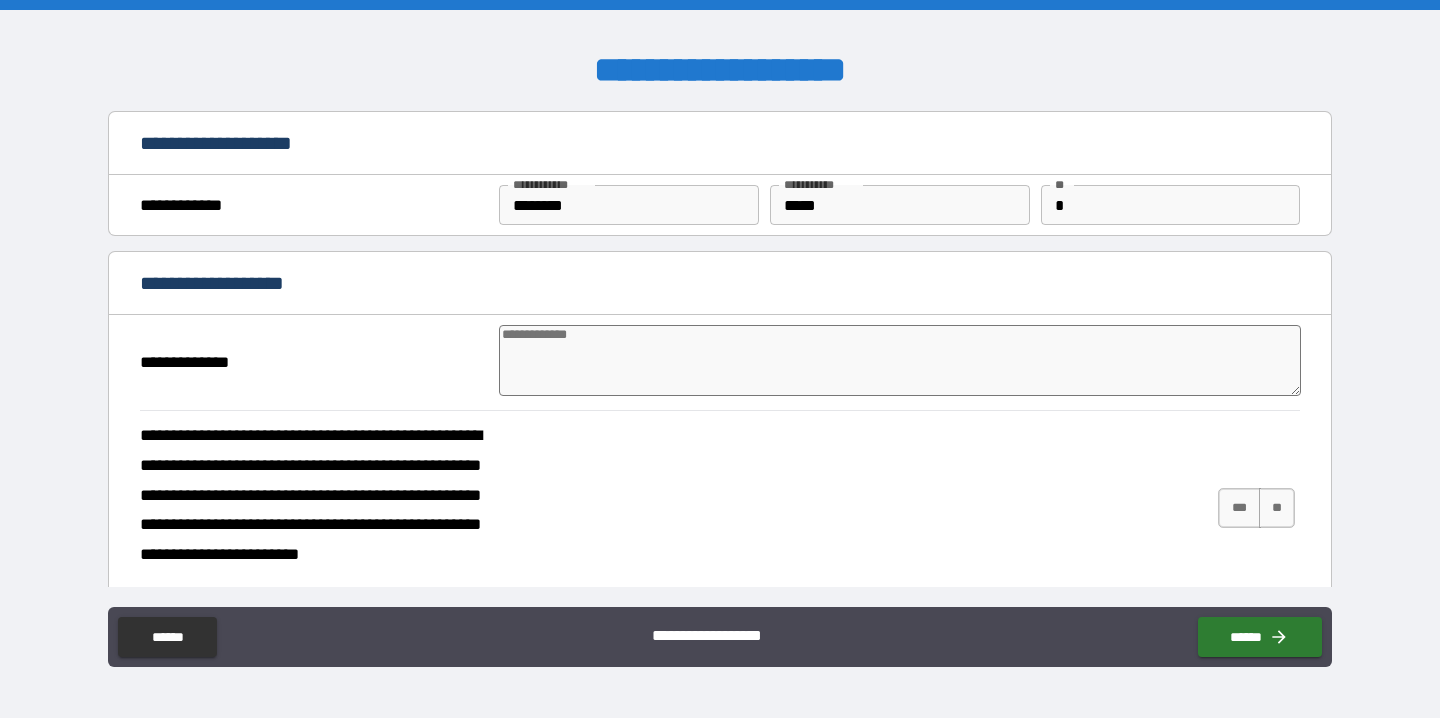 type on "*" 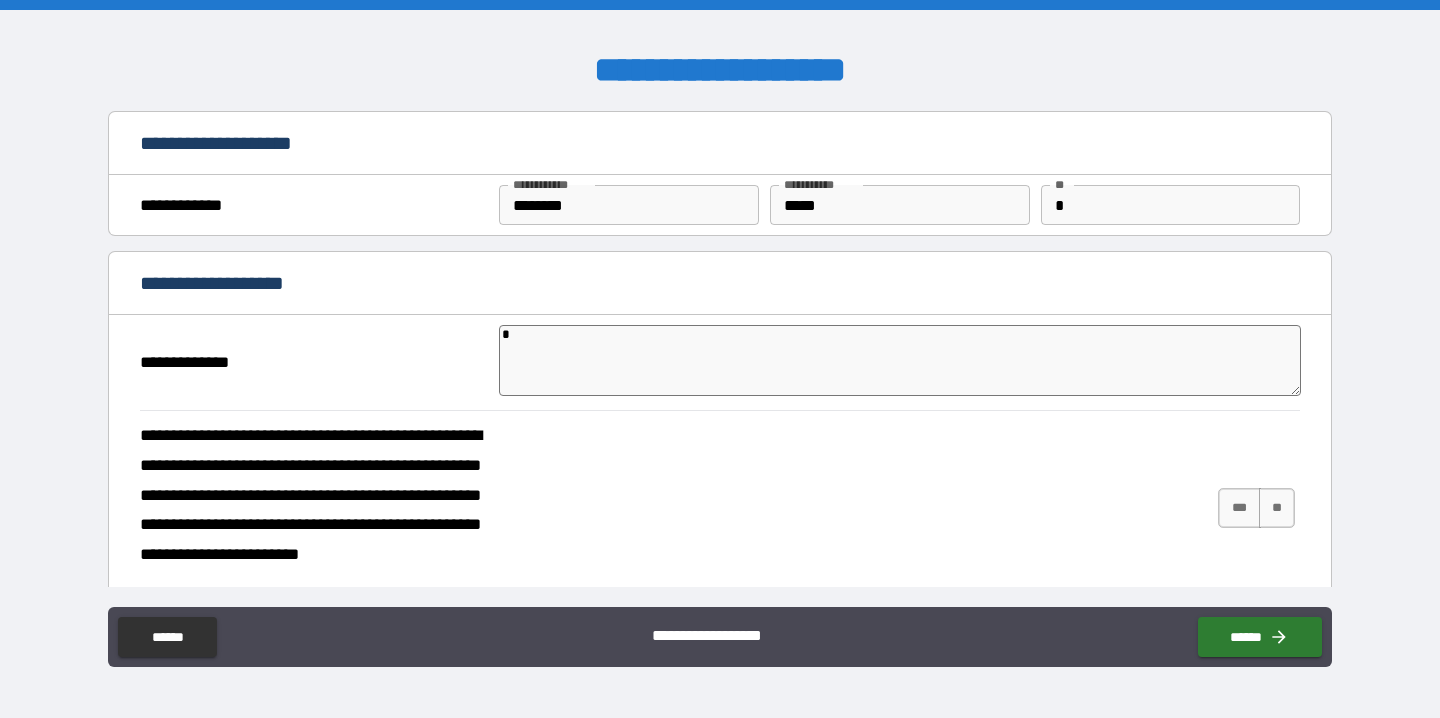 type on "**" 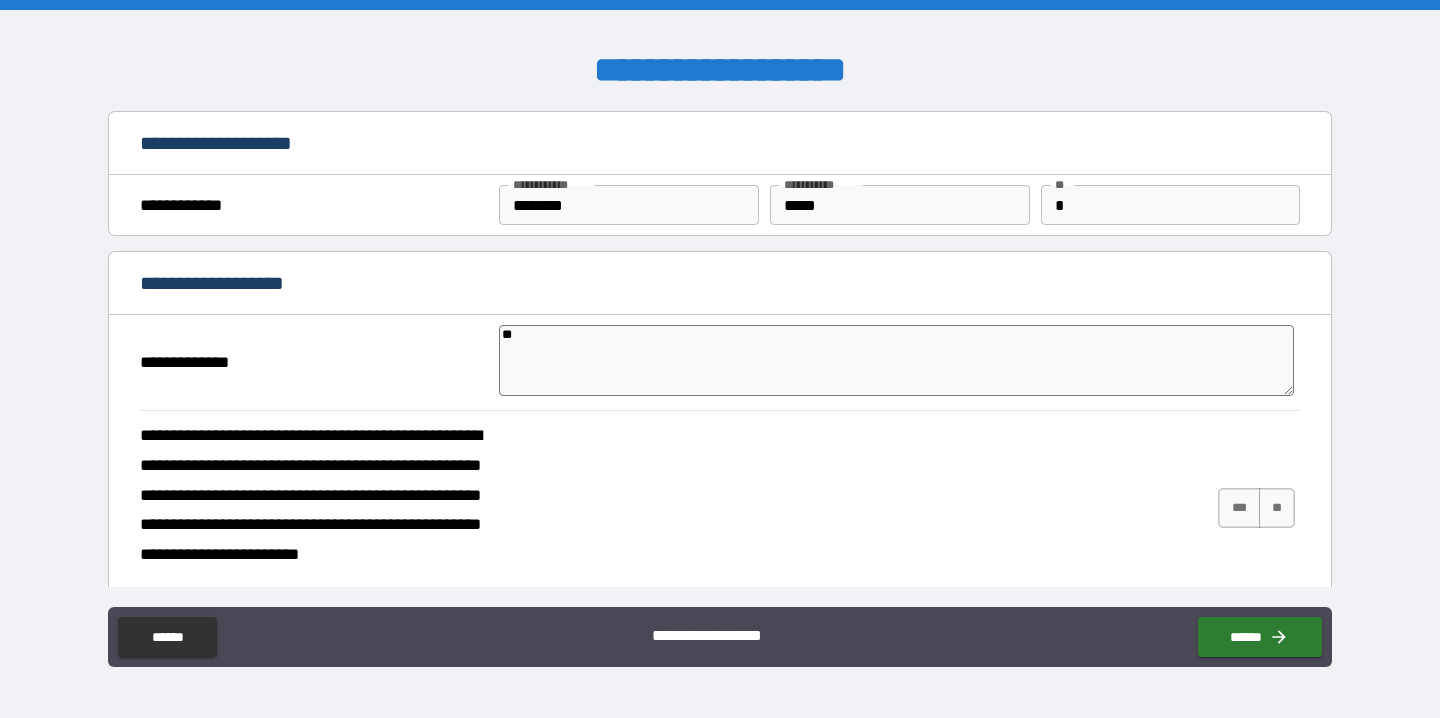 type on "*" 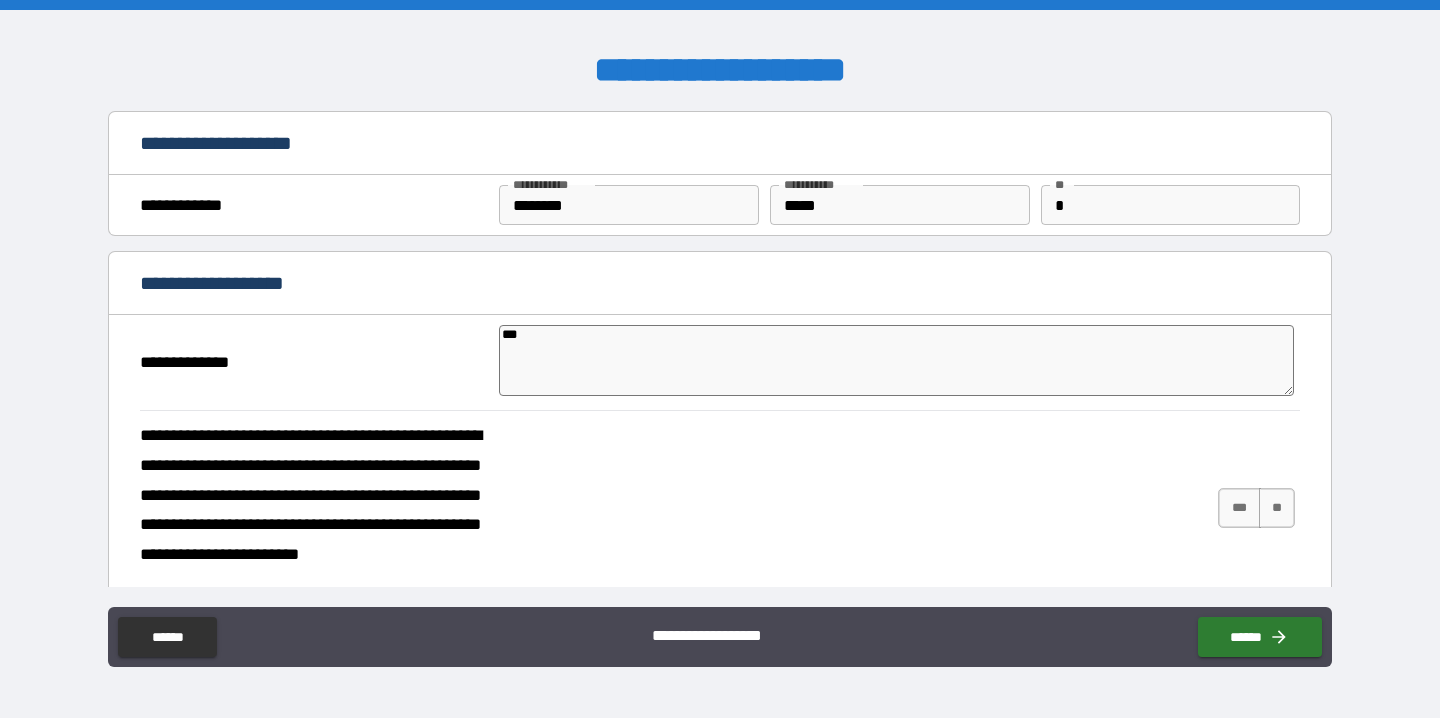 type on "*" 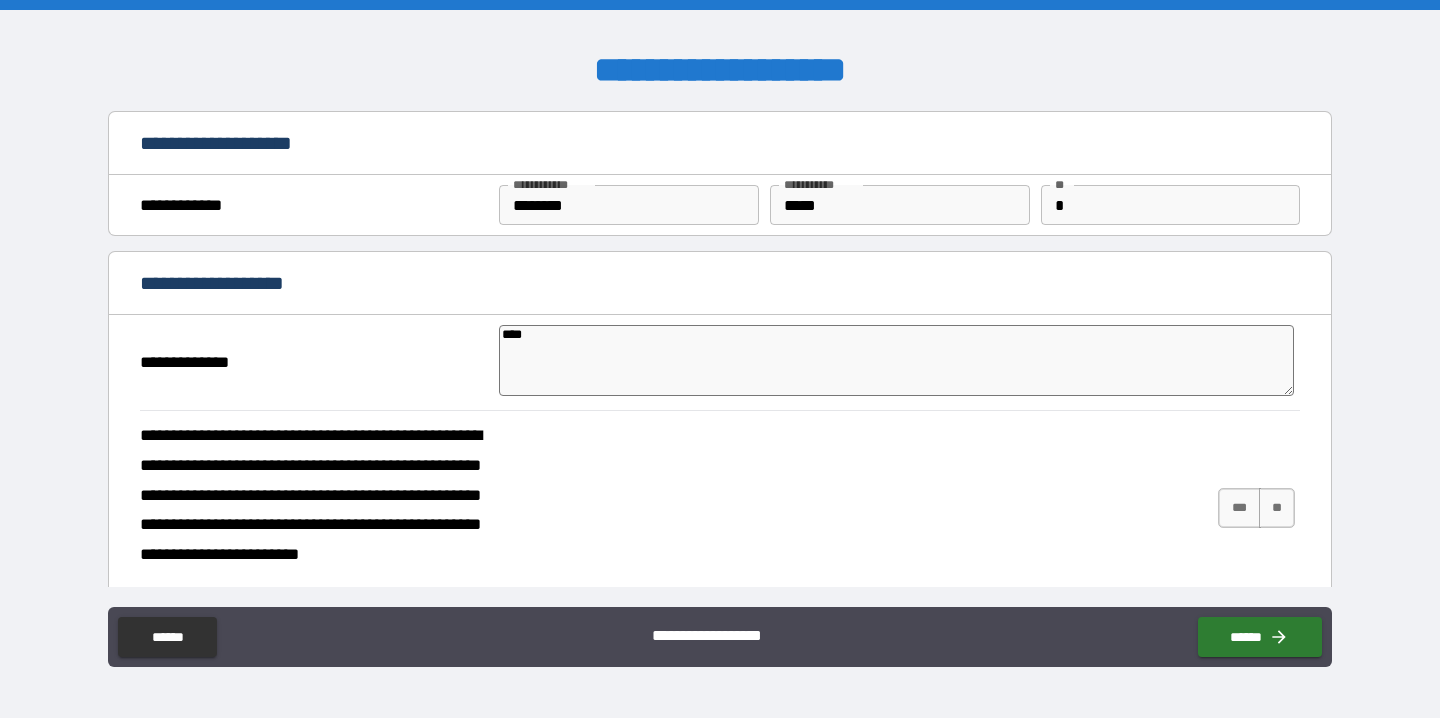 type on "*****" 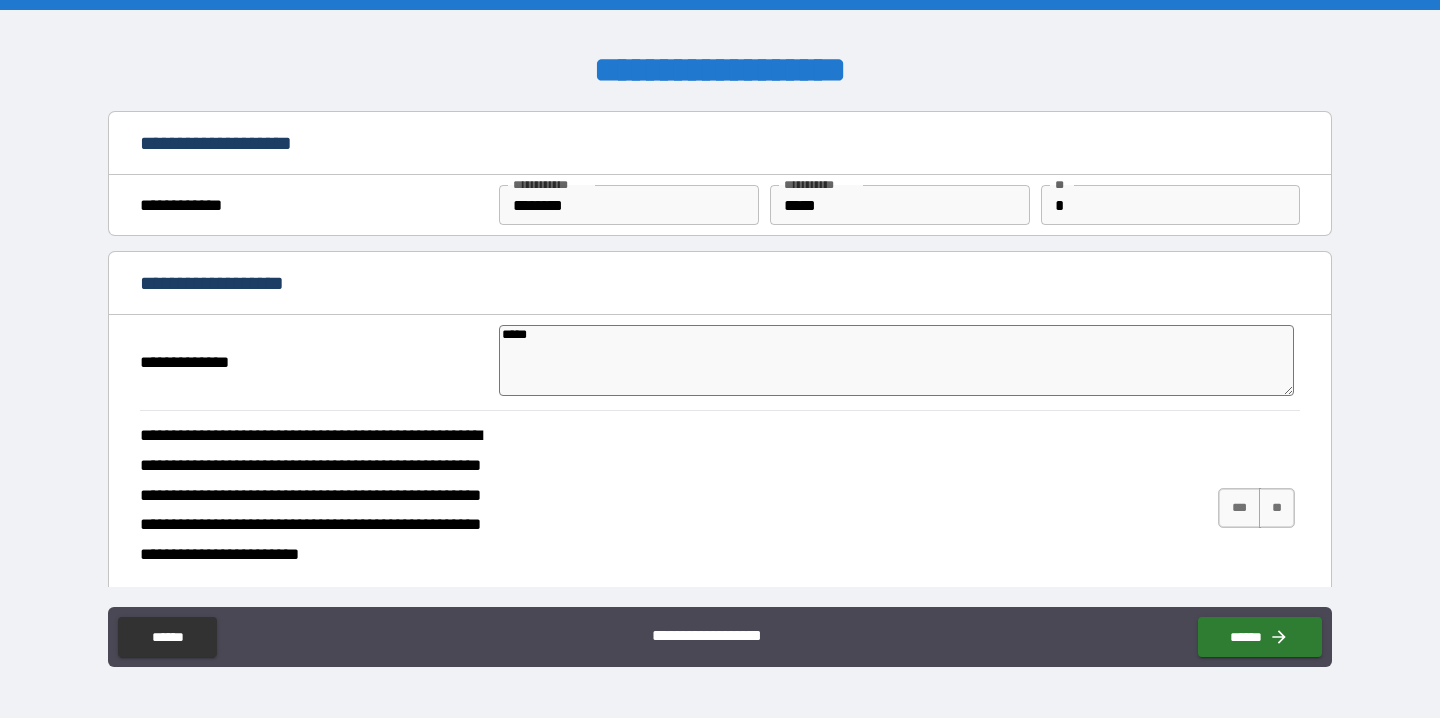 type on "*" 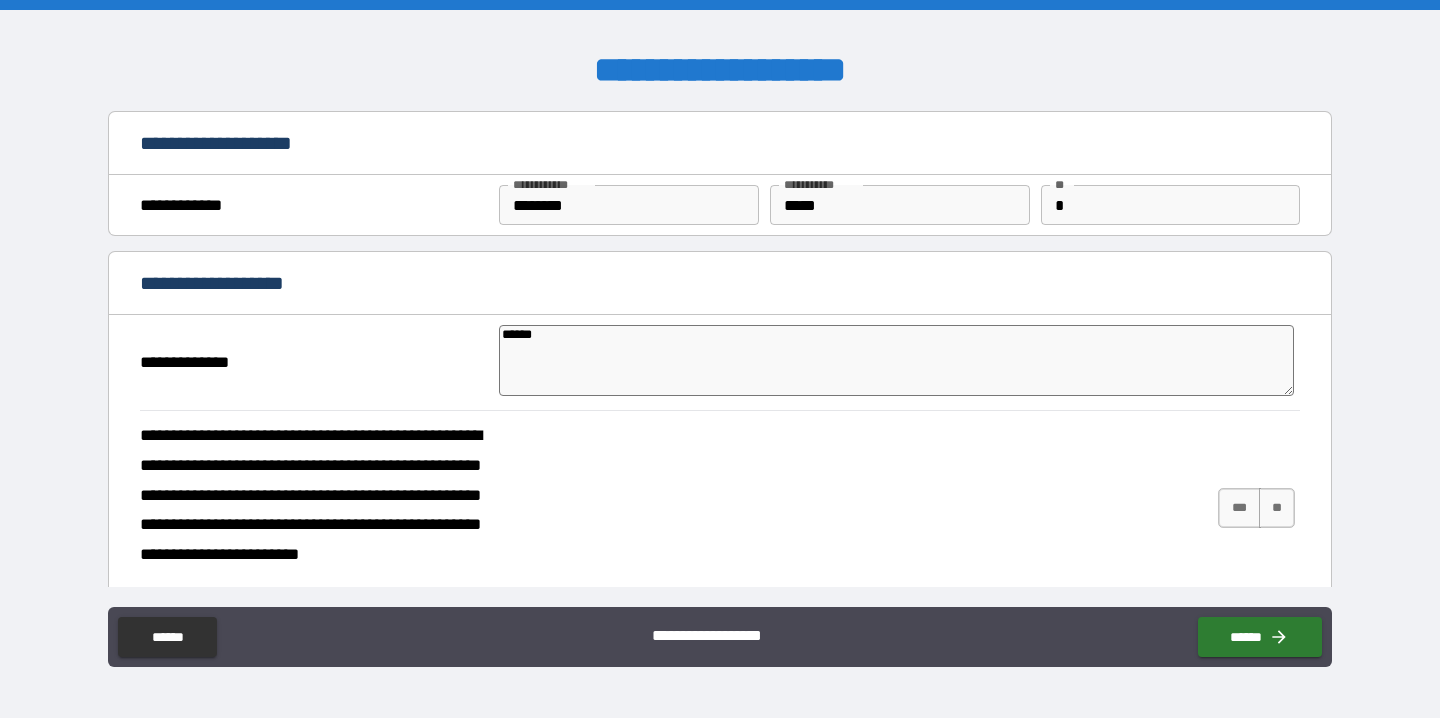 type on "*******" 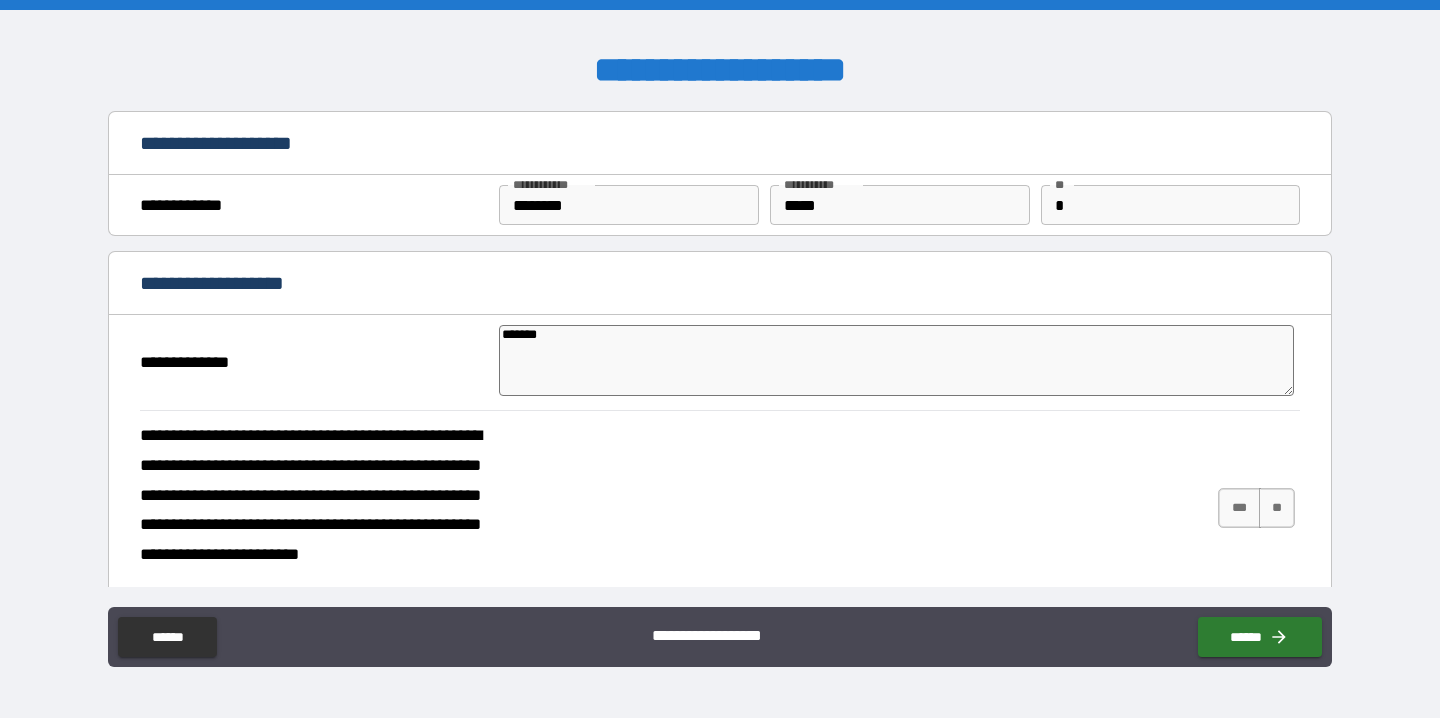 type on "********" 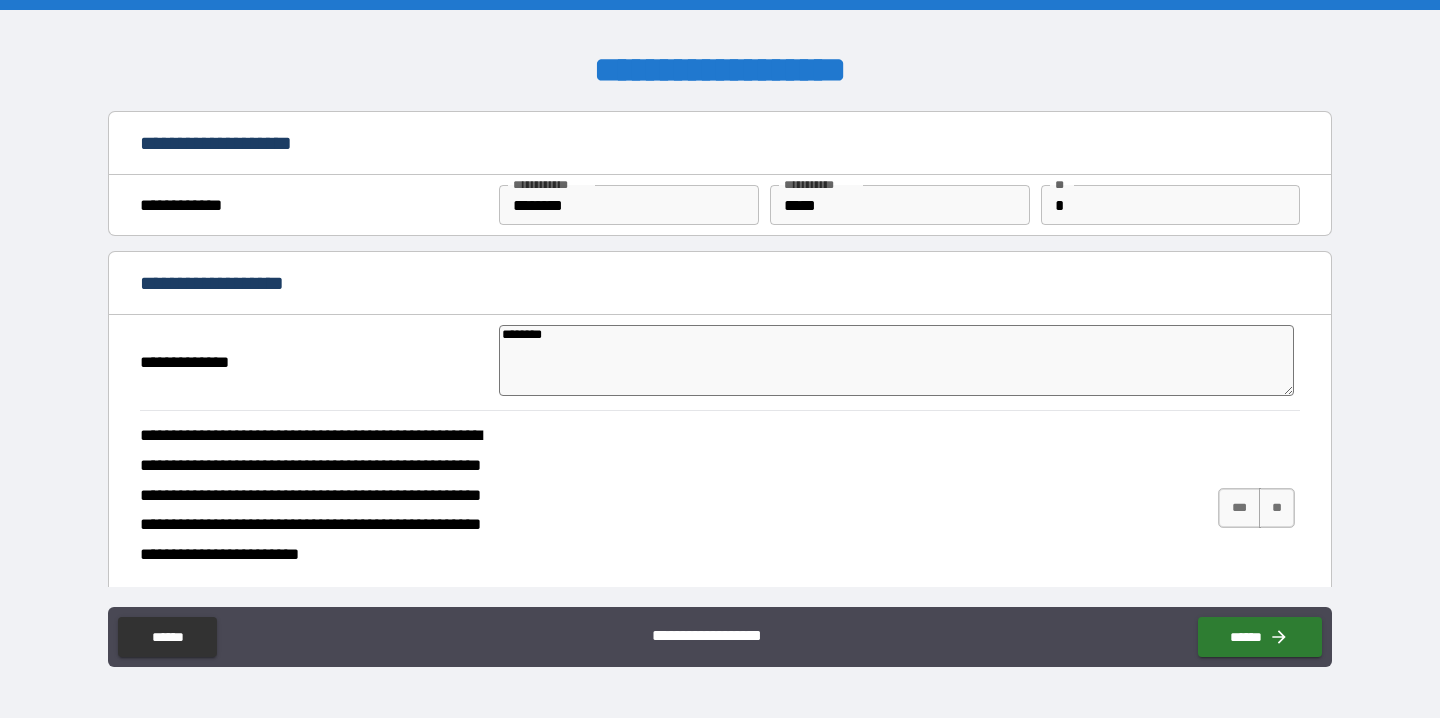 type on "*********" 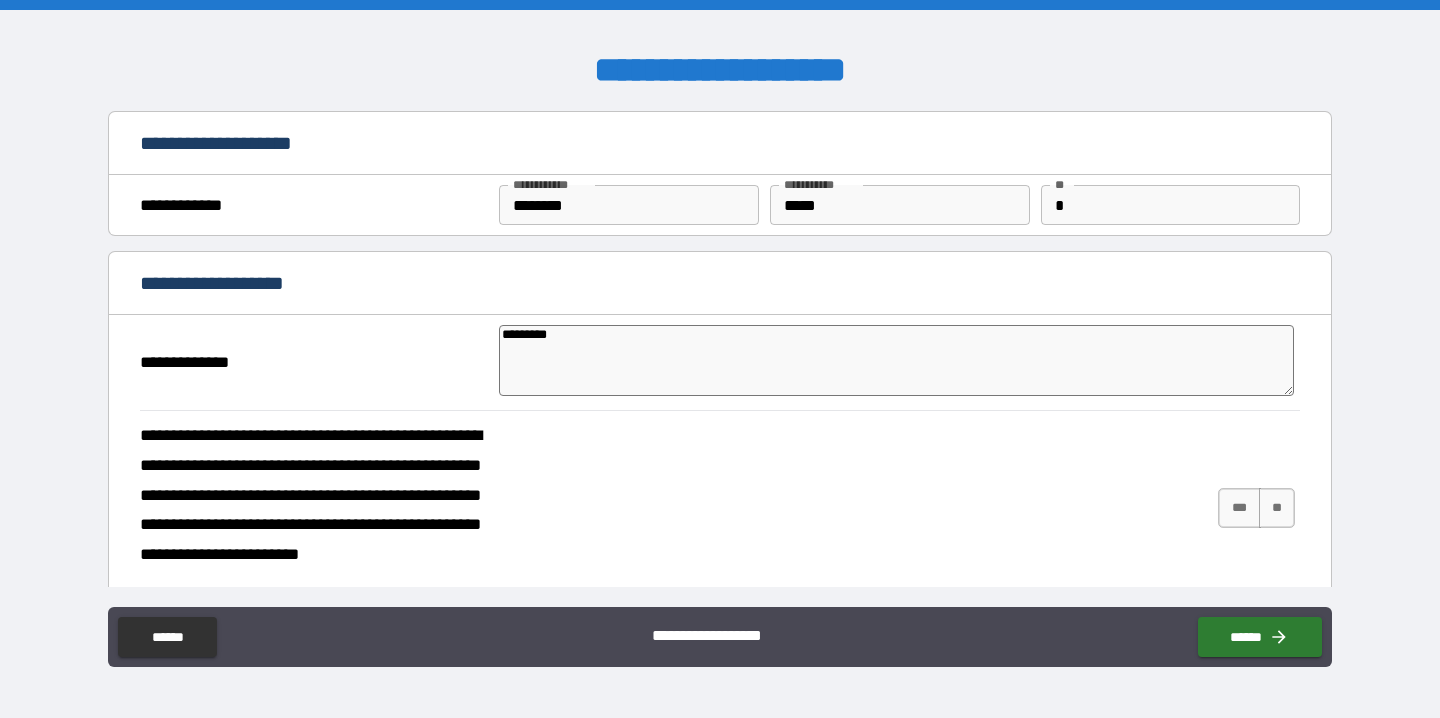 type on "**********" 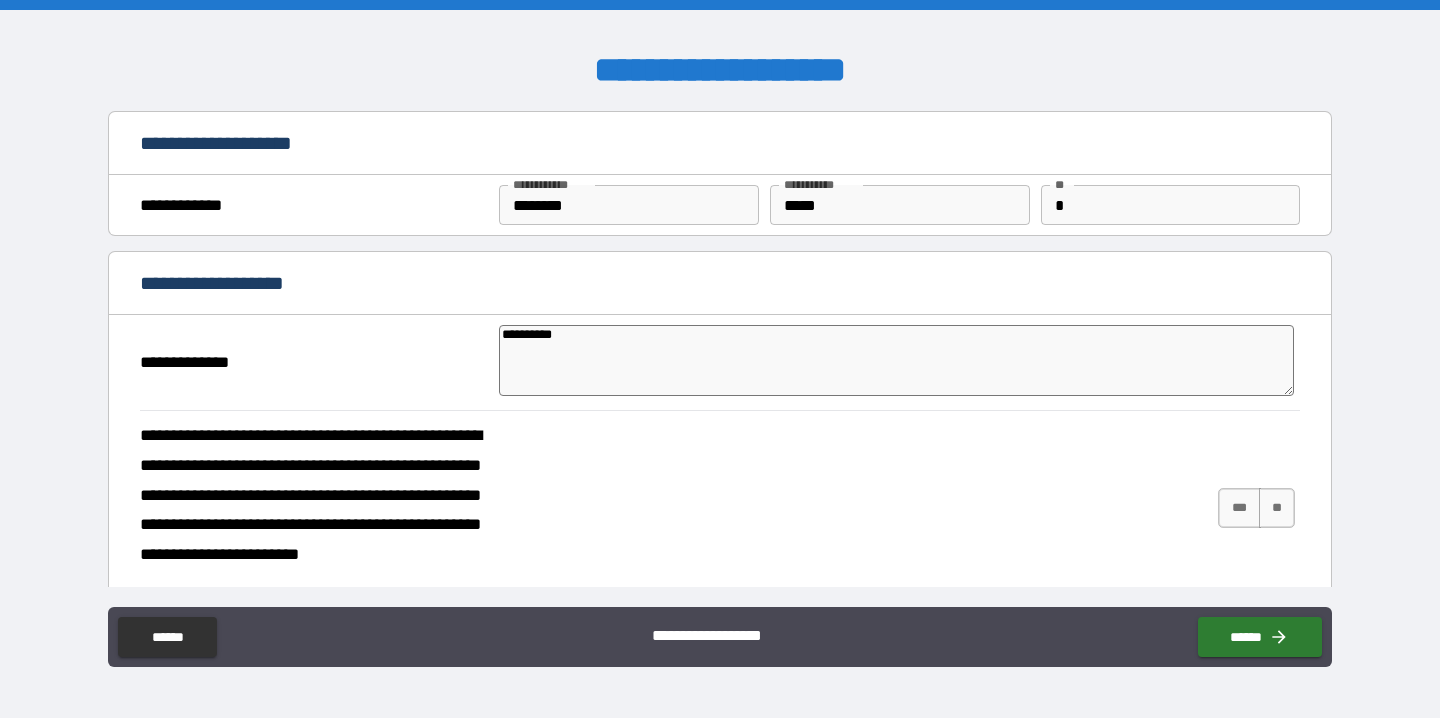 type on "*" 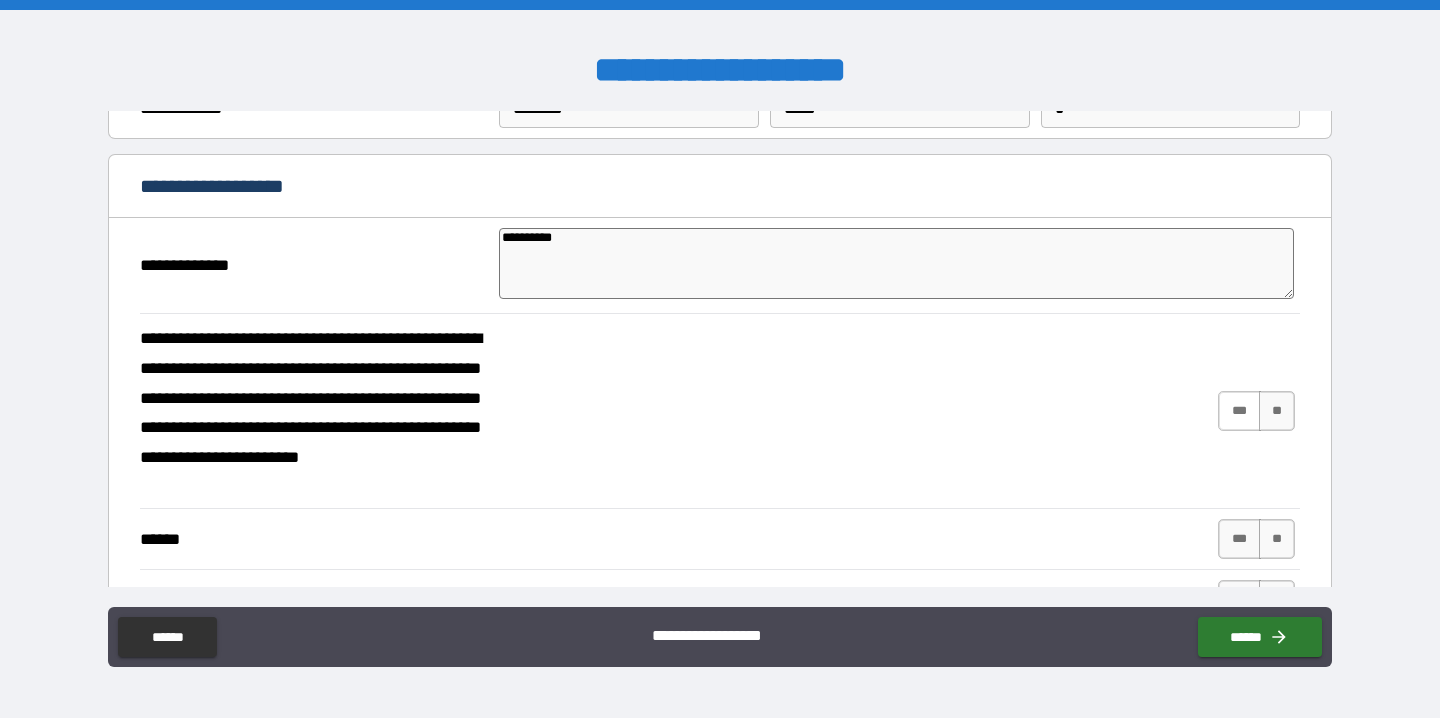 type on "**********" 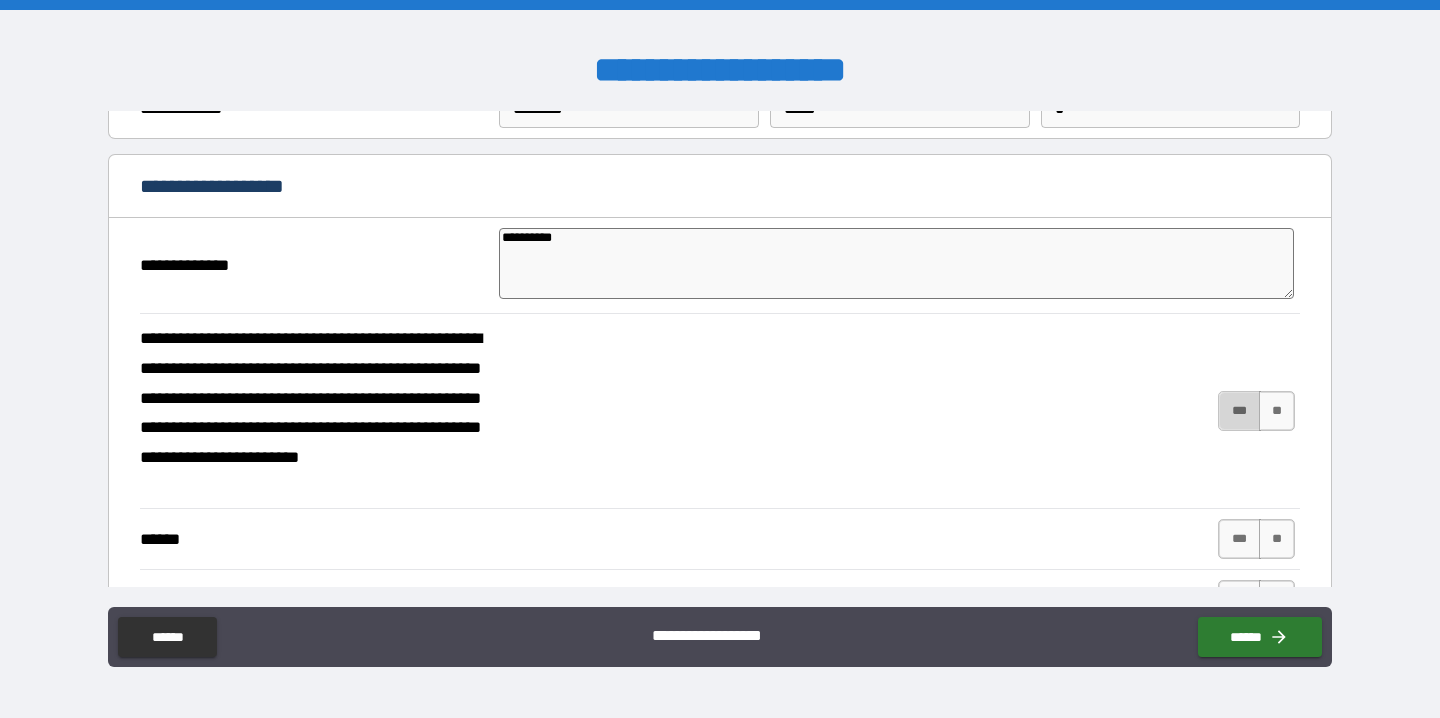 click on "***" at bounding box center [1239, 411] 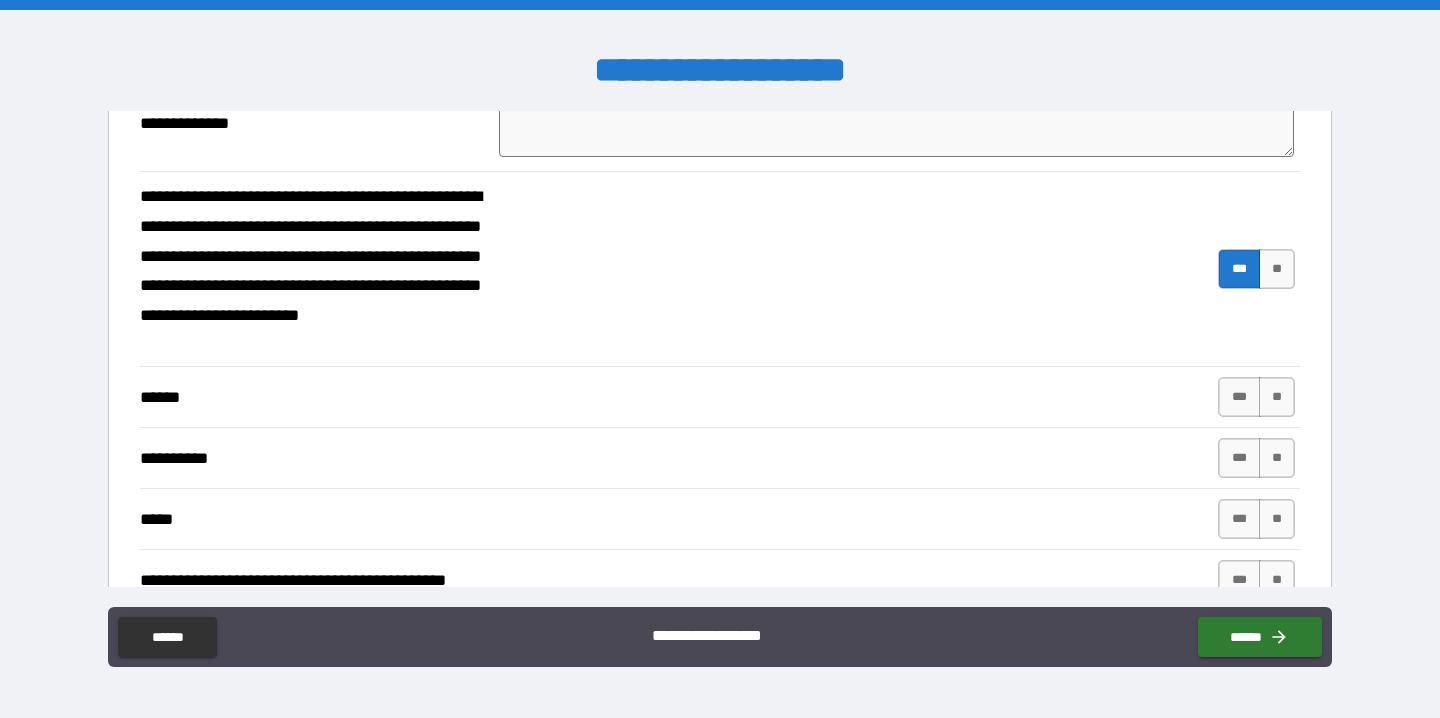 scroll, scrollTop: 276, scrollLeft: 0, axis: vertical 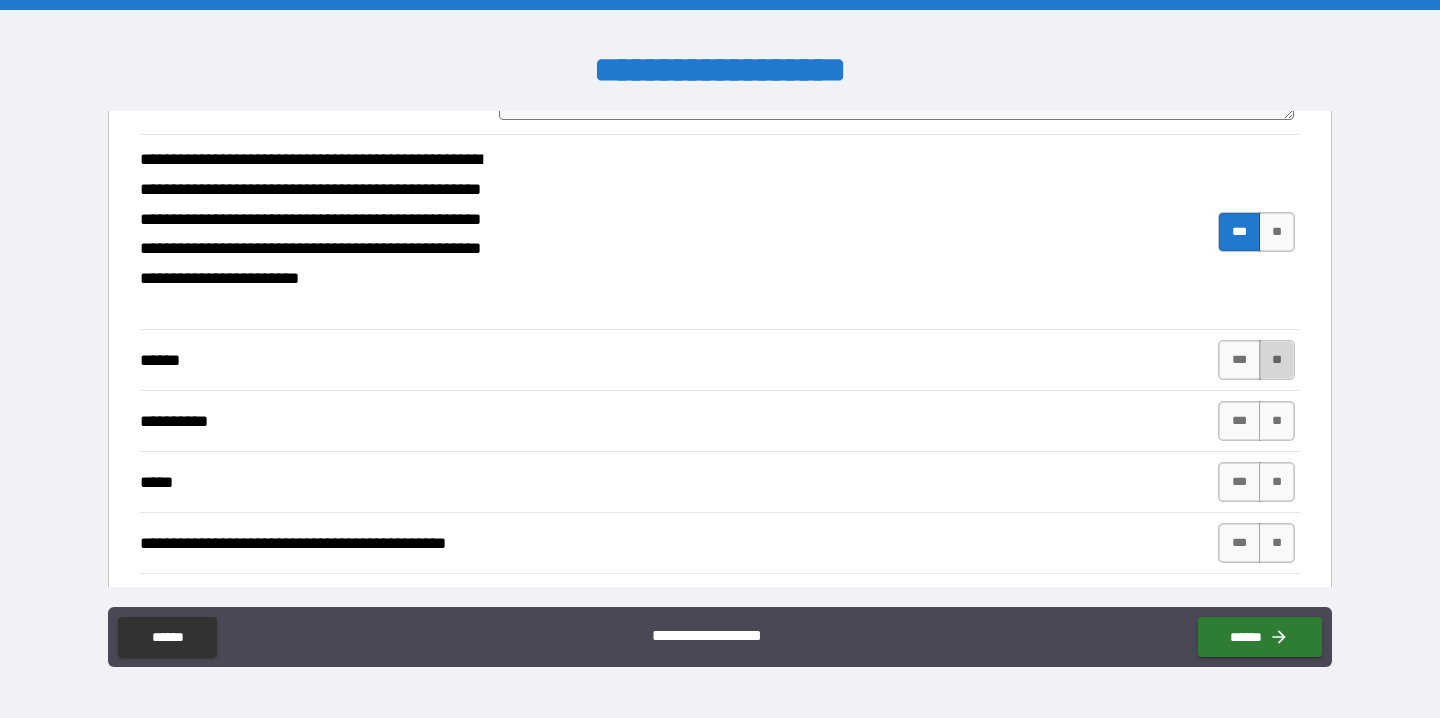 click on "**" at bounding box center (1277, 360) 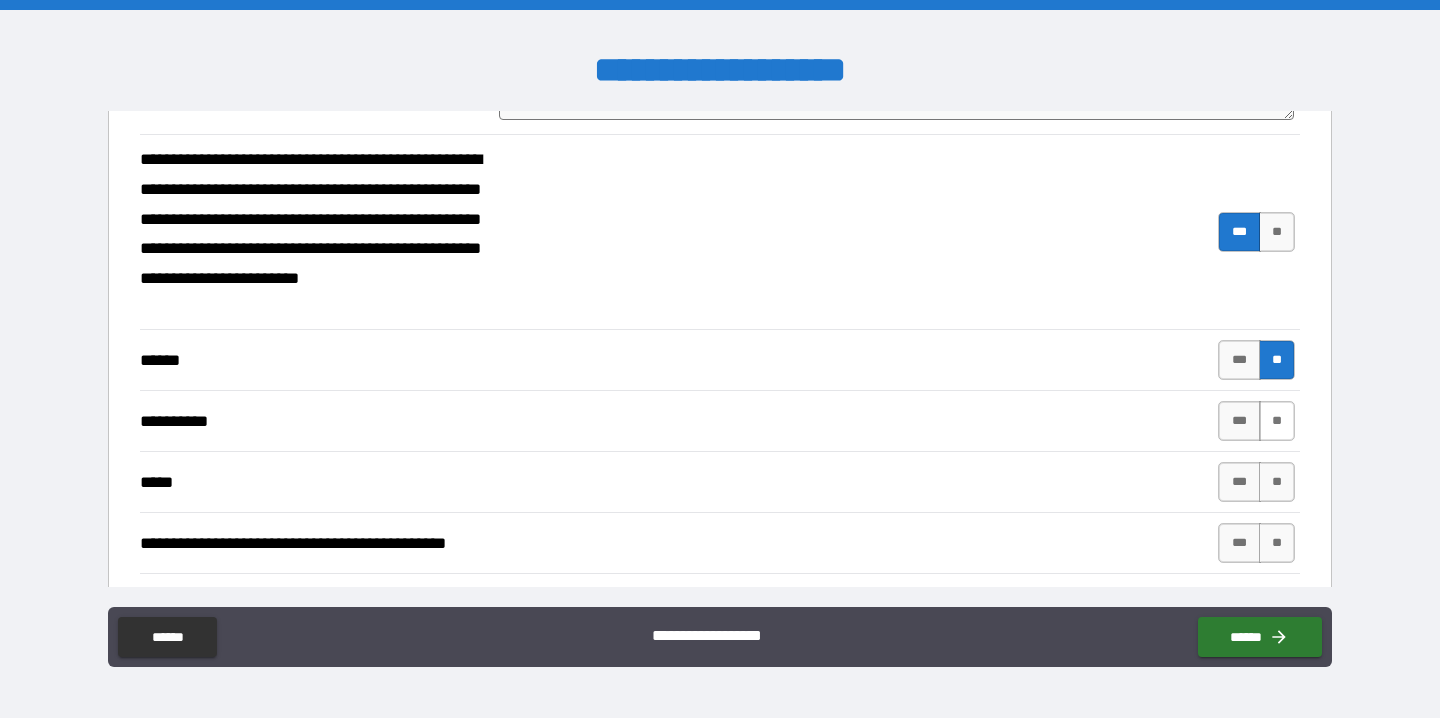 click on "**" at bounding box center (1277, 421) 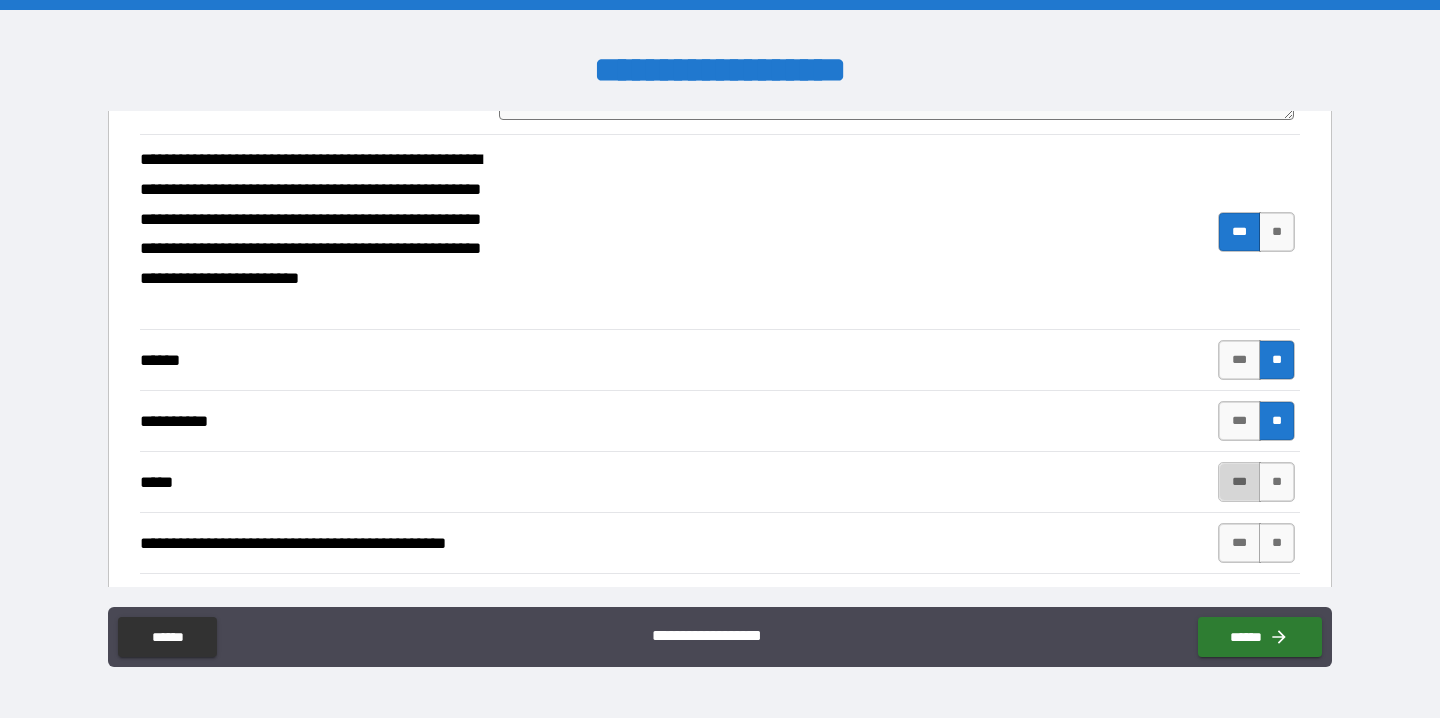 click on "***" at bounding box center (1239, 482) 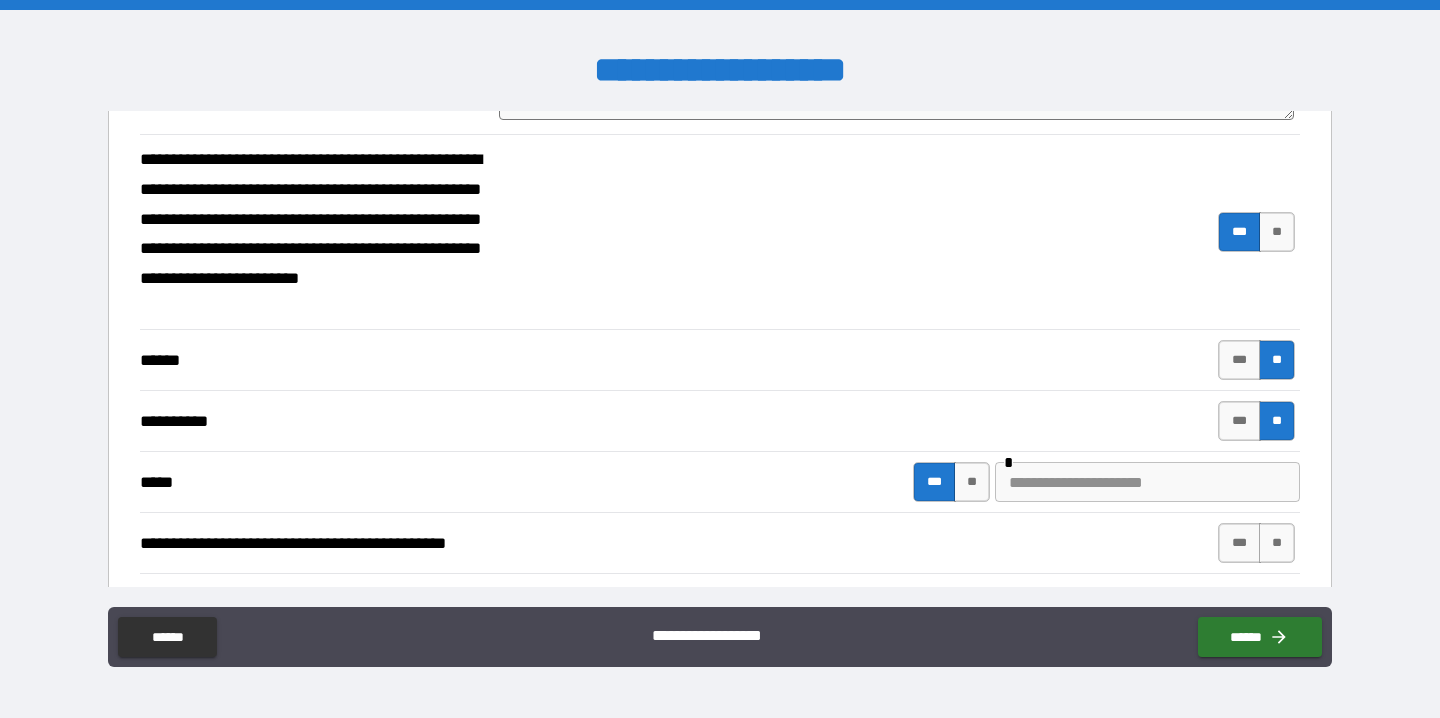 type on "*" 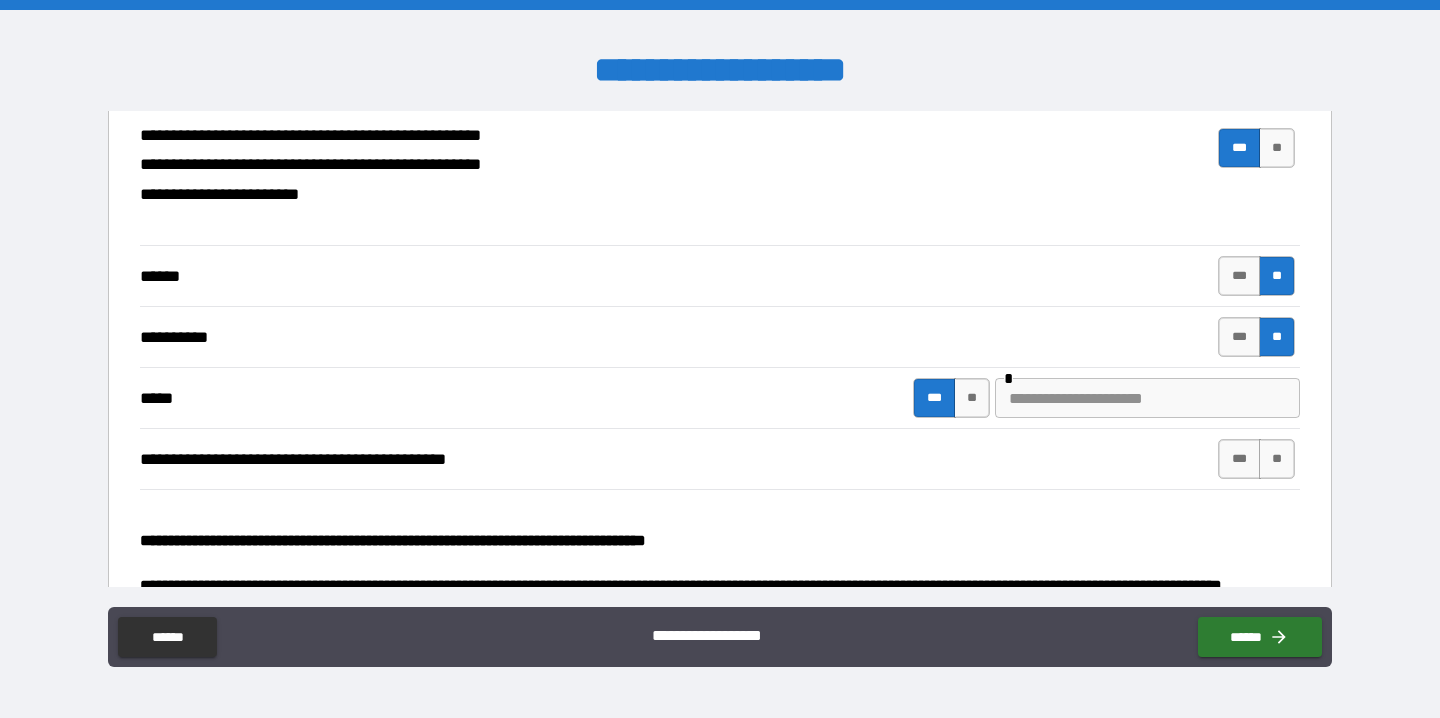 scroll, scrollTop: 359, scrollLeft: 0, axis: vertical 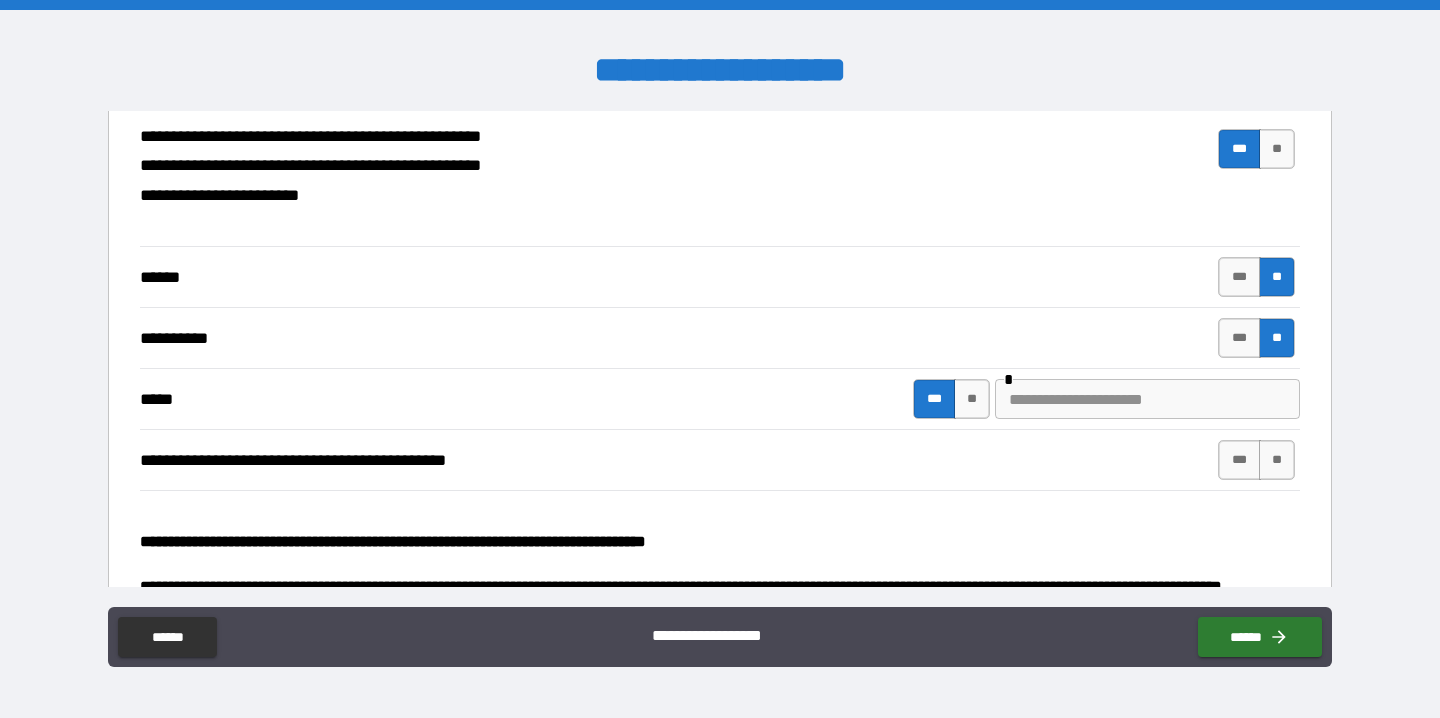 click at bounding box center [1147, 399] 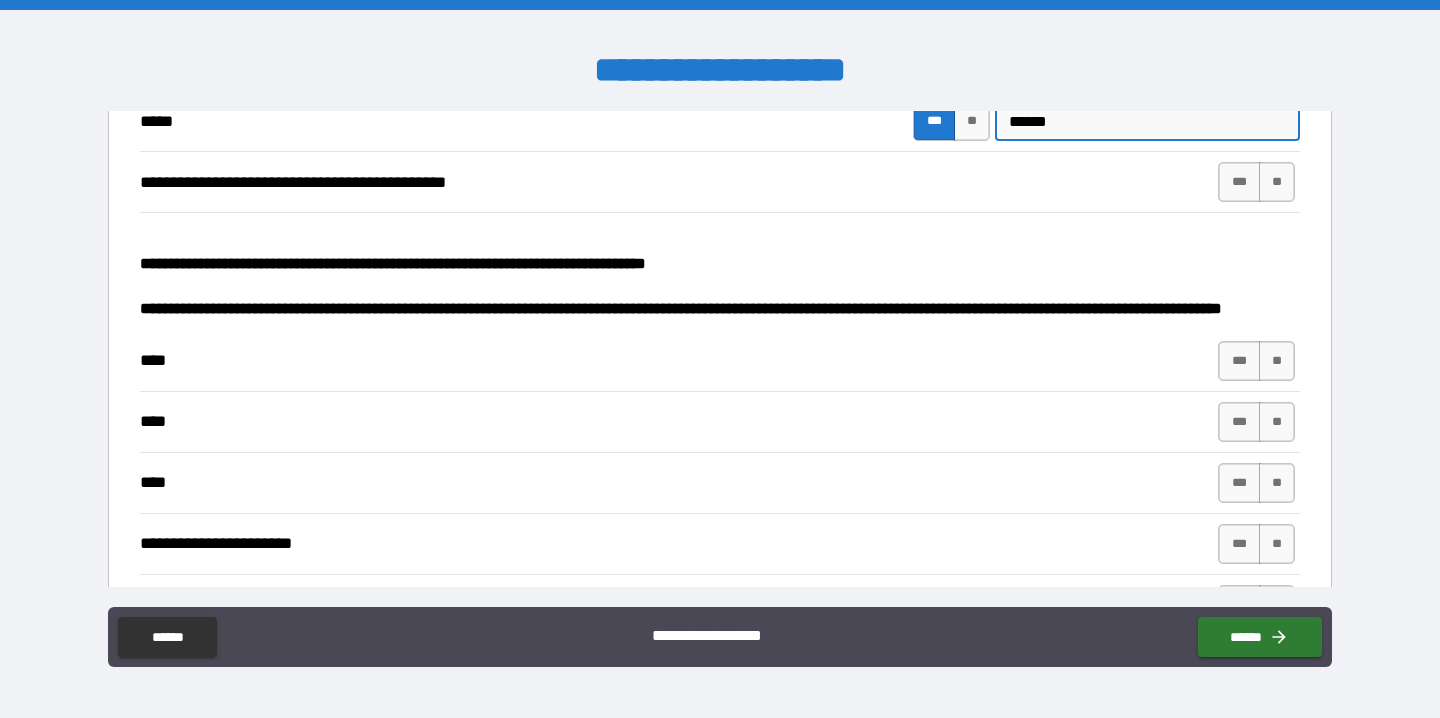 scroll, scrollTop: 638, scrollLeft: 0, axis: vertical 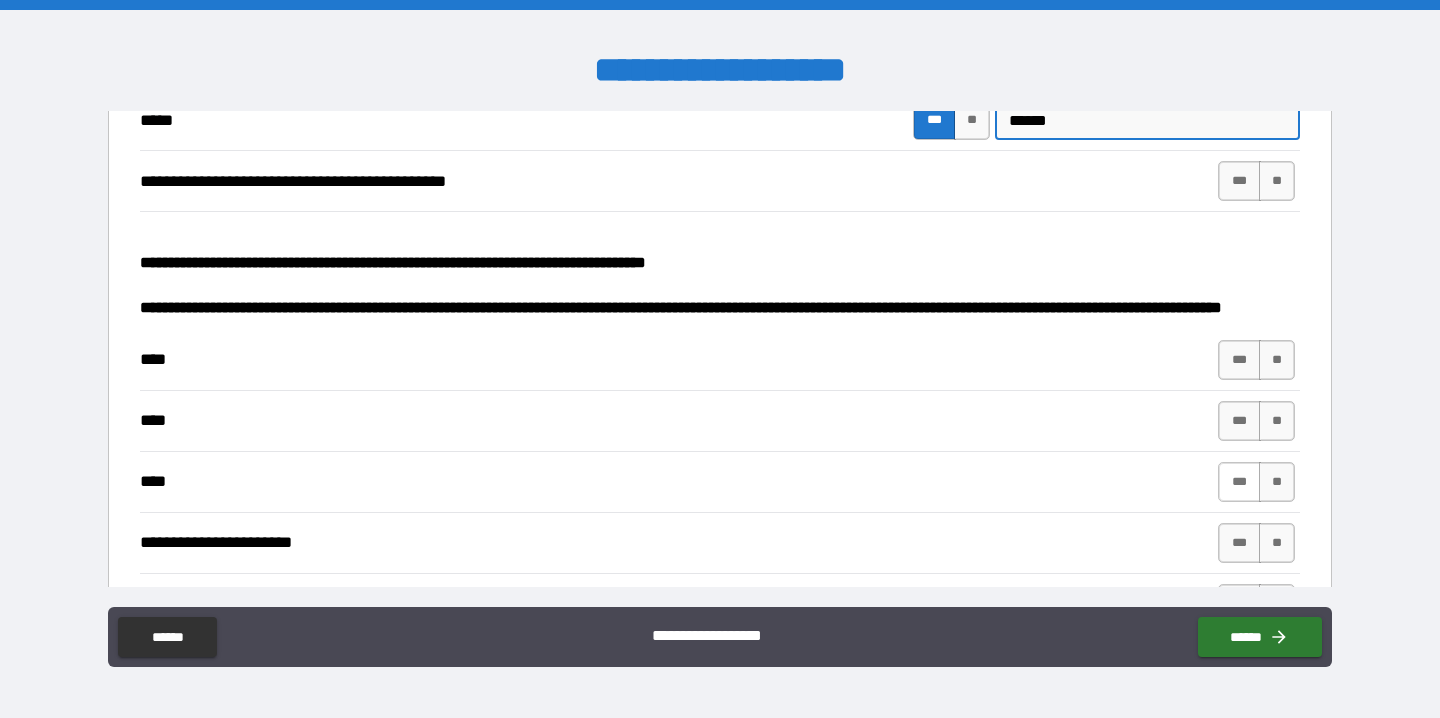 type on "******" 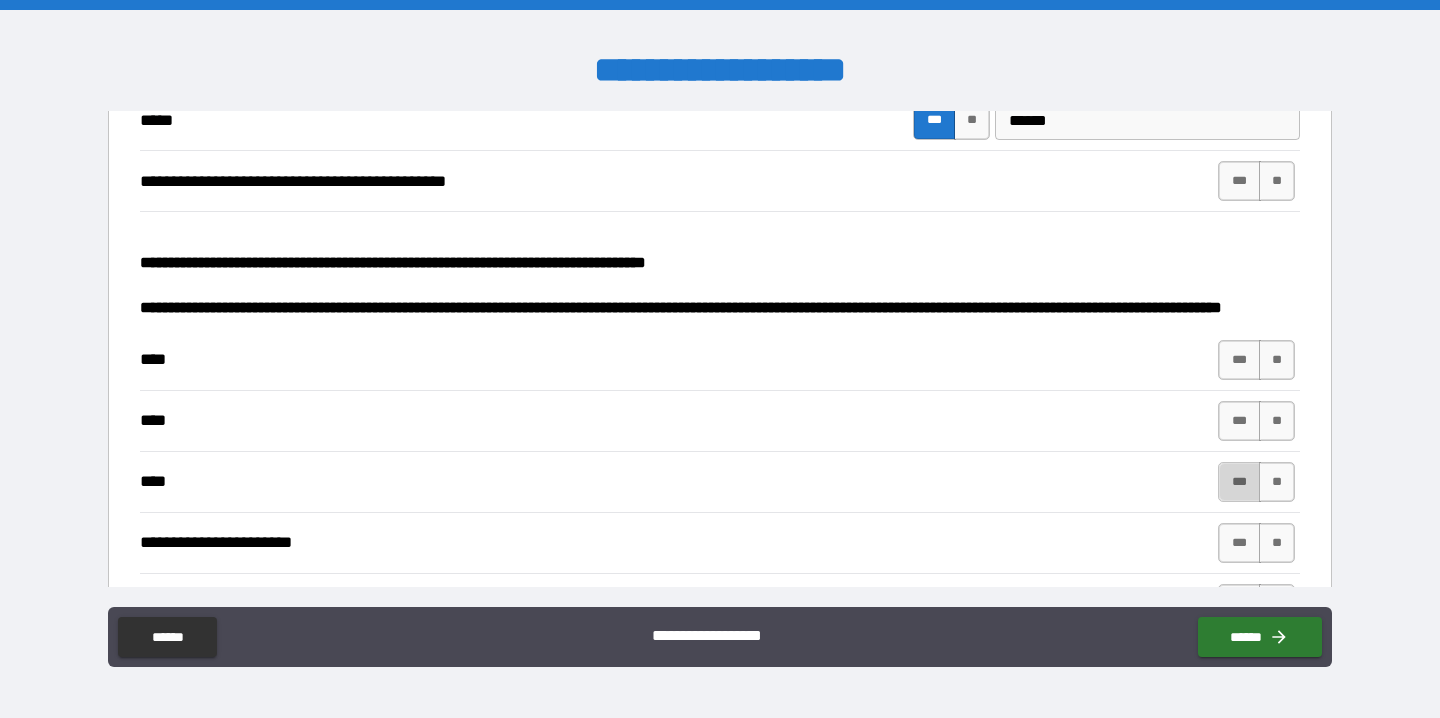 click on "***" at bounding box center [1239, 482] 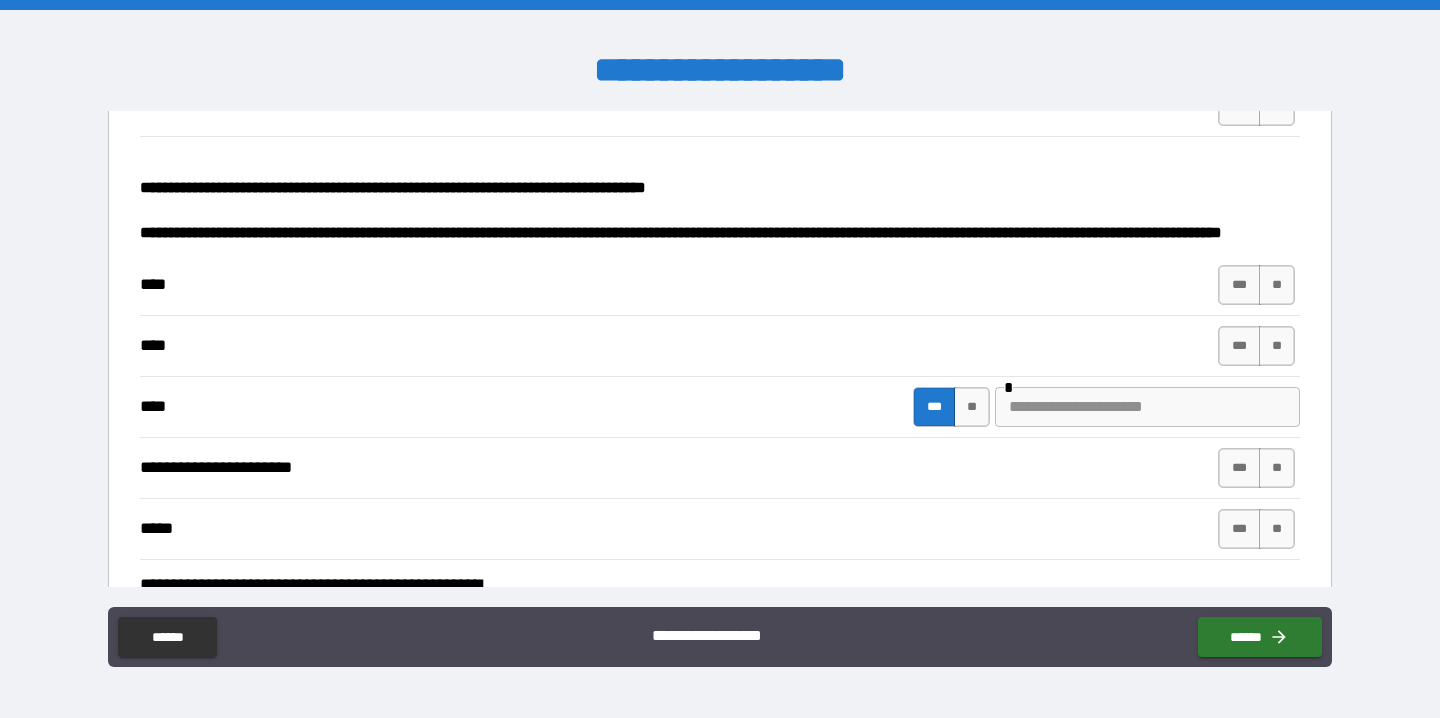 scroll, scrollTop: 721, scrollLeft: 0, axis: vertical 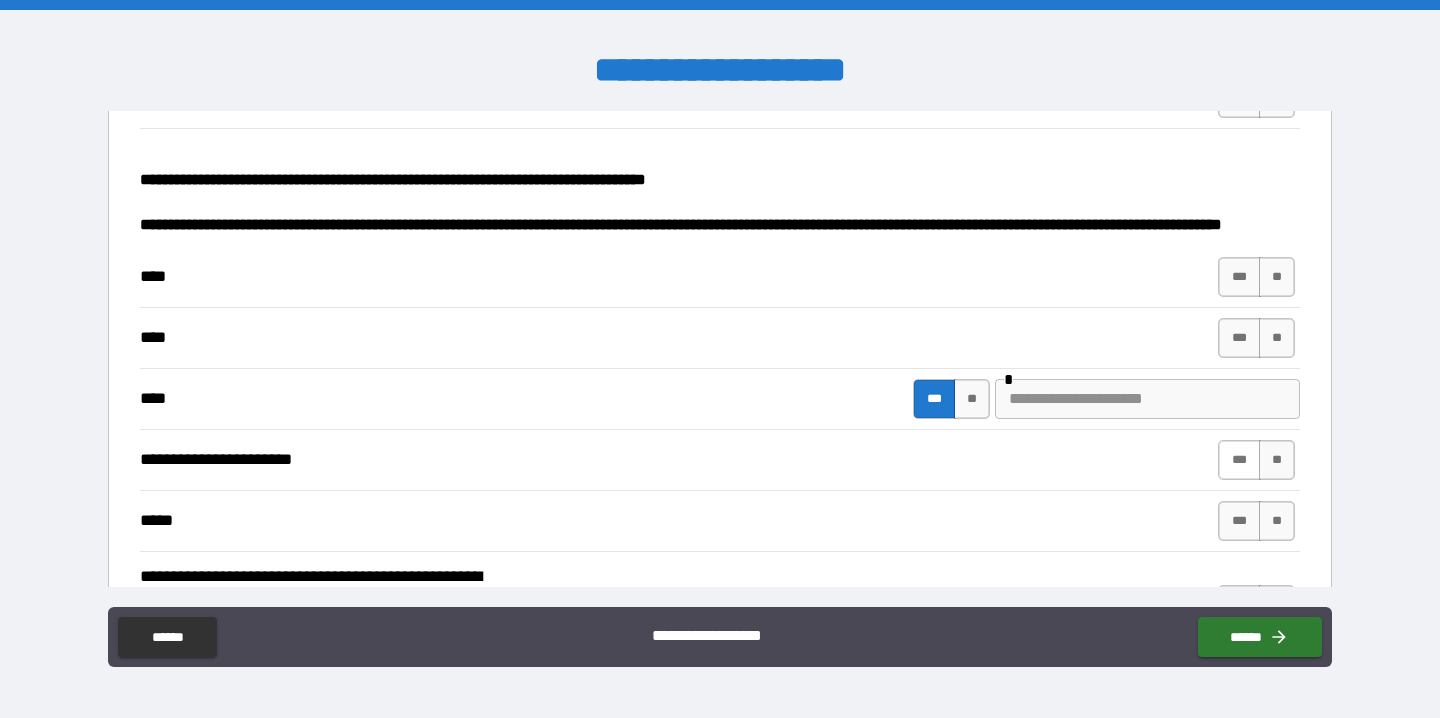 click on "***" at bounding box center [1239, 460] 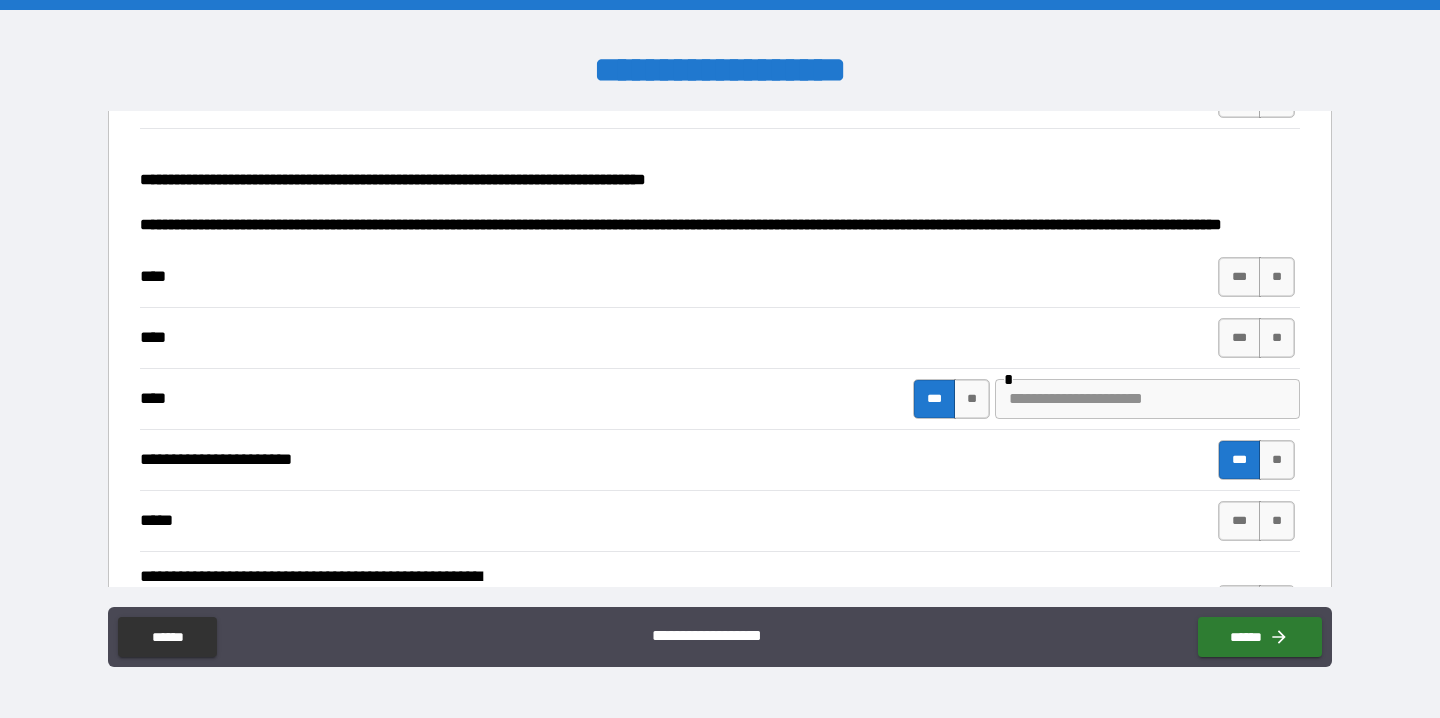 type on "*" 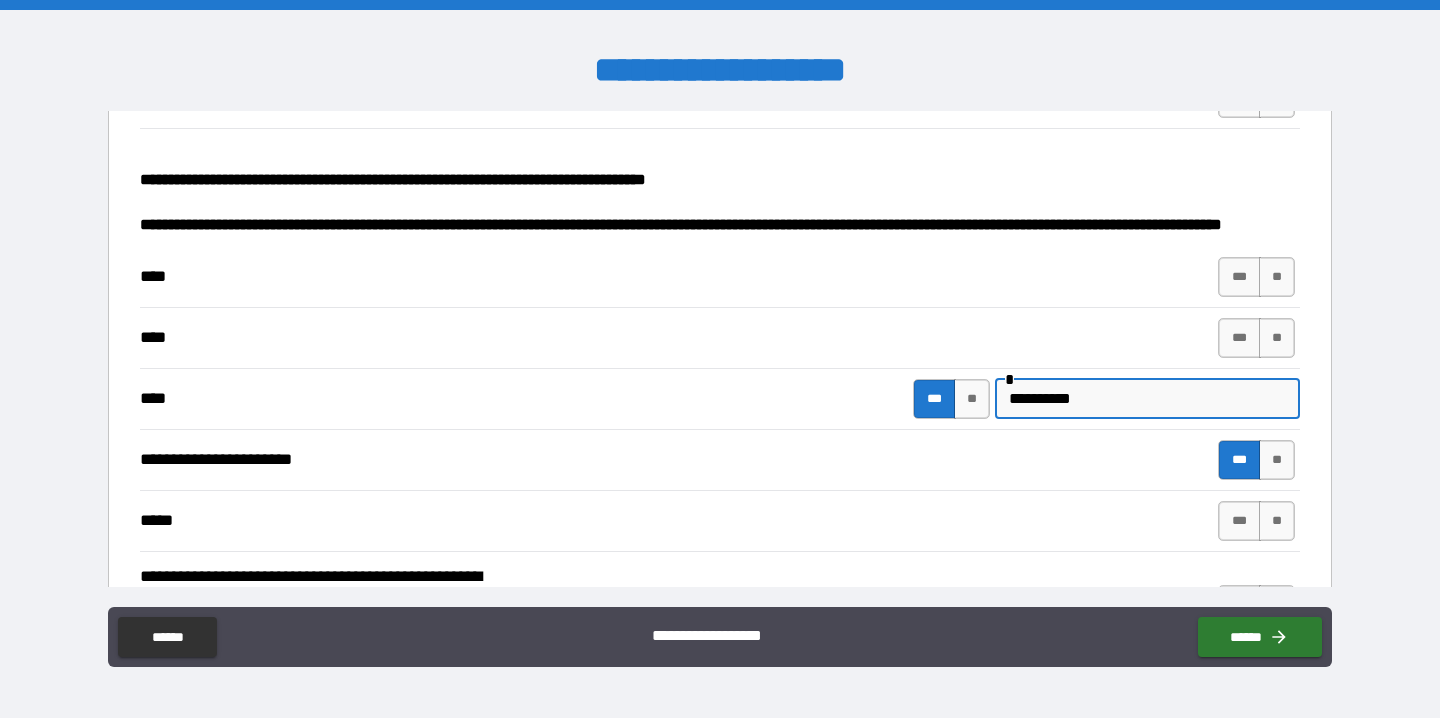 click on "**********" at bounding box center [1147, 399] 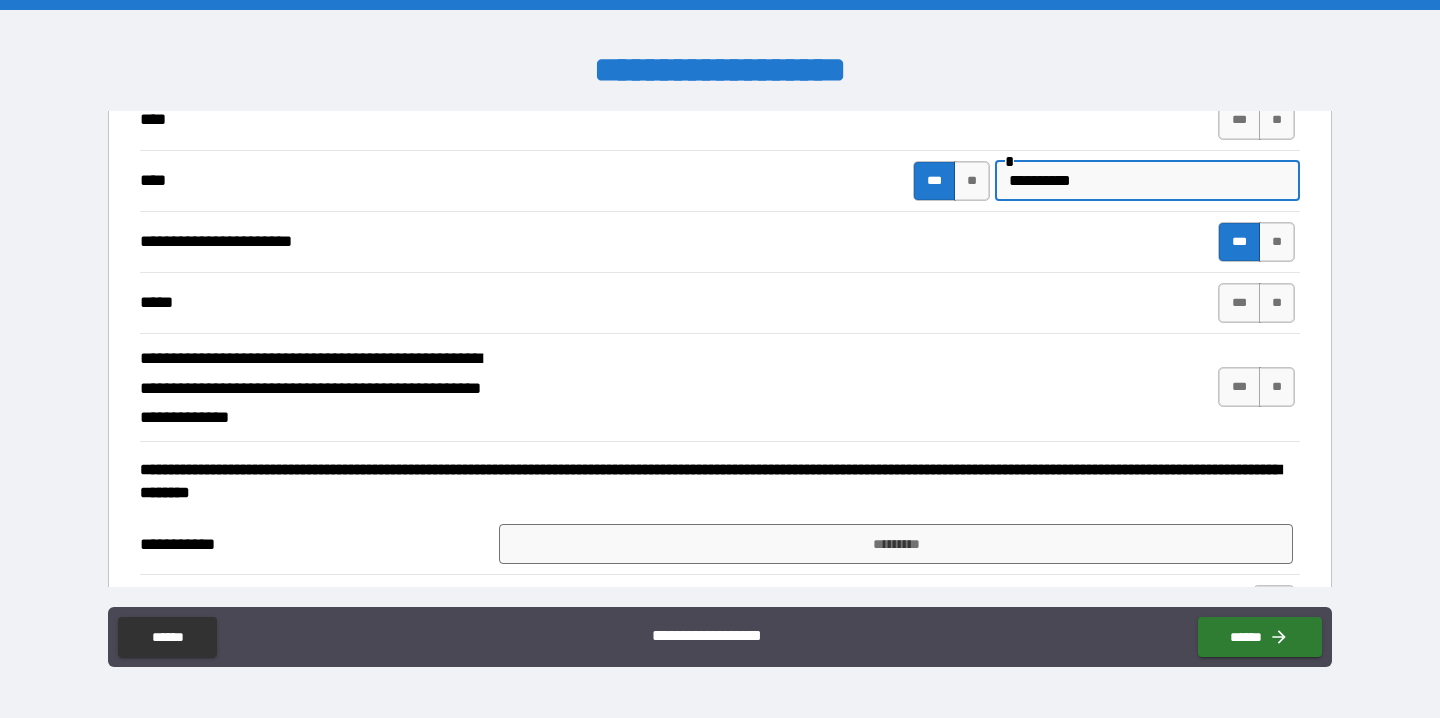 type on "**********" 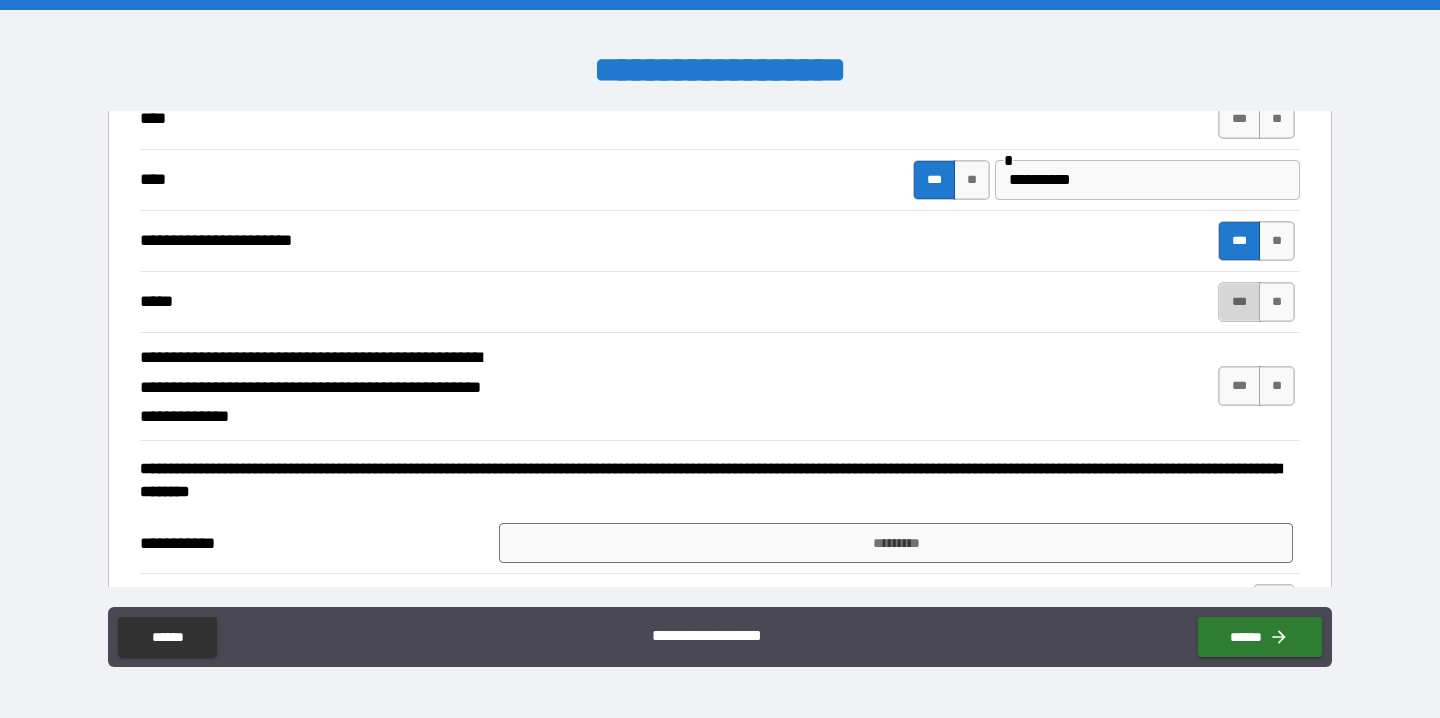 click on "***" at bounding box center (1239, 302) 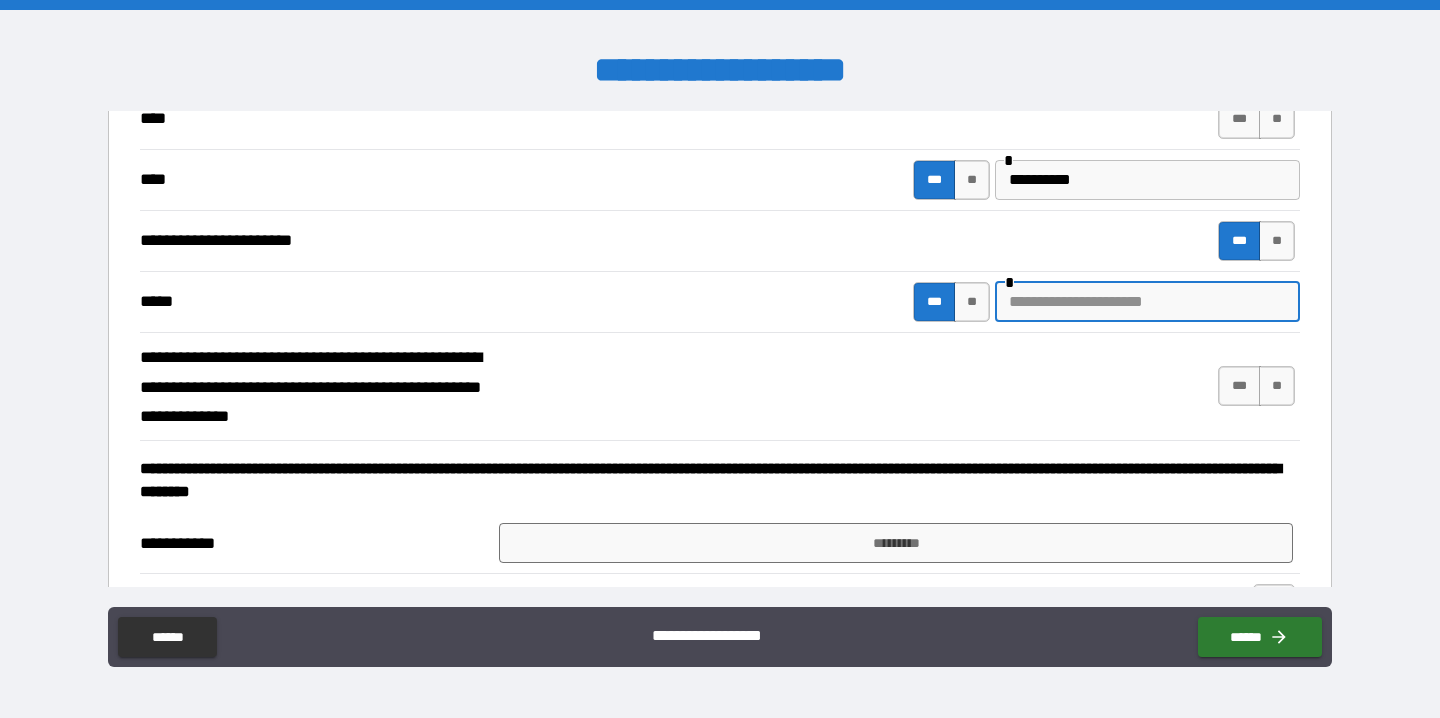 click at bounding box center [1147, 302] 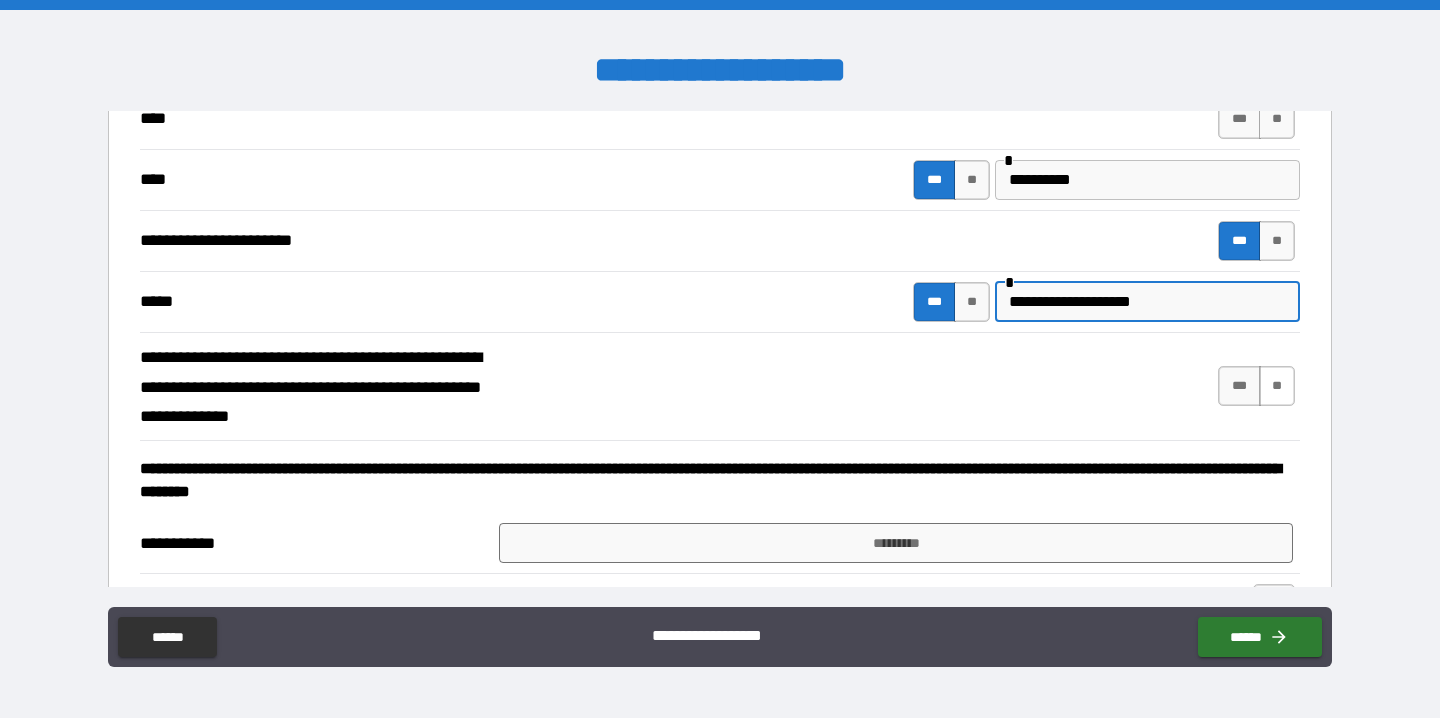 type on "**********" 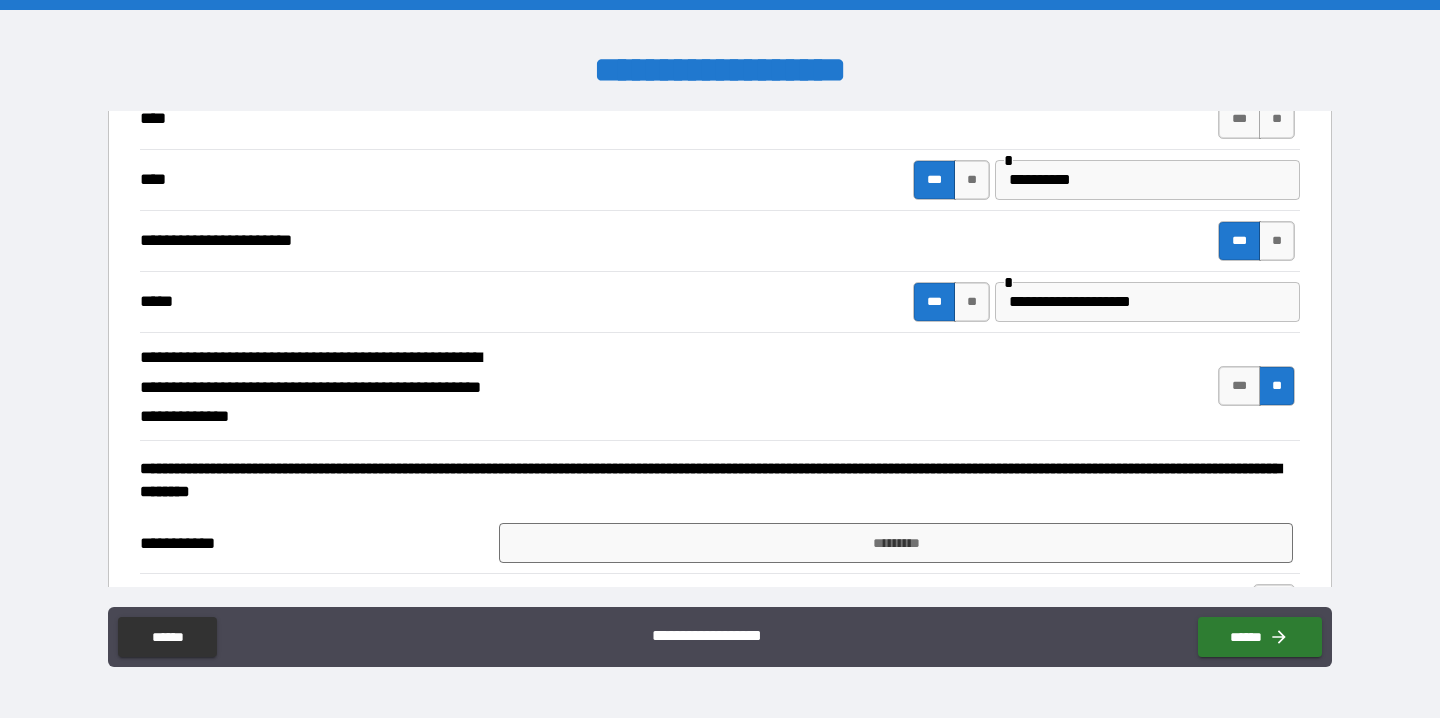 type on "*" 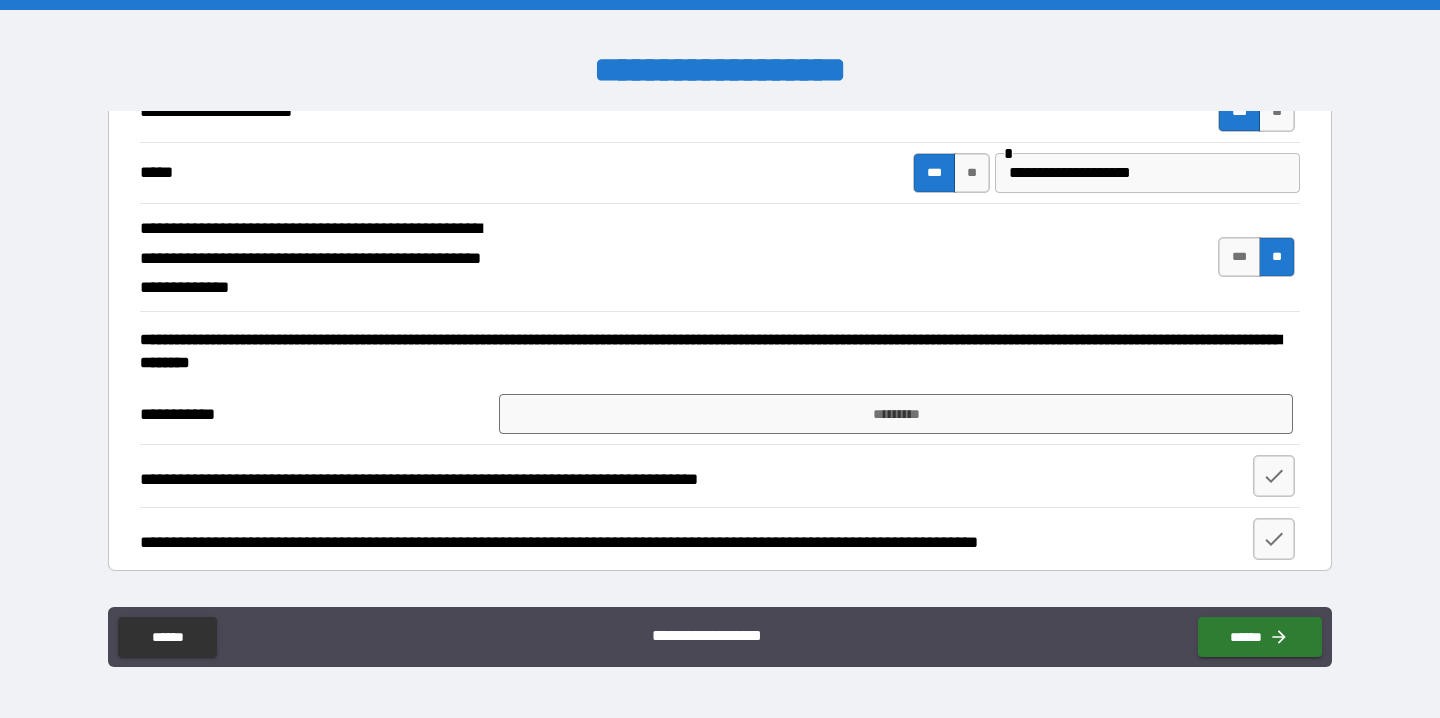 scroll, scrollTop: 1093, scrollLeft: 0, axis: vertical 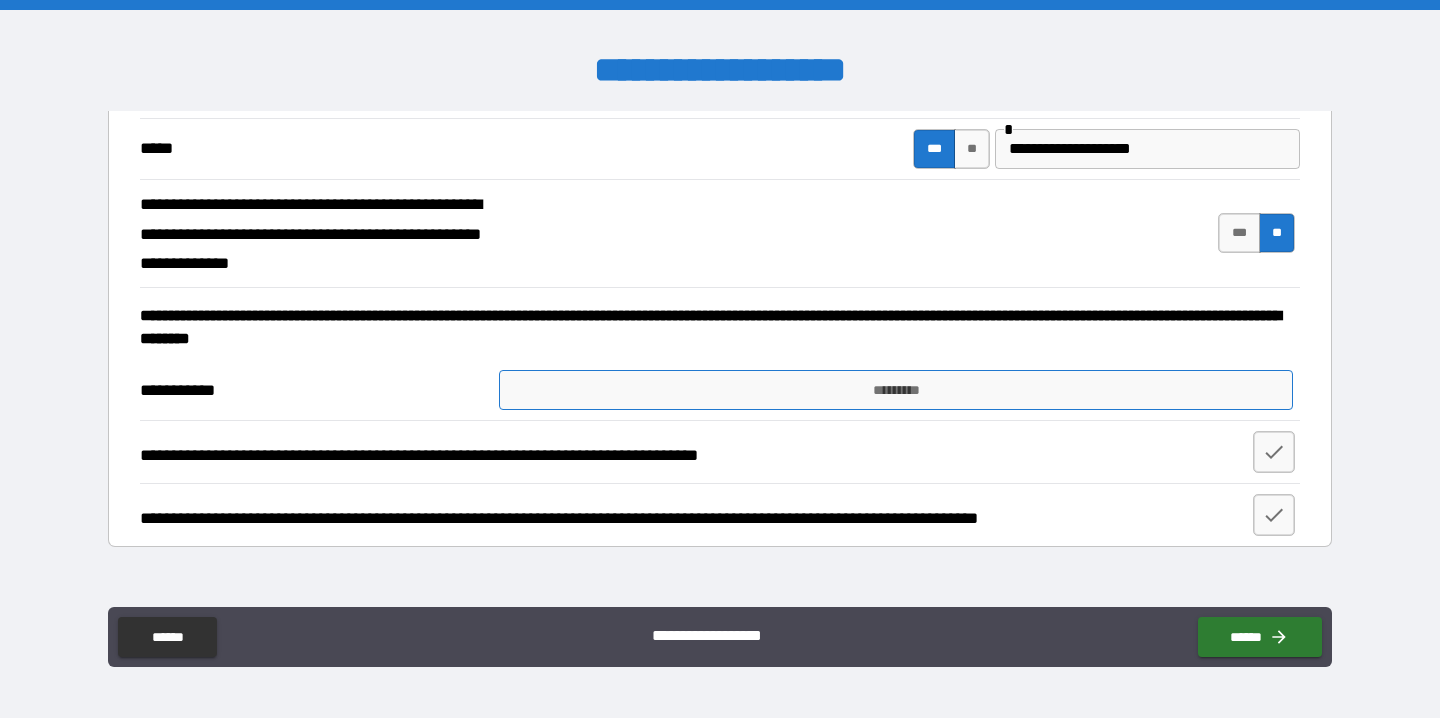 click on "*********" at bounding box center [895, 390] 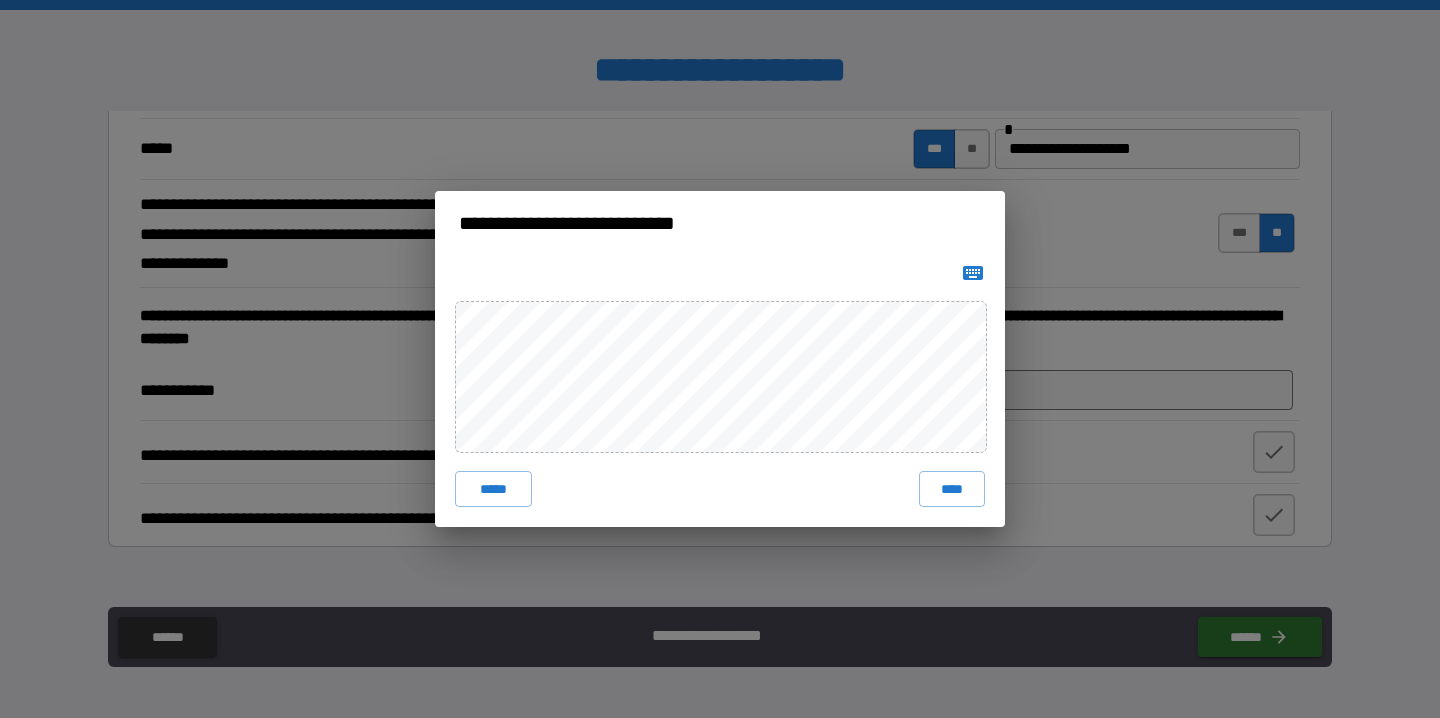 click 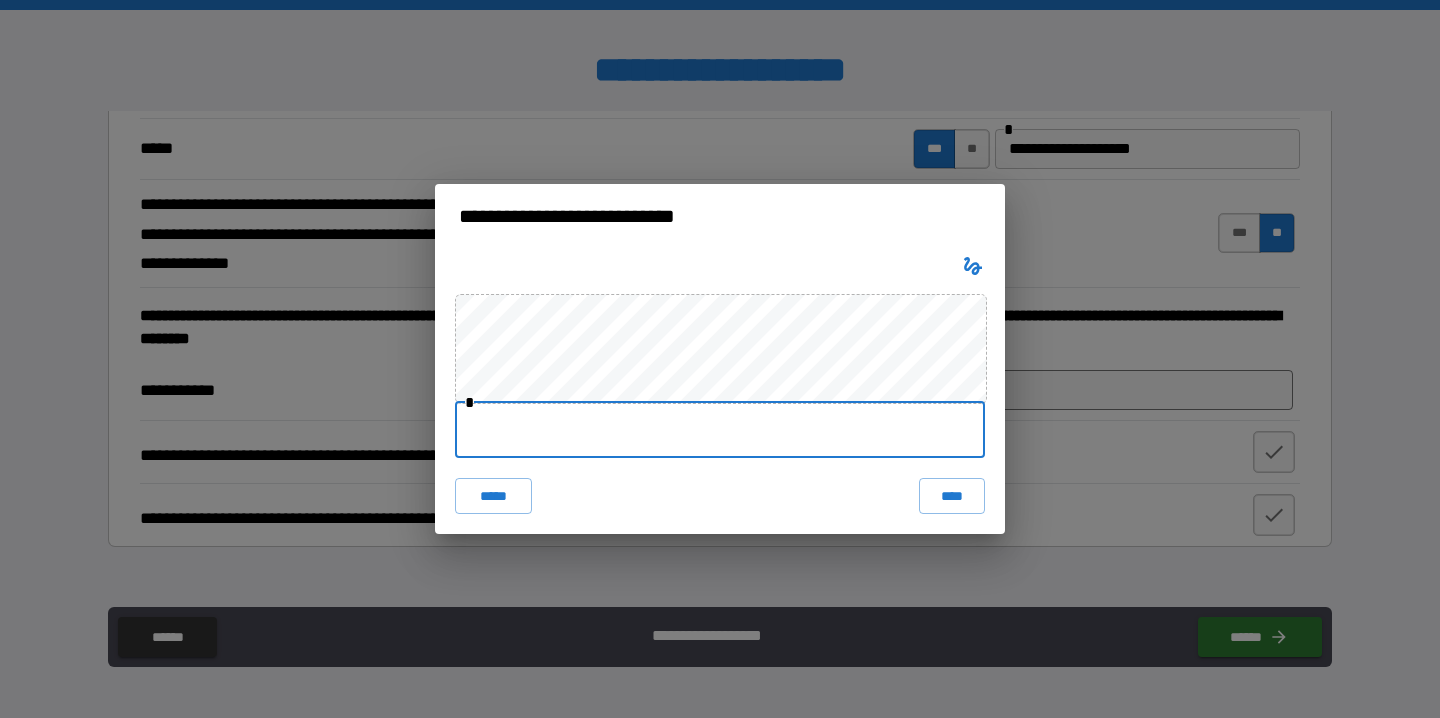 click at bounding box center (720, 430) 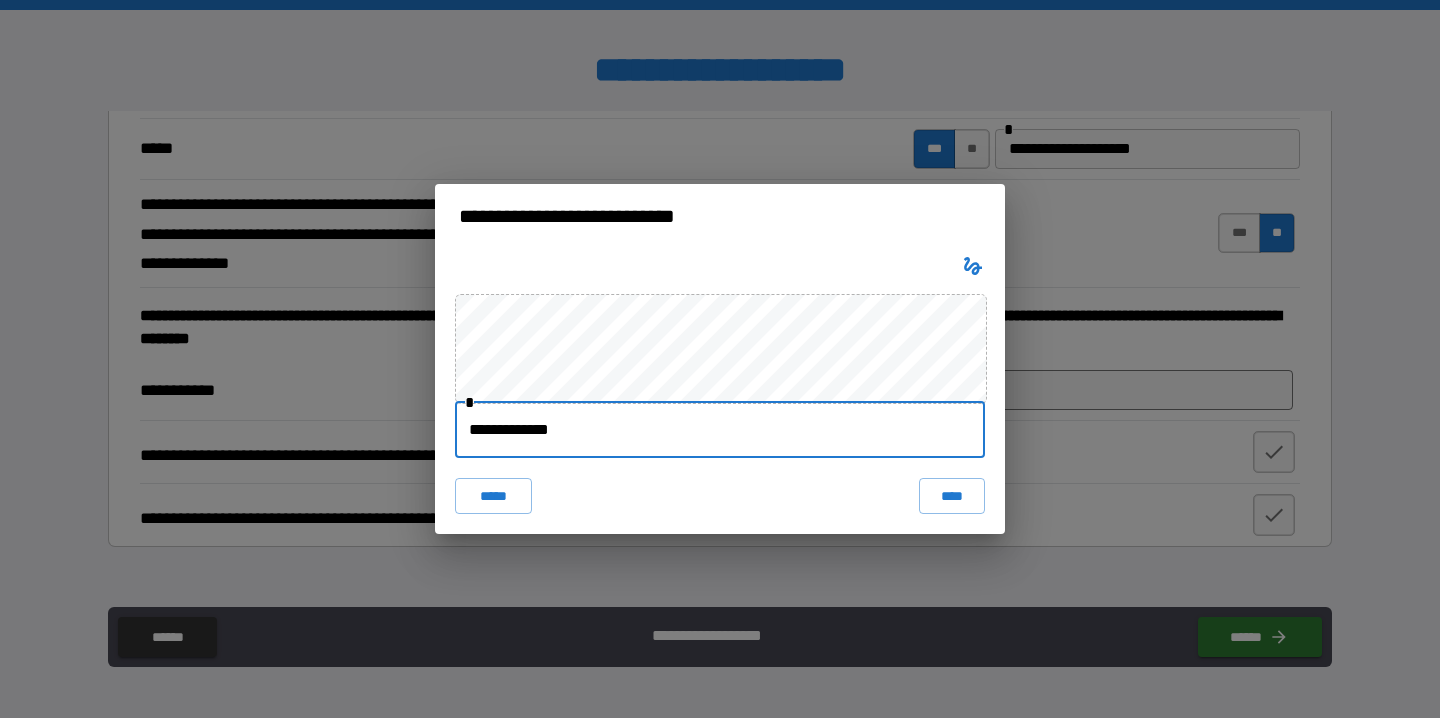 type on "**********" 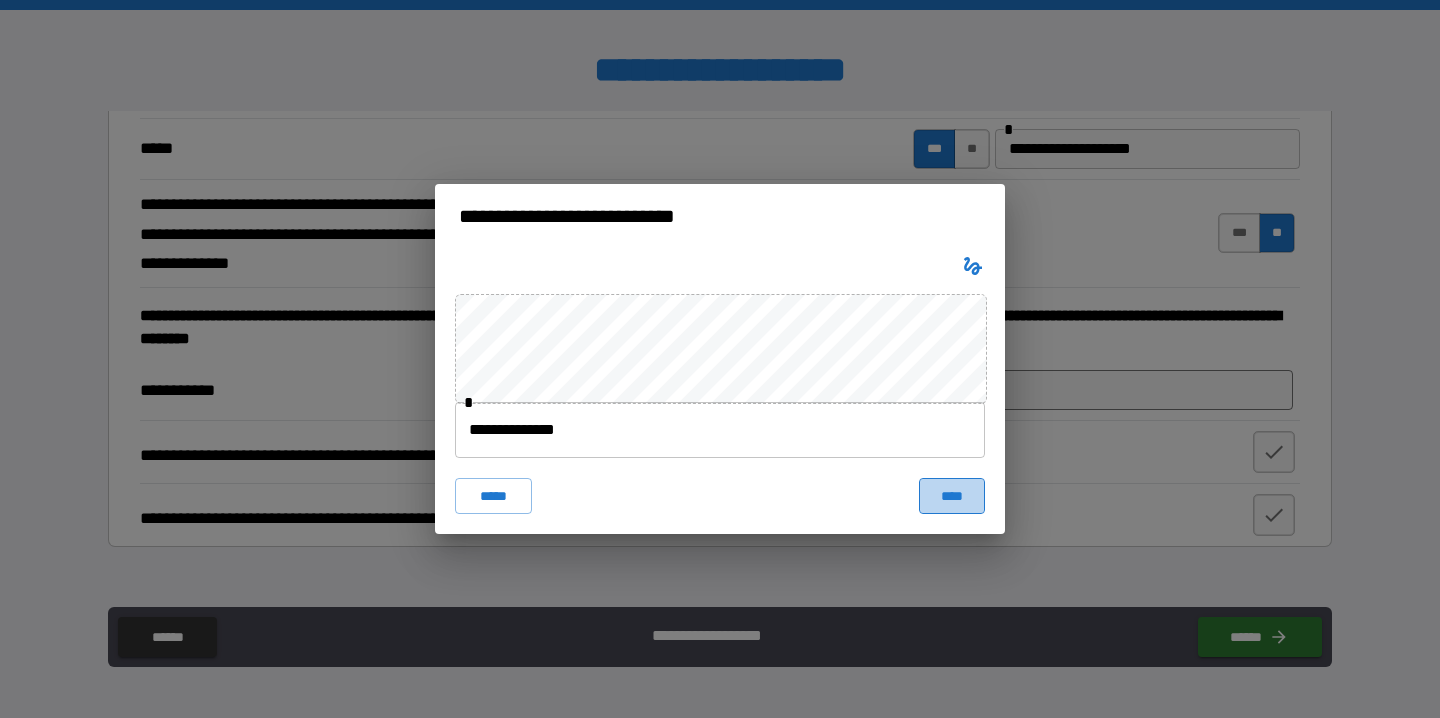 click on "****" at bounding box center [952, 496] 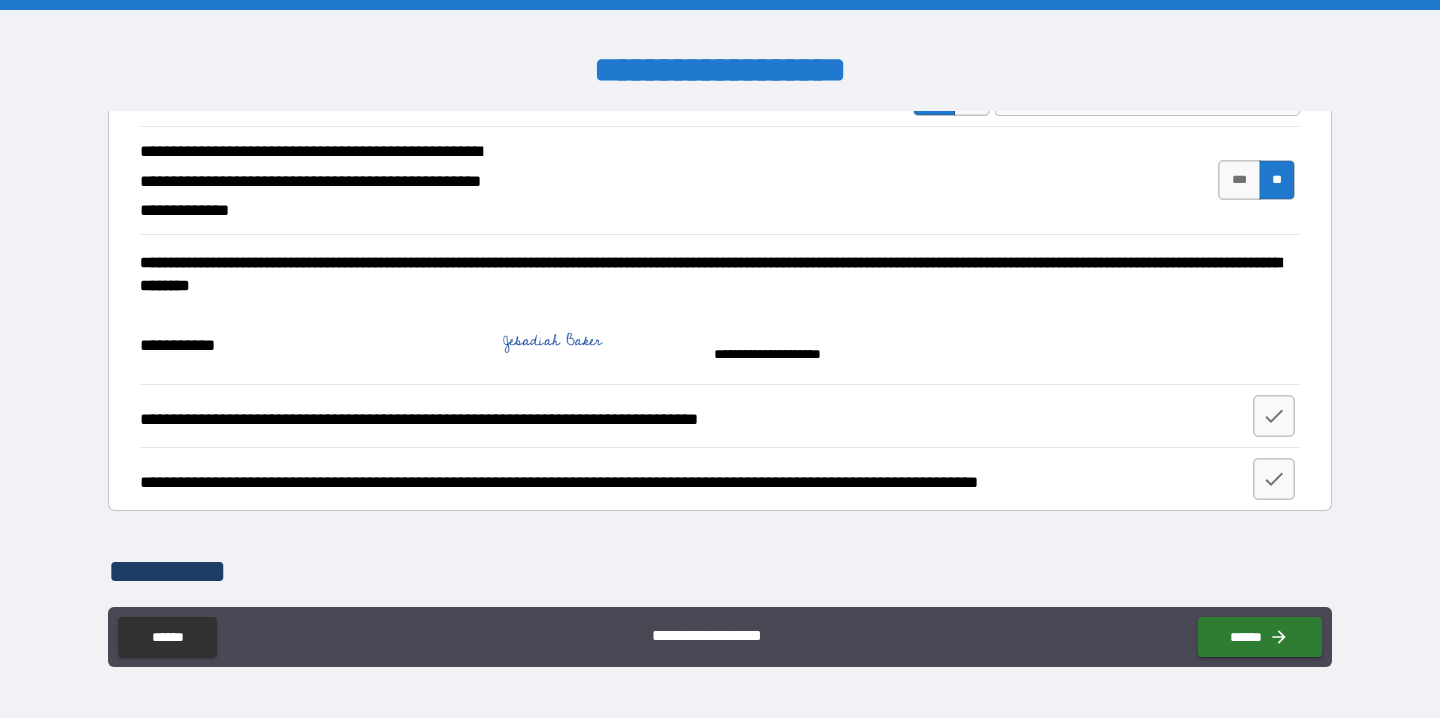 scroll, scrollTop: 1167, scrollLeft: 0, axis: vertical 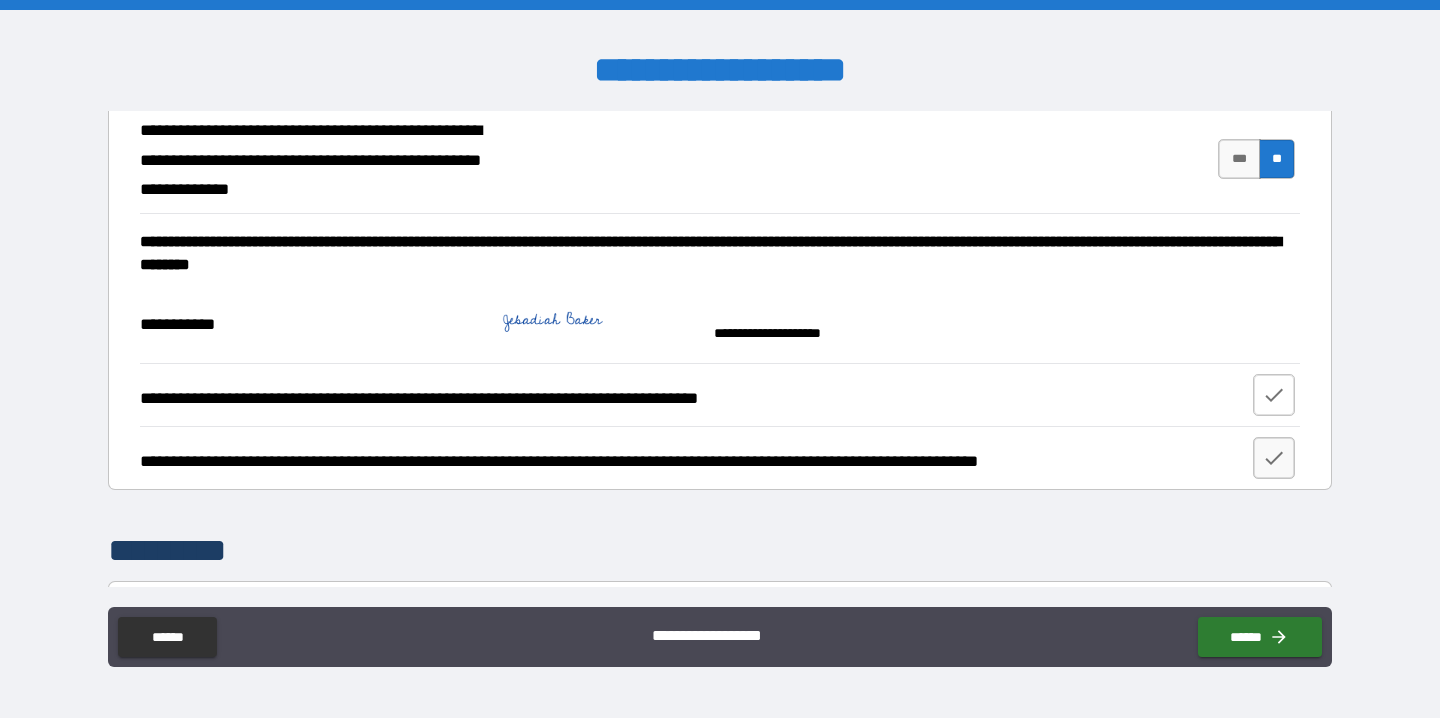 click 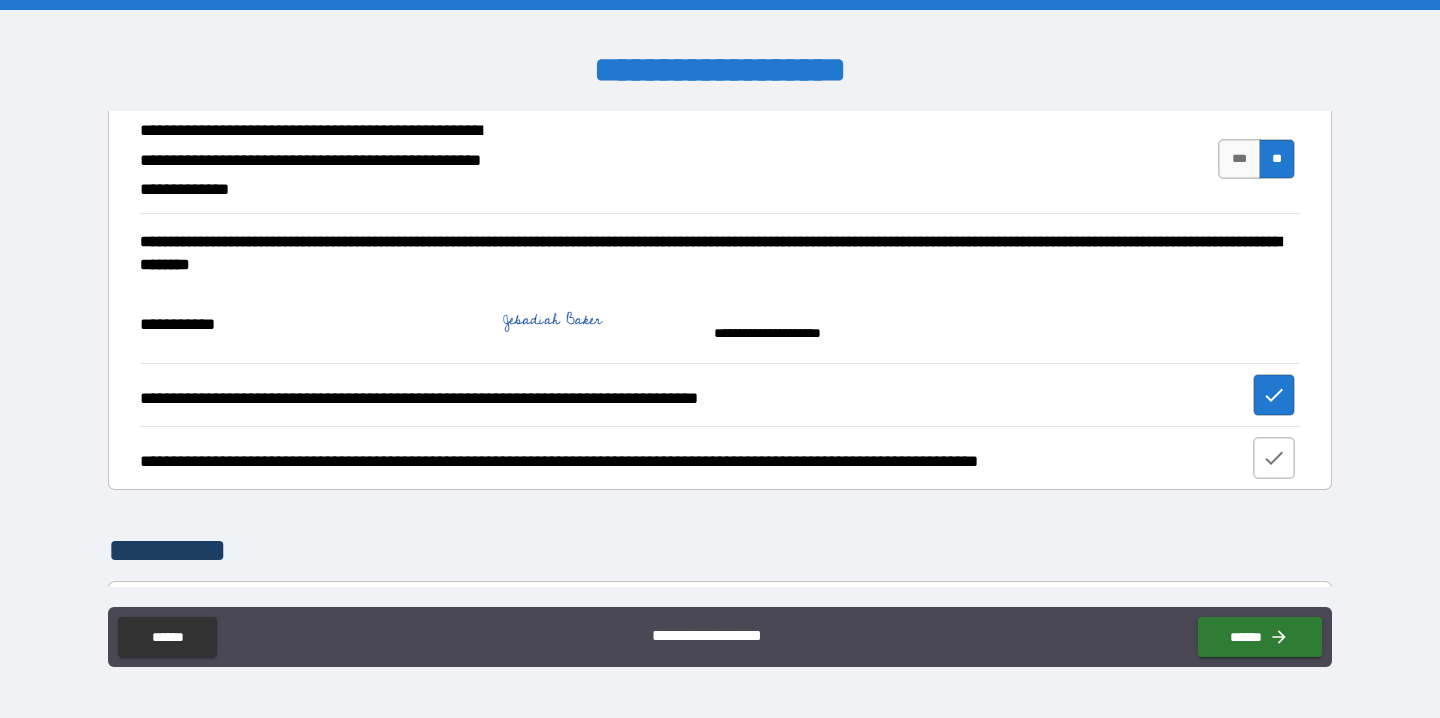 click at bounding box center [1274, 458] 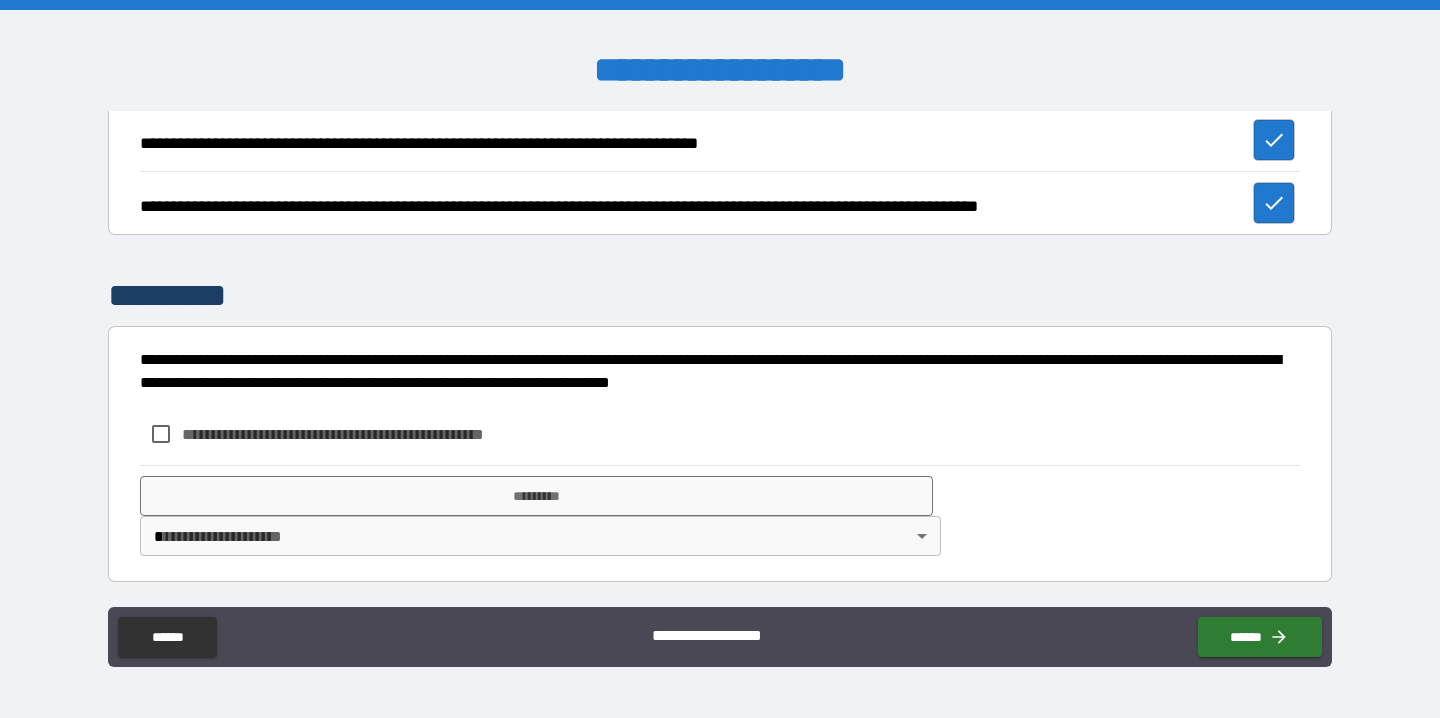 scroll, scrollTop: 1440, scrollLeft: 0, axis: vertical 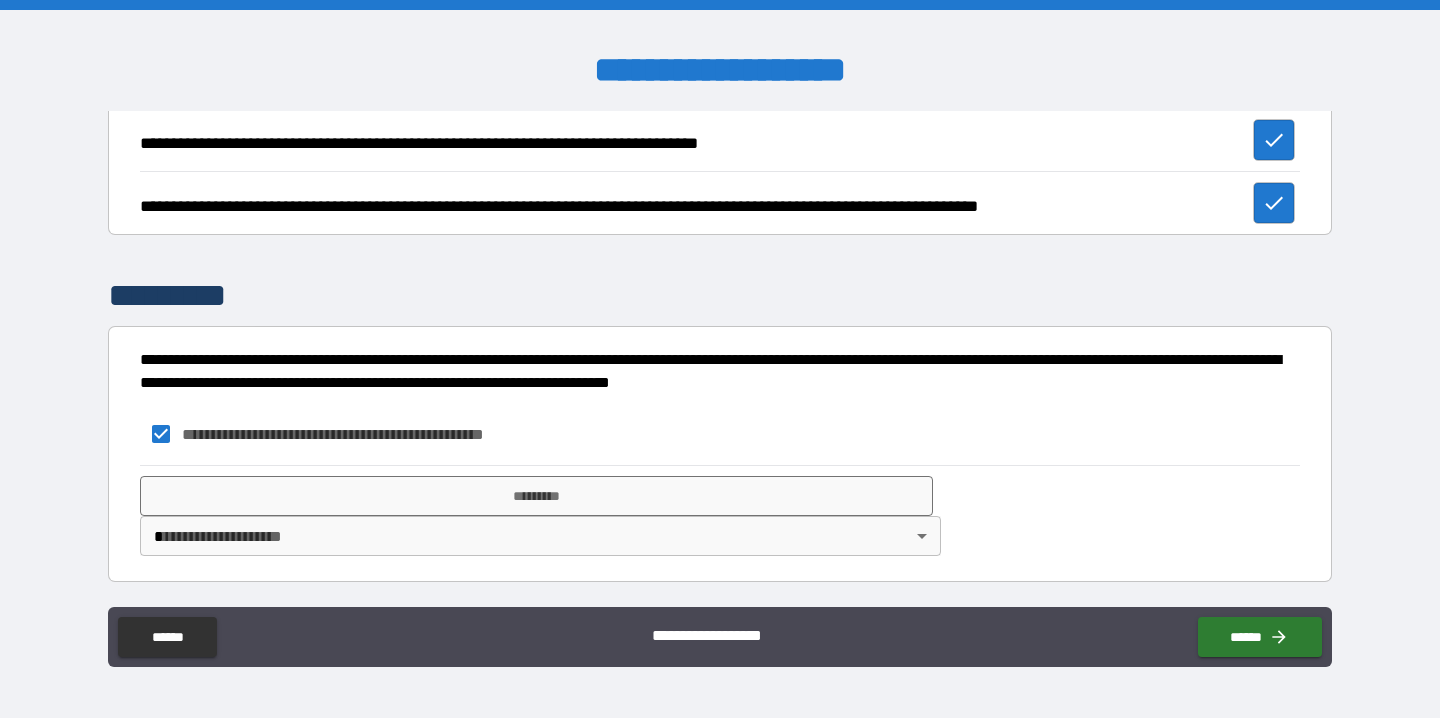 type on "*" 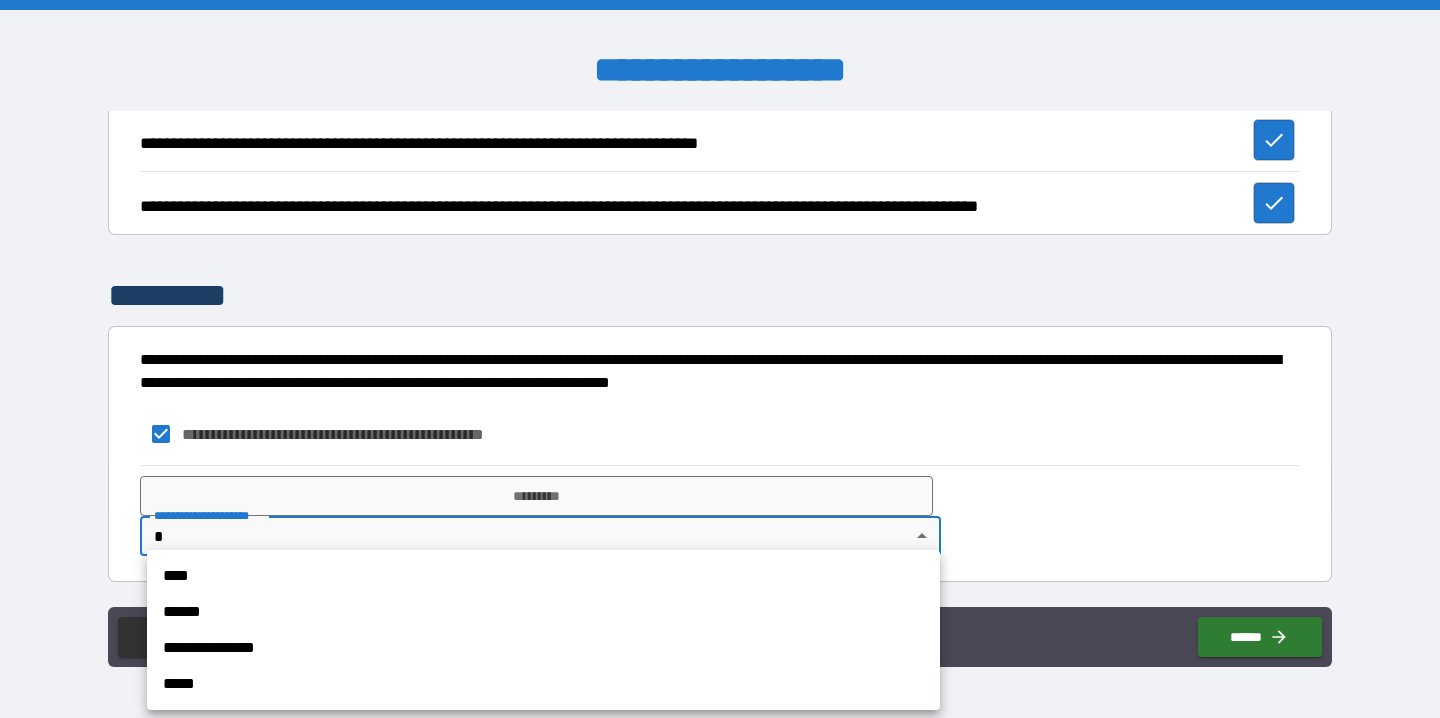 click at bounding box center [720, 359] 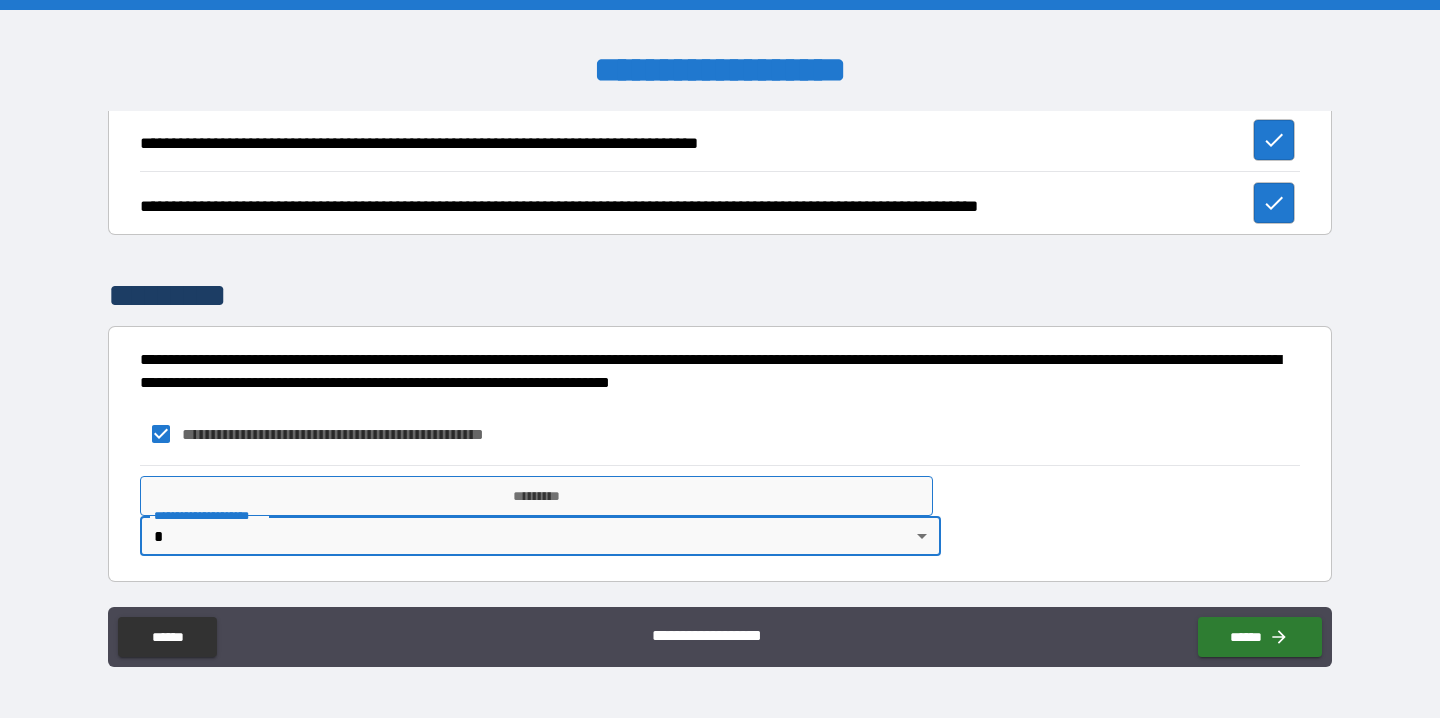 click on "*********" at bounding box center [536, 496] 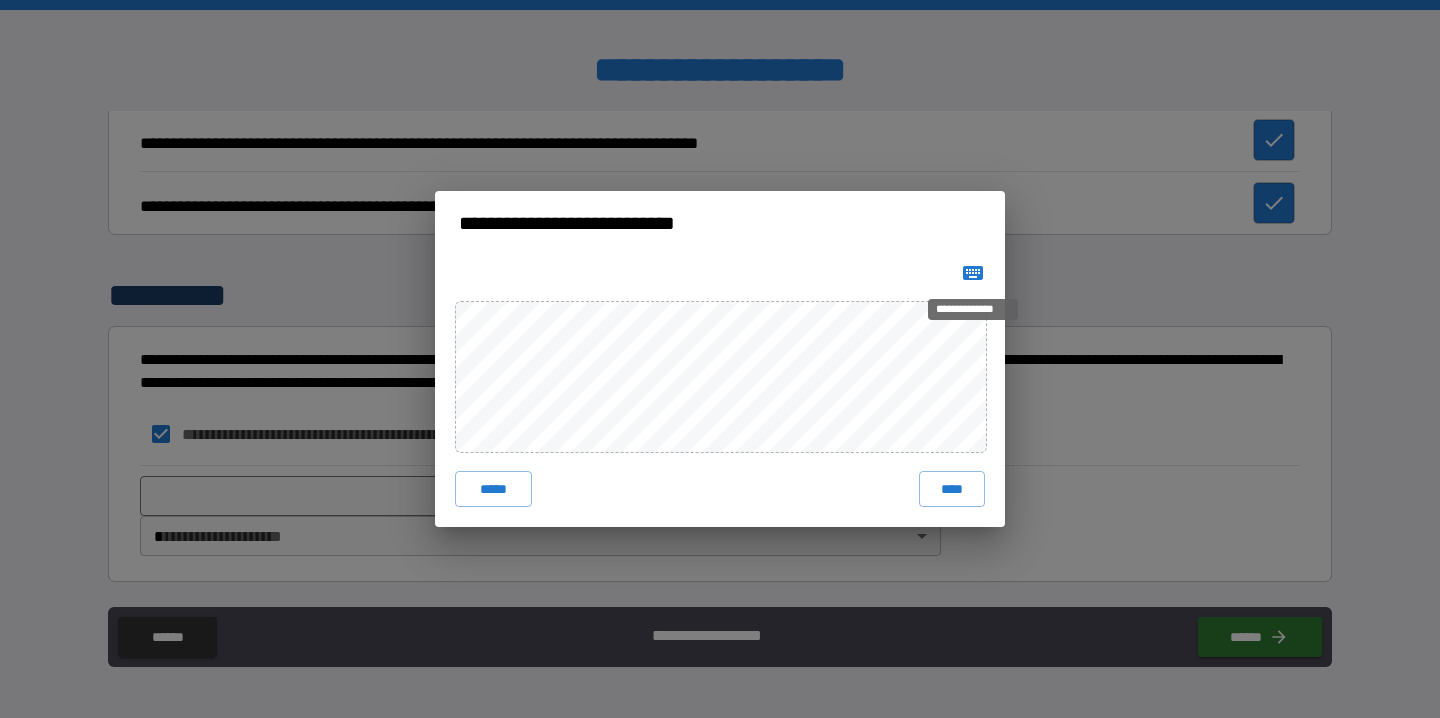 click 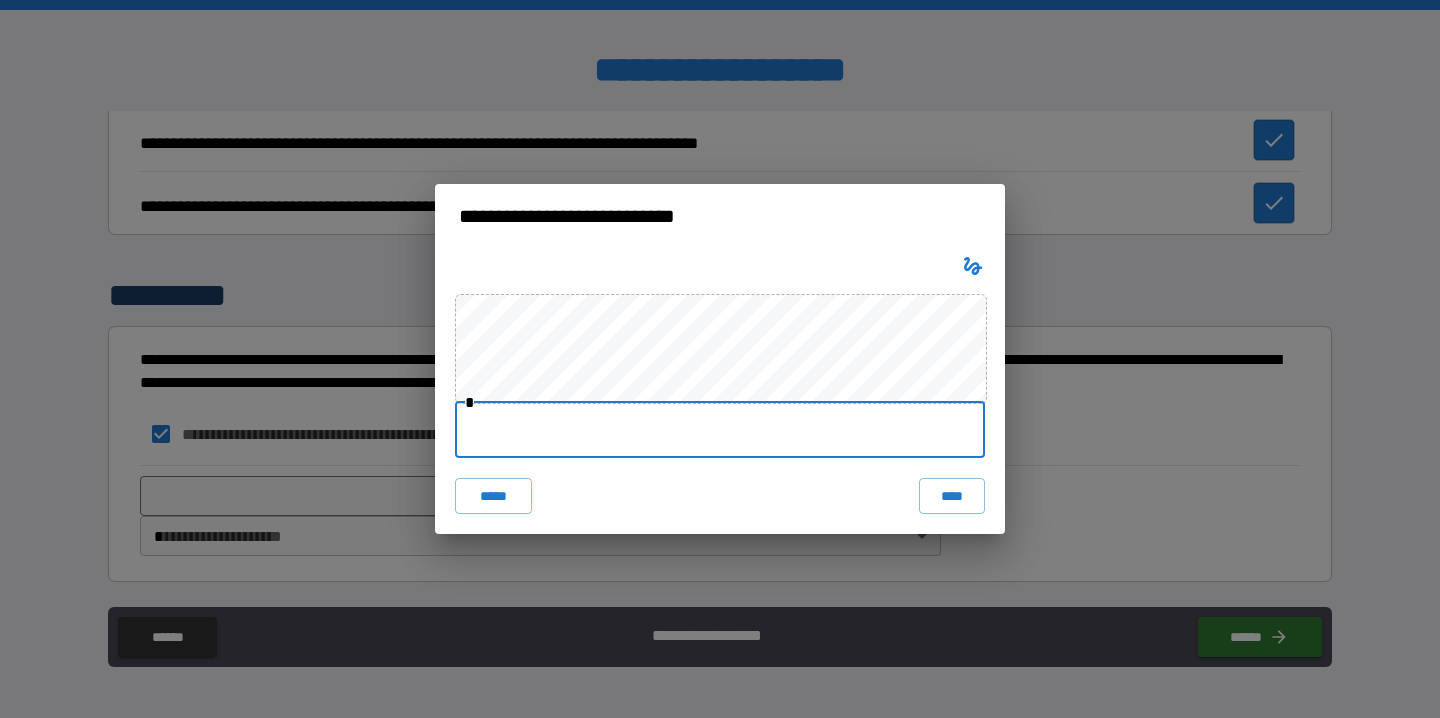 click at bounding box center (720, 430) 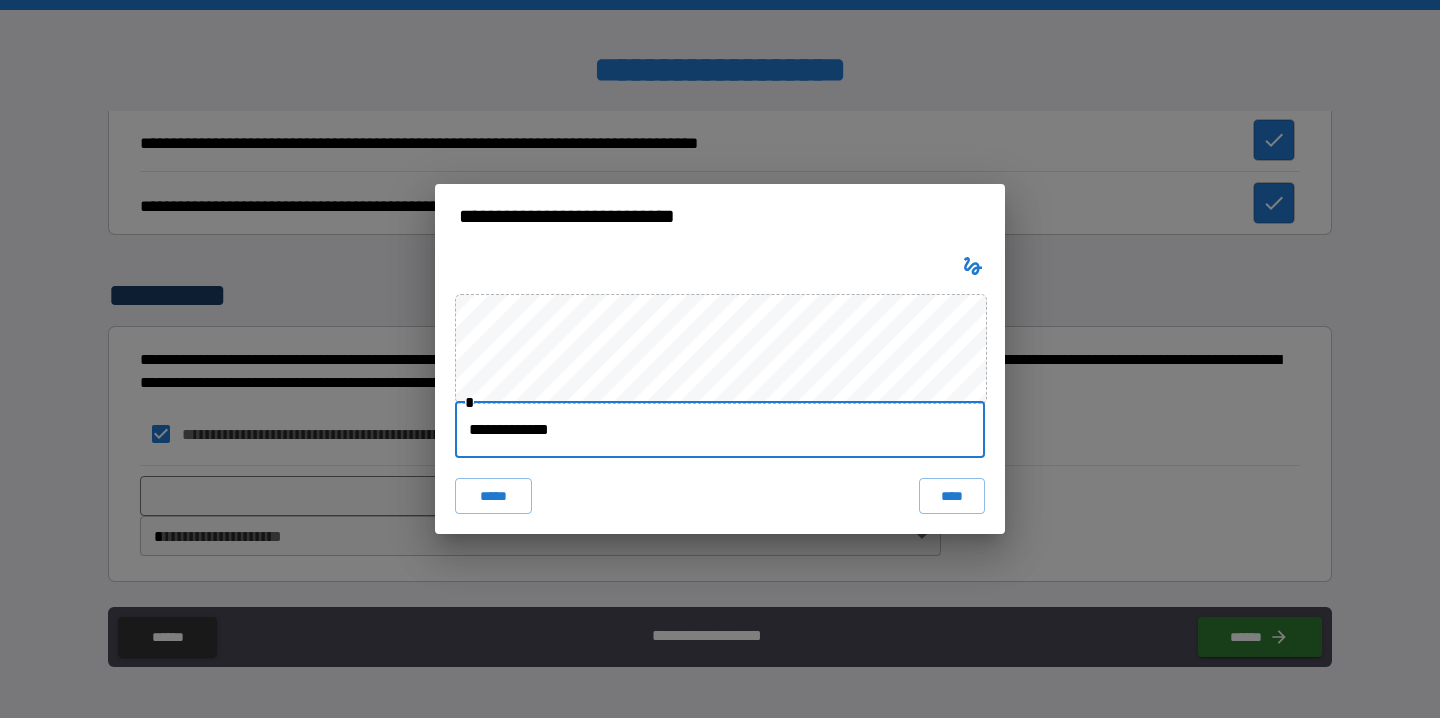 type on "**********" 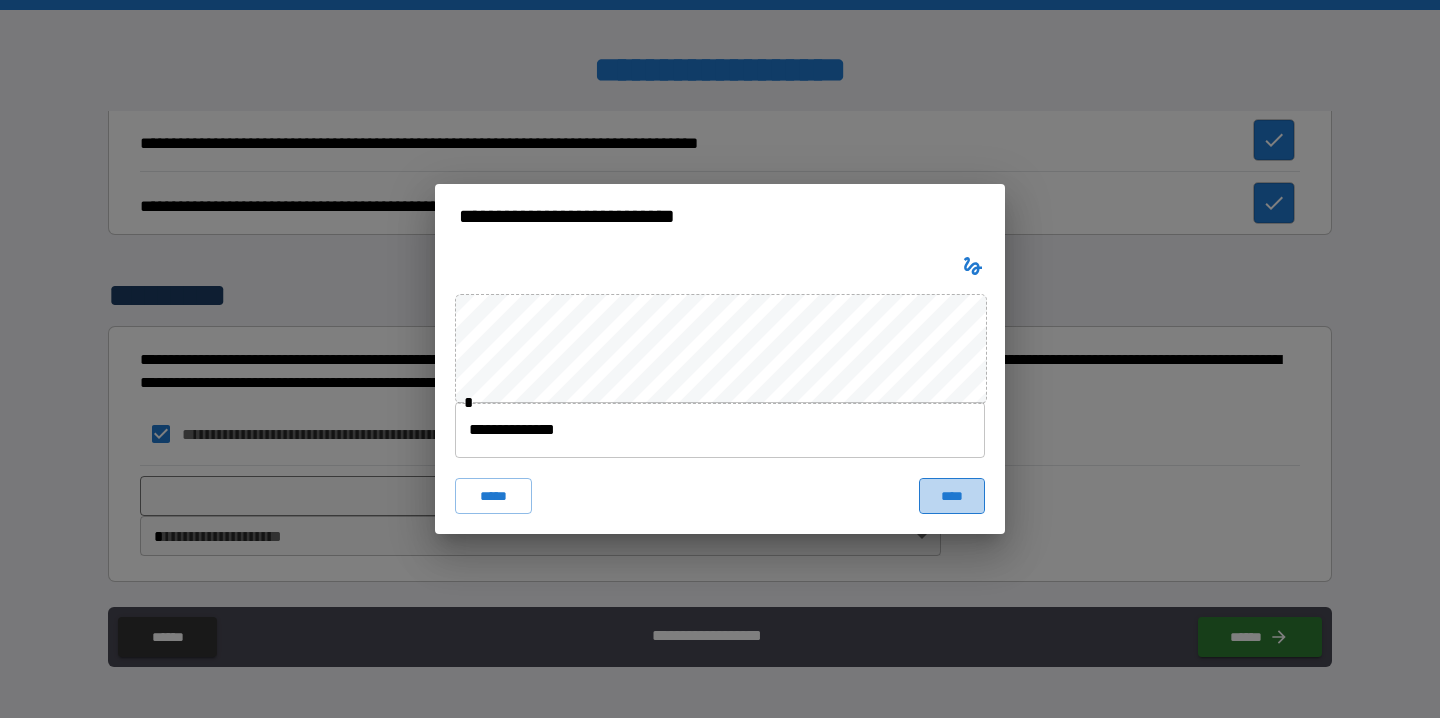 click on "****" at bounding box center (952, 496) 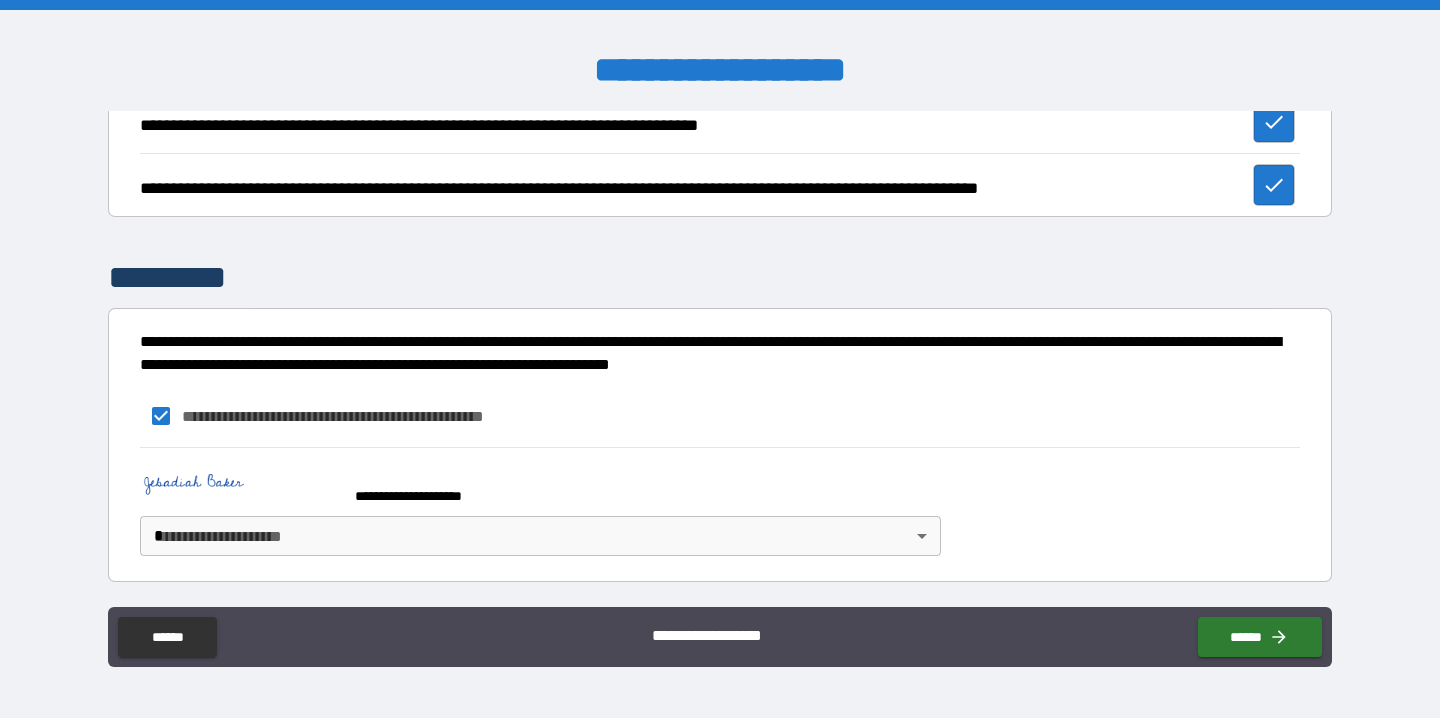 scroll, scrollTop: 1457, scrollLeft: 0, axis: vertical 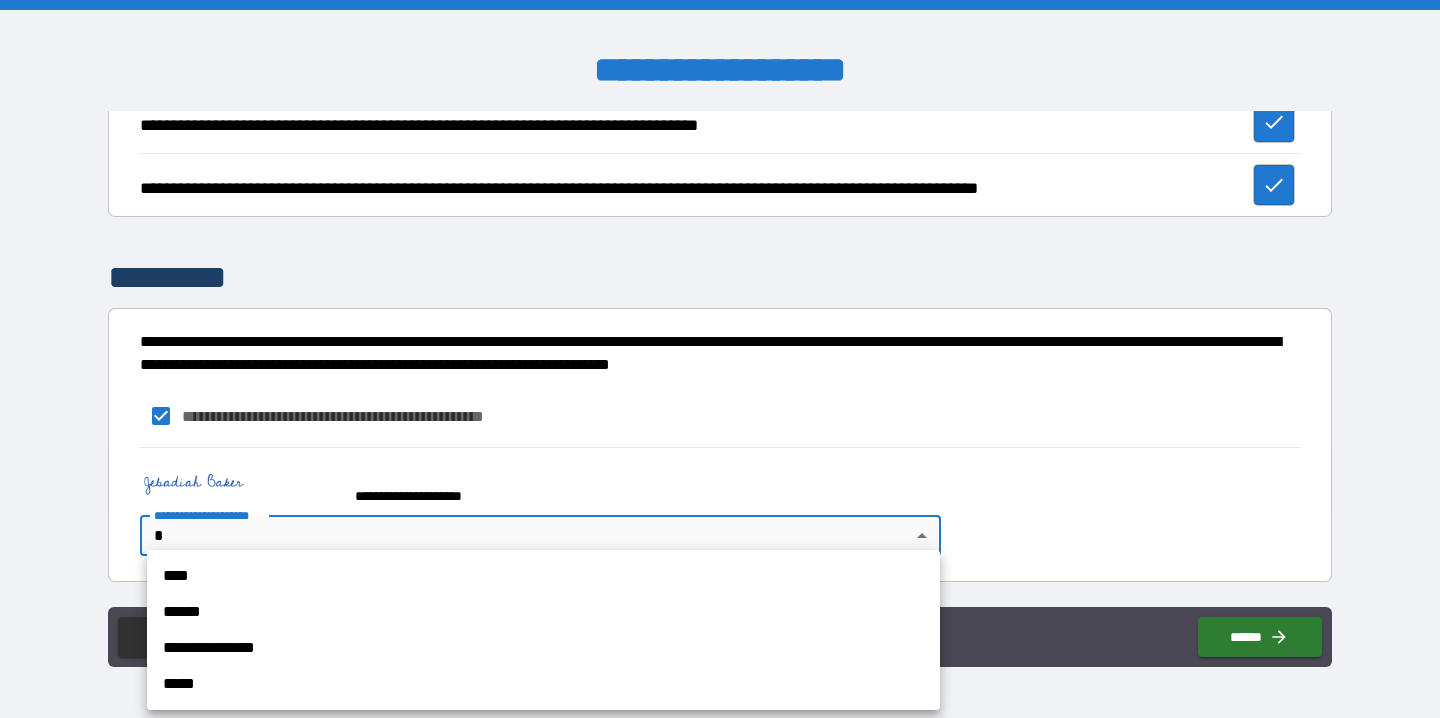 click on "****" at bounding box center (543, 576) 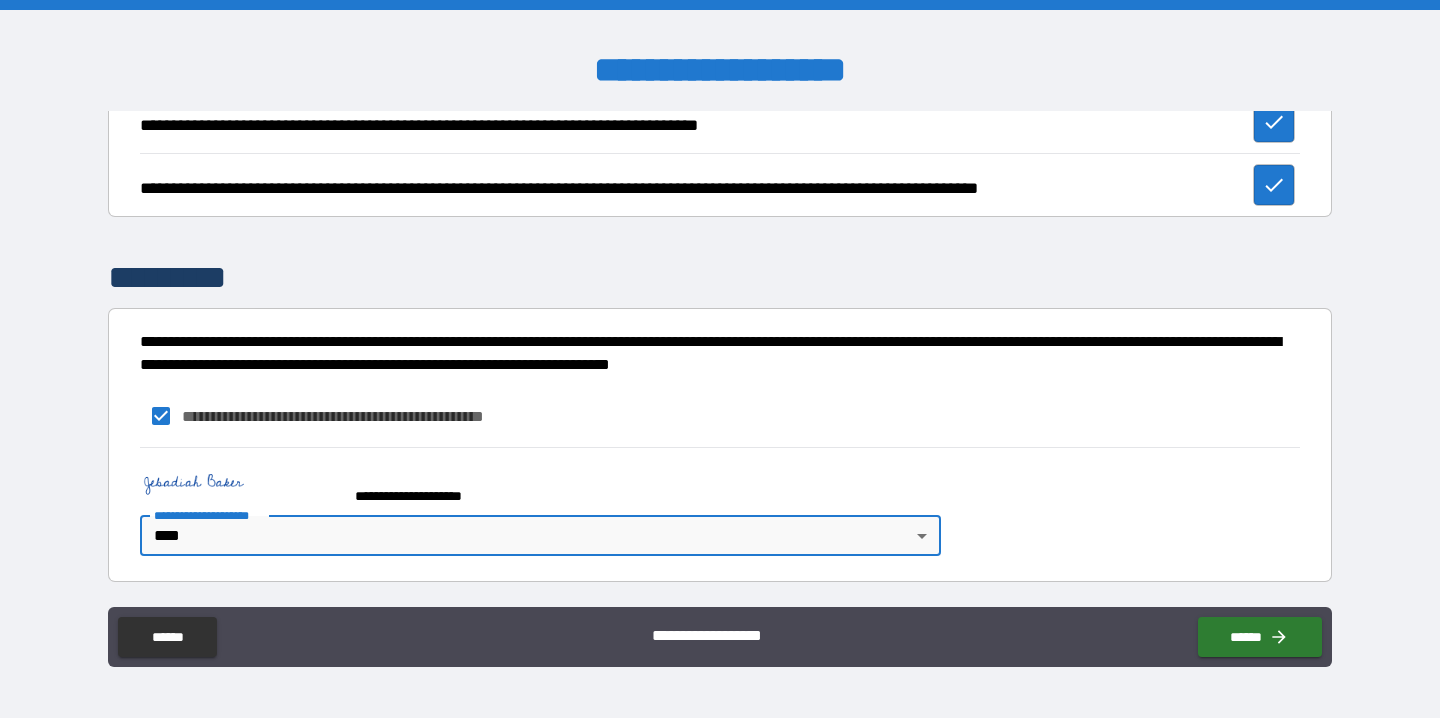 type on "*" 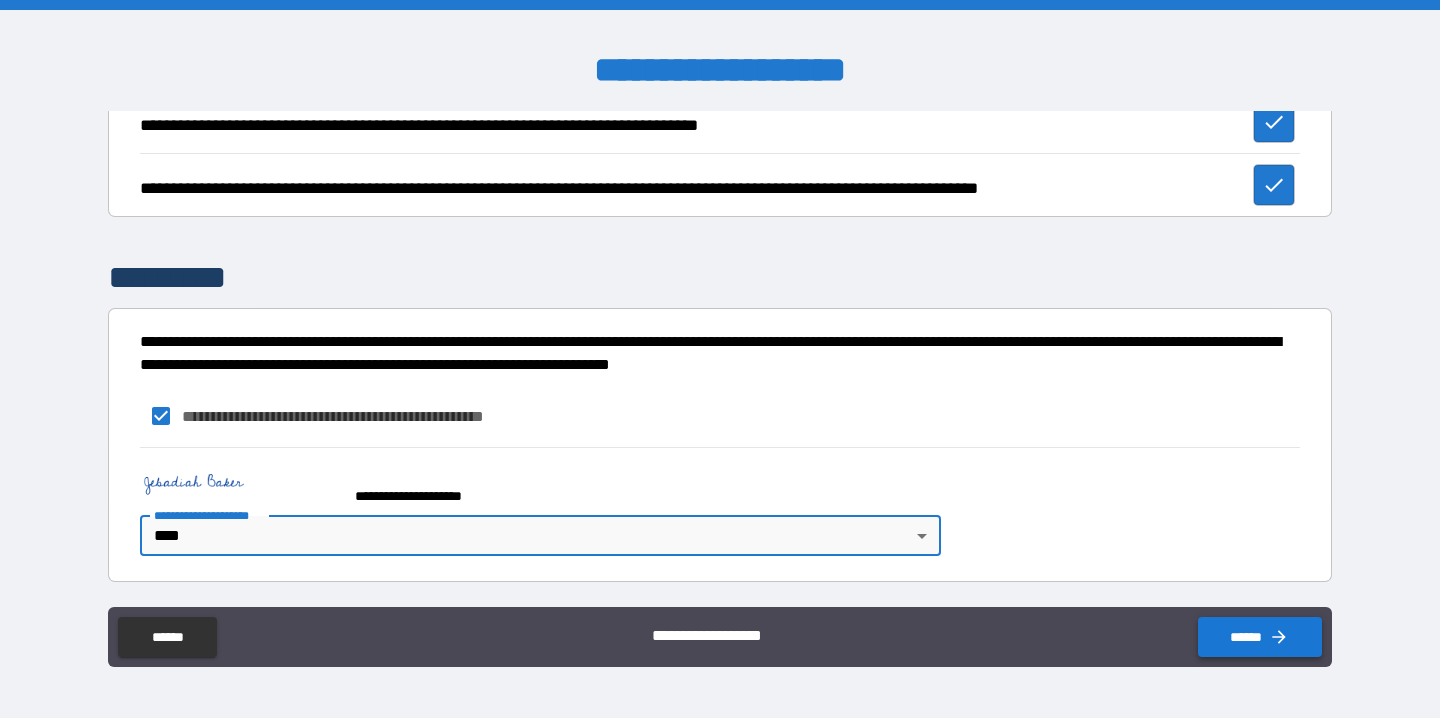 click on "******" at bounding box center [1260, 637] 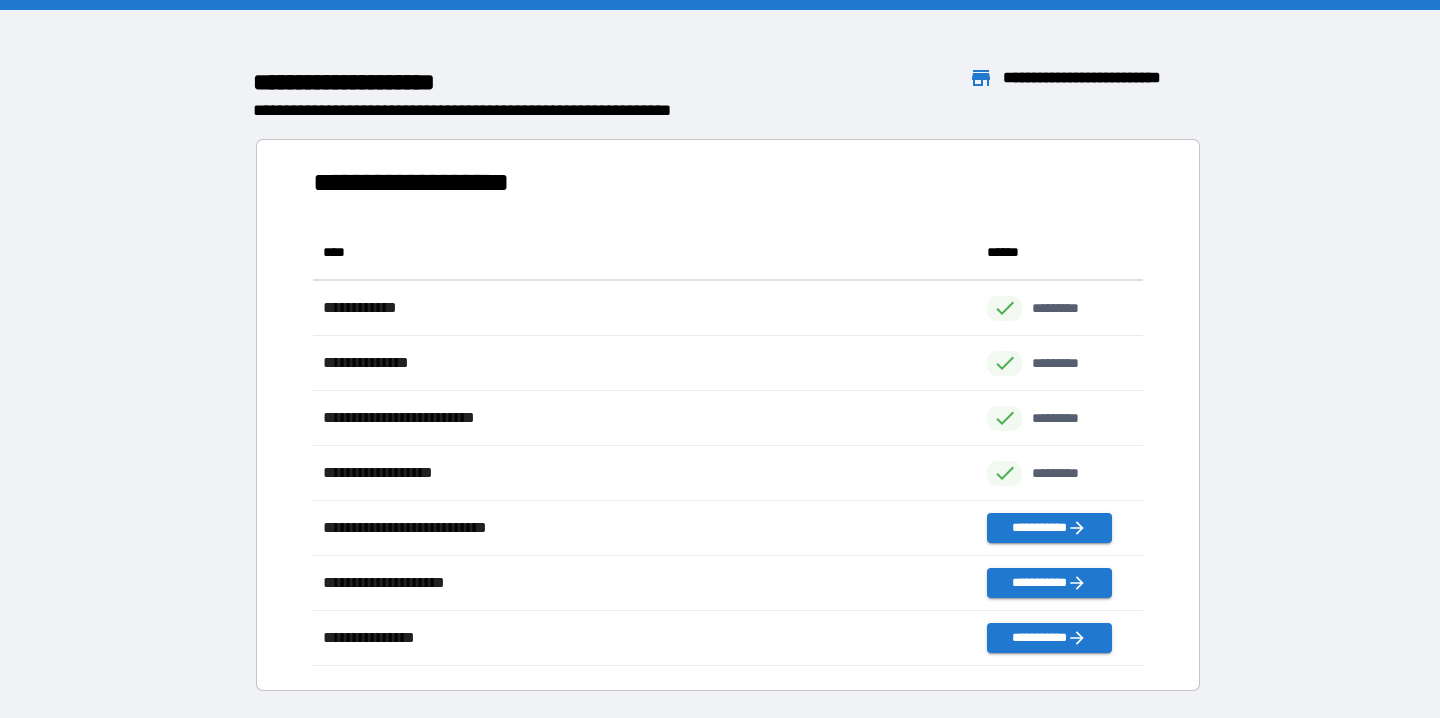 scroll, scrollTop: 1, scrollLeft: 1, axis: both 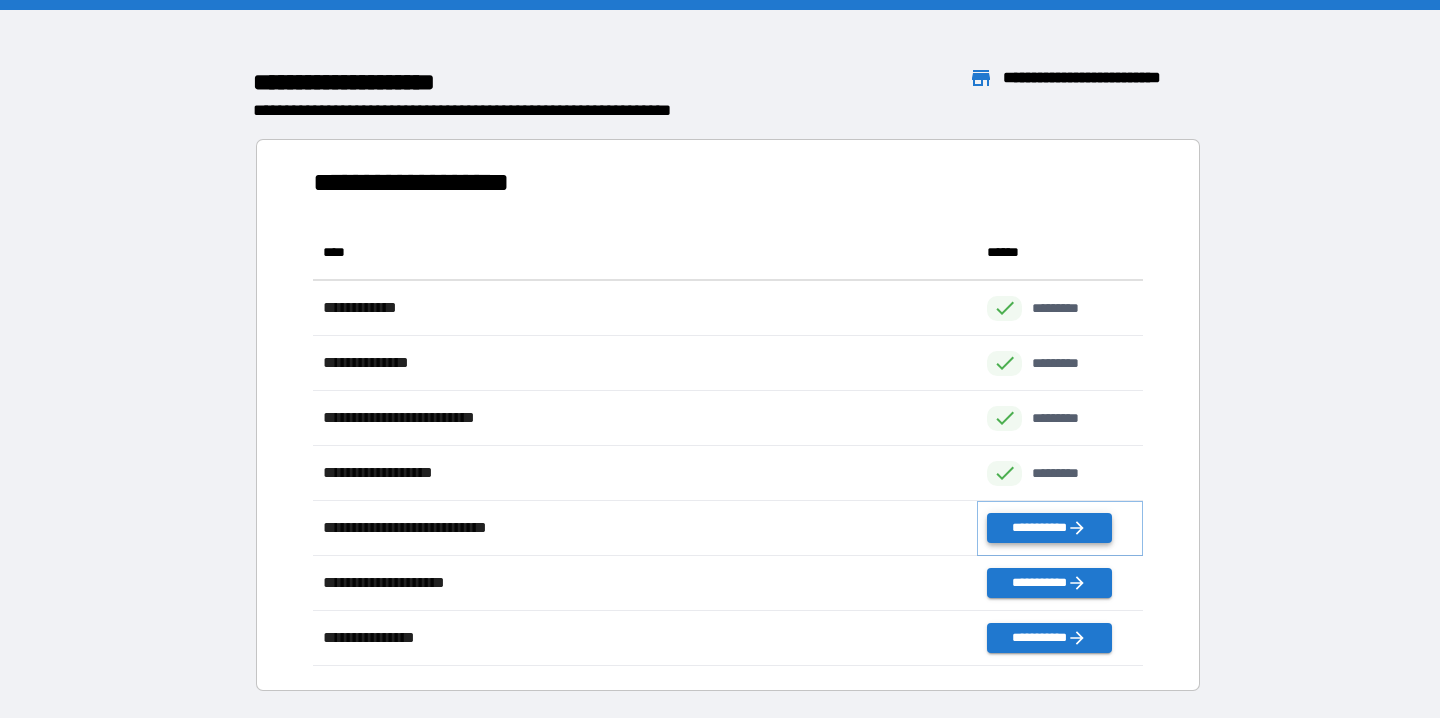 click on "**********" at bounding box center (1049, 528) 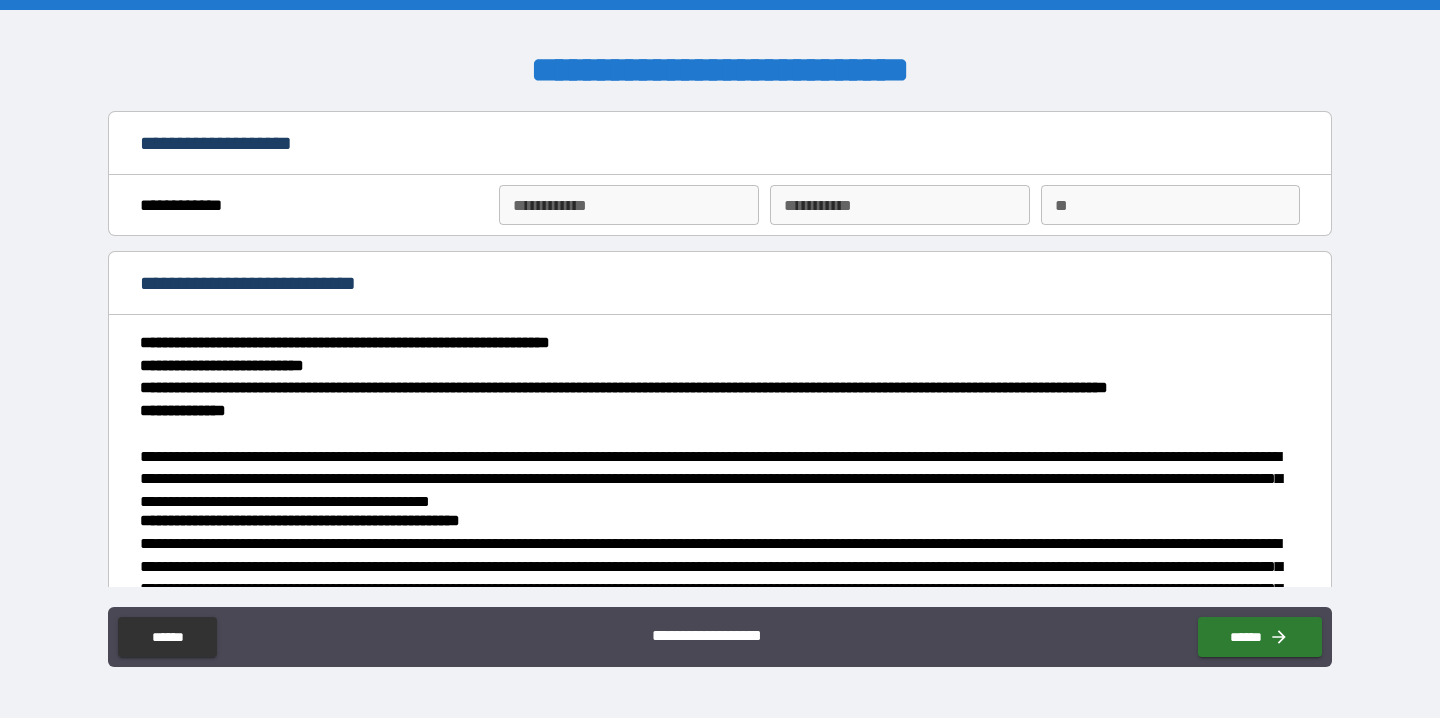 click on "**********" at bounding box center (628, 205) 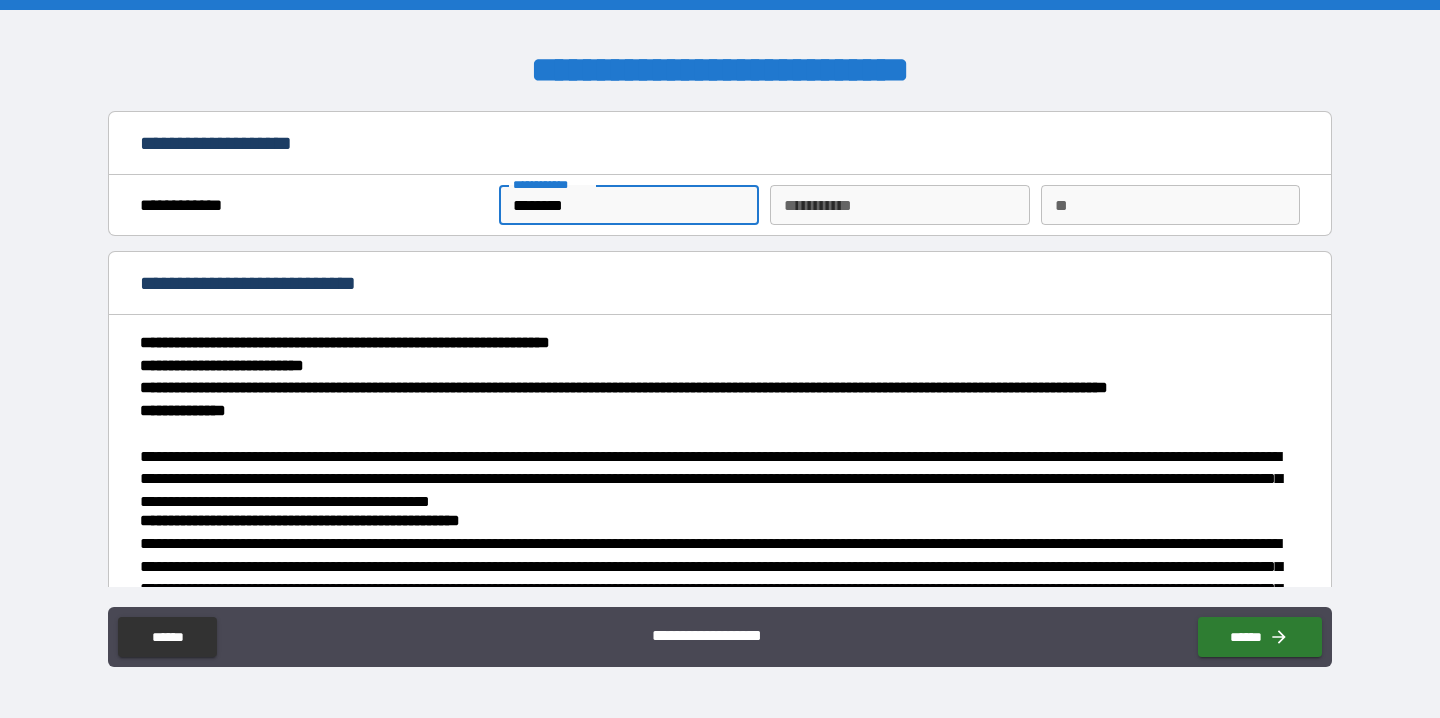 type on "********" 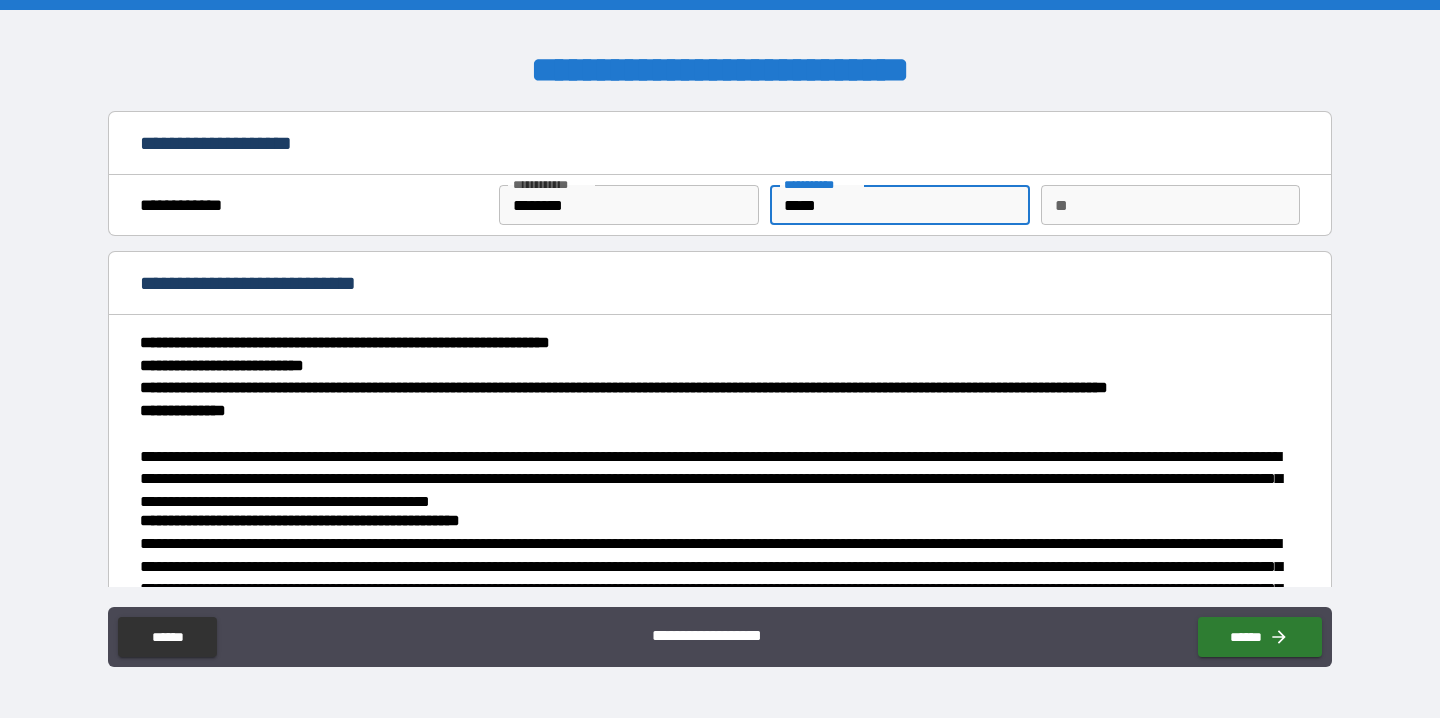 type on "*****" 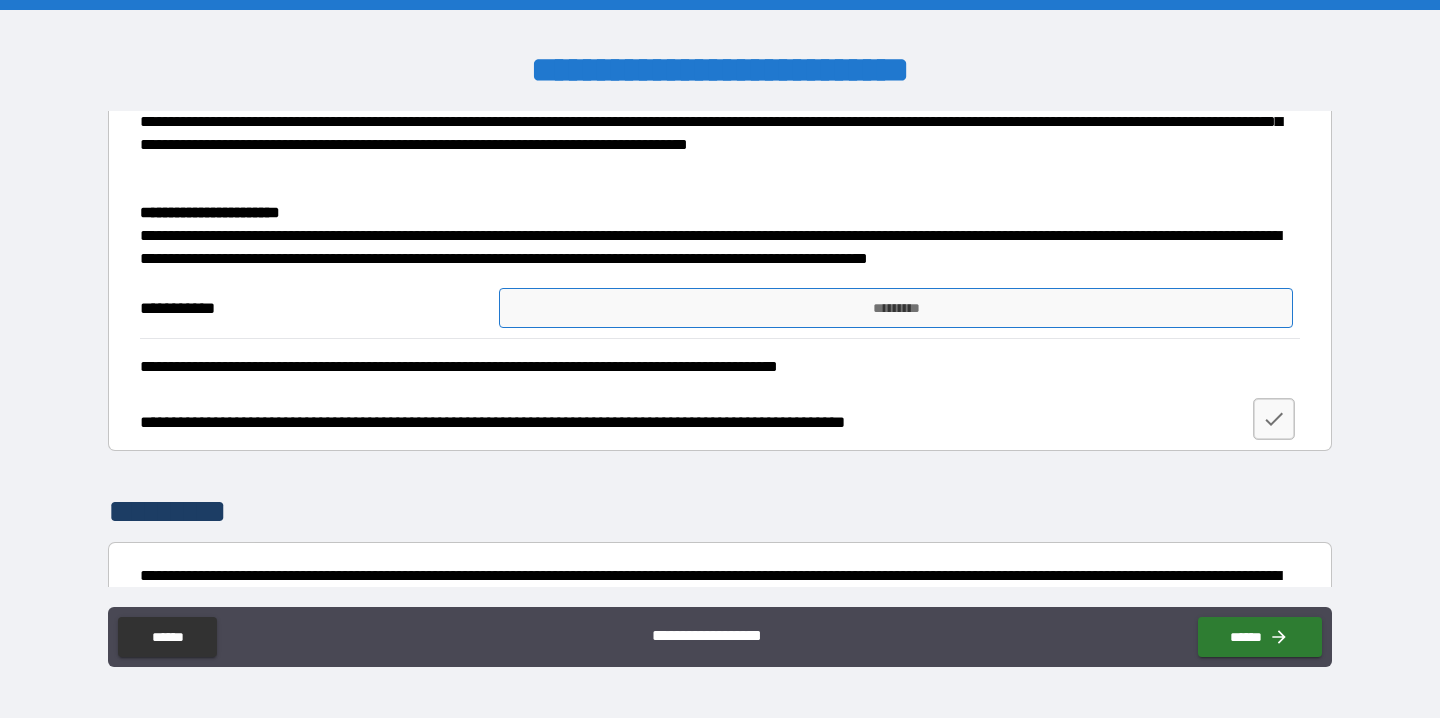 scroll, scrollTop: 2880, scrollLeft: 0, axis: vertical 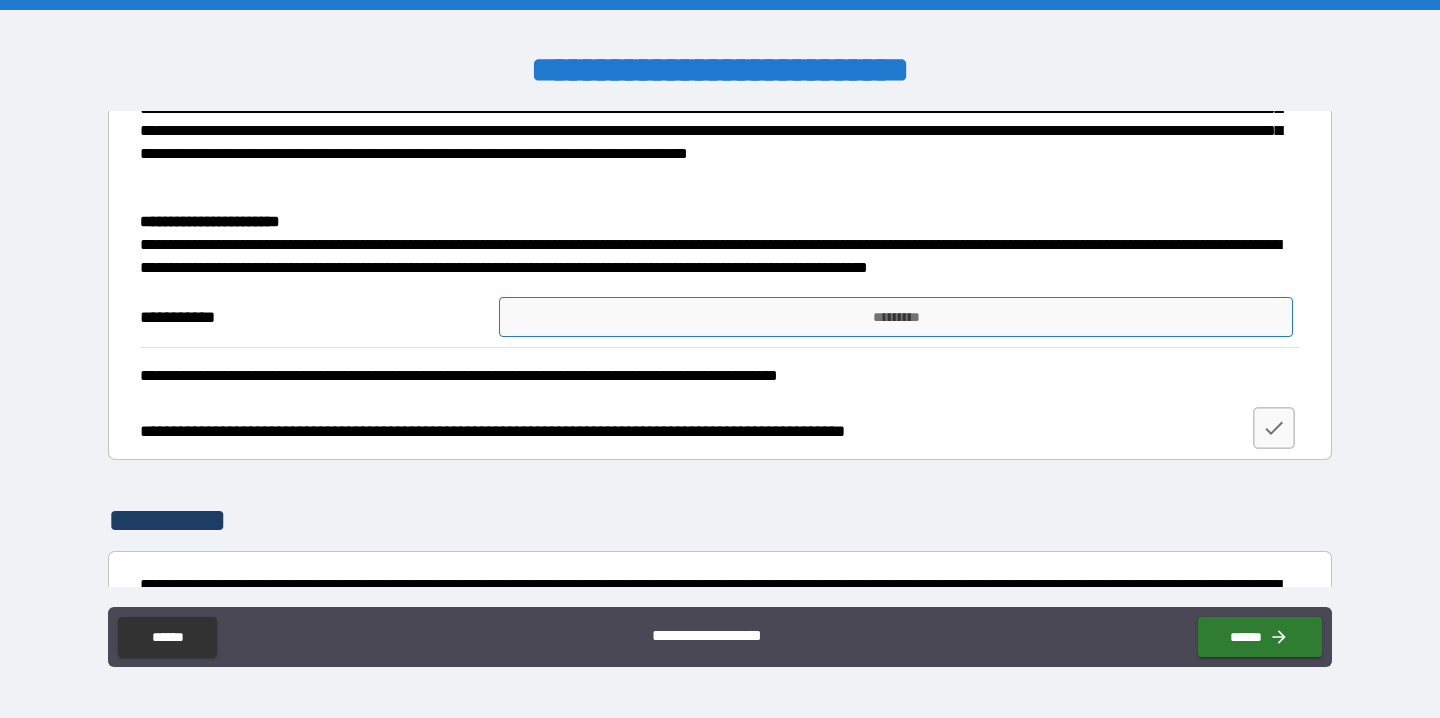 type on "*" 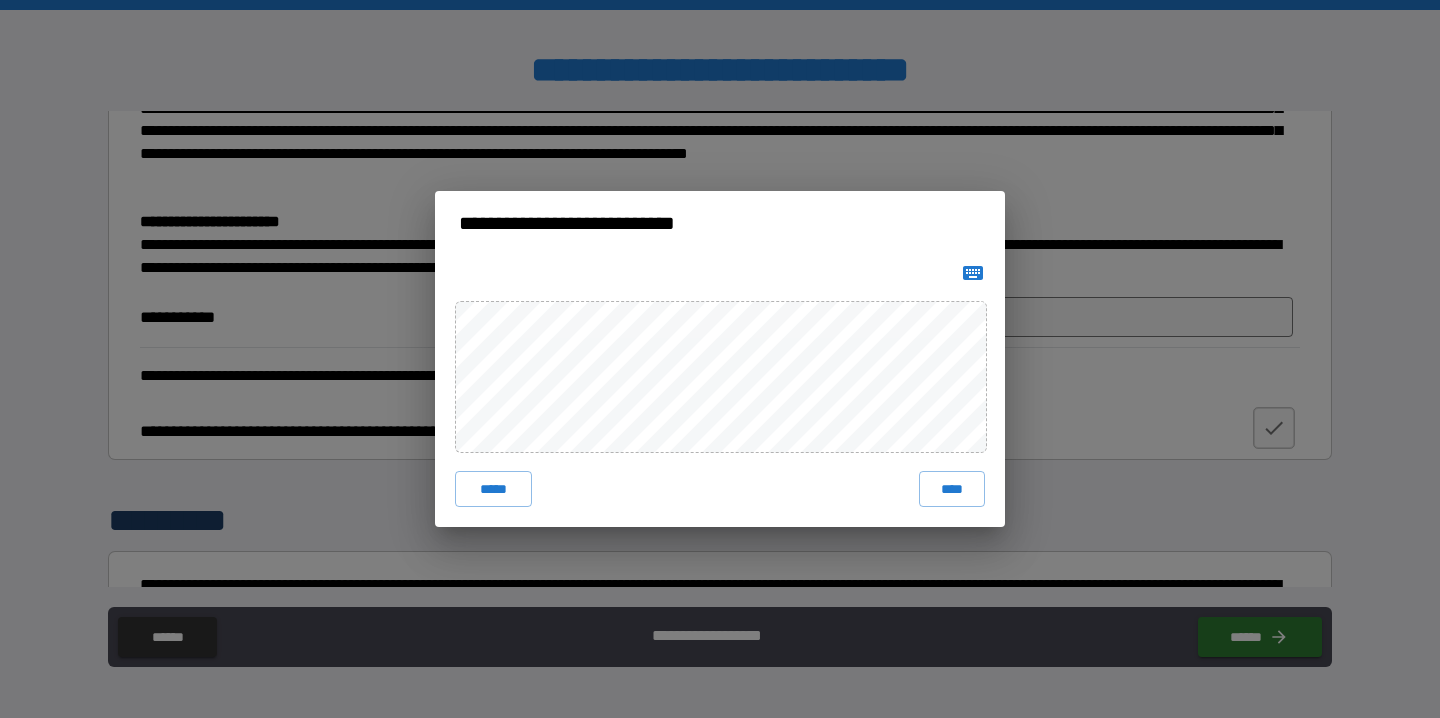 click at bounding box center (973, 273) 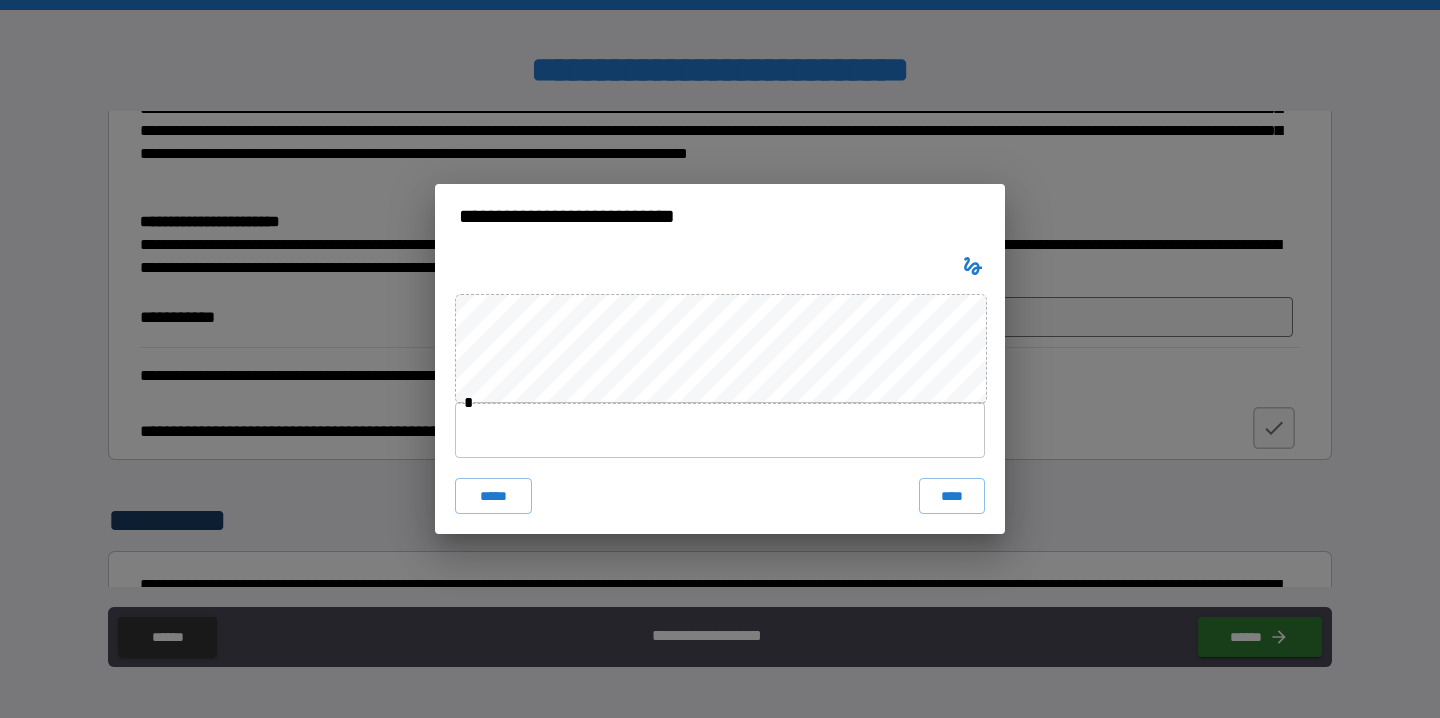 click on "* ***** ****" at bounding box center [720, 391] 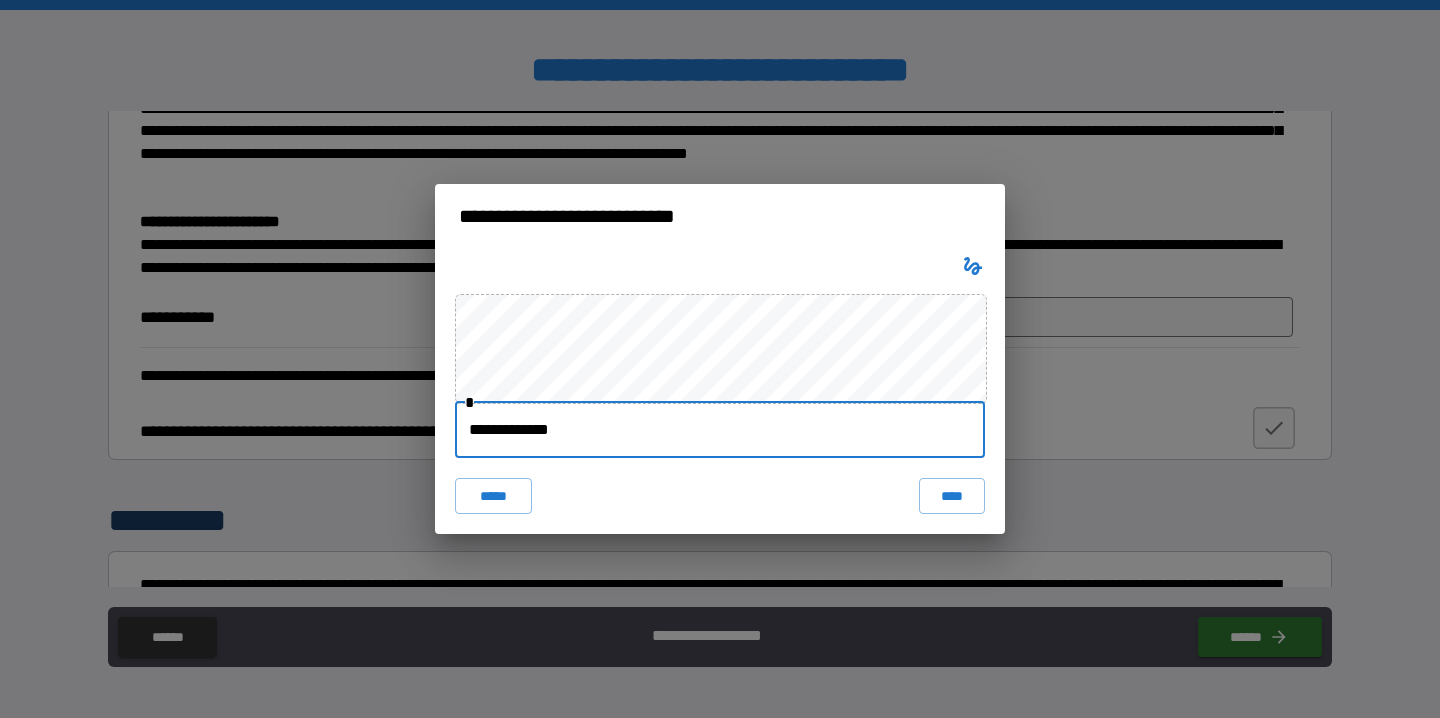 type on "**********" 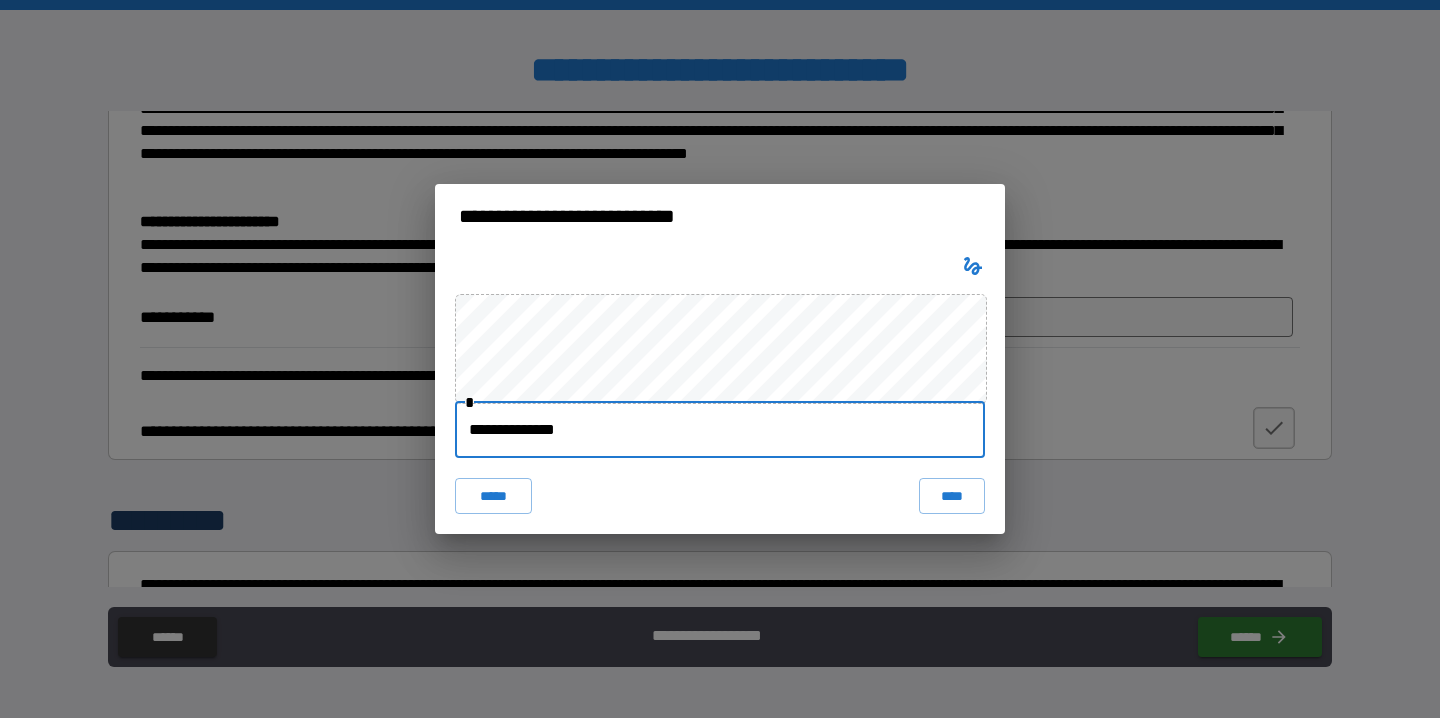 click on "**********" at bounding box center [720, 430] 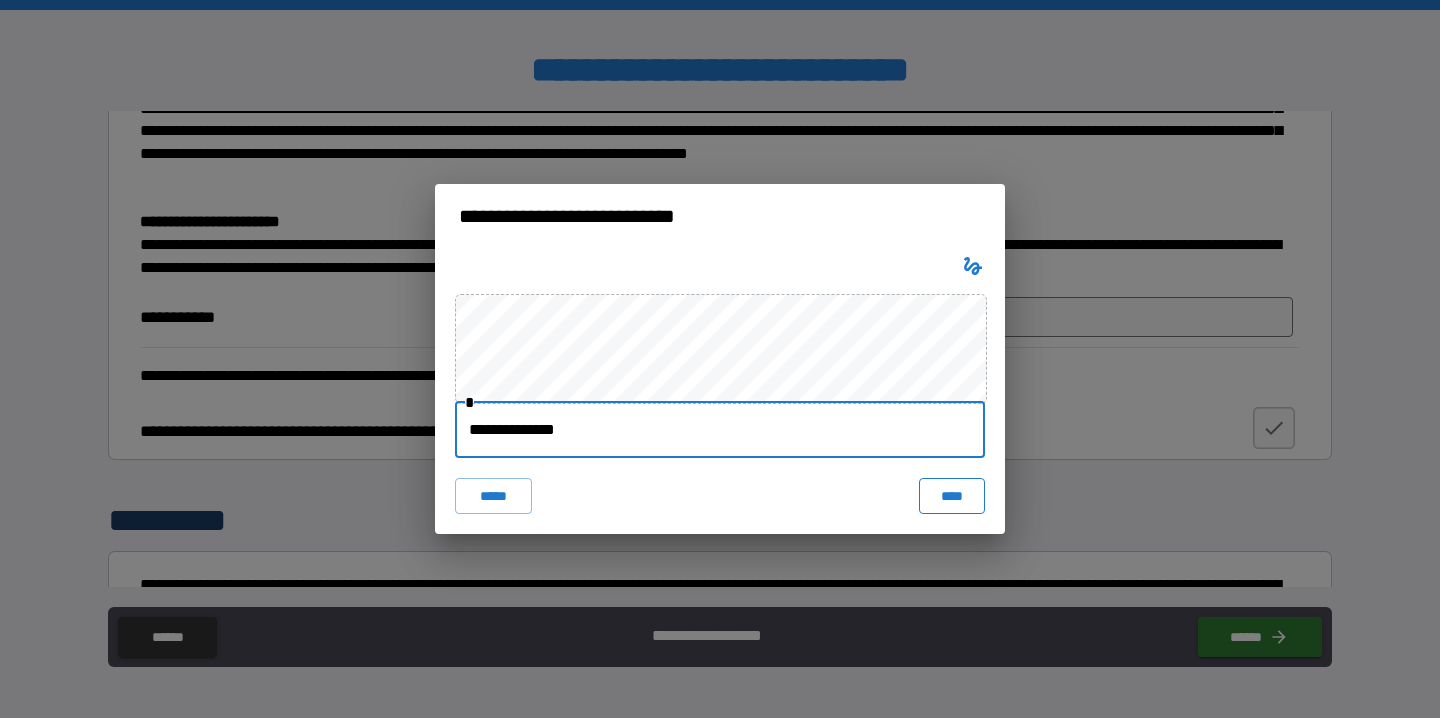 click on "****" at bounding box center (952, 496) 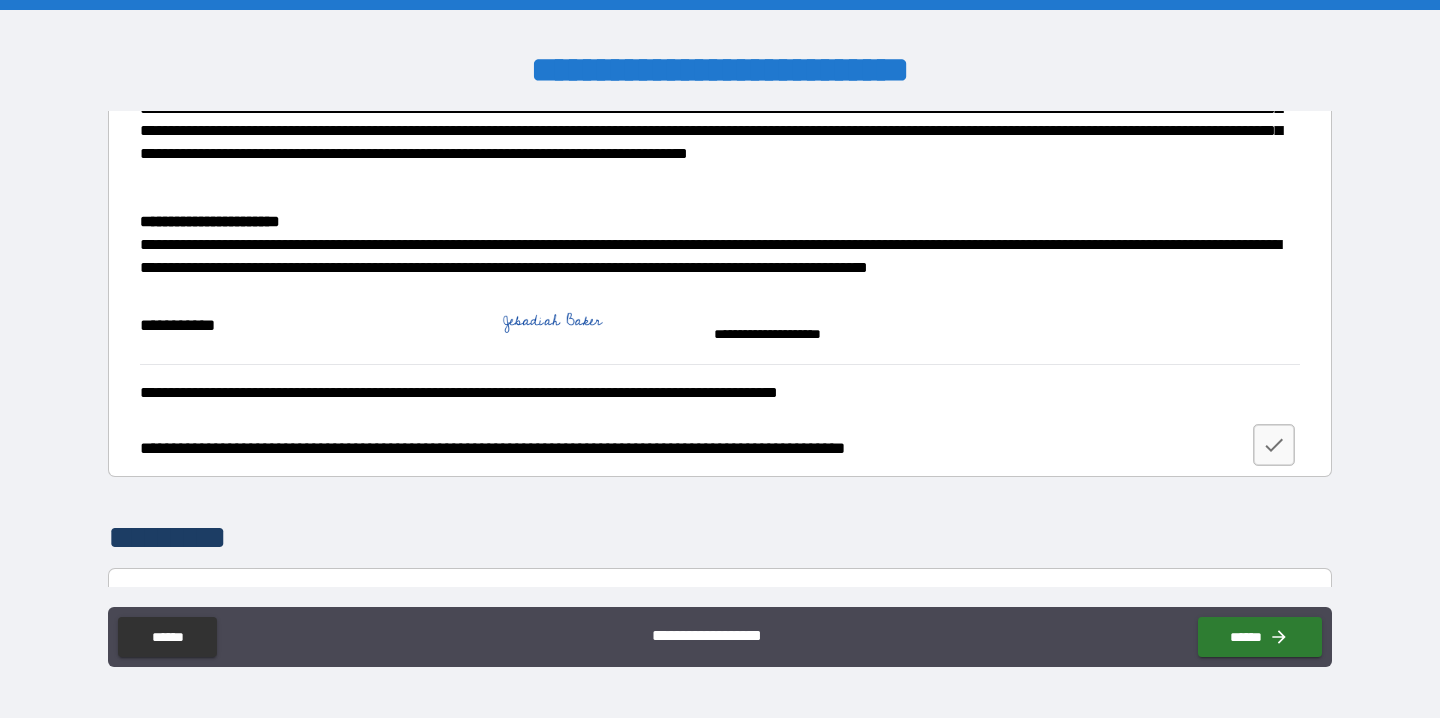 click on "**********" at bounding box center [718, 445] 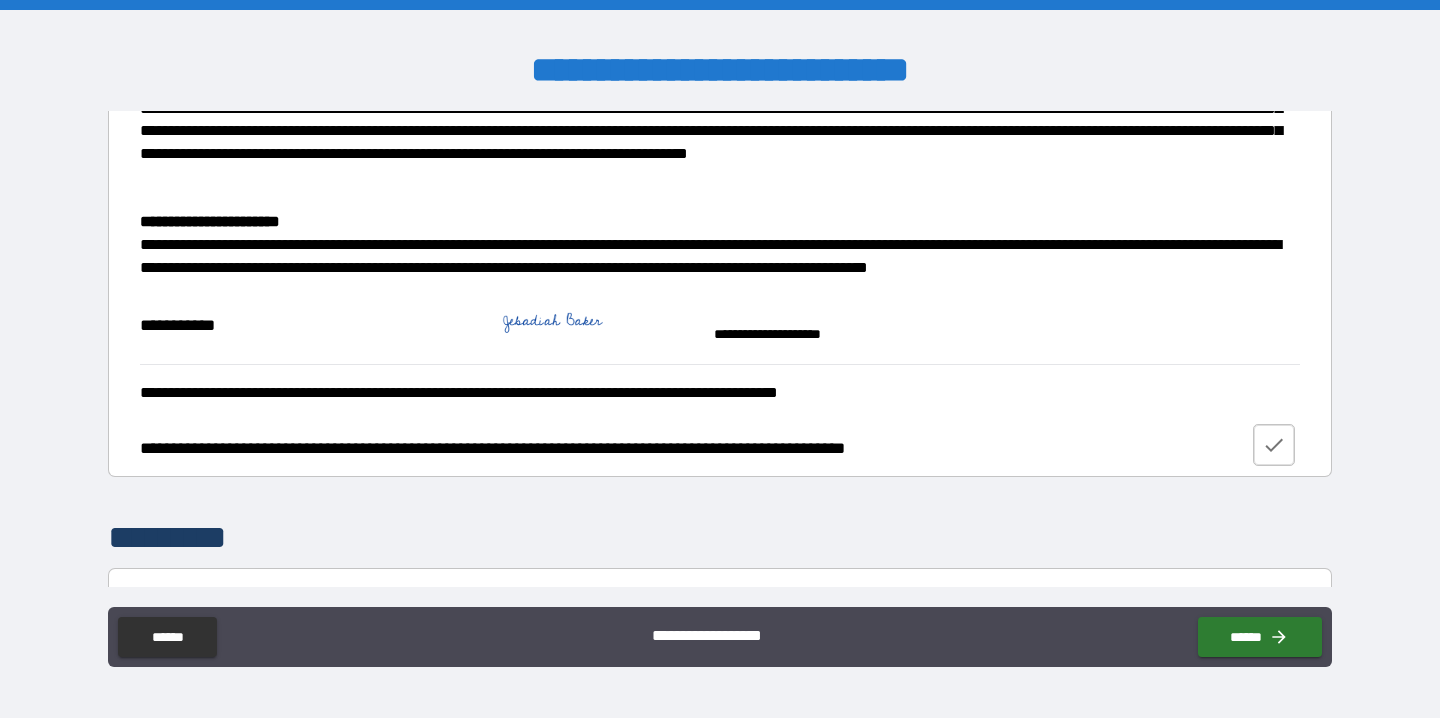 click at bounding box center (1274, 445) 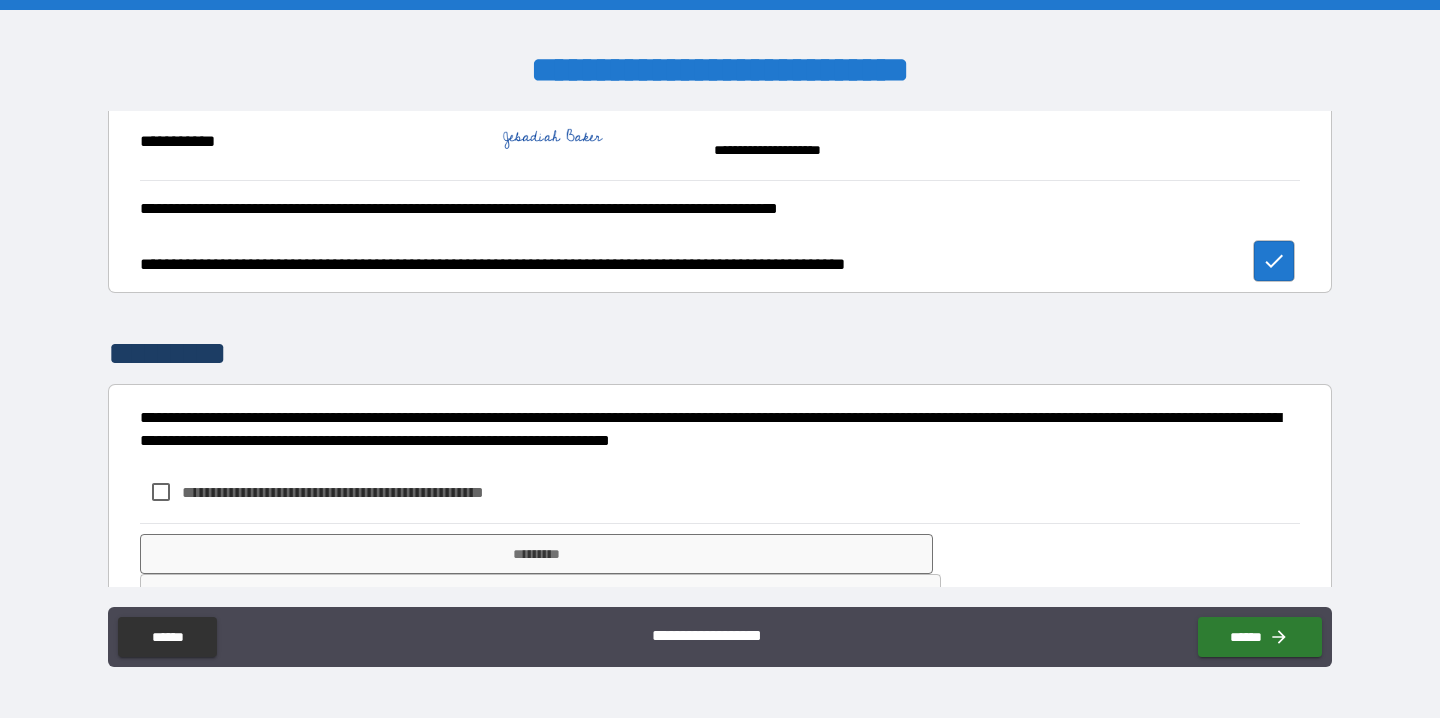 scroll, scrollTop: 3069, scrollLeft: 0, axis: vertical 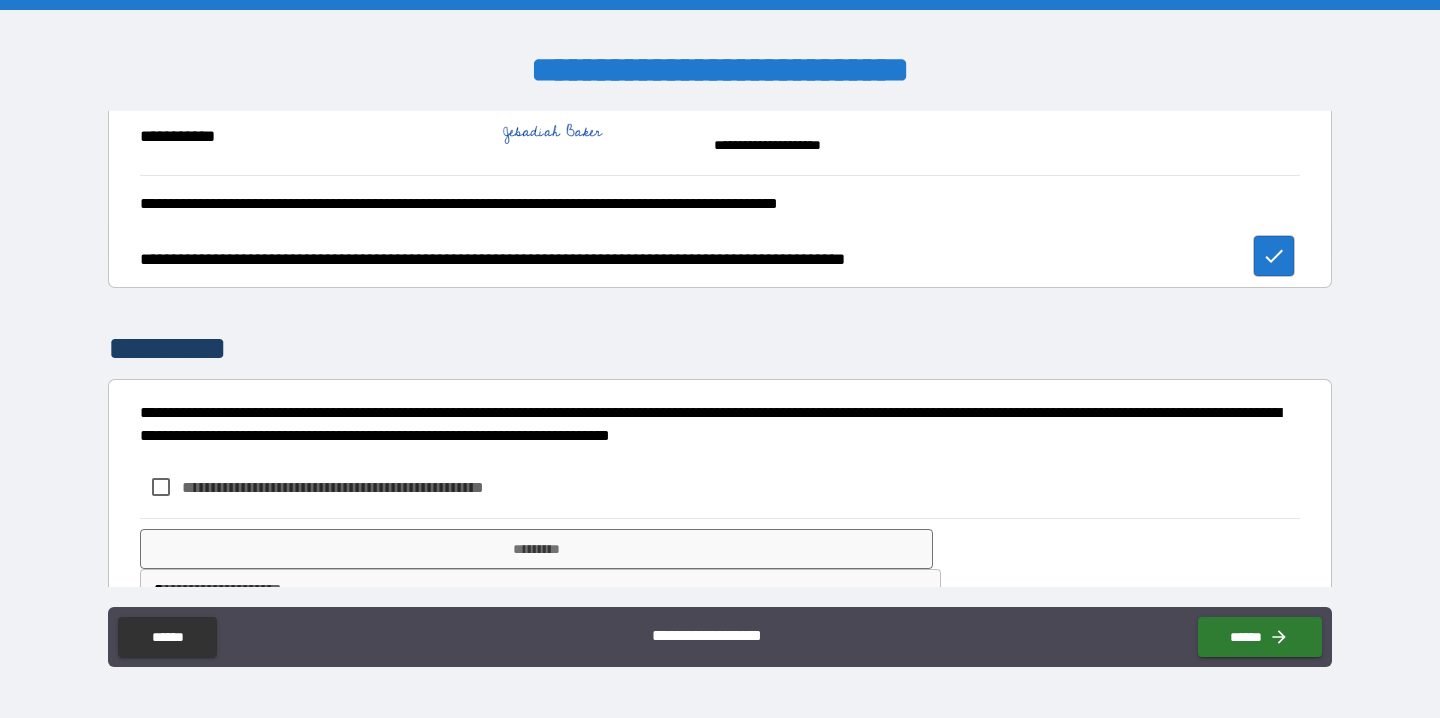 click on "**********" at bounding box center [366, 487] 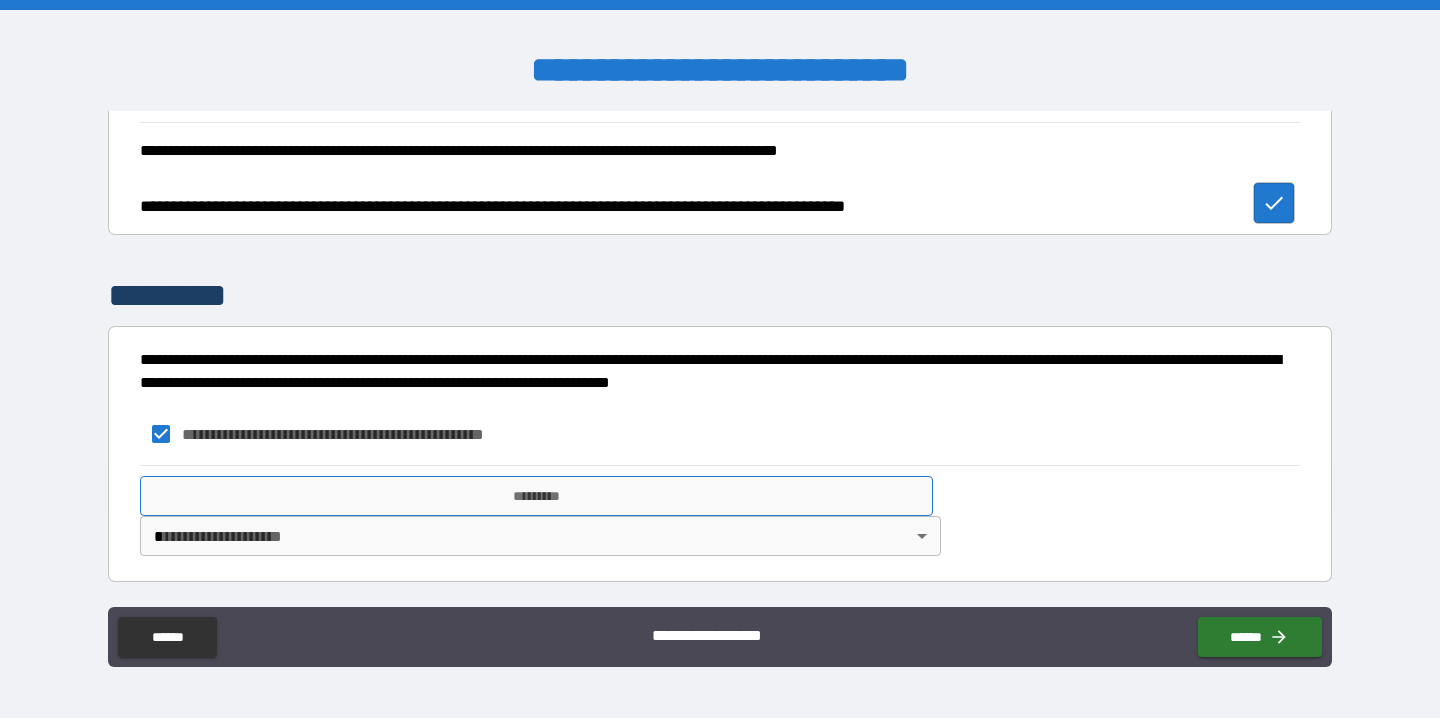 scroll, scrollTop: 3140, scrollLeft: 0, axis: vertical 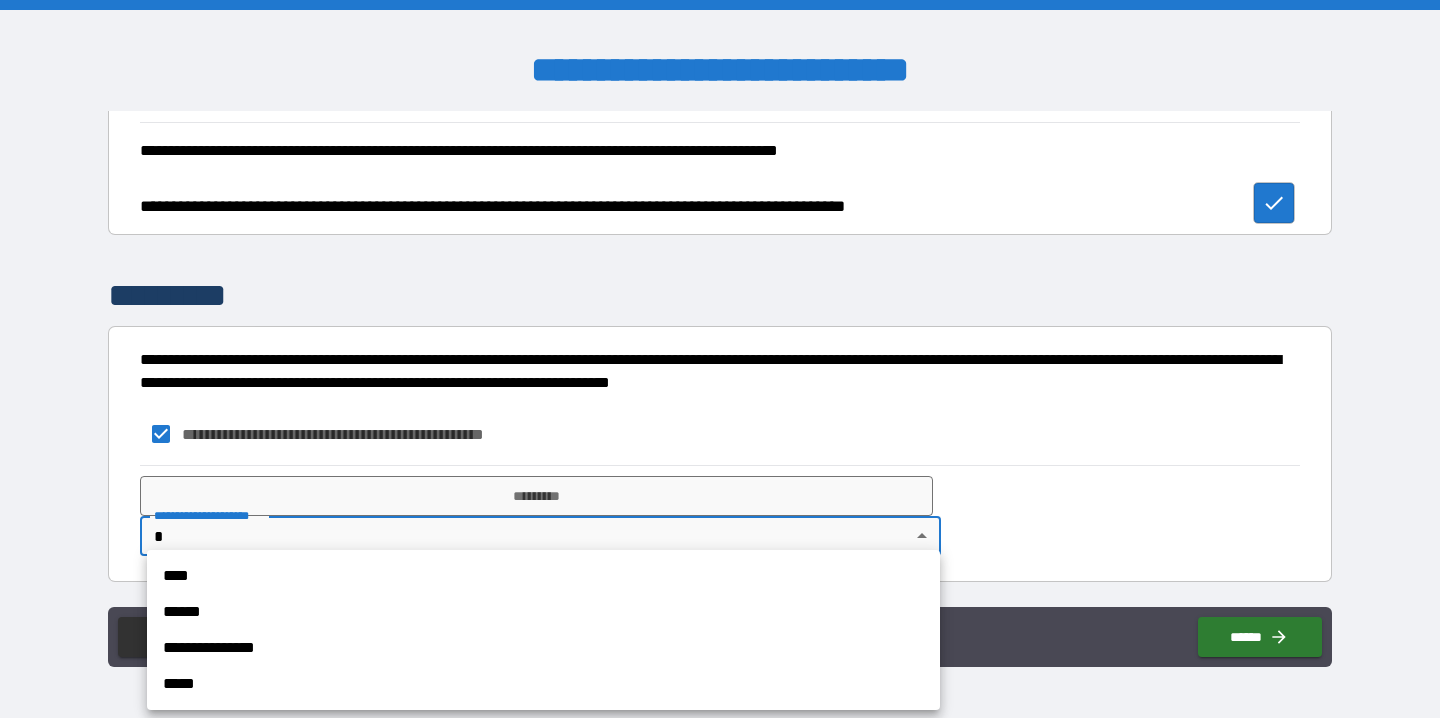 click on "**********" at bounding box center (720, 359) 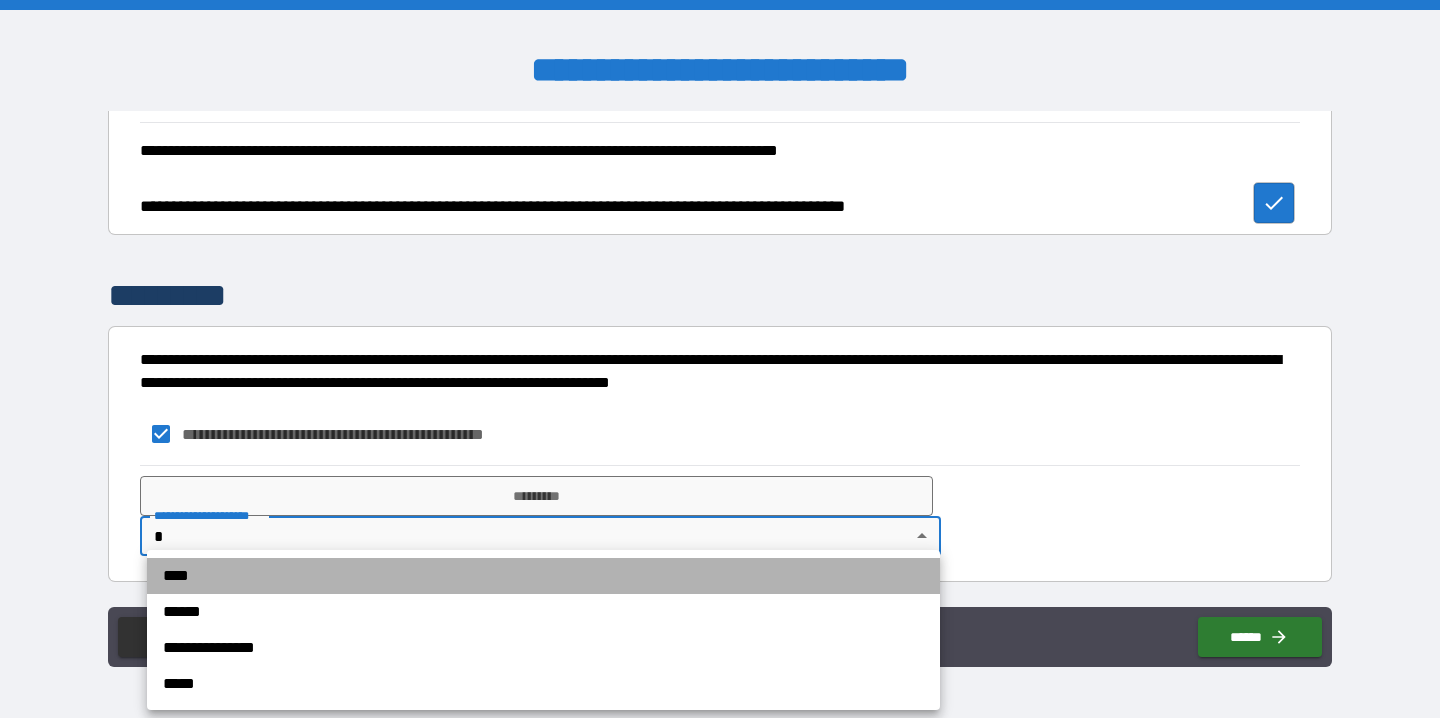 click on "****" at bounding box center [543, 576] 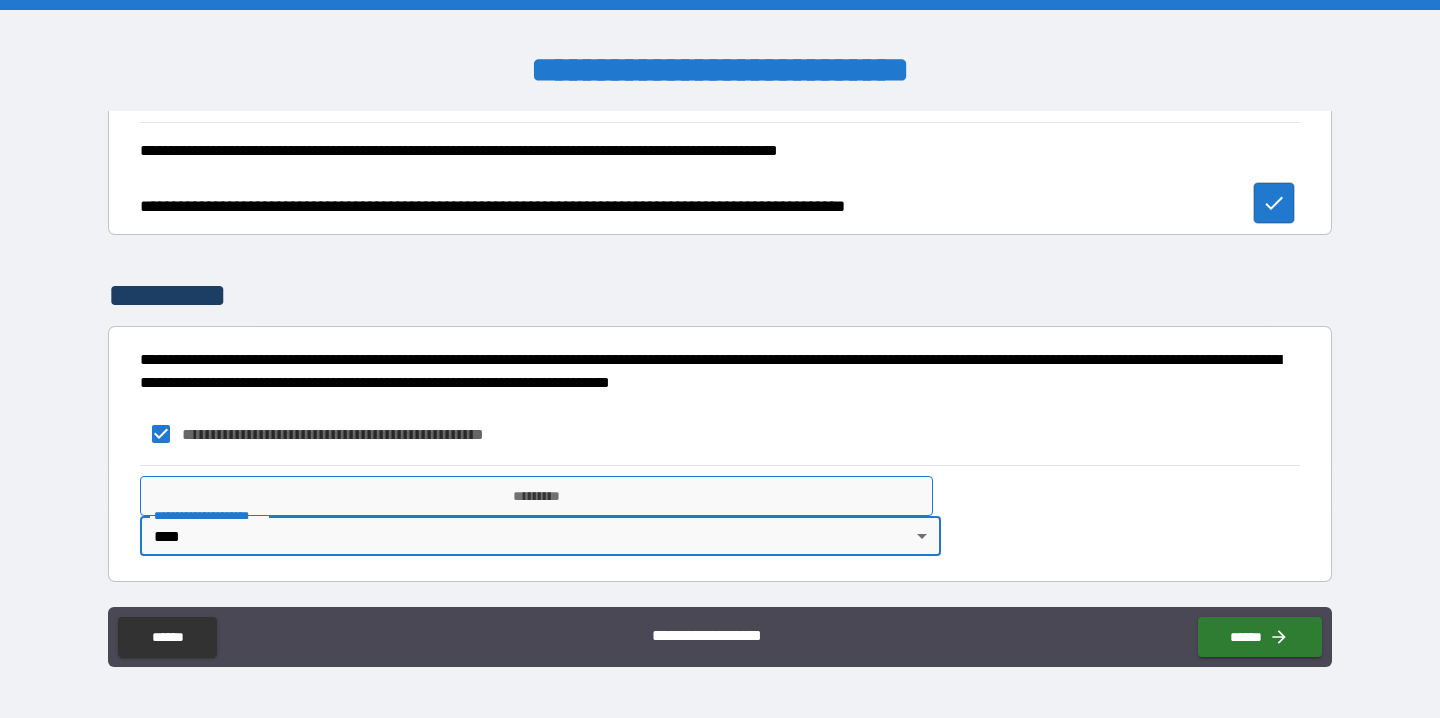 click on "*********" at bounding box center [536, 496] 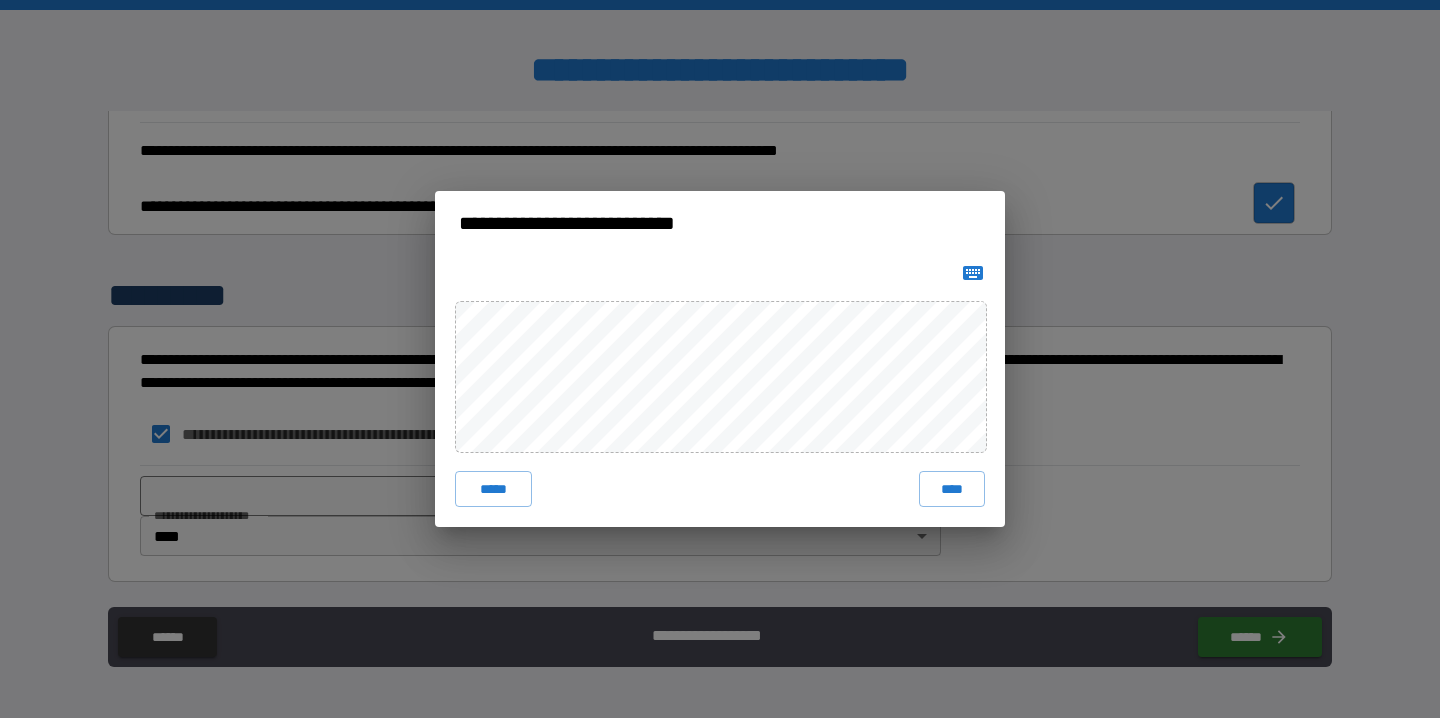 click on "**********" at bounding box center (720, 223) 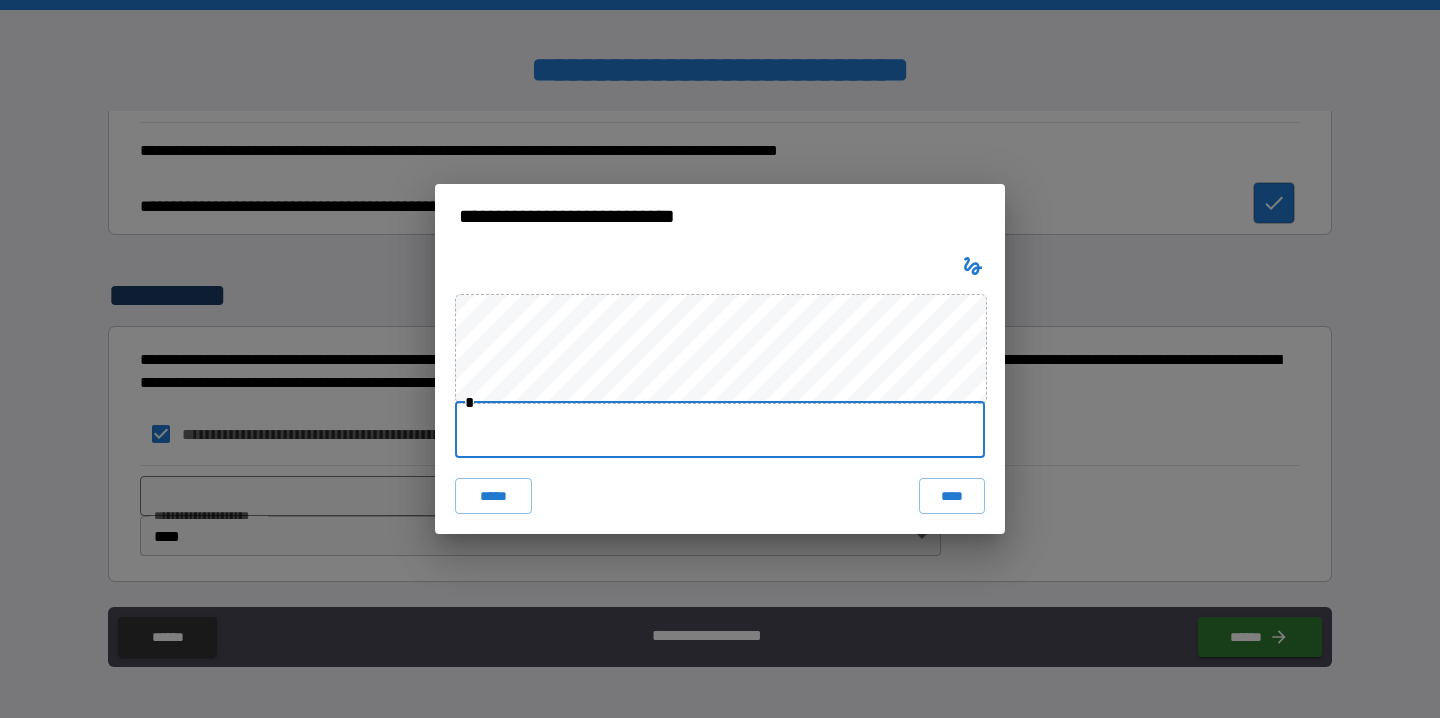 click at bounding box center (720, 430) 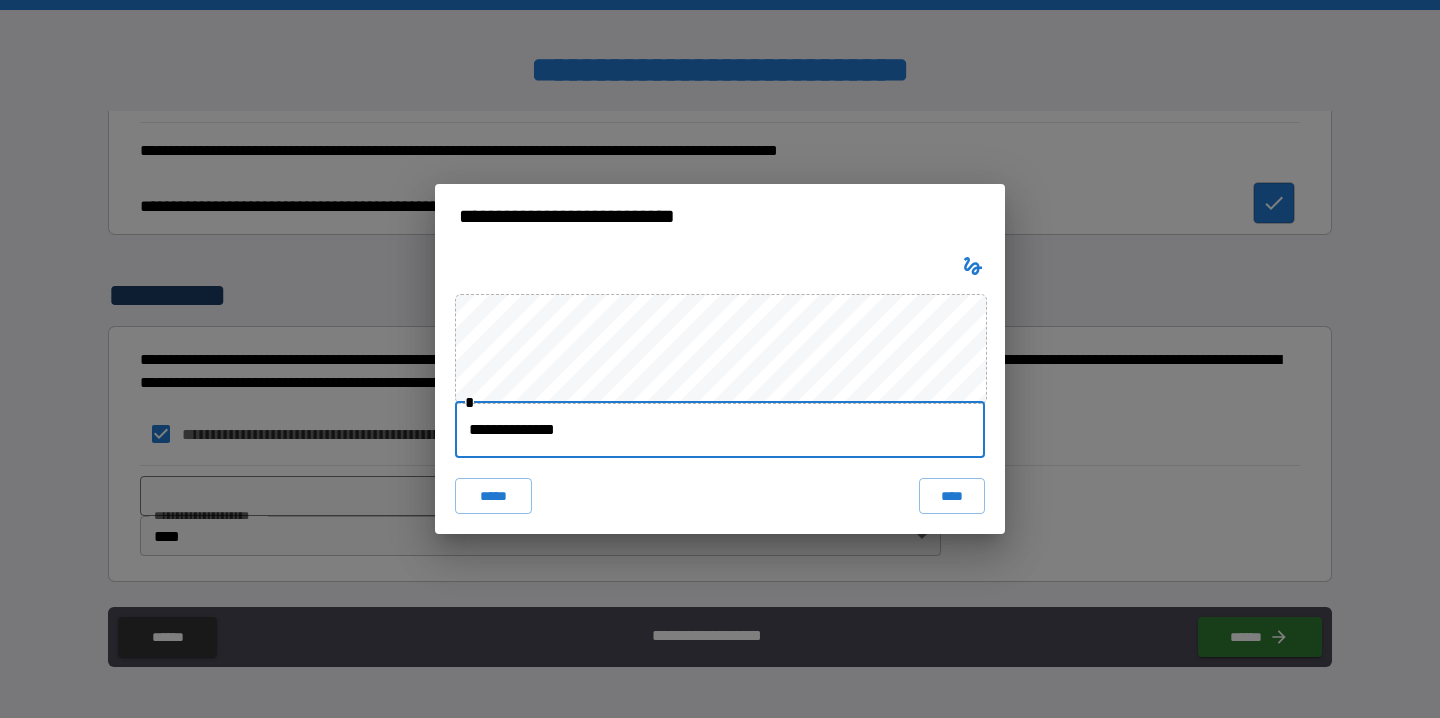 type on "**********" 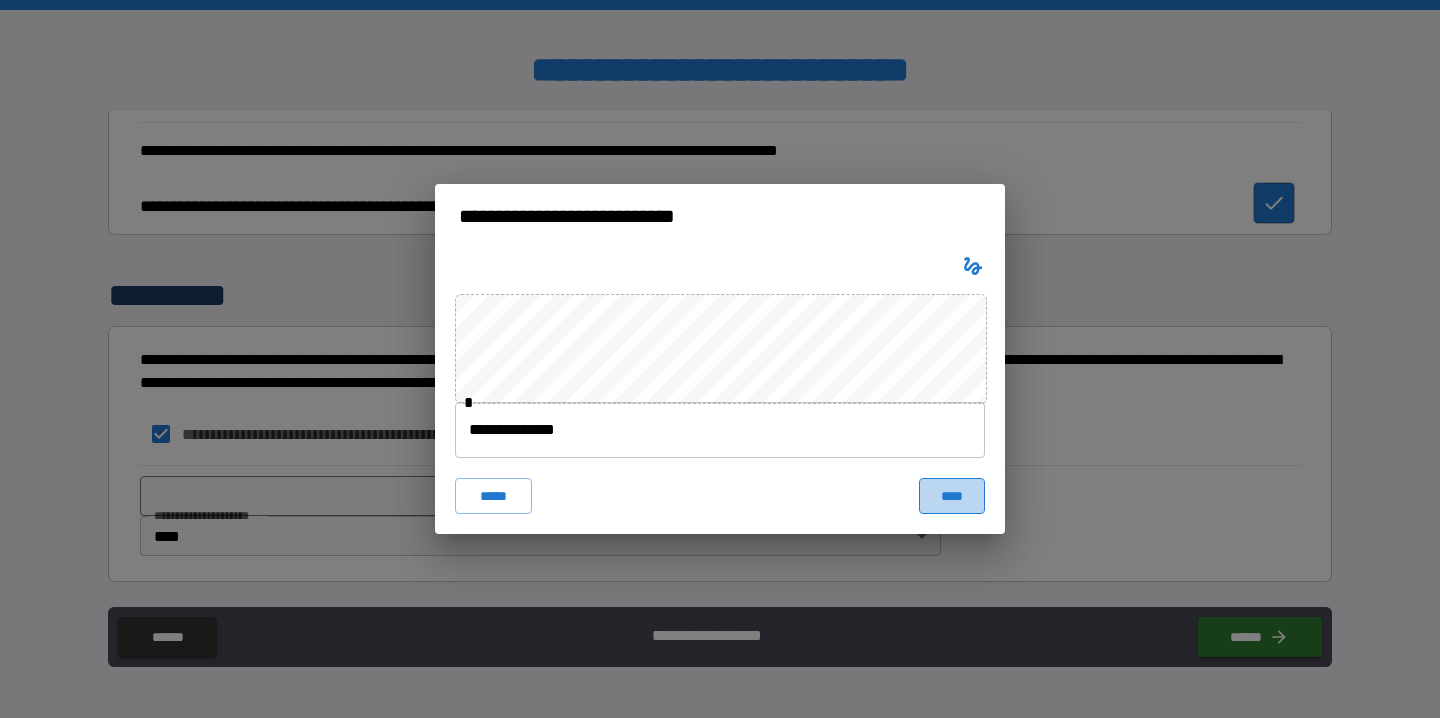 click on "****" at bounding box center (952, 496) 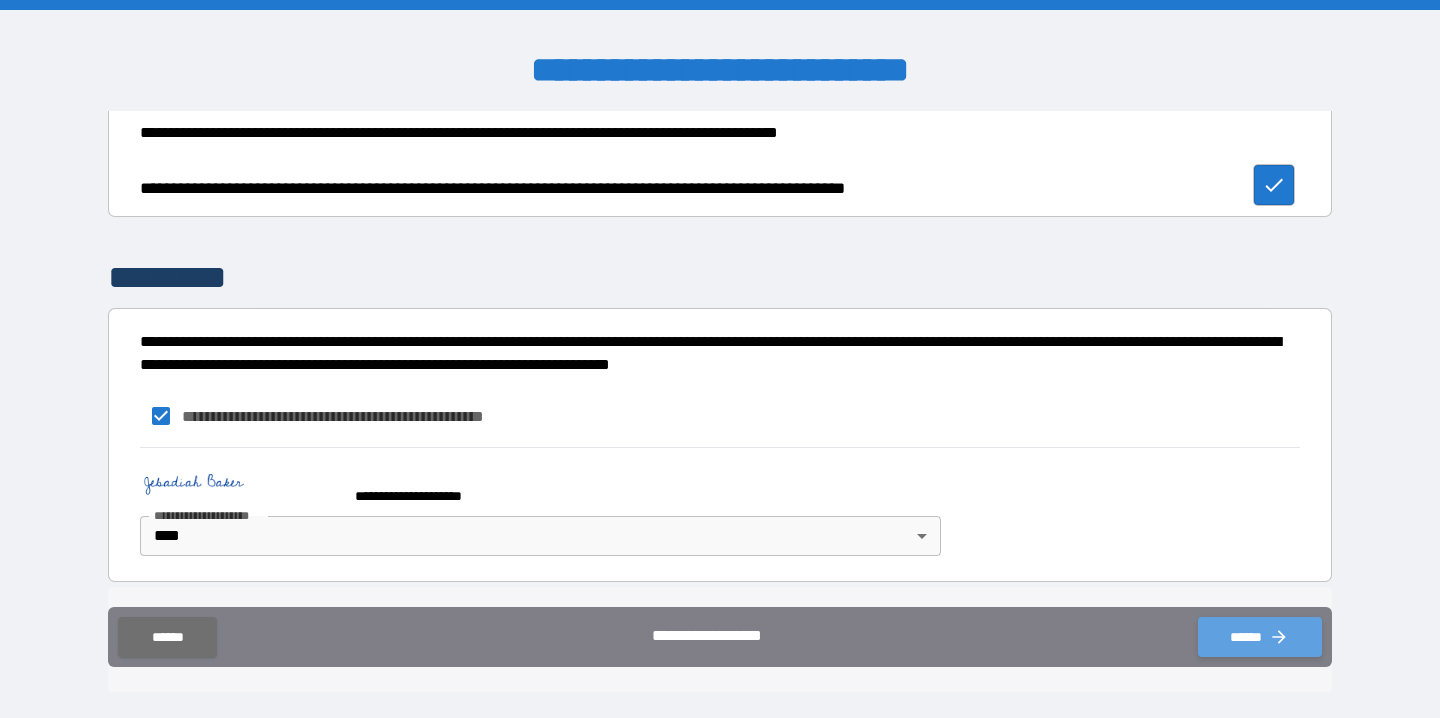 click on "******" at bounding box center [1260, 637] 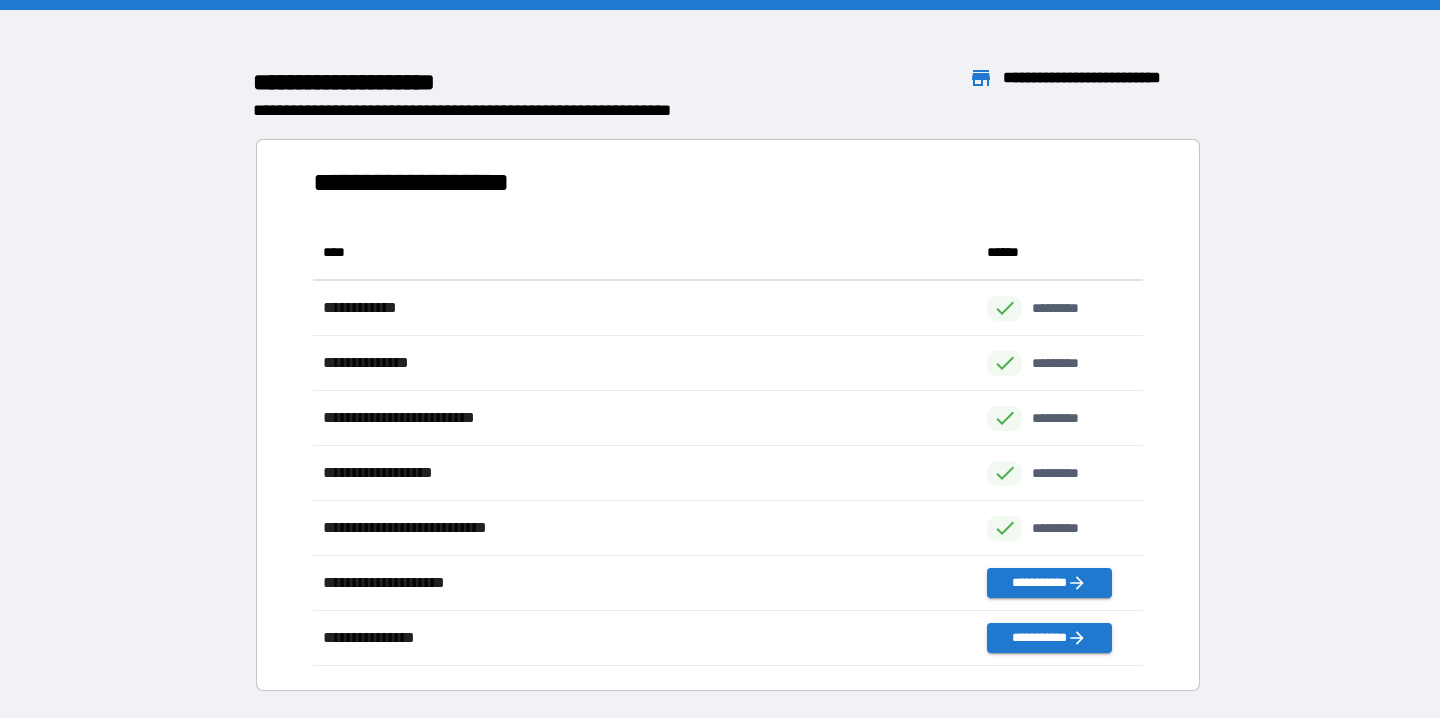 scroll, scrollTop: 1, scrollLeft: 1, axis: both 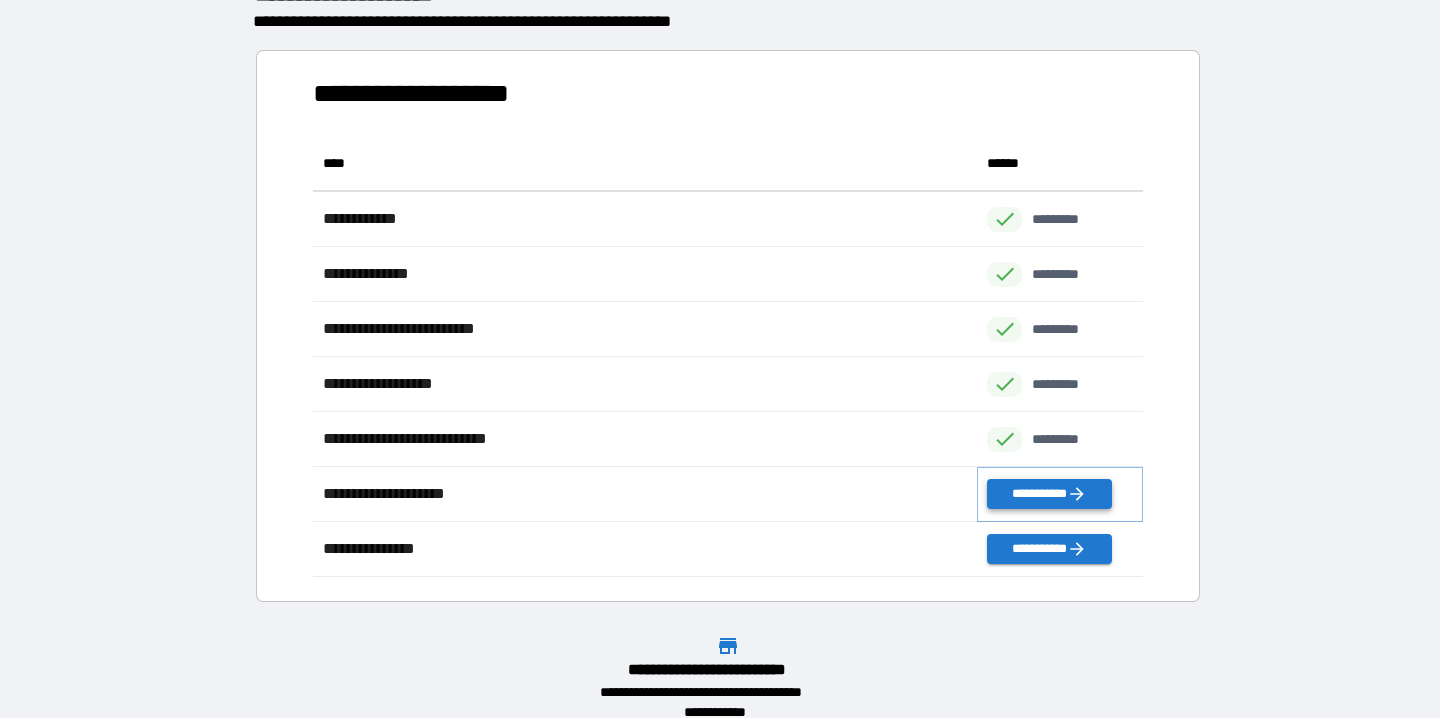 click on "**********" at bounding box center [1049, 494] 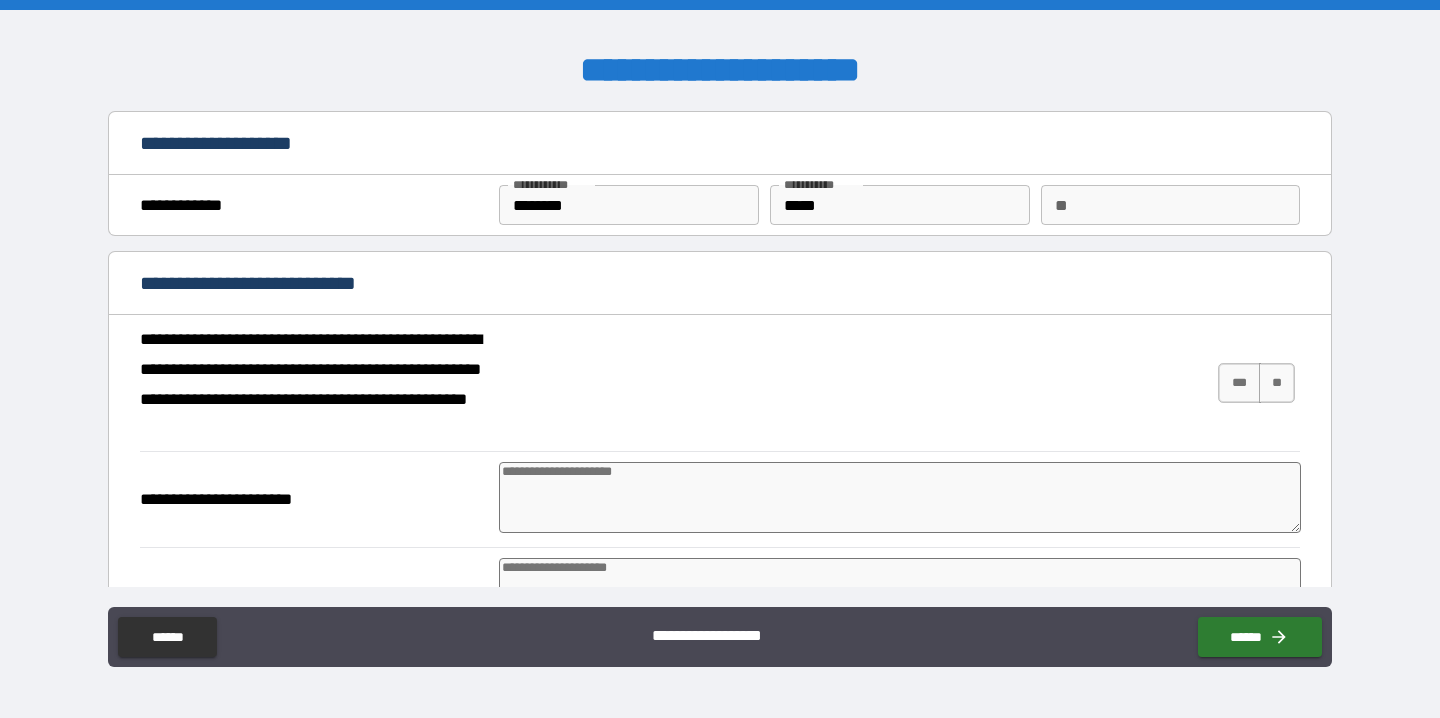 type on "*" 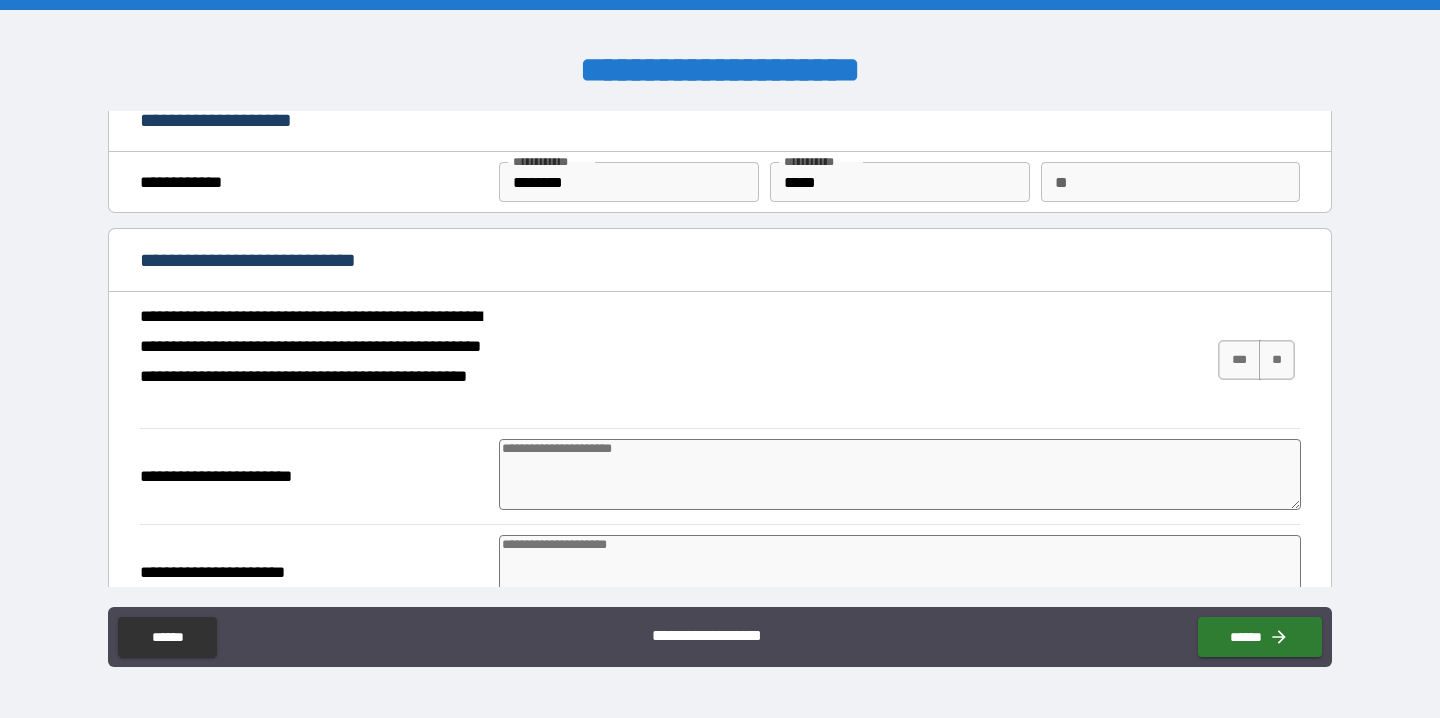 scroll, scrollTop: 24, scrollLeft: 0, axis: vertical 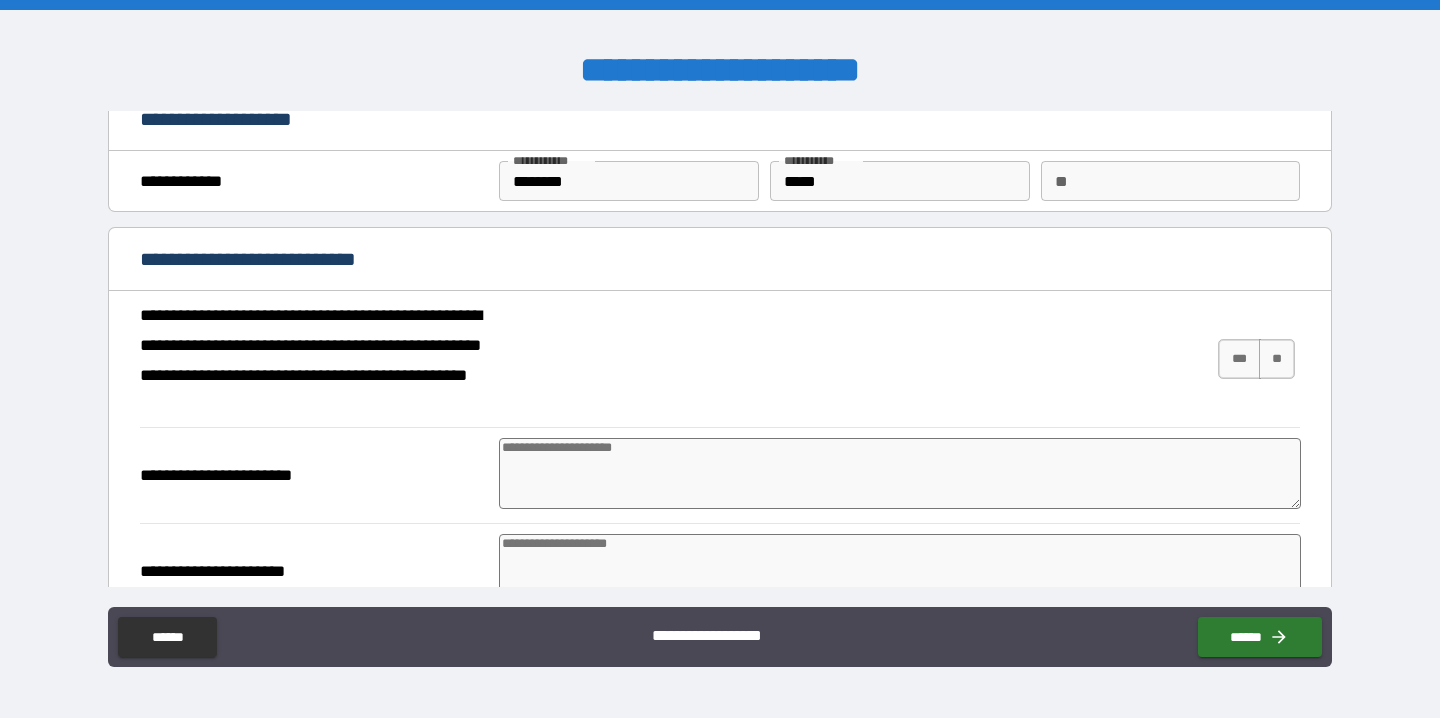 click at bounding box center [900, 473] 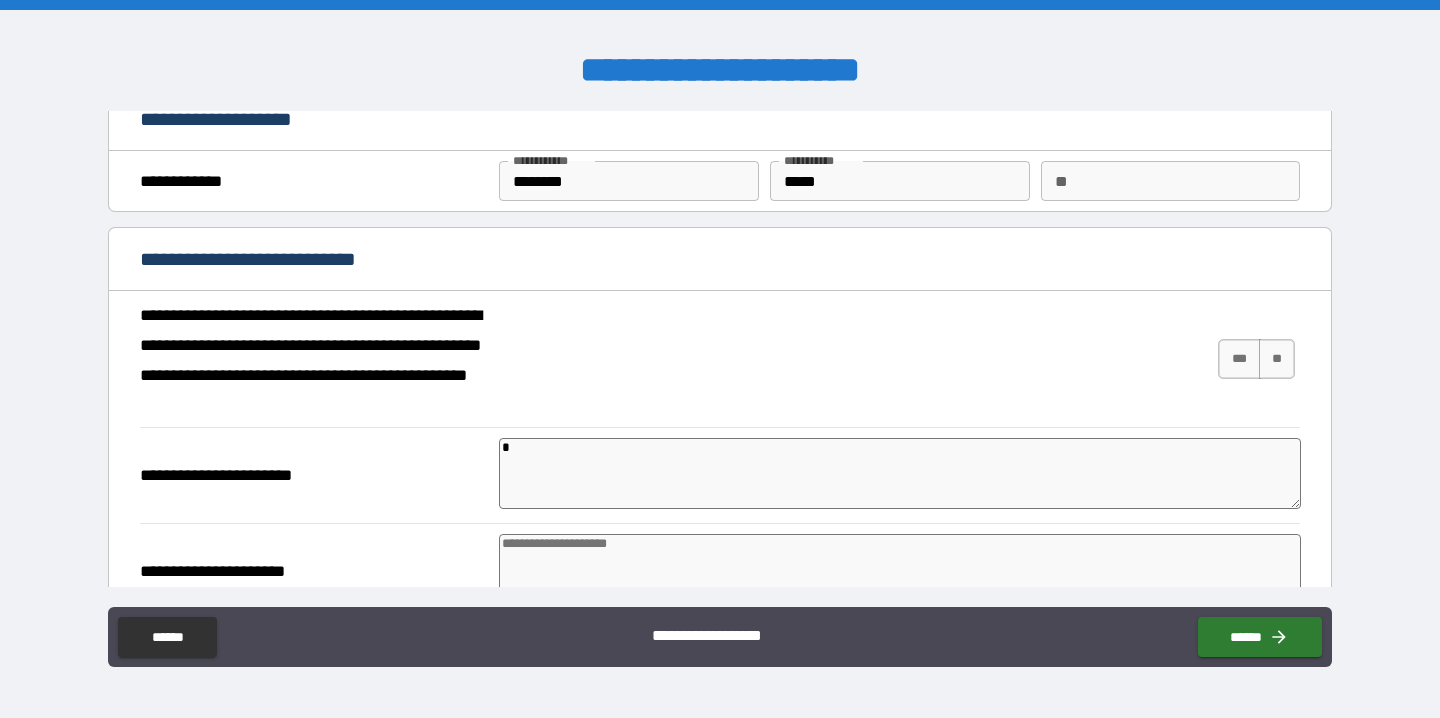 type on "**" 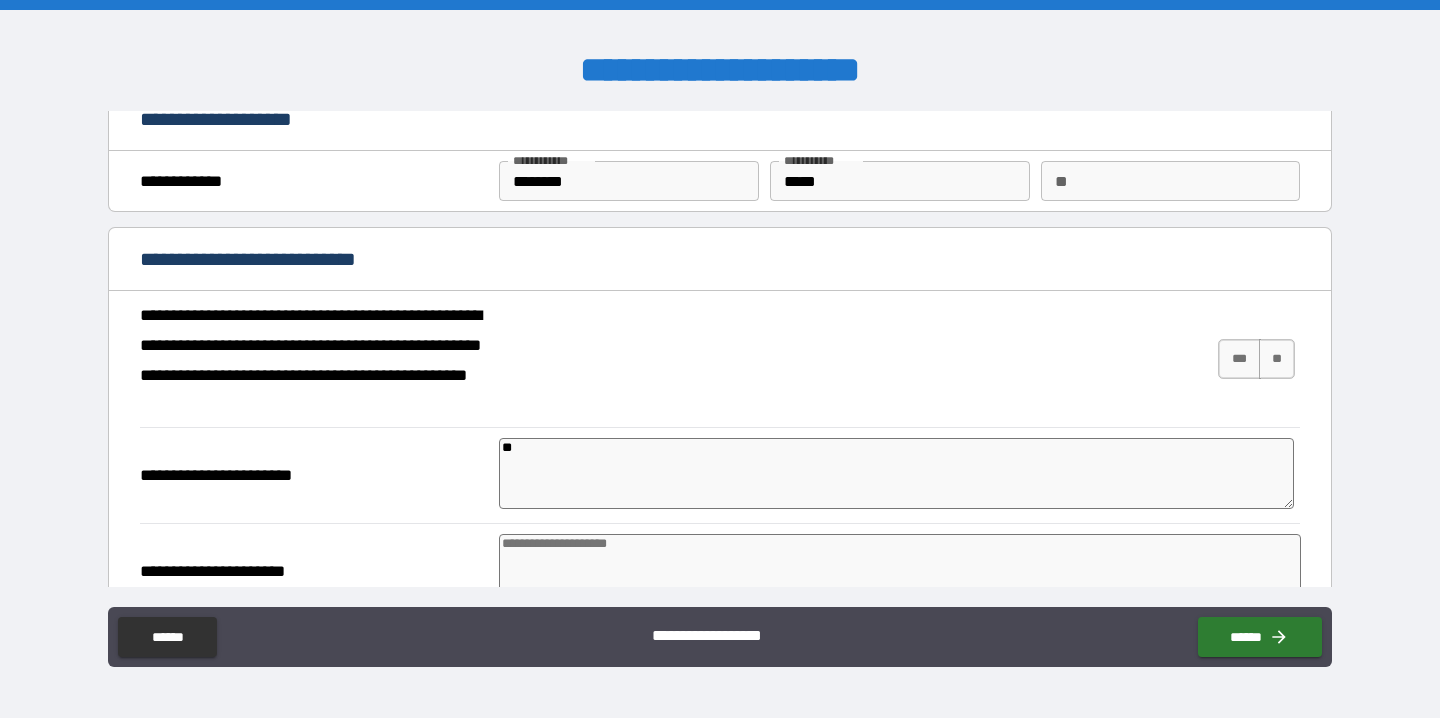 type on "*" 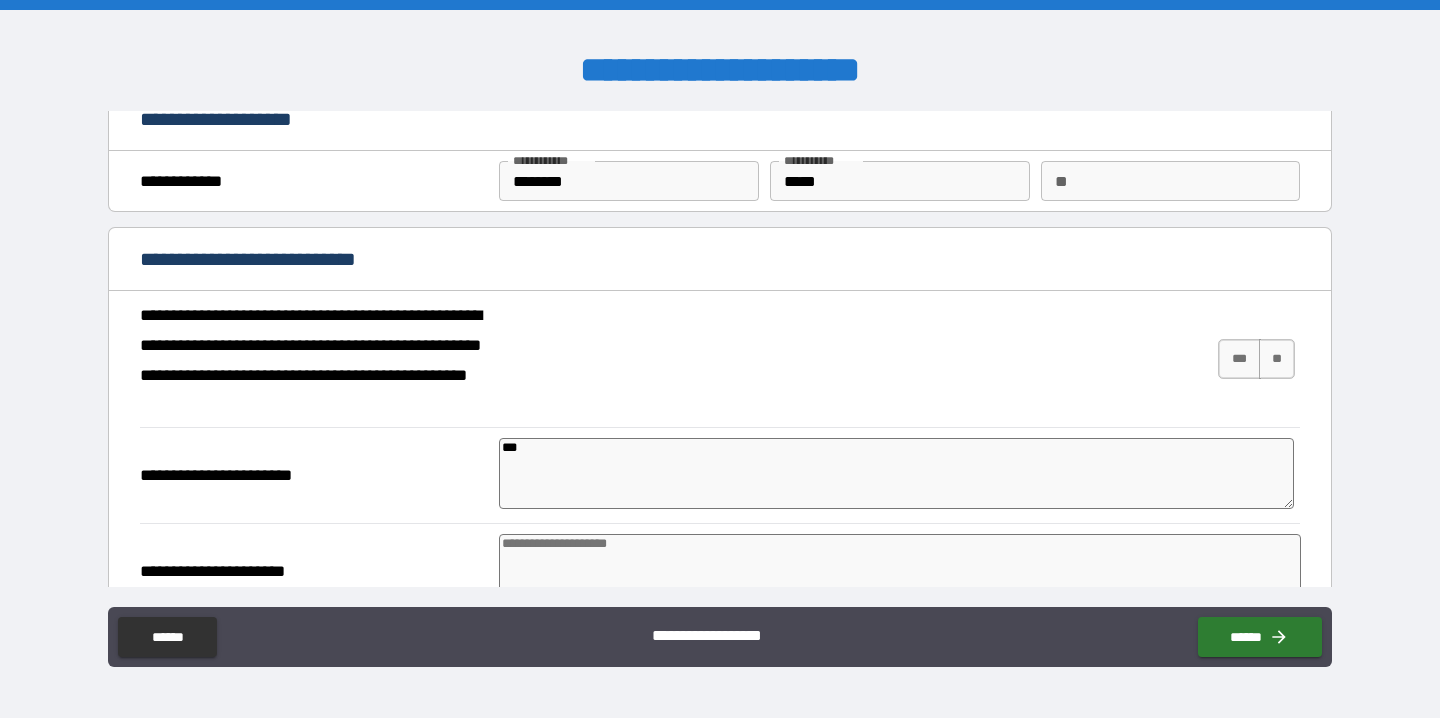 type on "*" 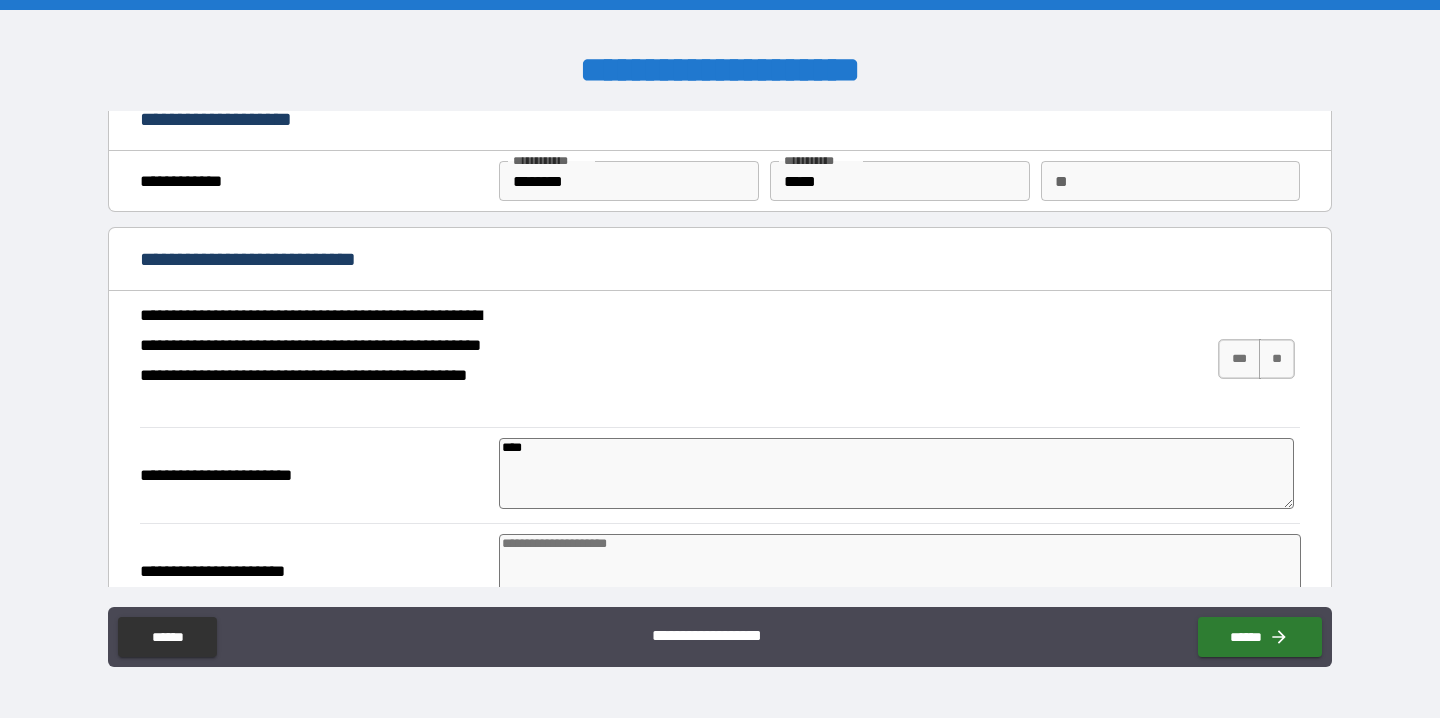 type on "*" 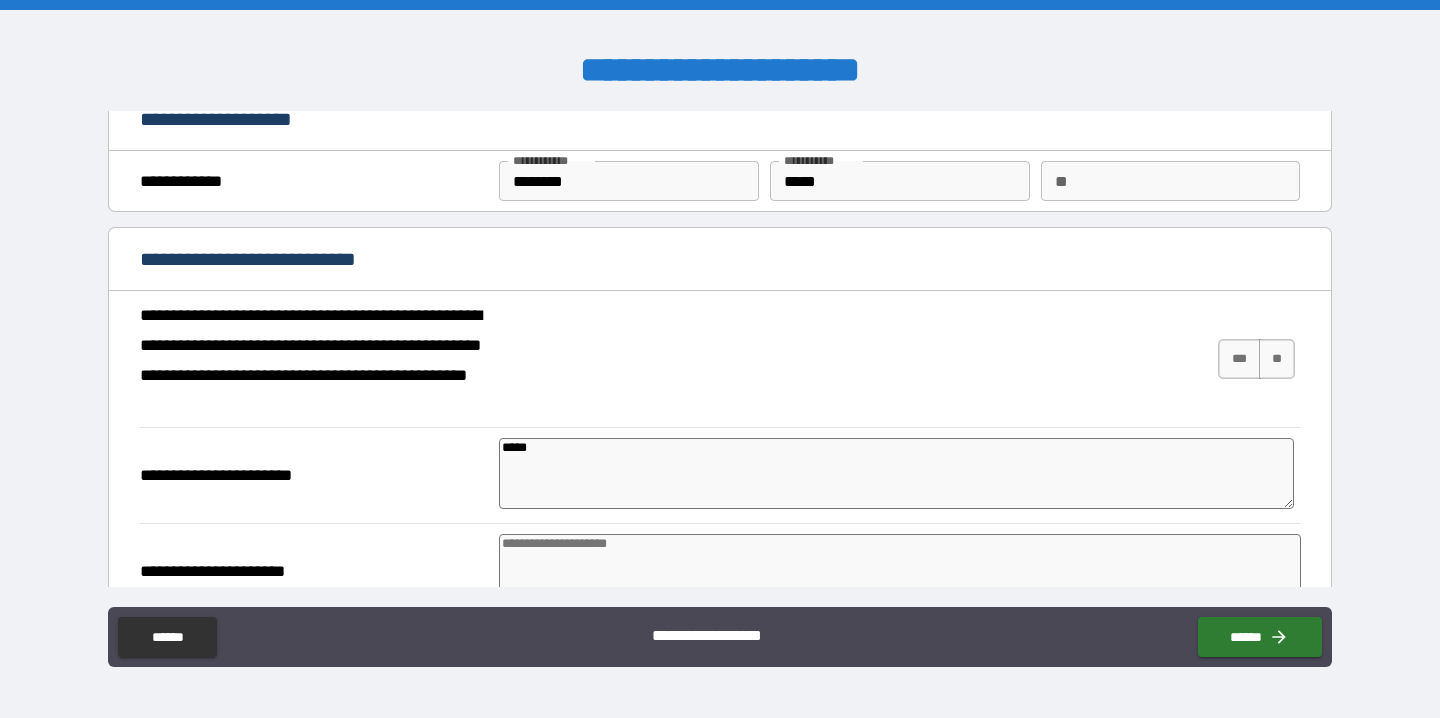 type on "******" 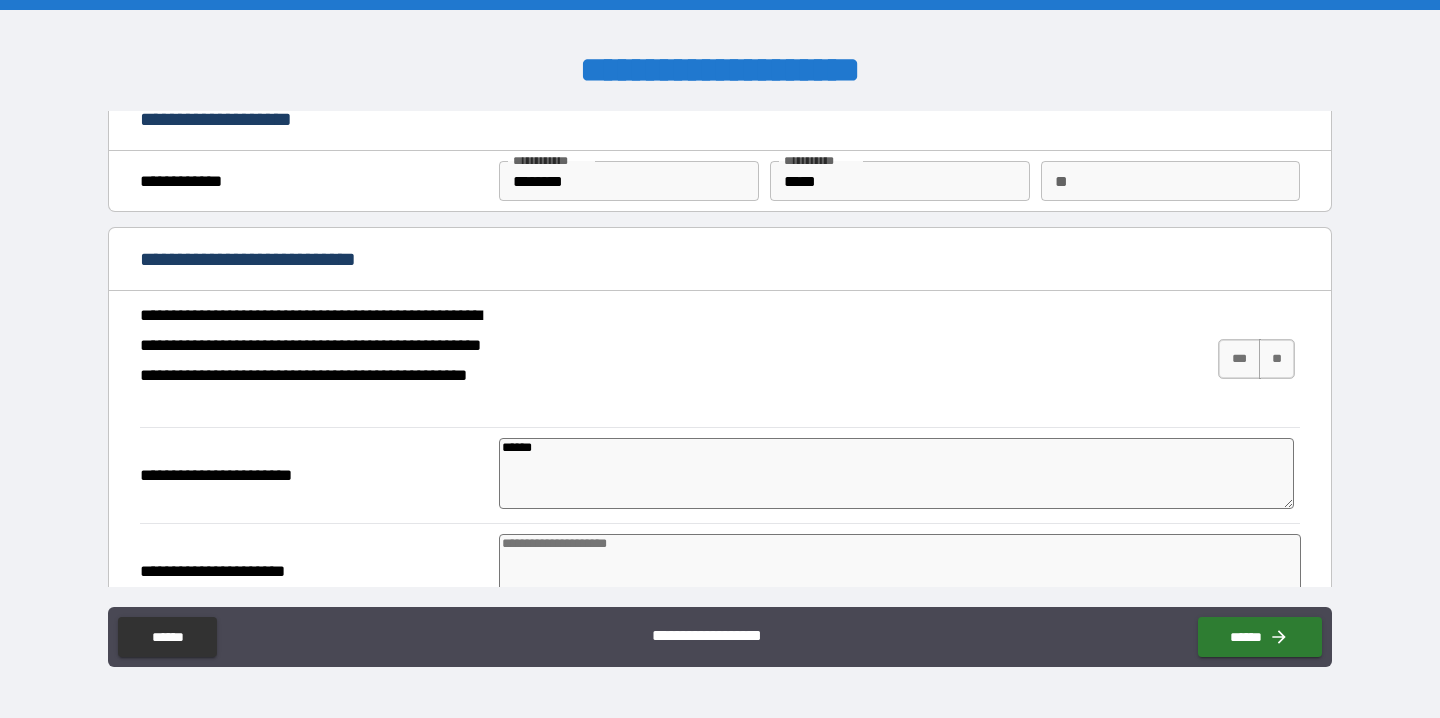type on "*" 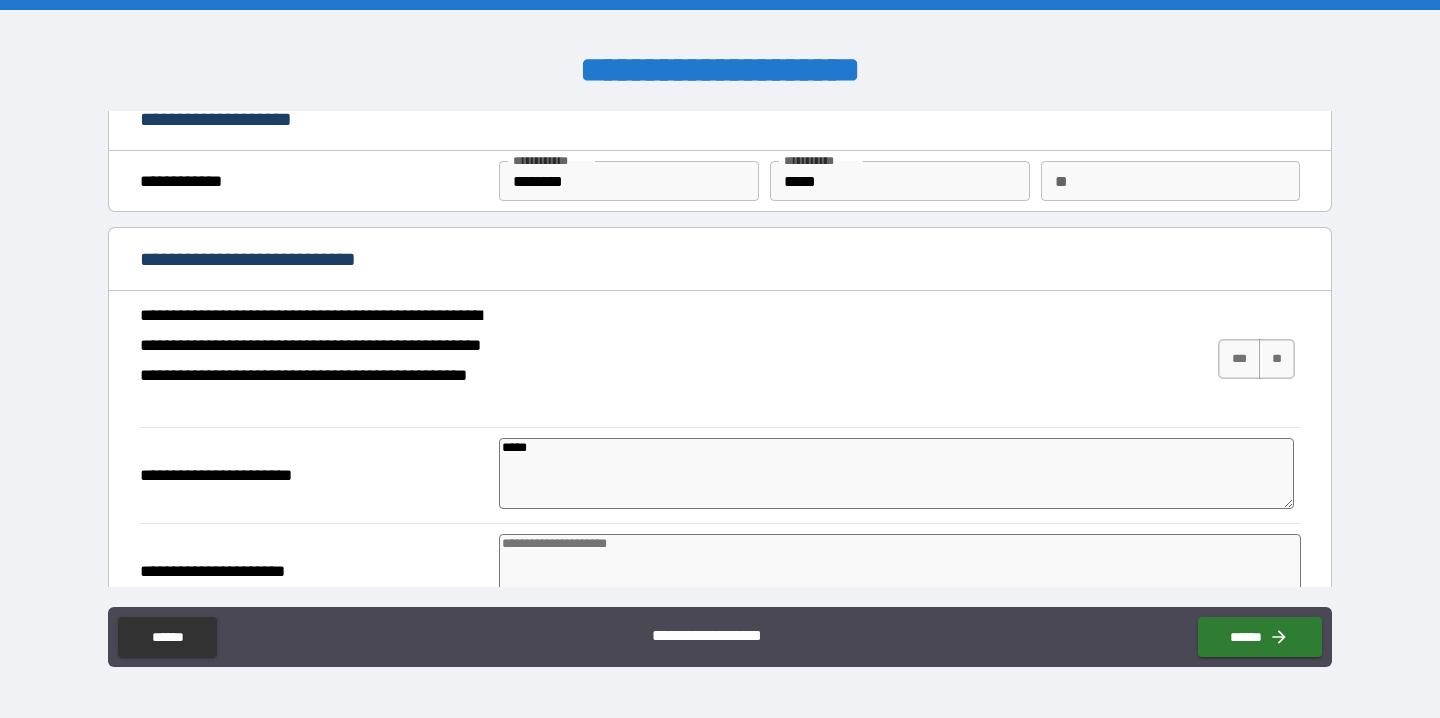 type on "*" 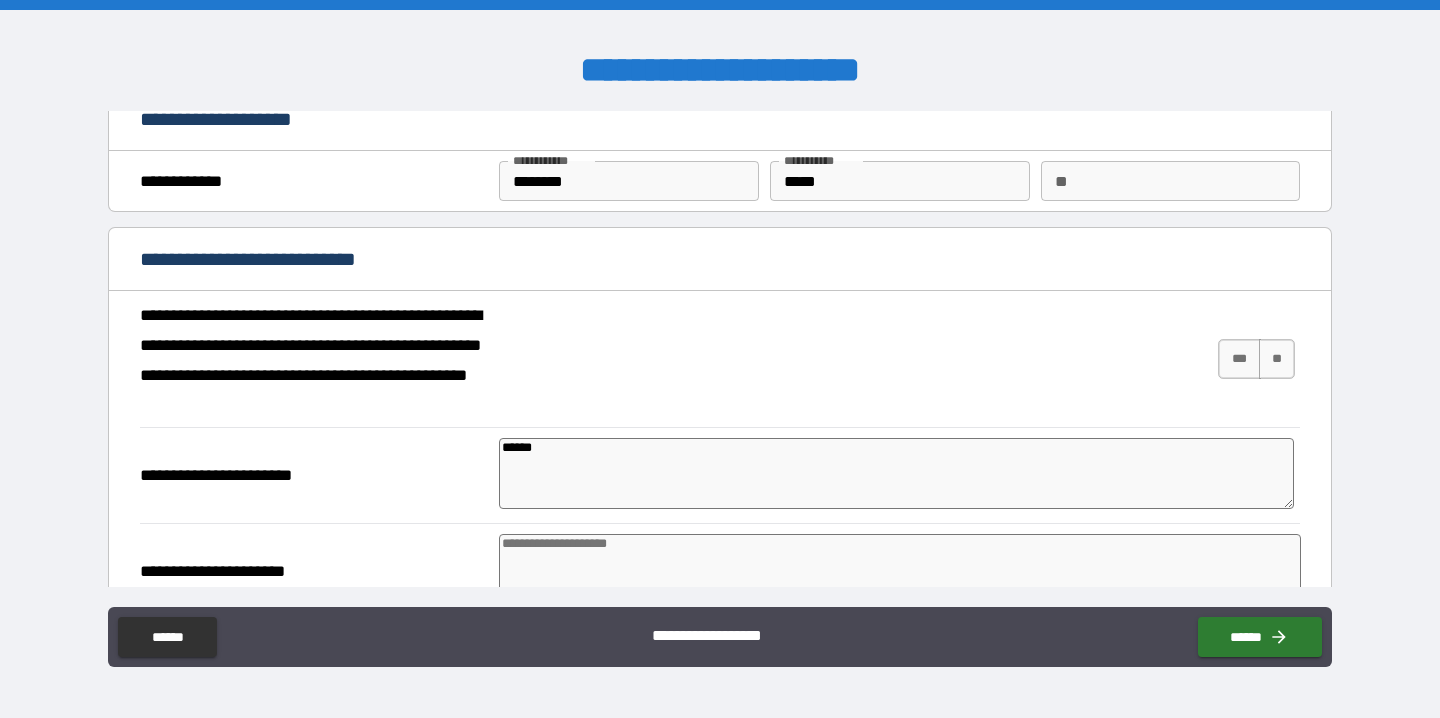 type on "*" 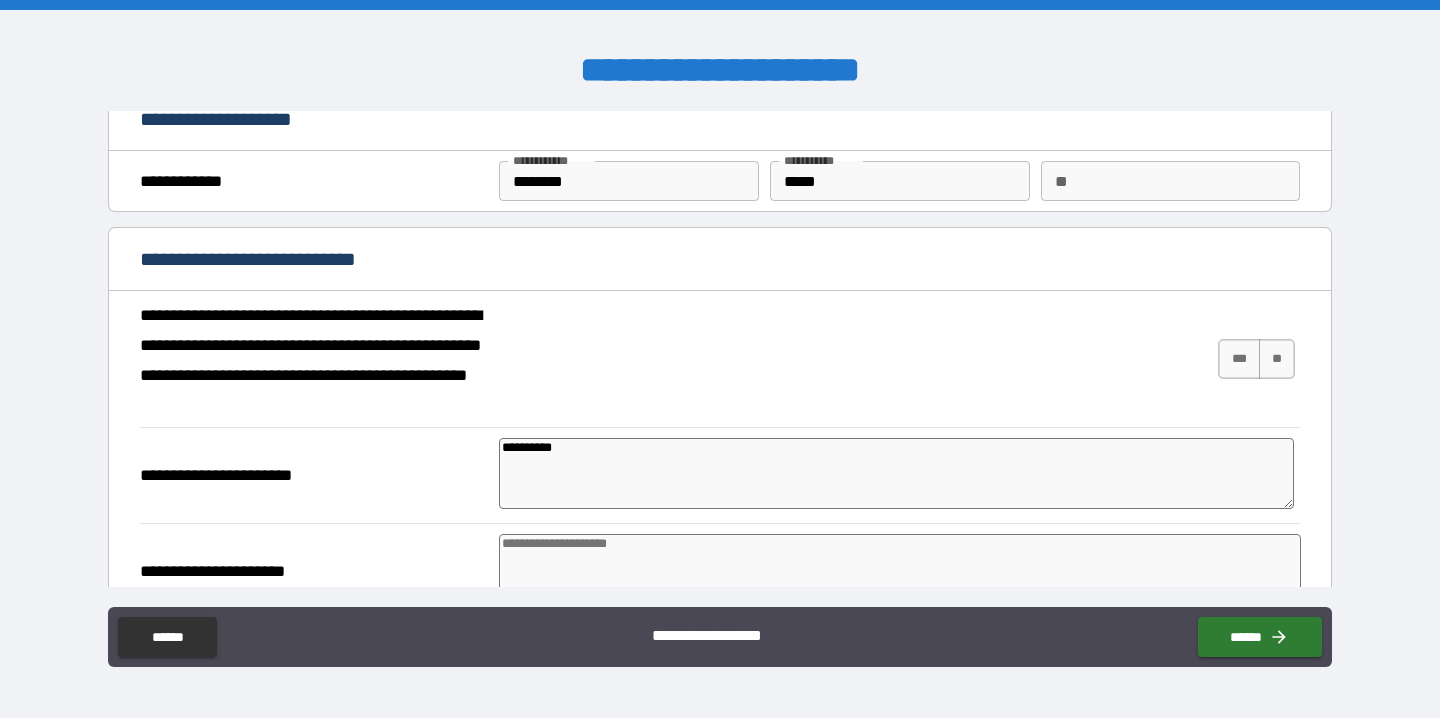 click on "*** **" at bounding box center (1259, 359) 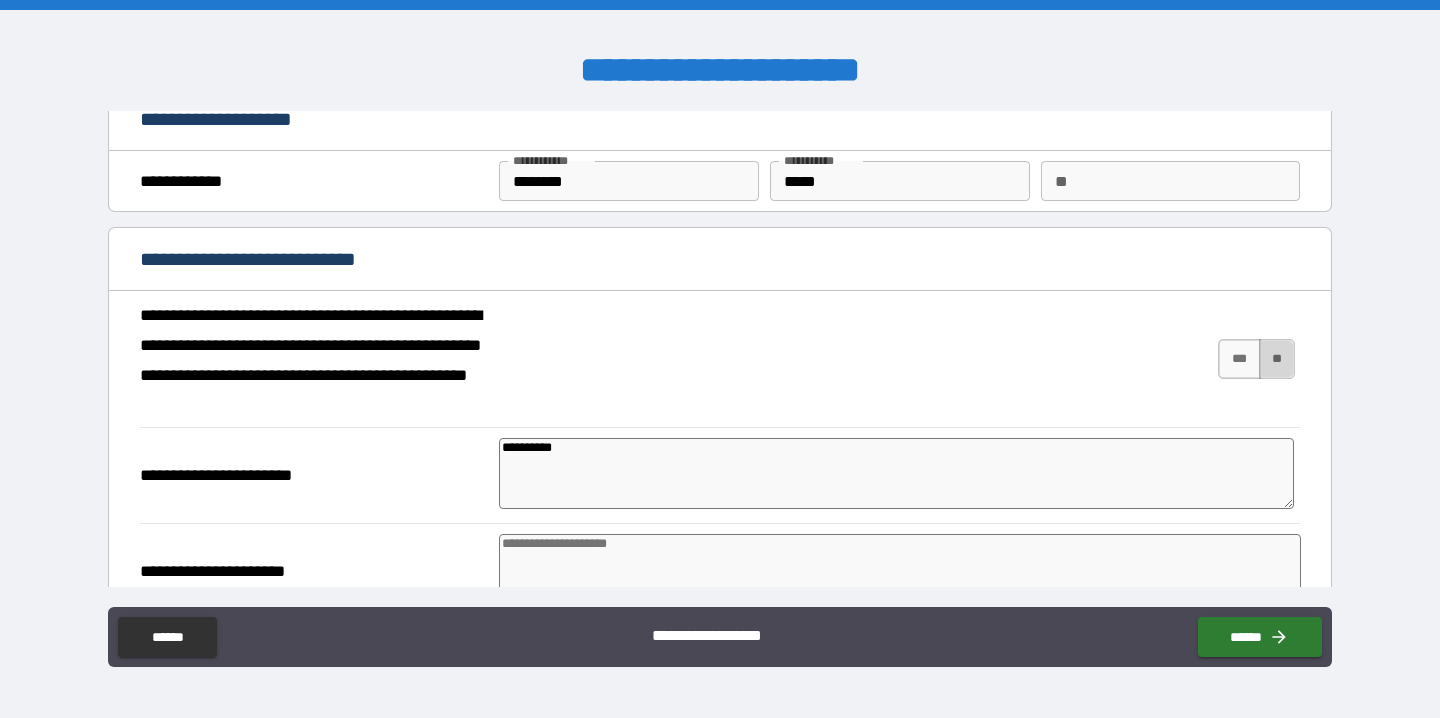 click on "**" at bounding box center (1277, 359) 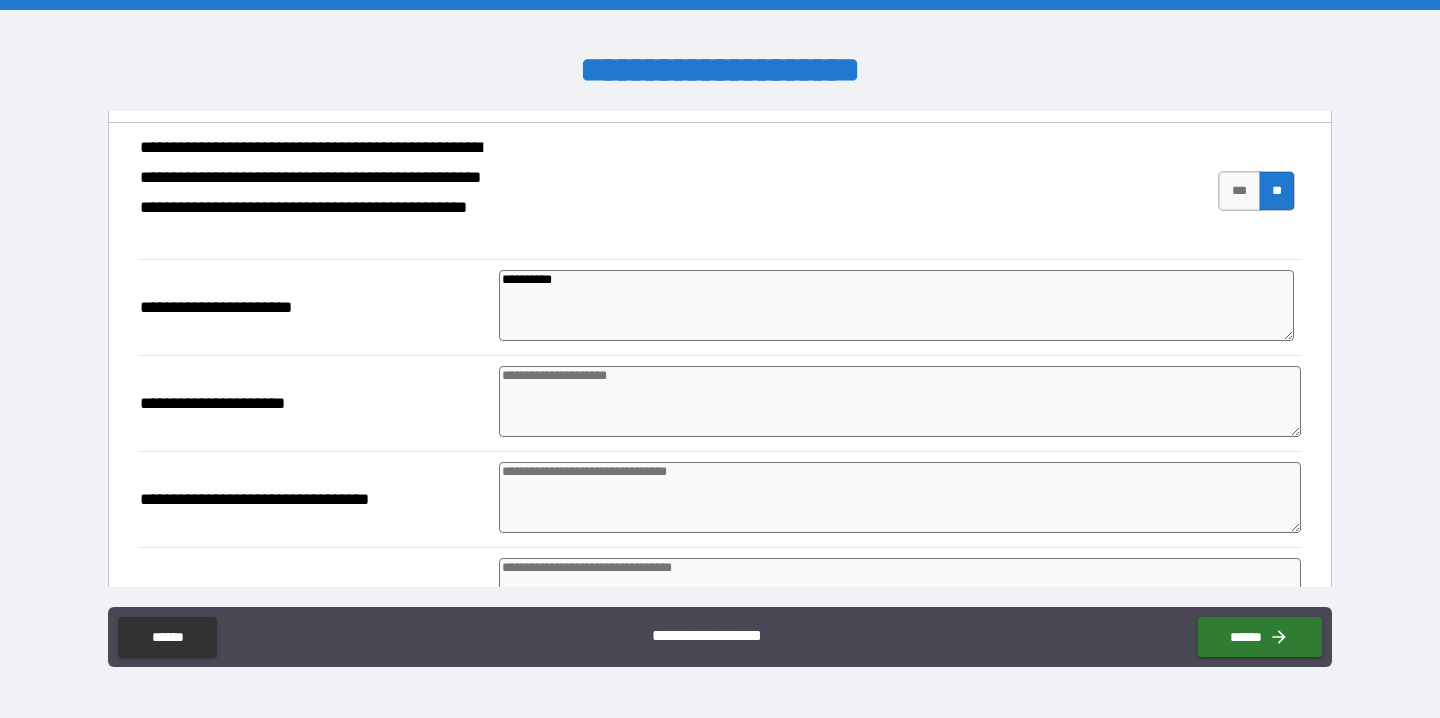 scroll, scrollTop: 214, scrollLeft: 0, axis: vertical 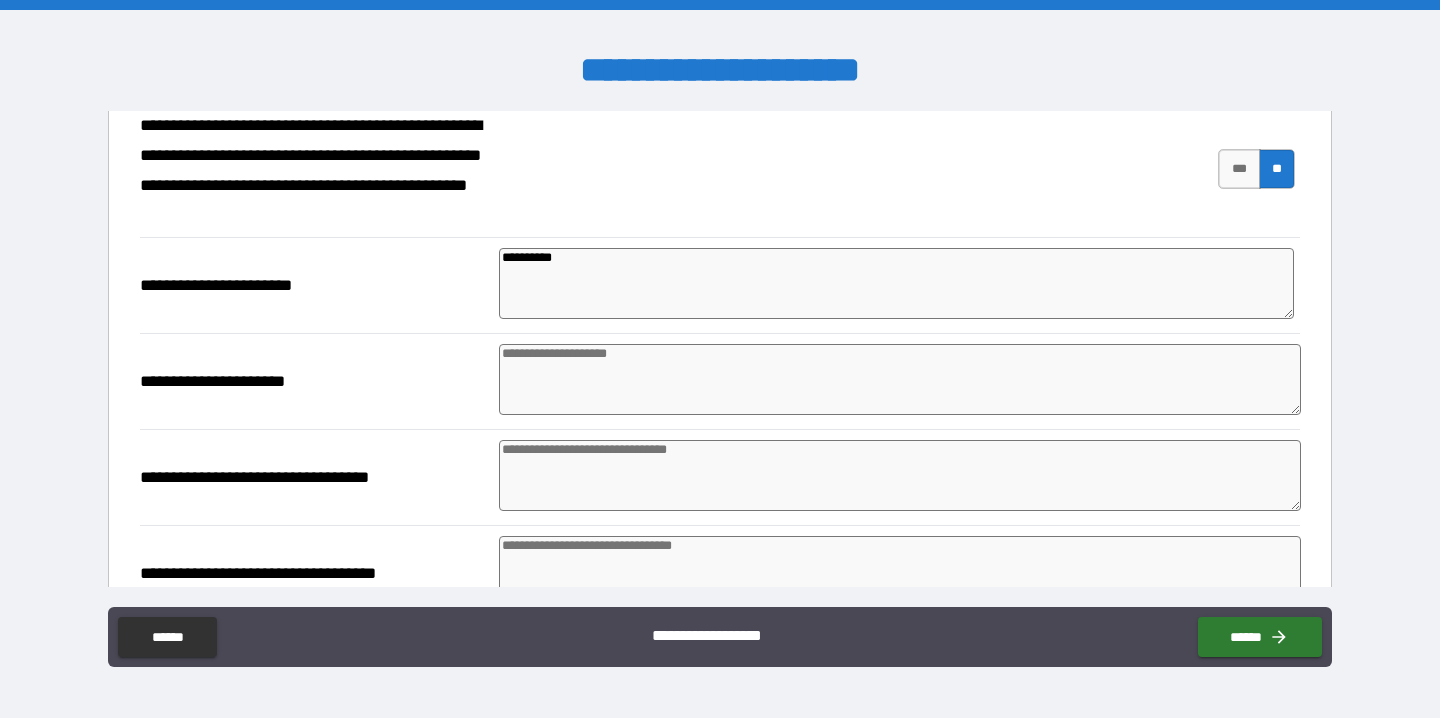 click at bounding box center [900, 379] 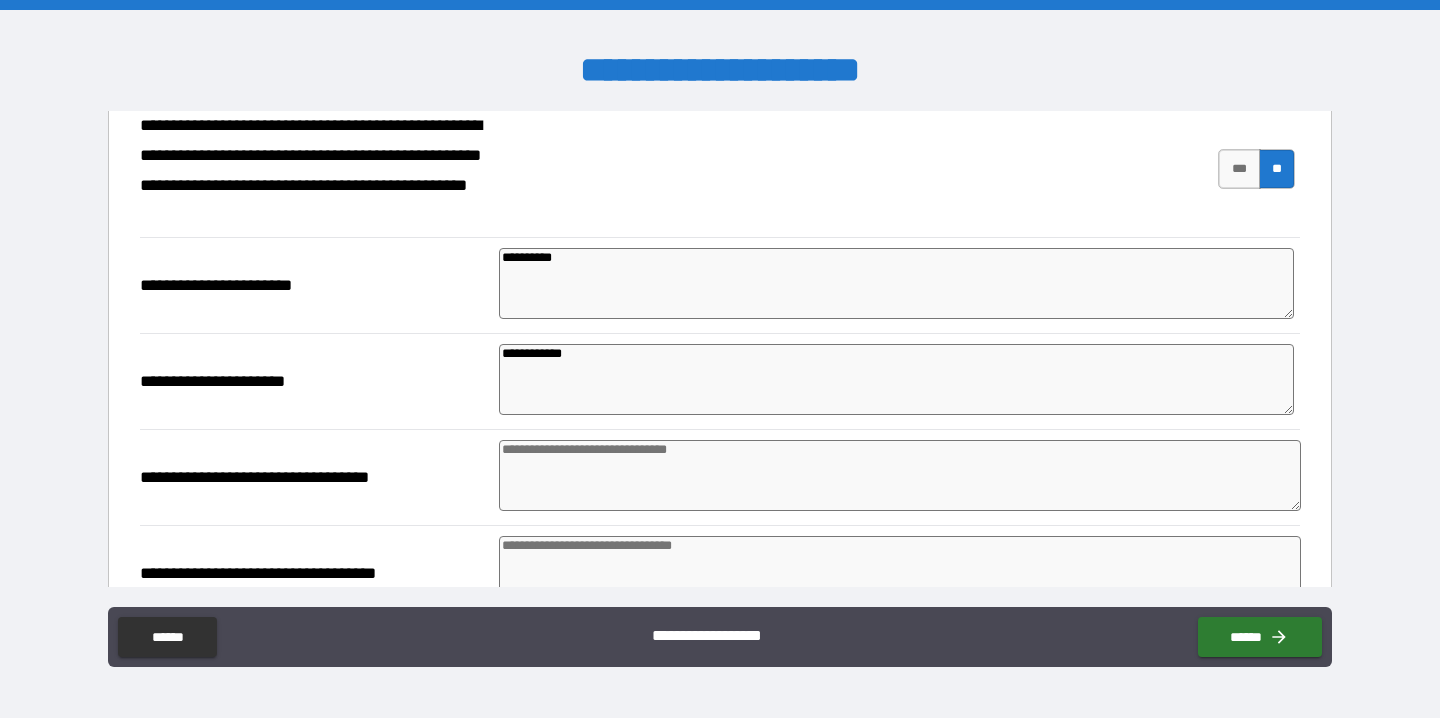 click at bounding box center [900, 475] 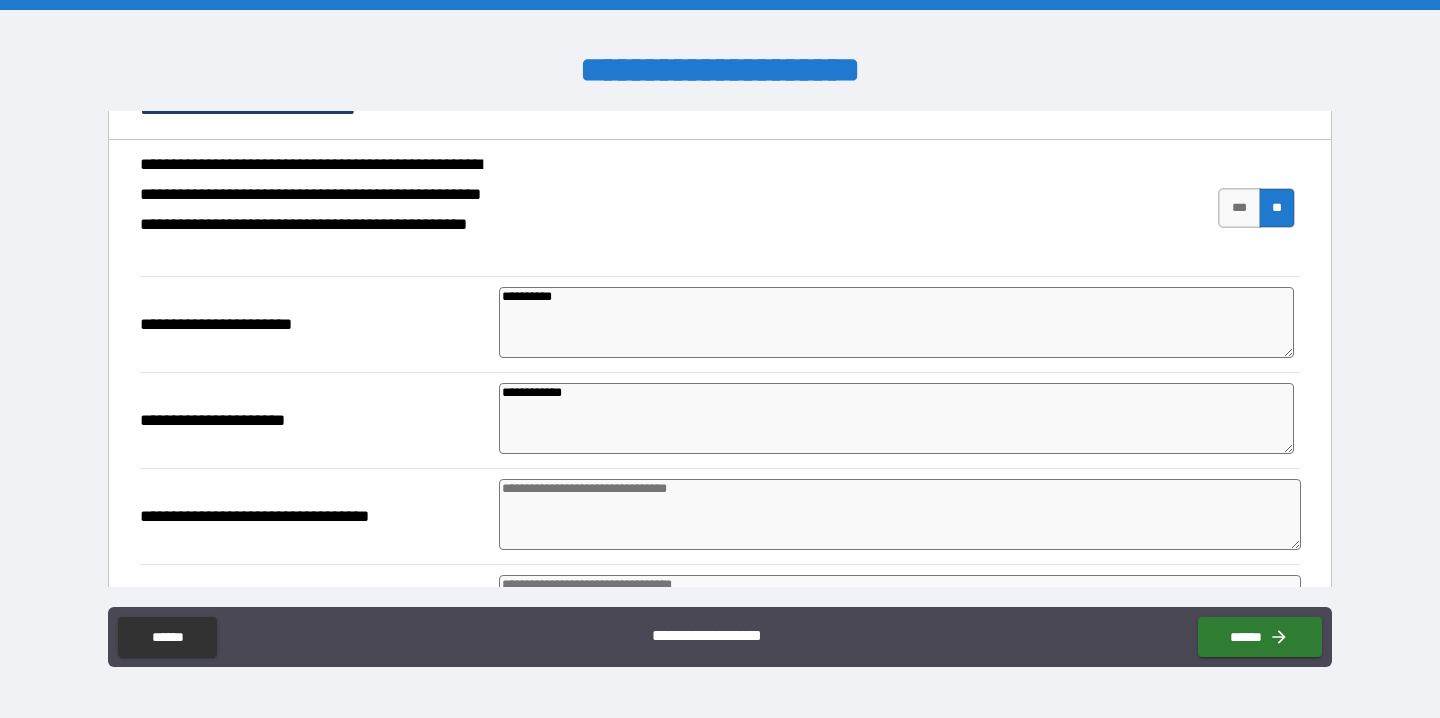 scroll, scrollTop: 185, scrollLeft: 0, axis: vertical 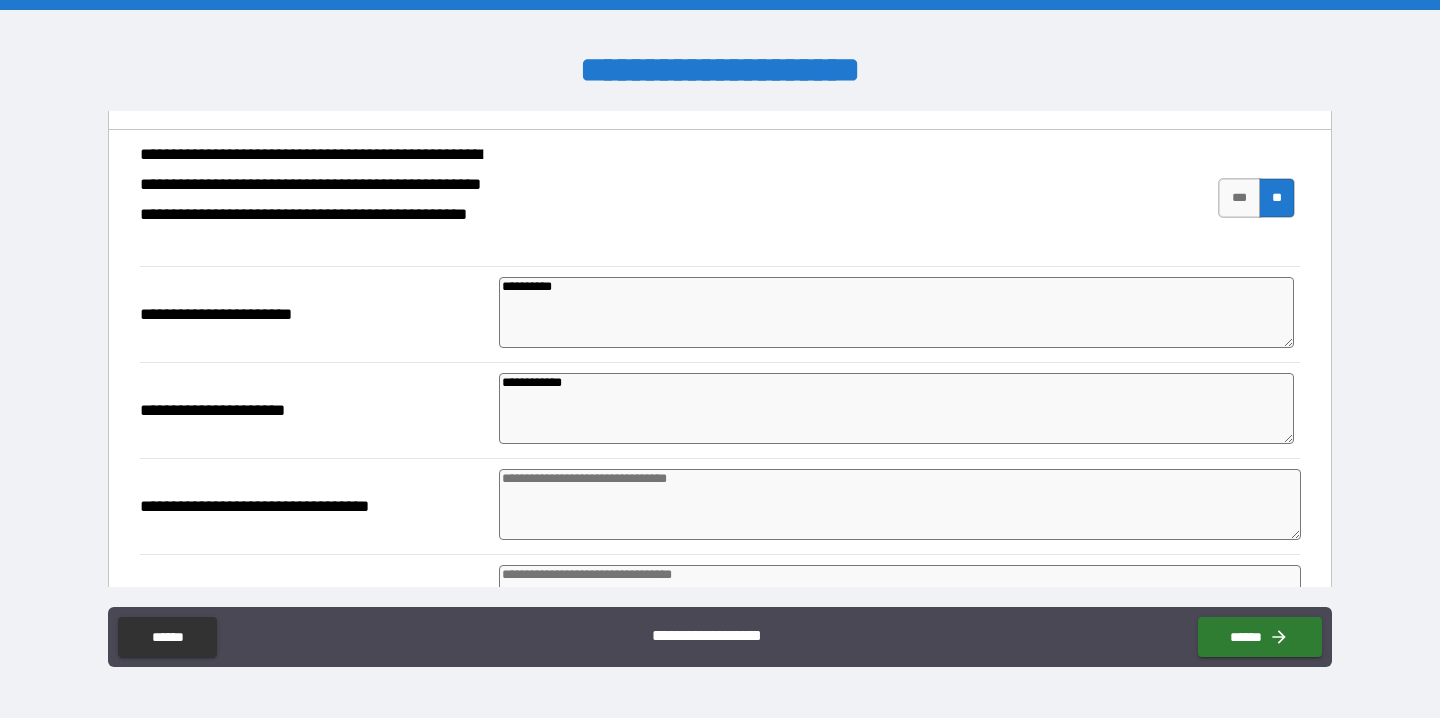 drag, startPoint x: 629, startPoint y: 395, endPoint x: 485, endPoint y: 363, distance: 147.51271 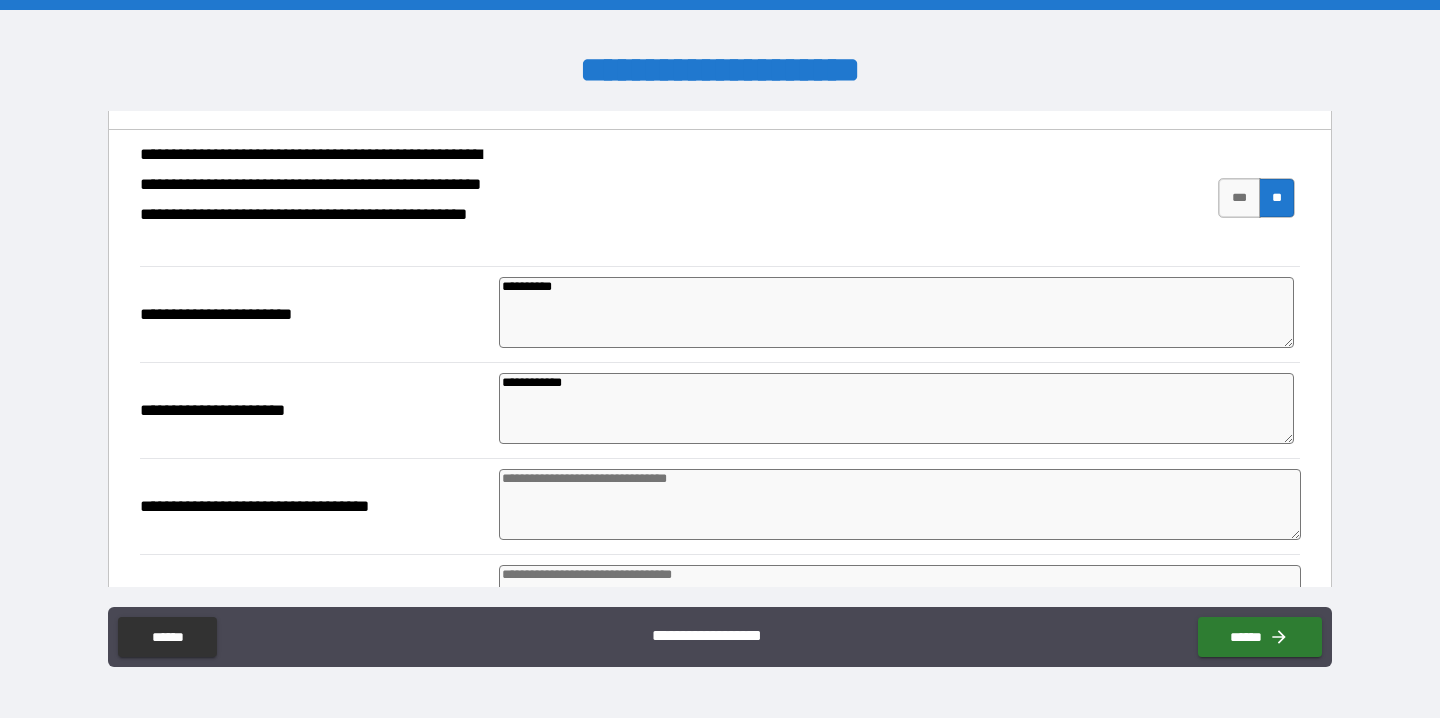 click on "**********" at bounding box center (720, 410) 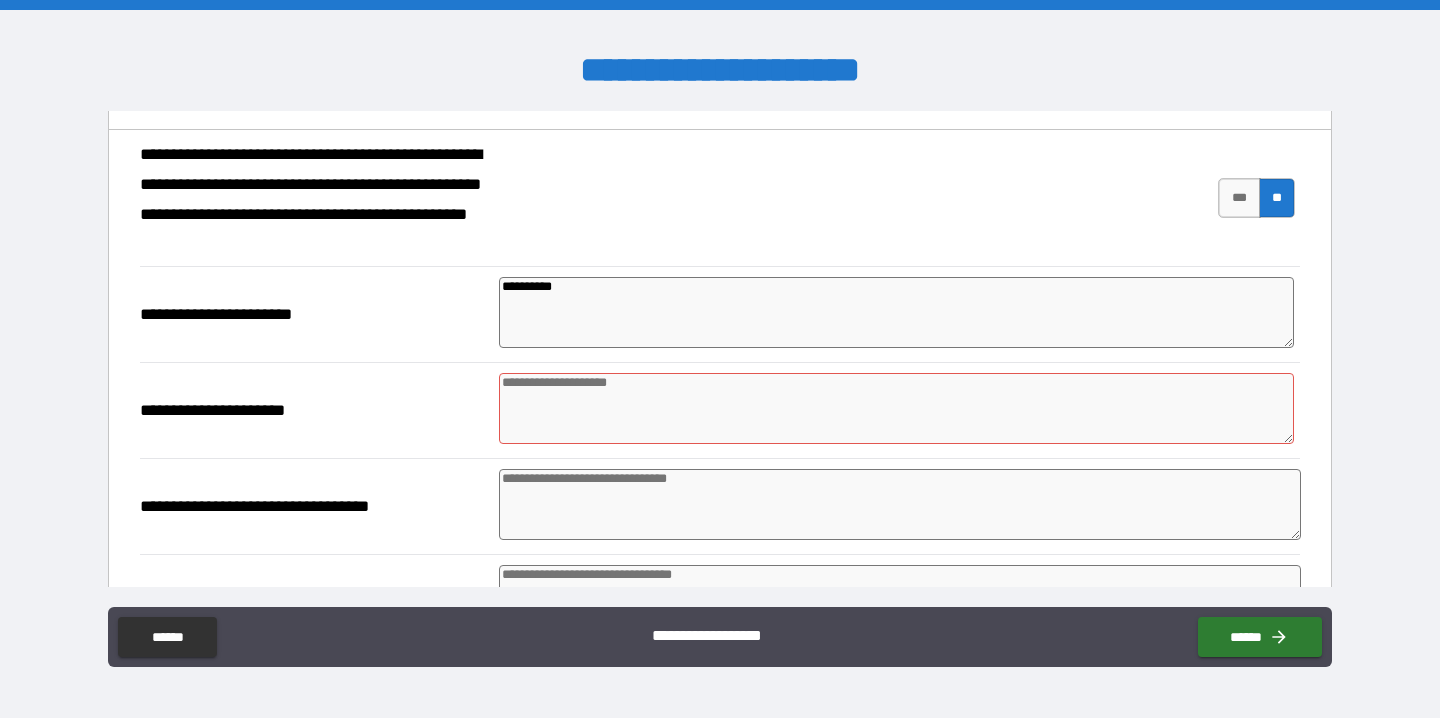 click on "**********" at bounding box center [896, 312] 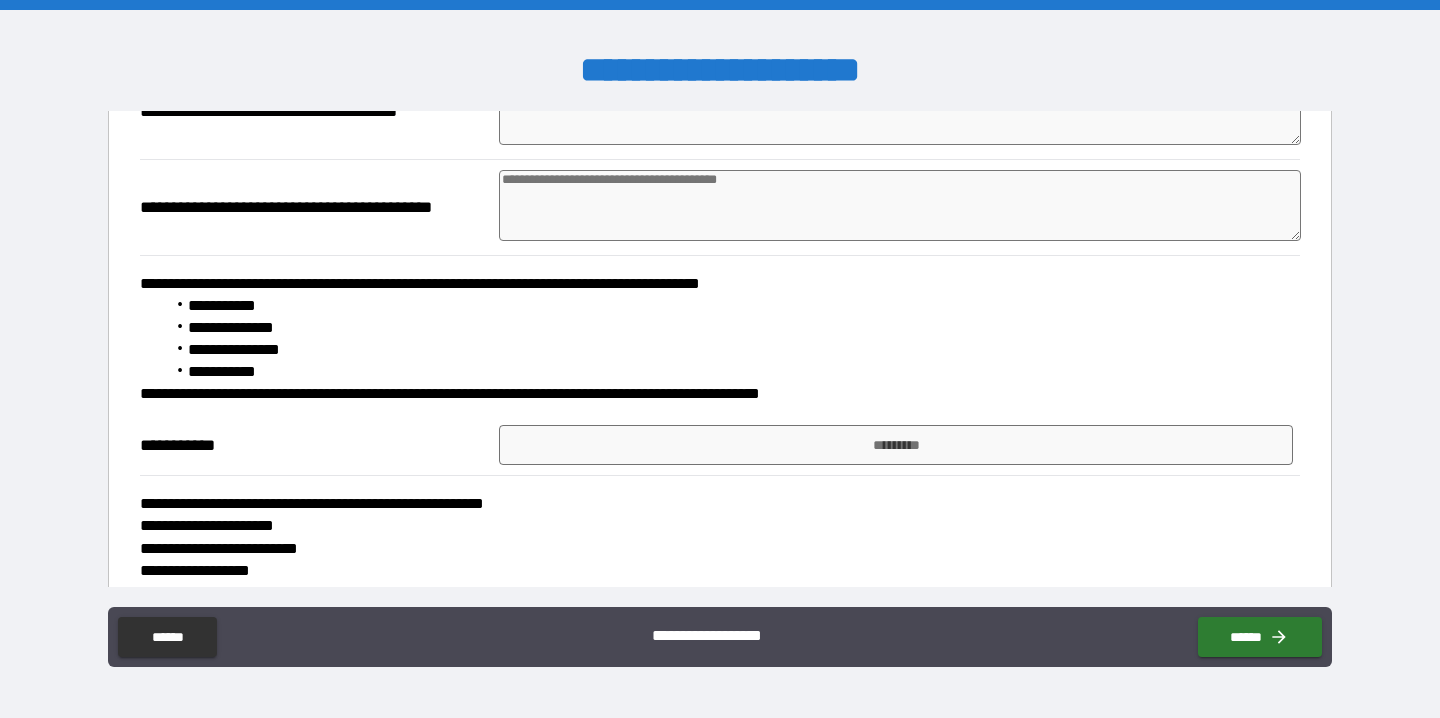 scroll, scrollTop: 773, scrollLeft: 0, axis: vertical 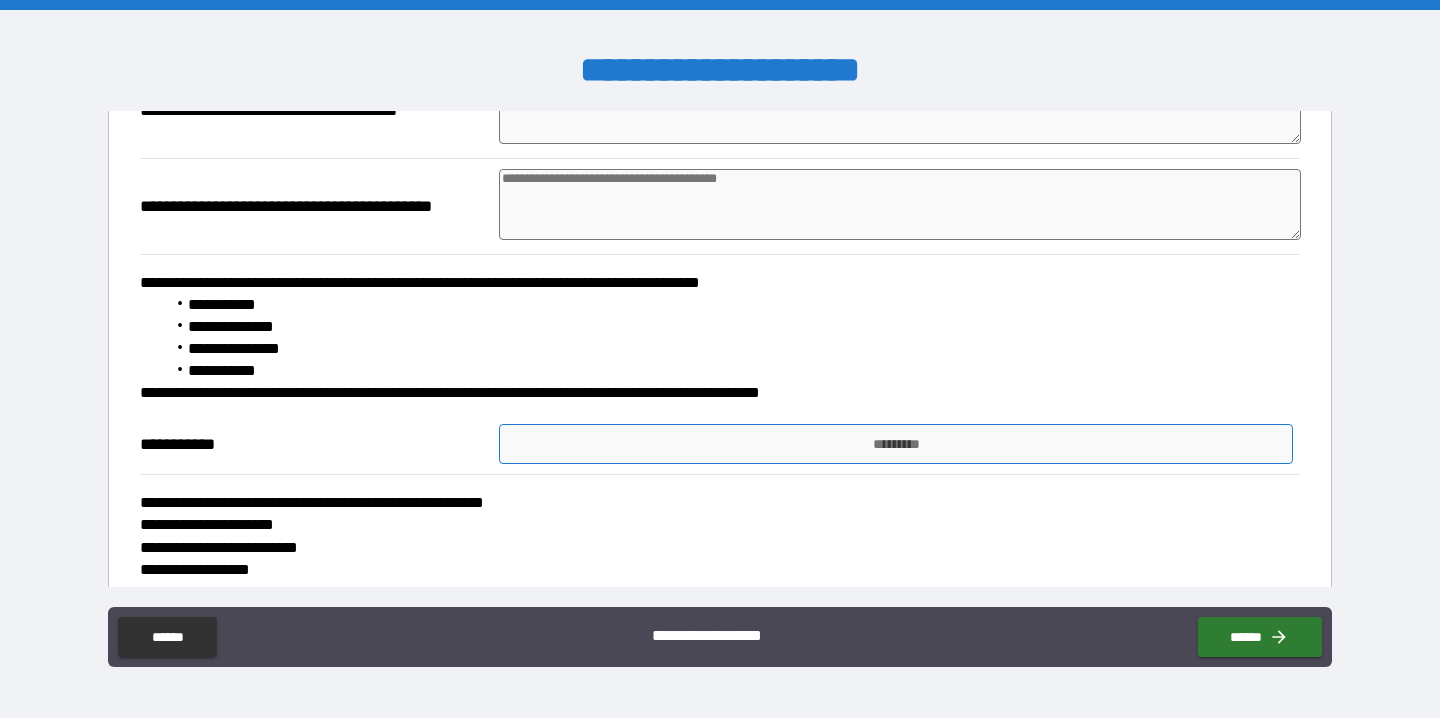 click on "*********" at bounding box center [895, 444] 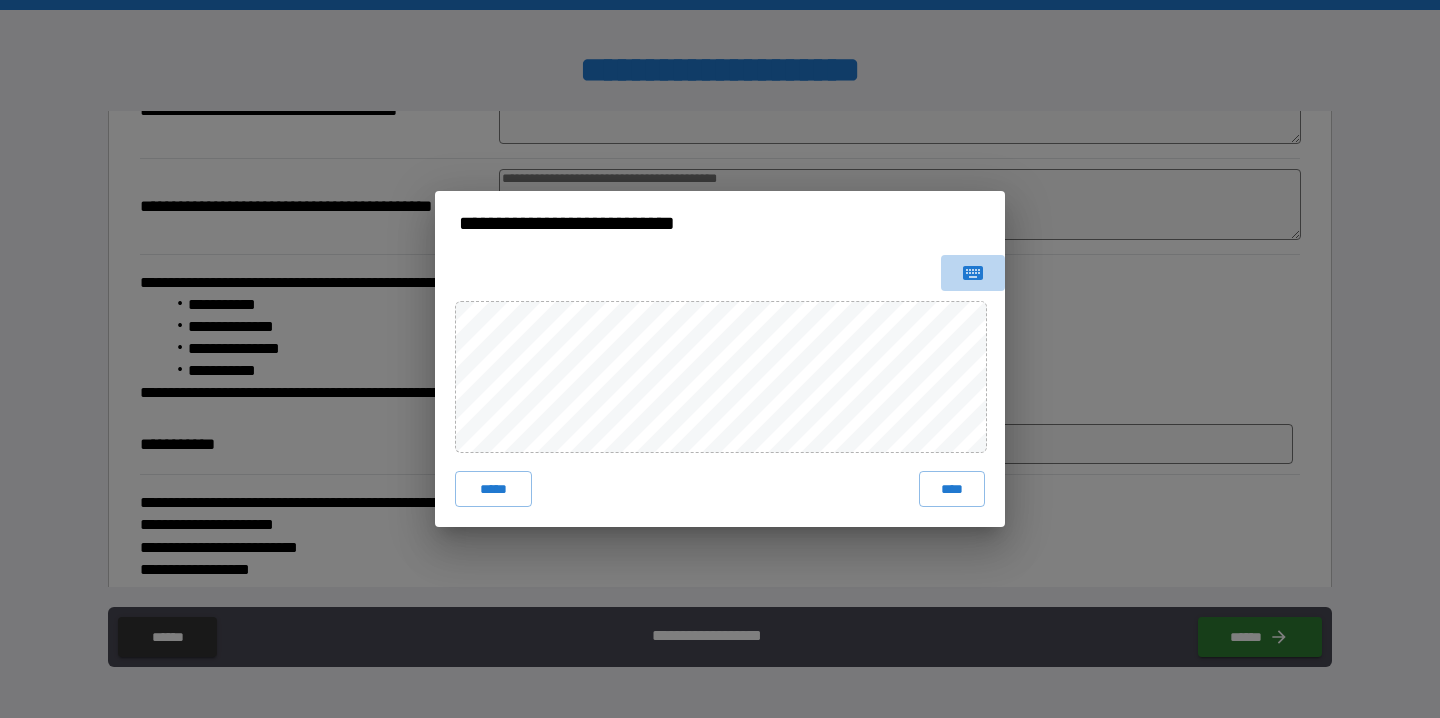 click 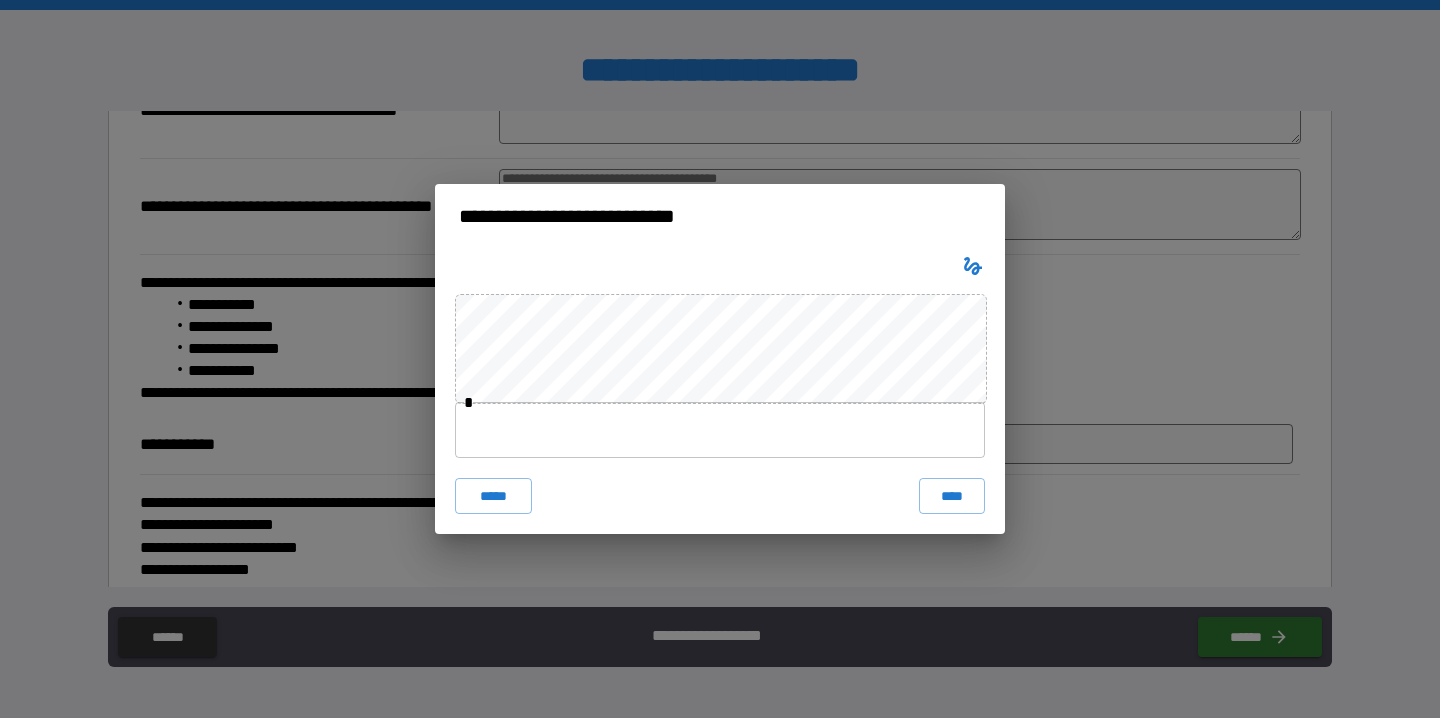 click at bounding box center [720, 430] 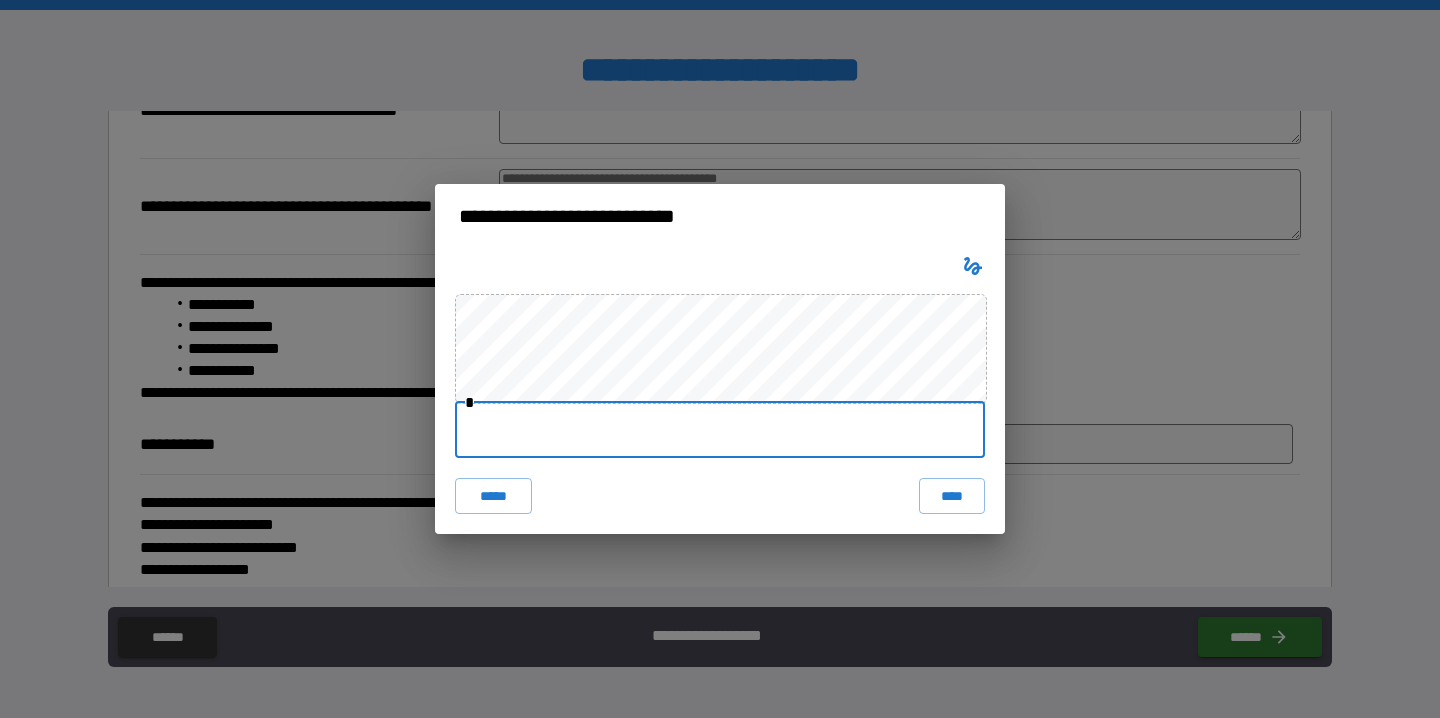 paste on "**********" 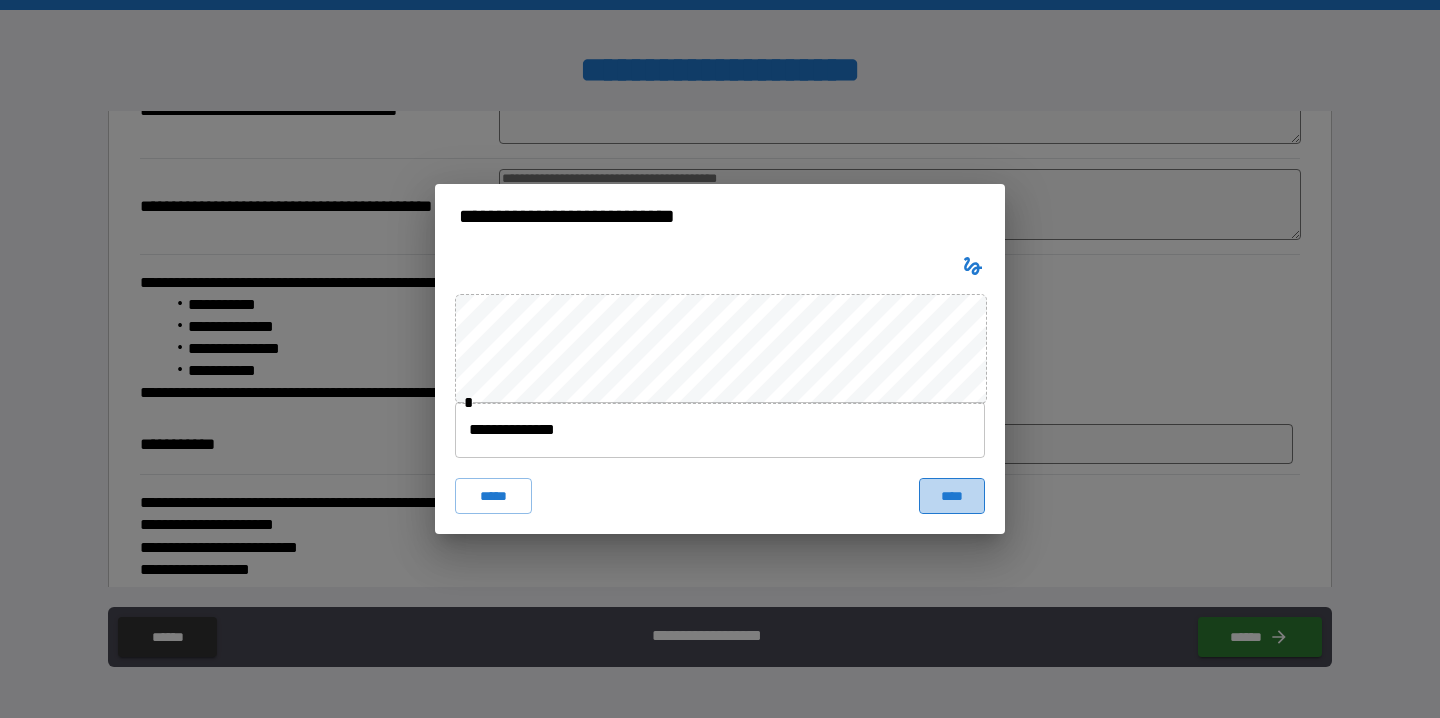 click on "****" at bounding box center [952, 496] 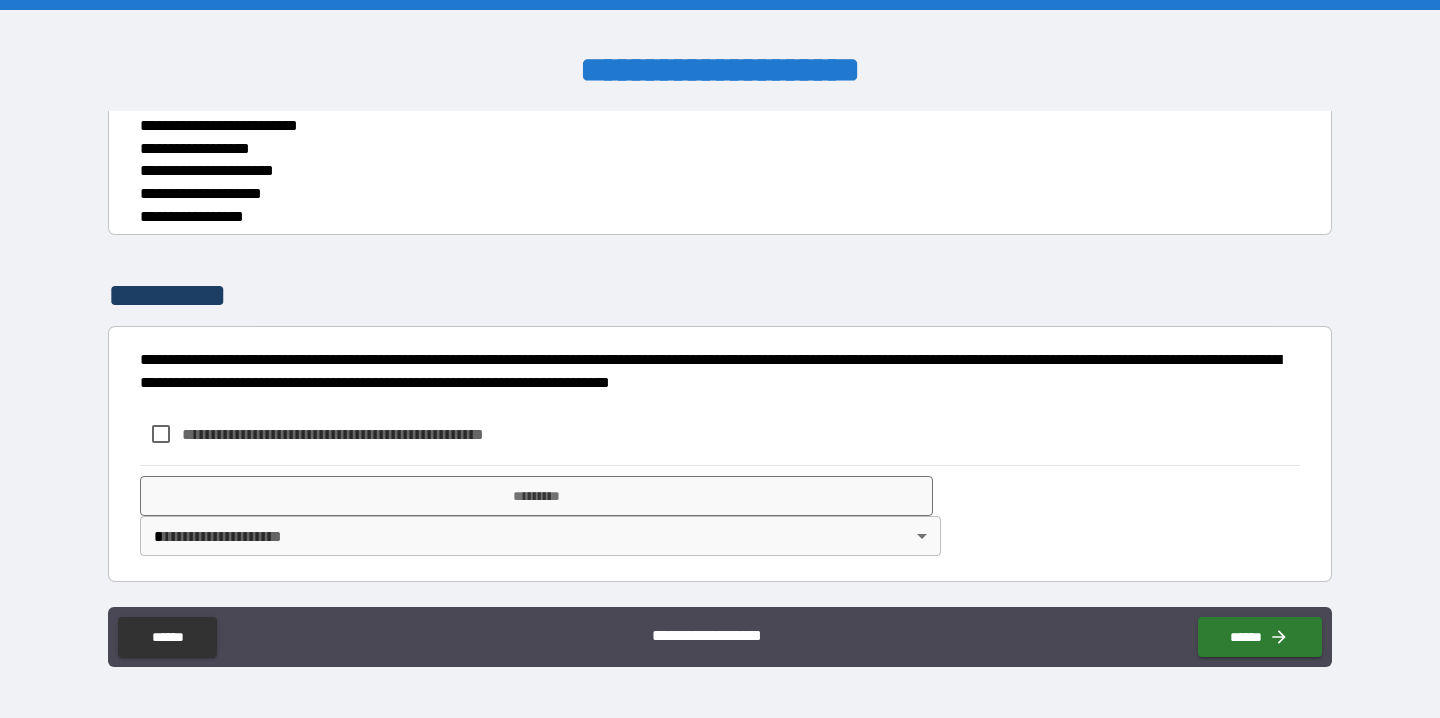 scroll, scrollTop: 1212, scrollLeft: 0, axis: vertical 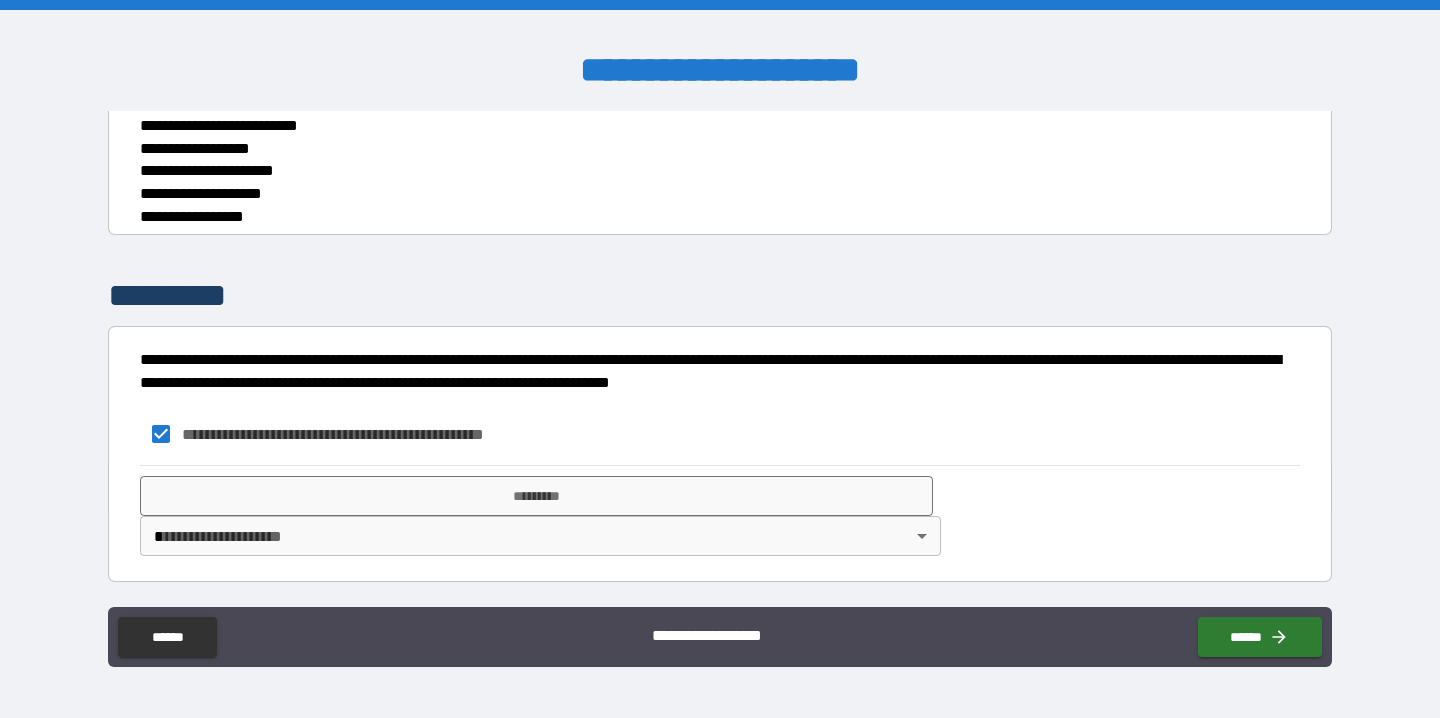 click on "**********" at bounding box center [720, 359] 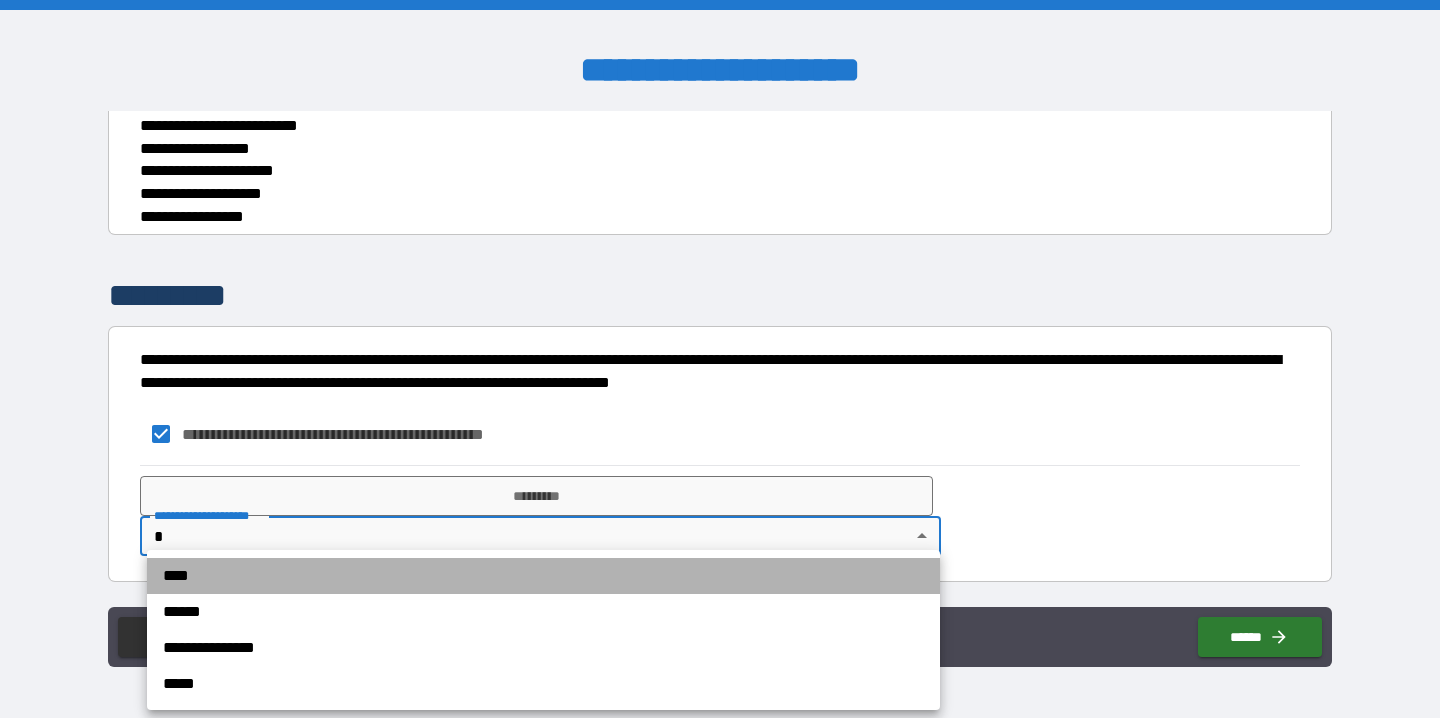 click on "****" at bounding box center [543, 576] 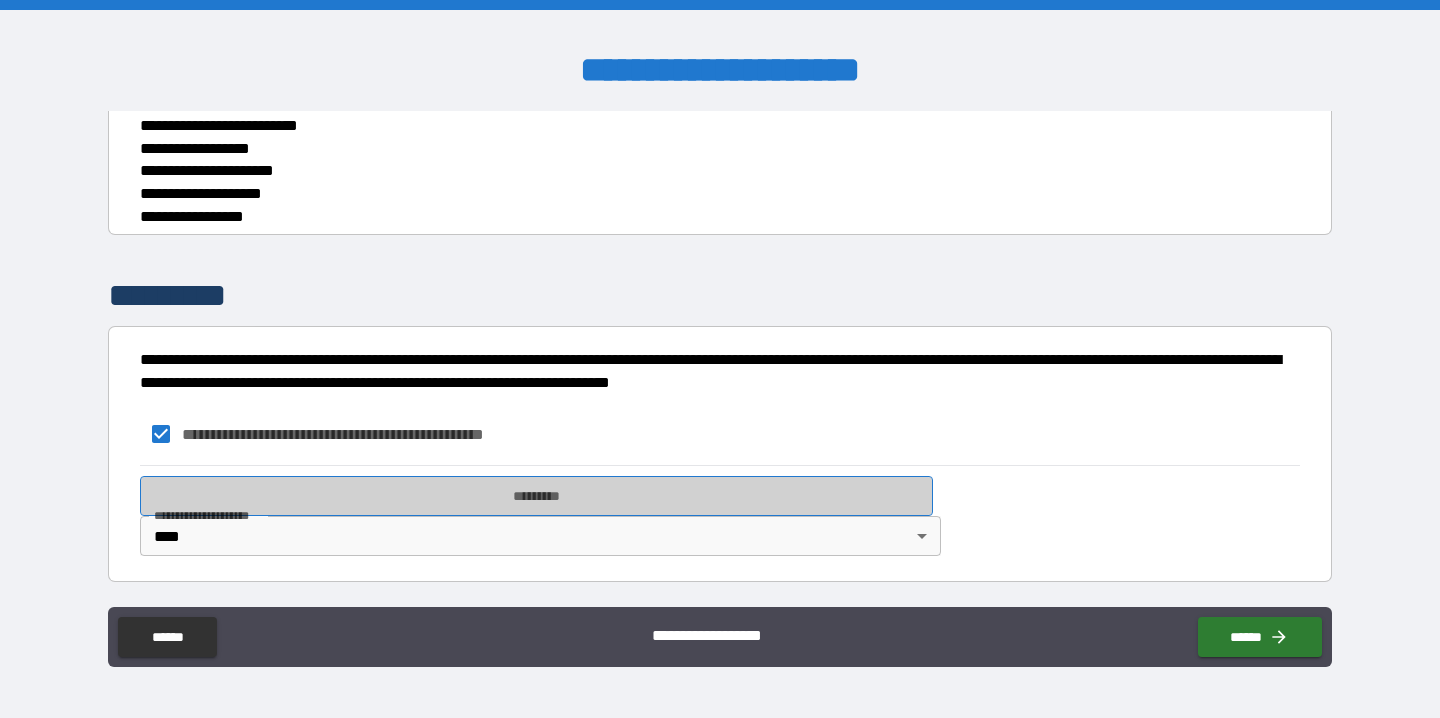 click on "*********" at bounding box center (536, 496) 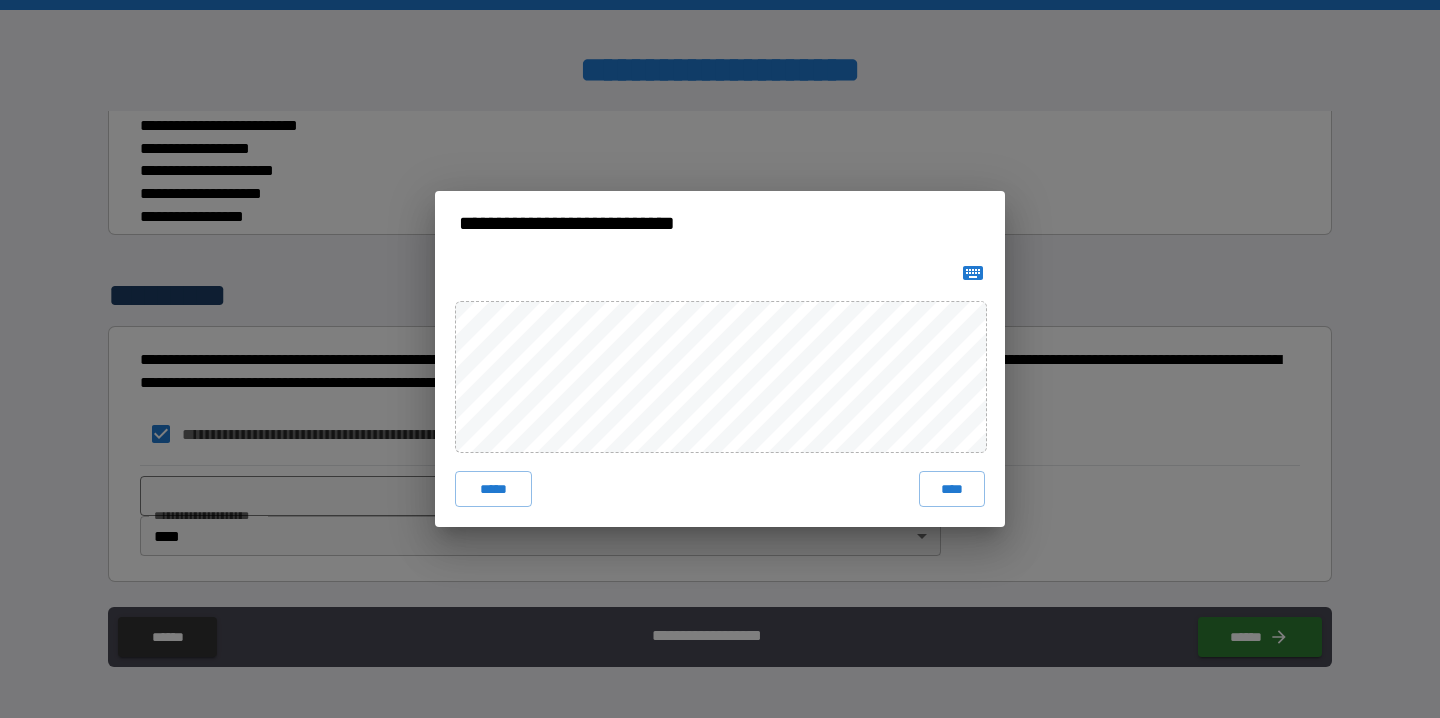 click 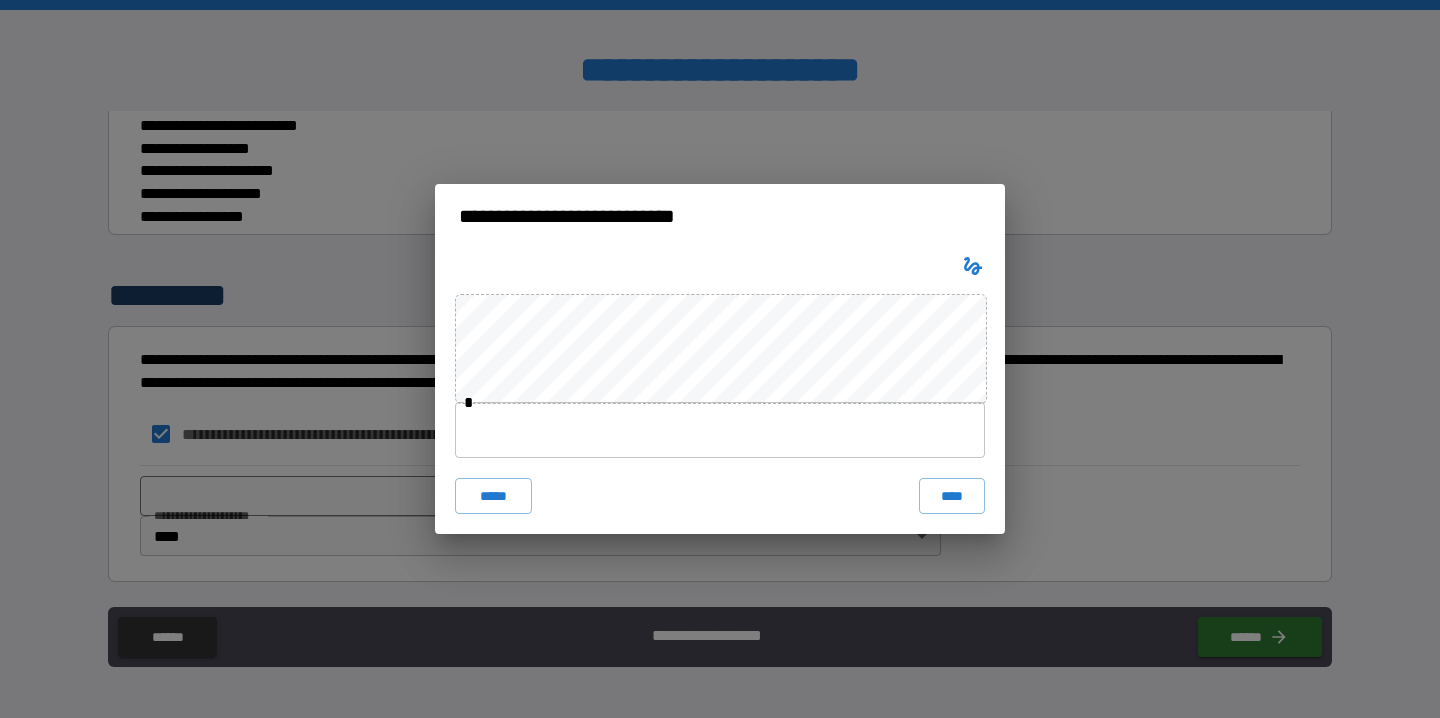 click at bounding box center (720, 430) 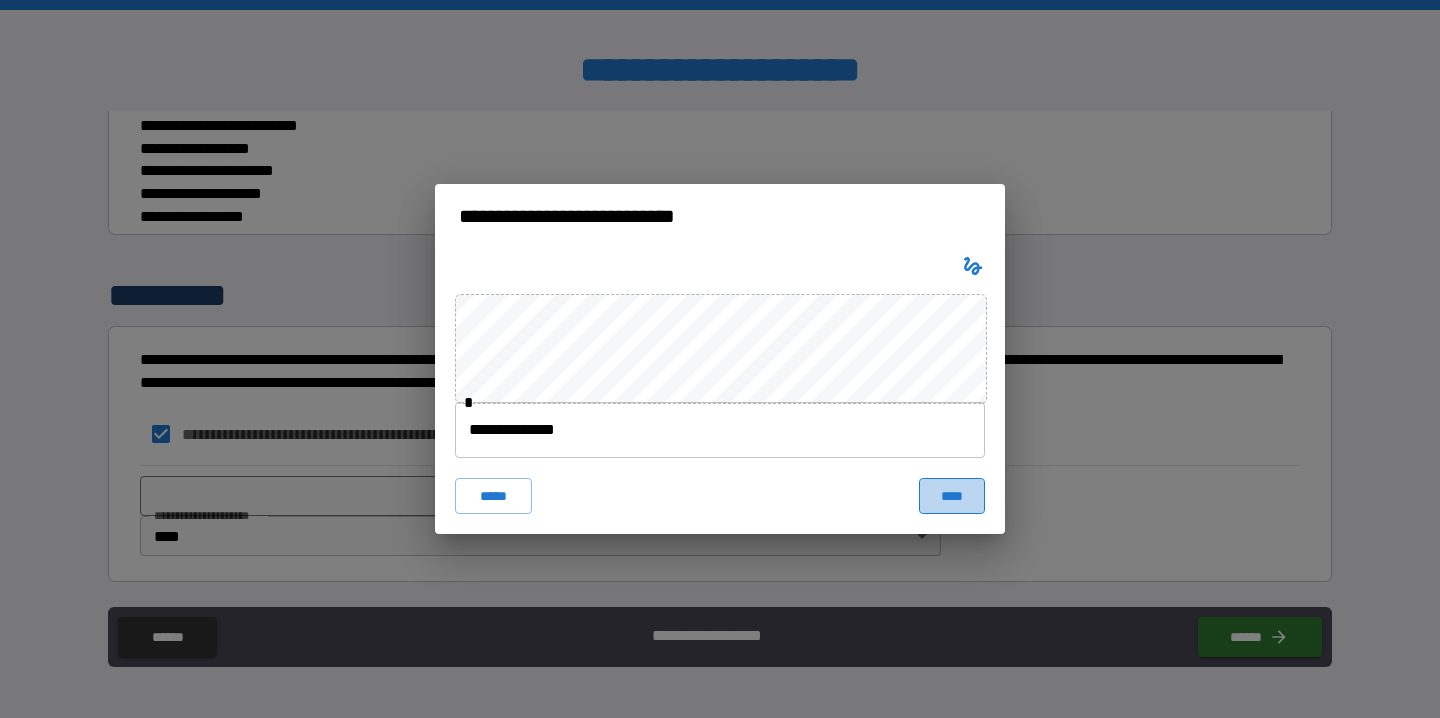 click on "****" at bounding box center (952, 496) 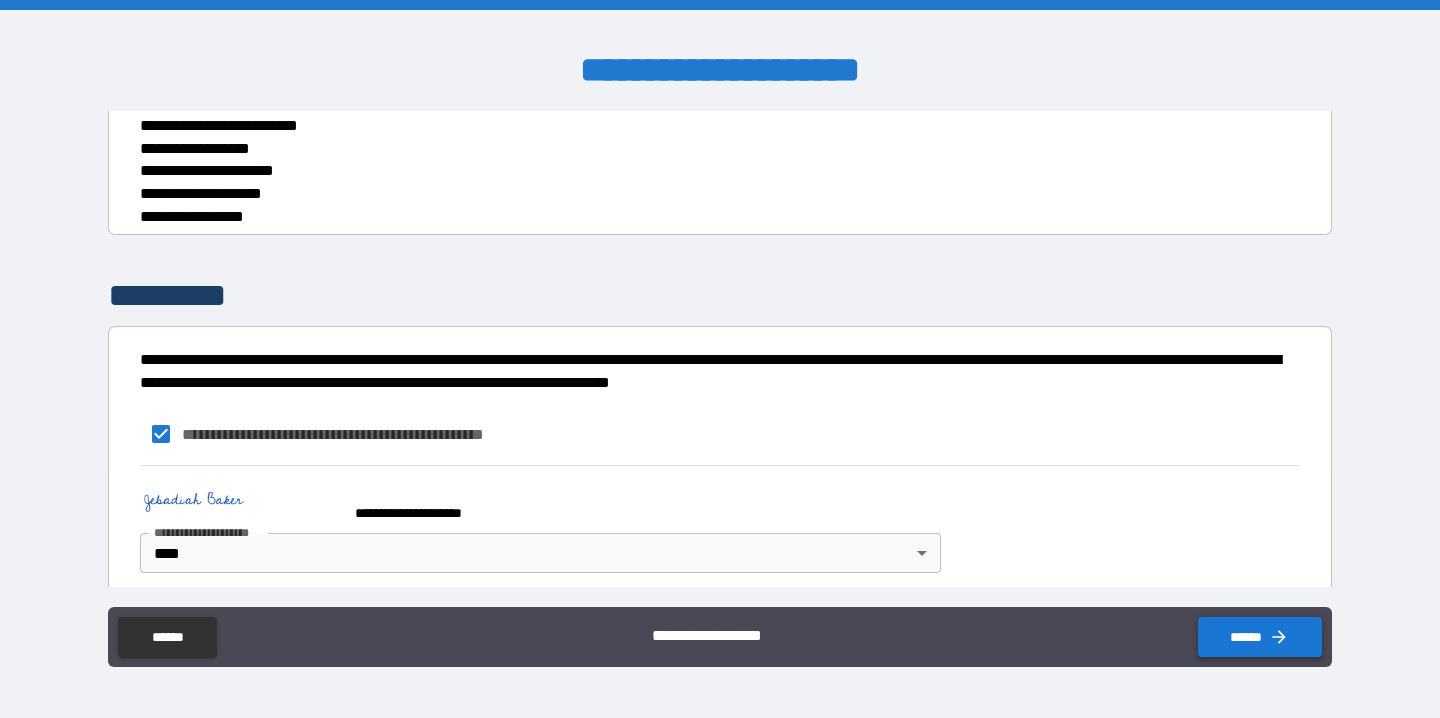 click on "******" at bounding box center [1260, 637] 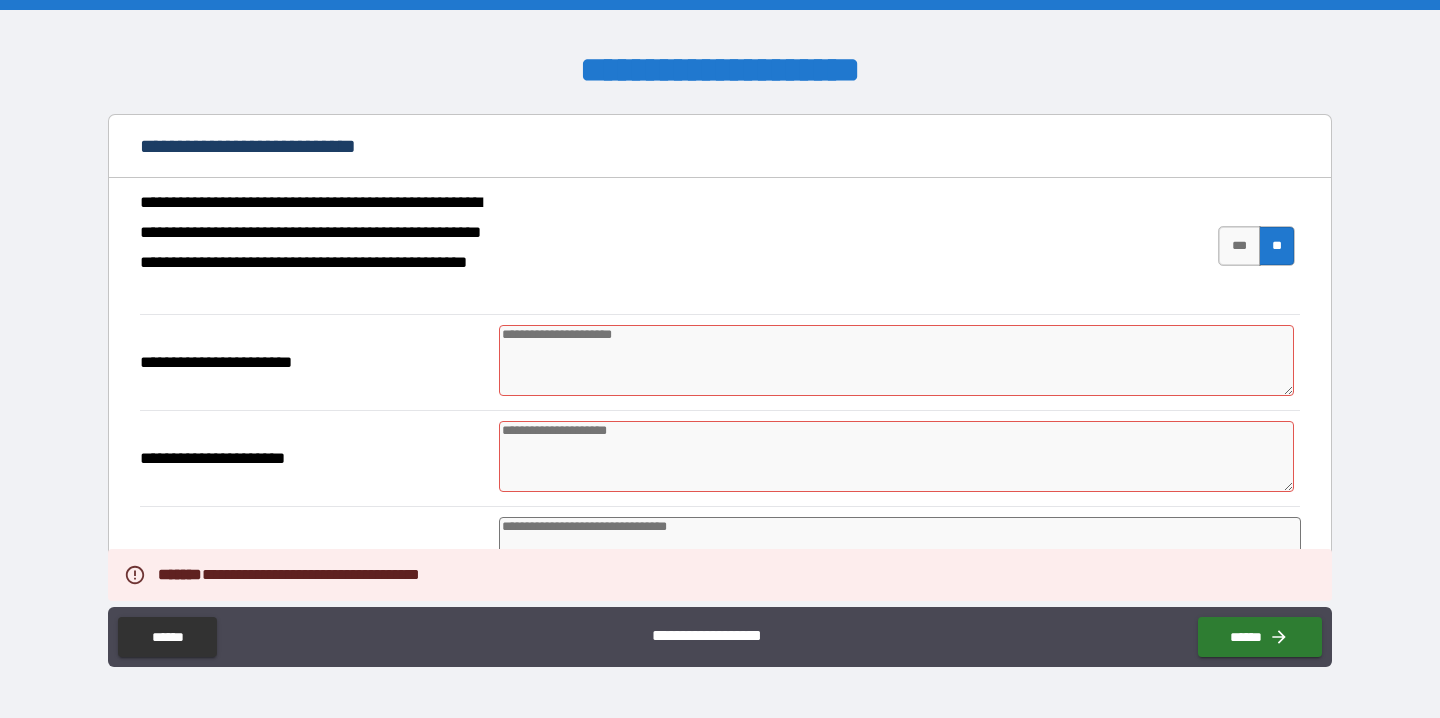 scroll, scrollTop: 126, scrollLeft: 0, axis: vertical 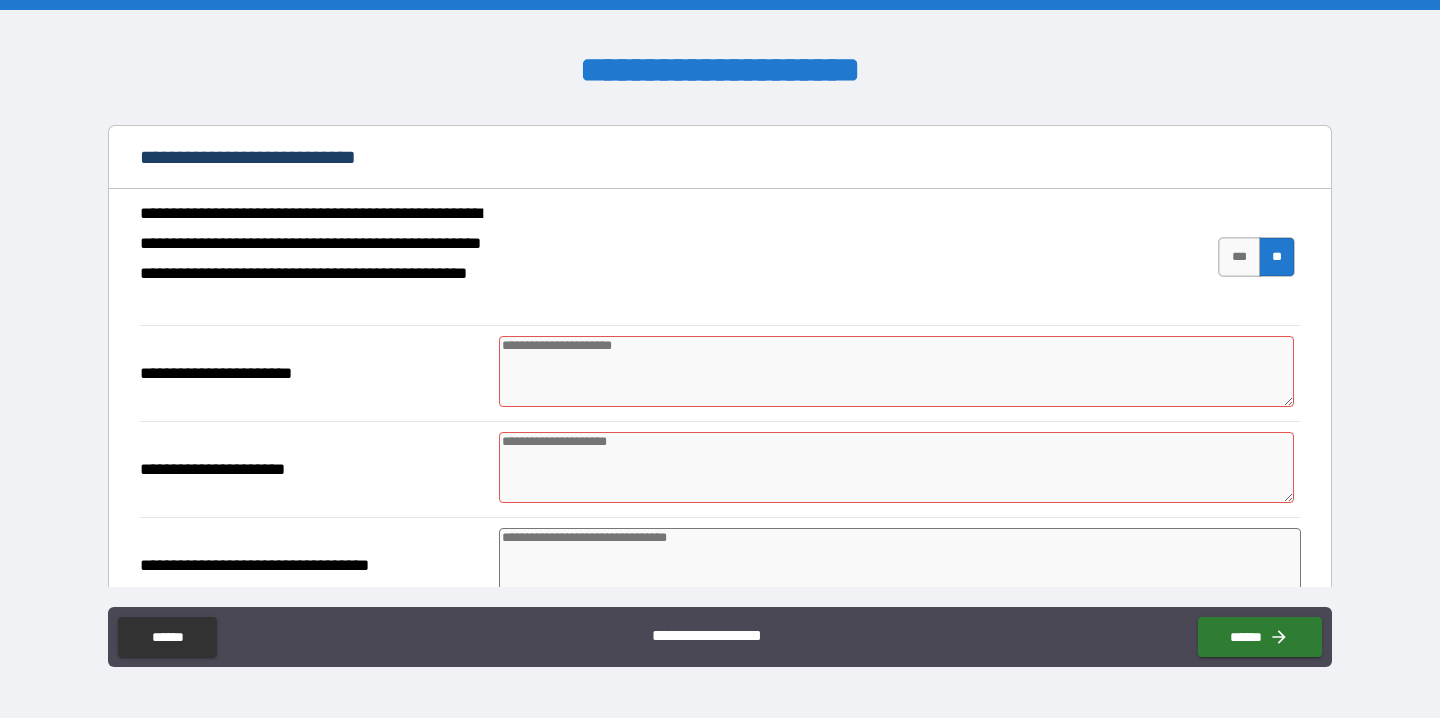 click at bounding box center (896, 371) 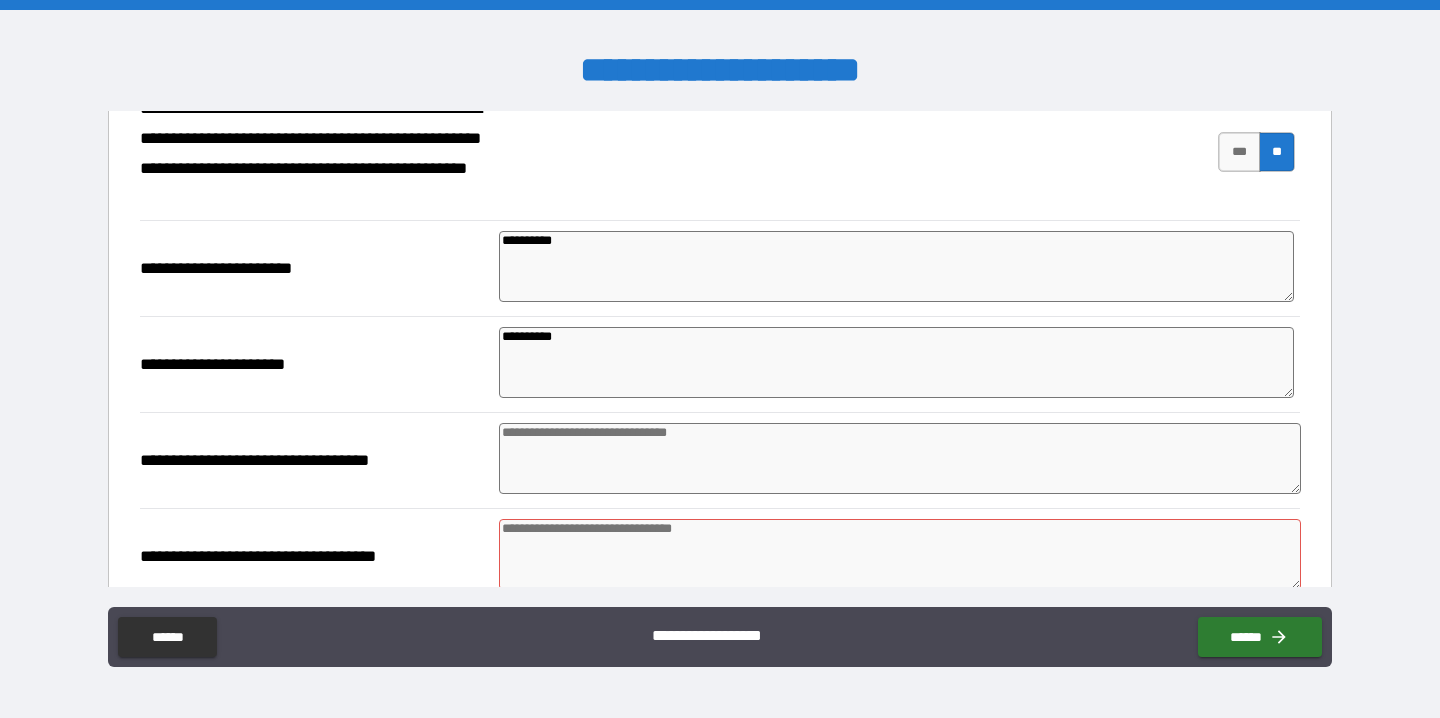 scroll, scrollTop: 242, scrollLeft: 0, axis: vertical 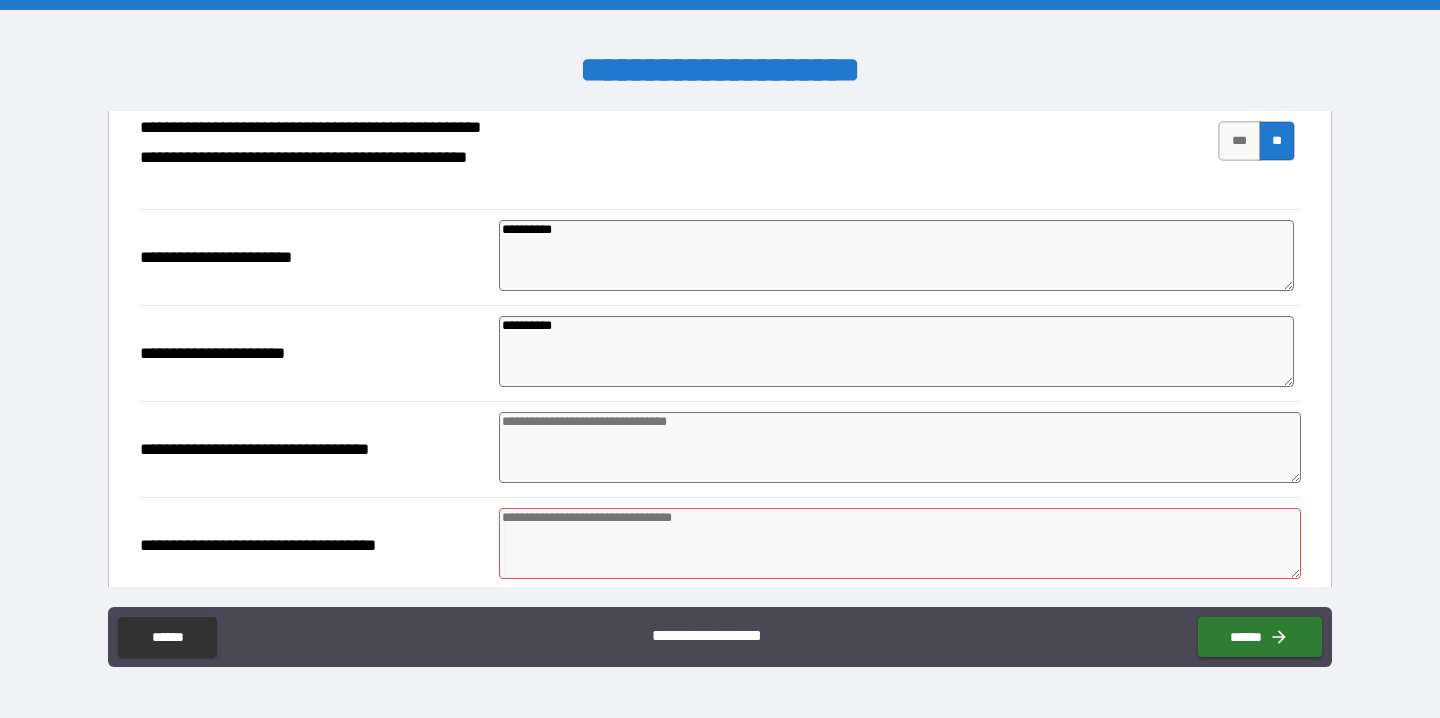 click at bounding box center [900, 447] 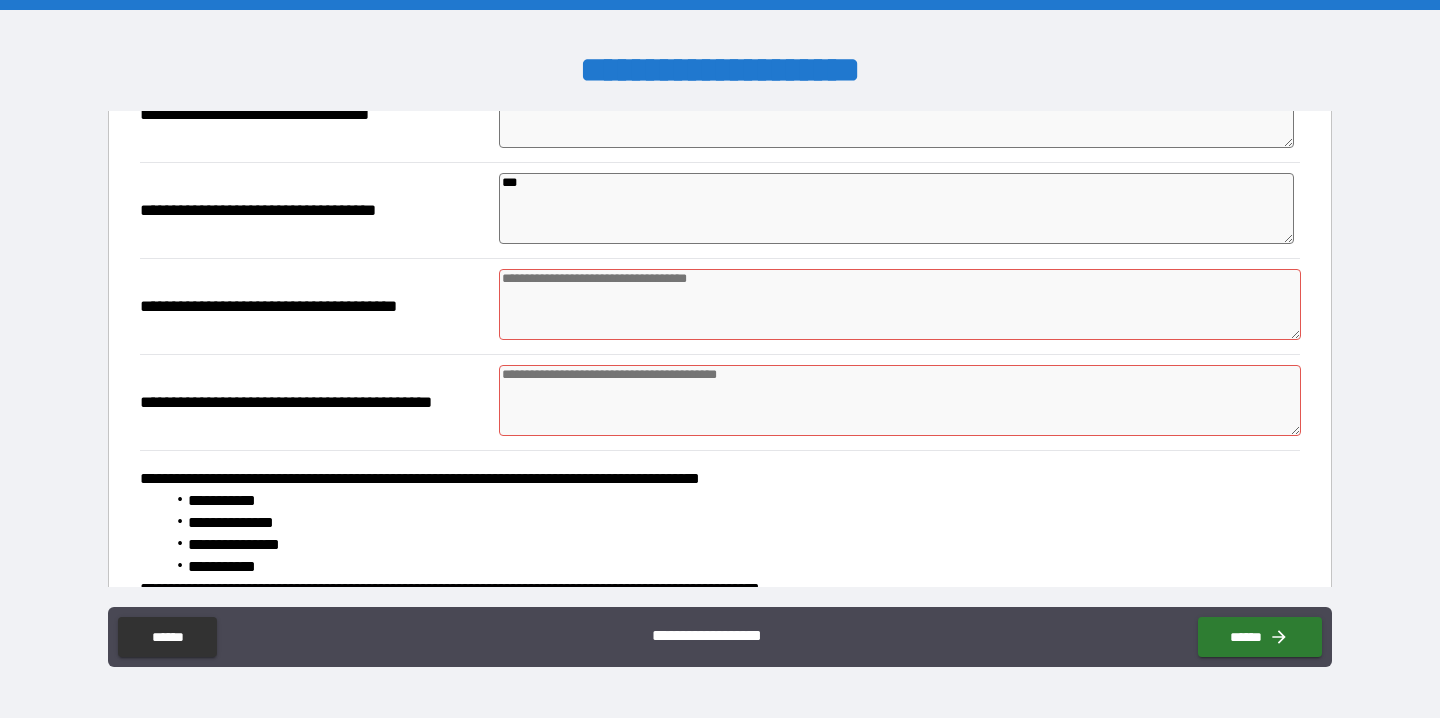 scroll, scrollTop: 560, scrollLeft: 0, axis: vertical 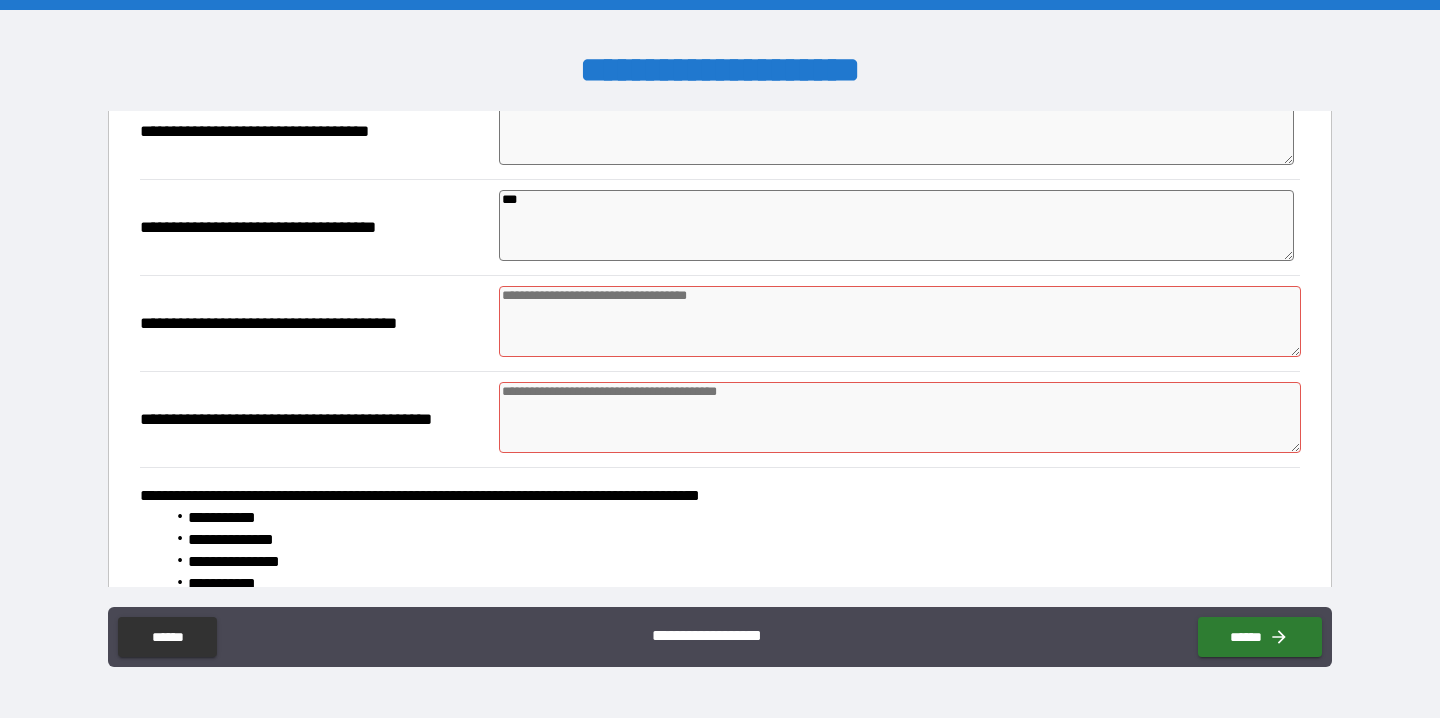 click at bounding box center (900, 321) 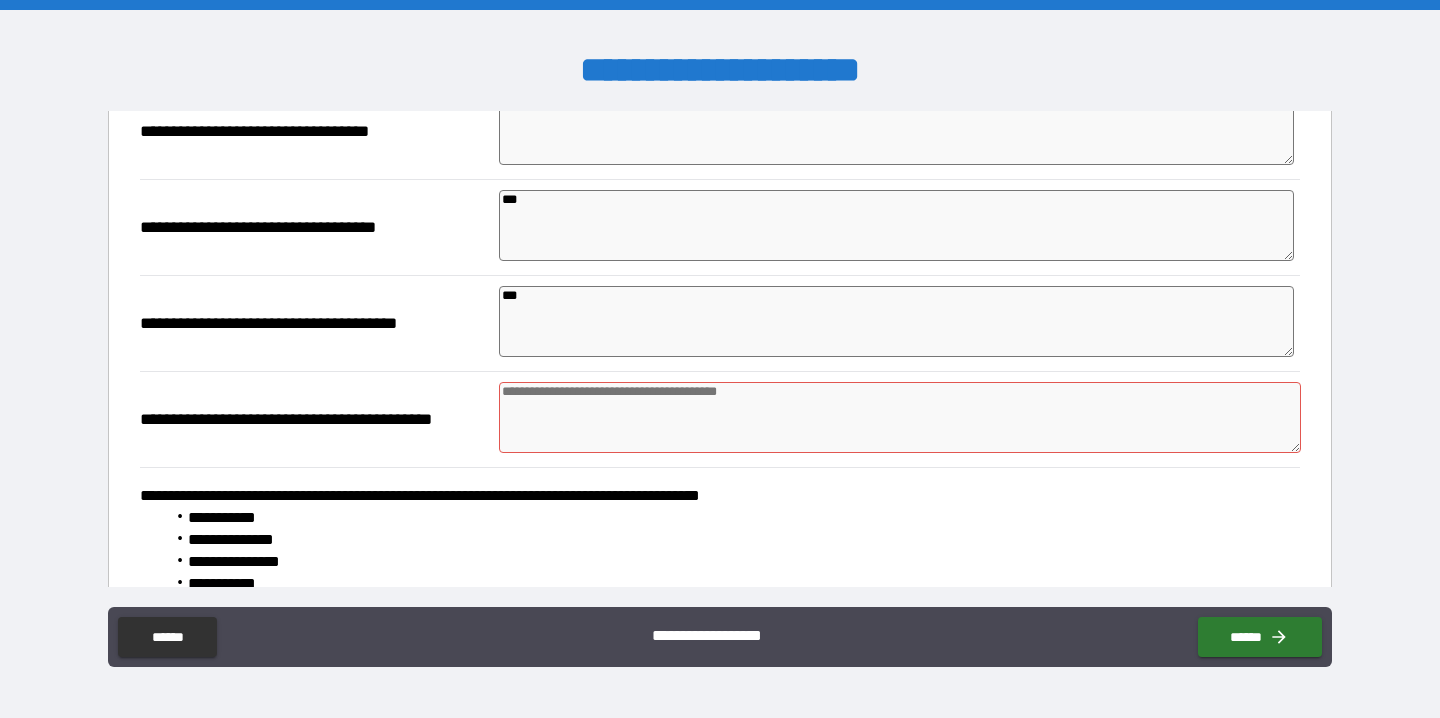 click at bounding box center (900, 417) 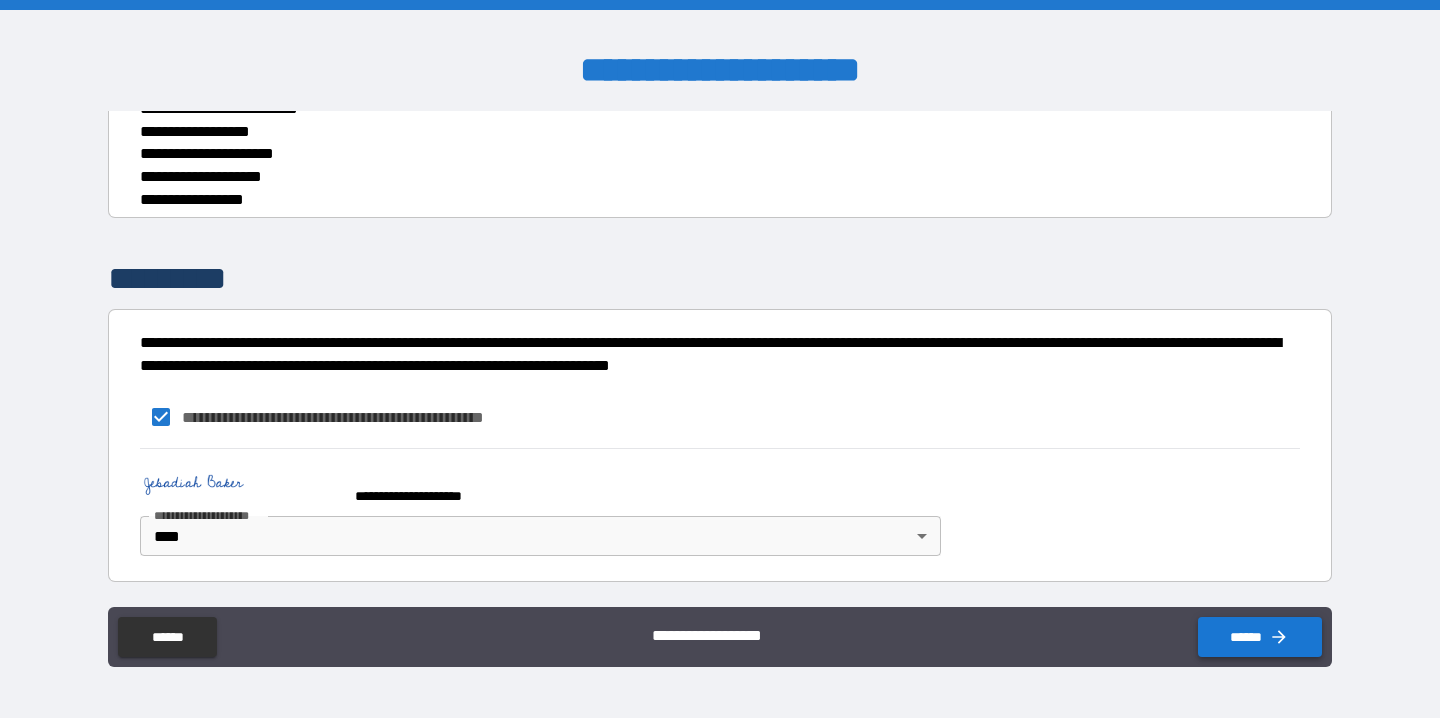 scroll, scrollTop: 1229, scrollLeft: 0, axis: vertical 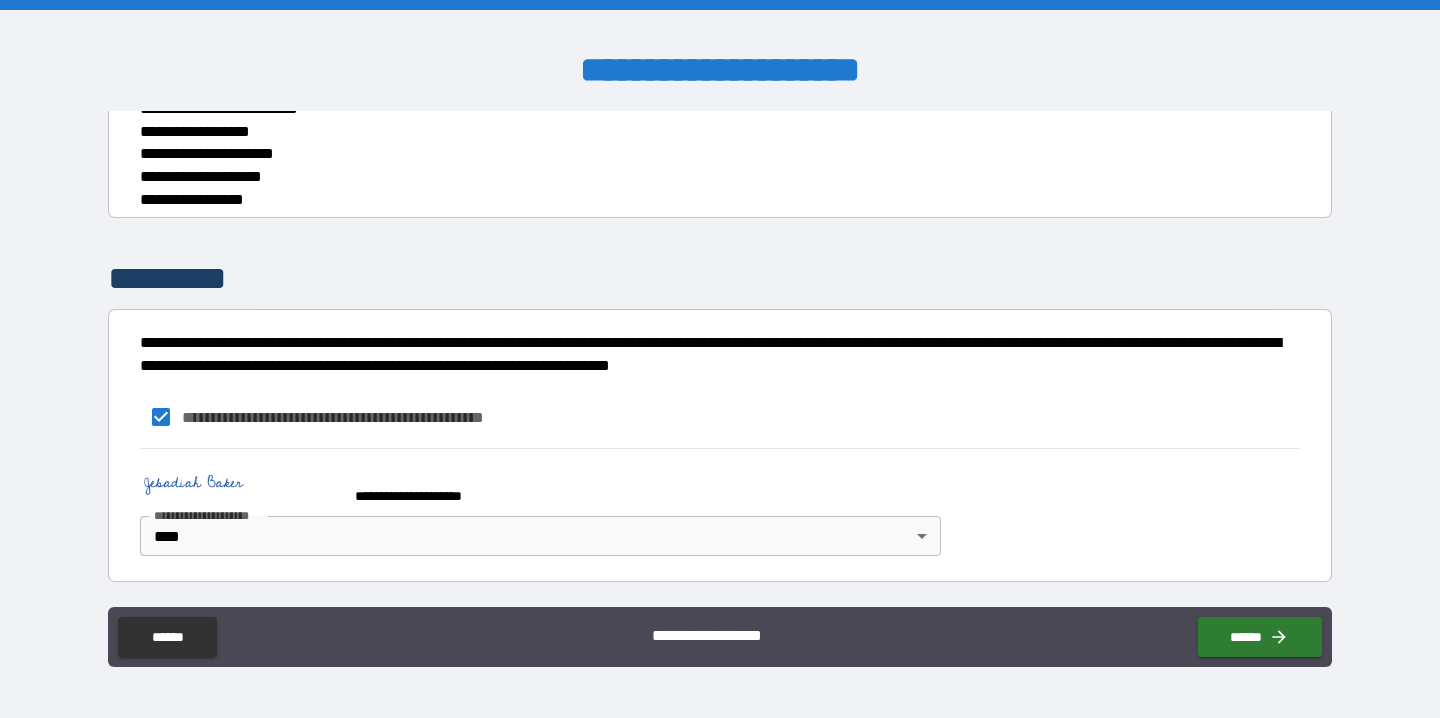 click on "******" at bounding box center [1256, 633] 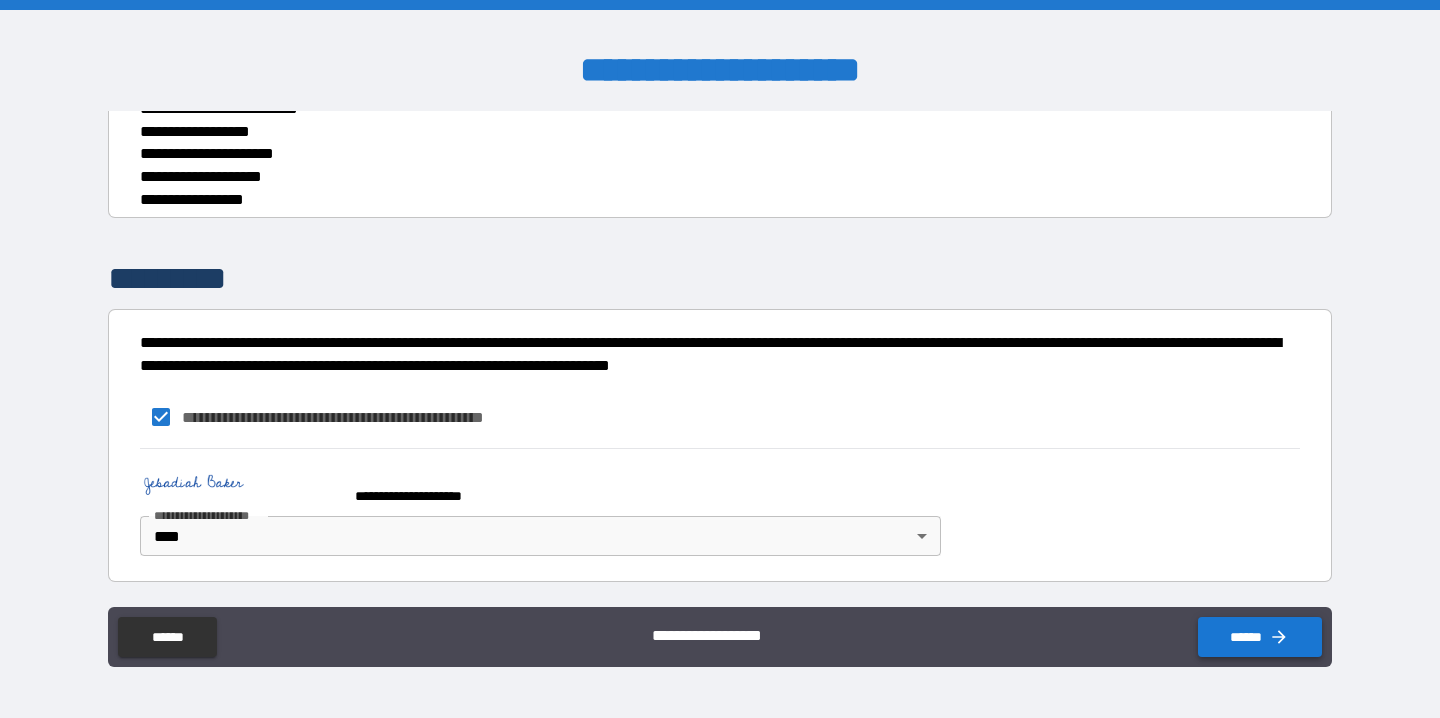 click on "******" at bounding box center [1260, 637] 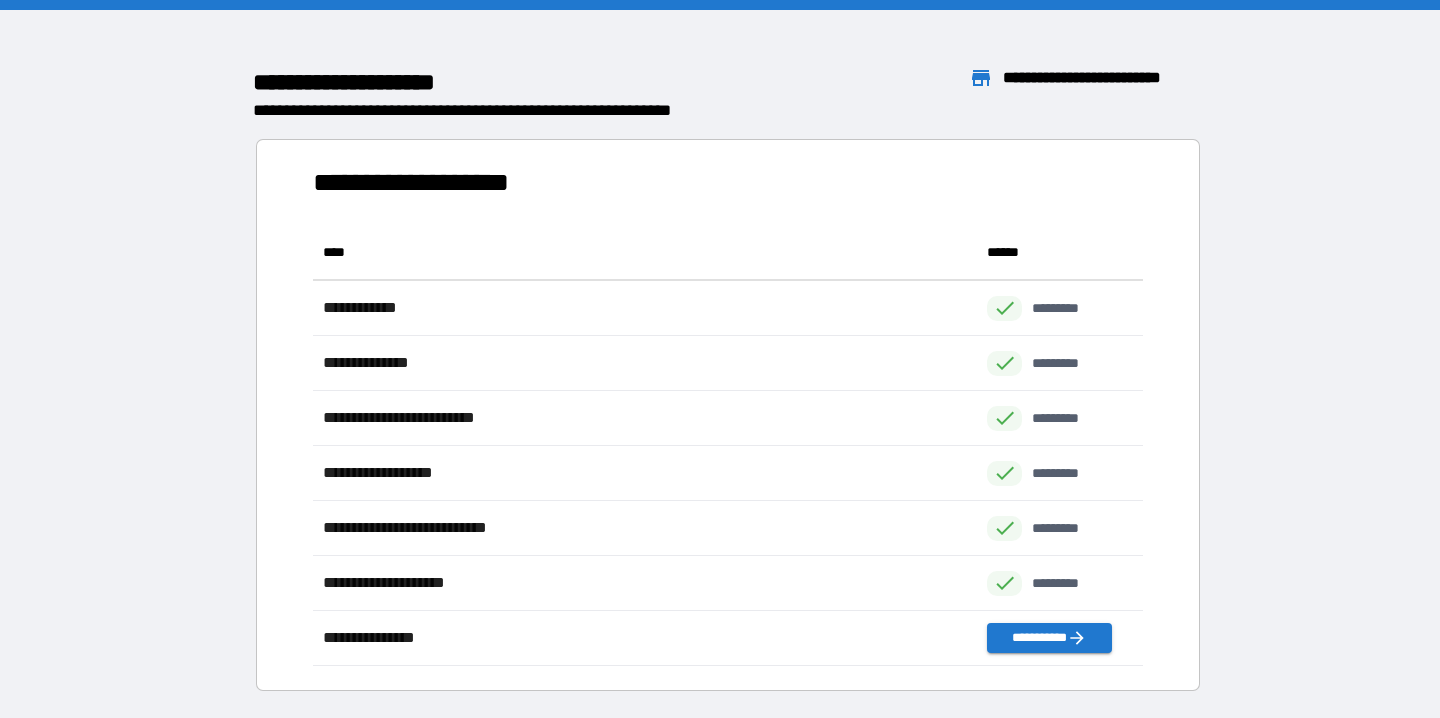 scroll, scrollTop: 1, scrollLeft: 1, axis: both 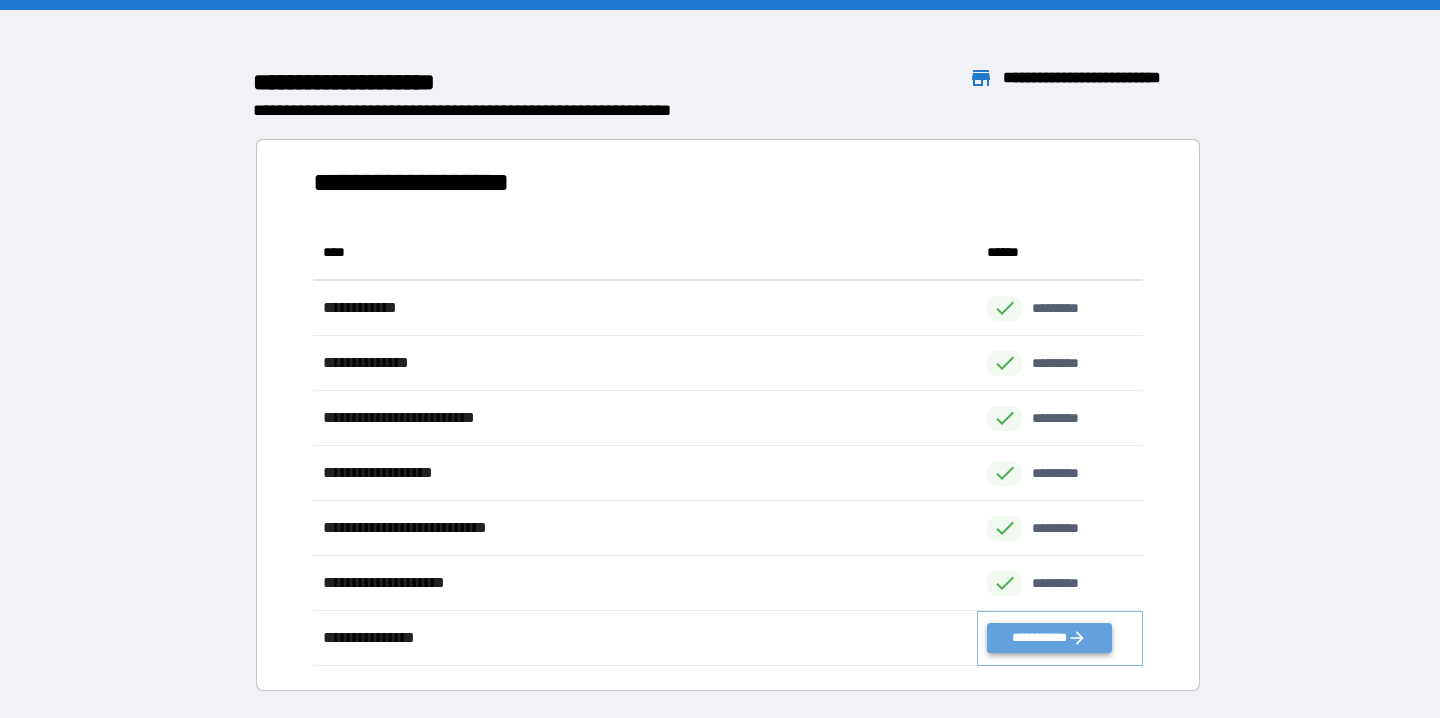 click on "**********" at bounding box center (1049, 638) 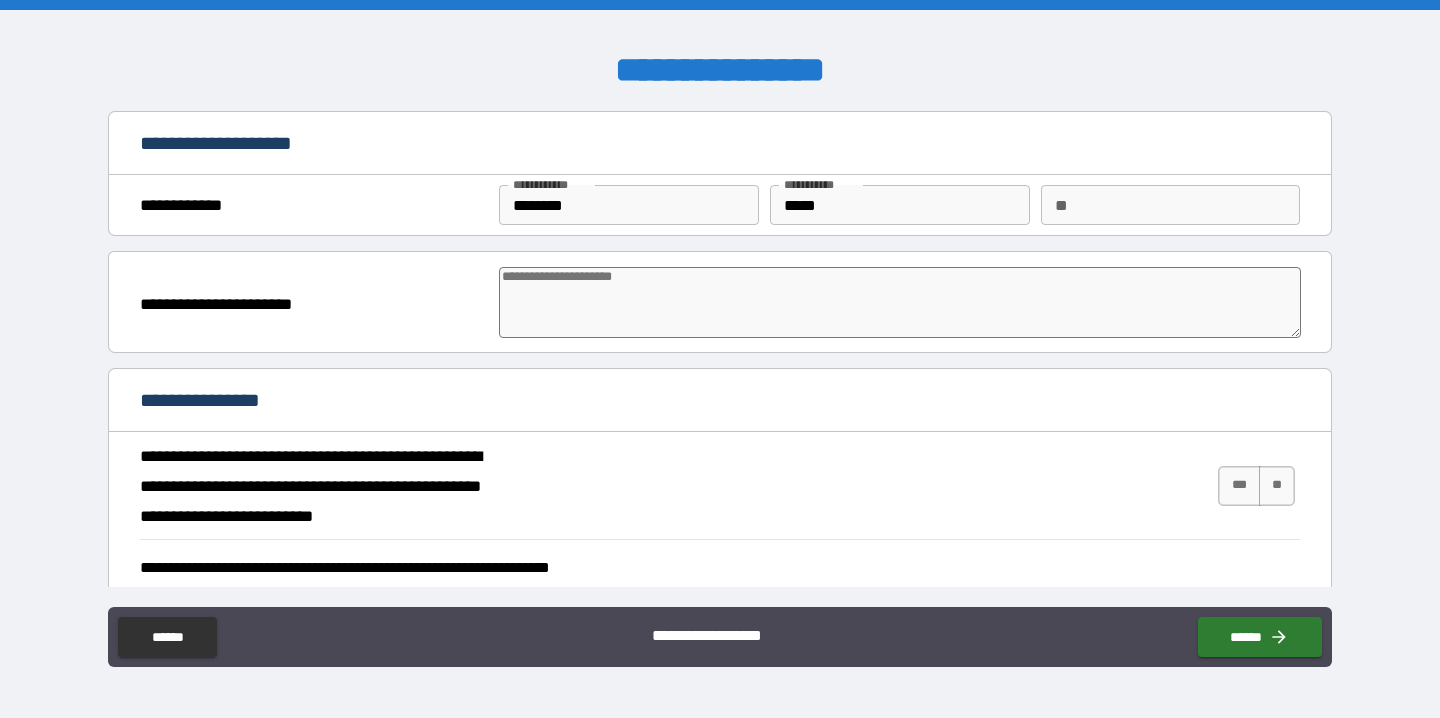 click at bounding box center [900, 302] 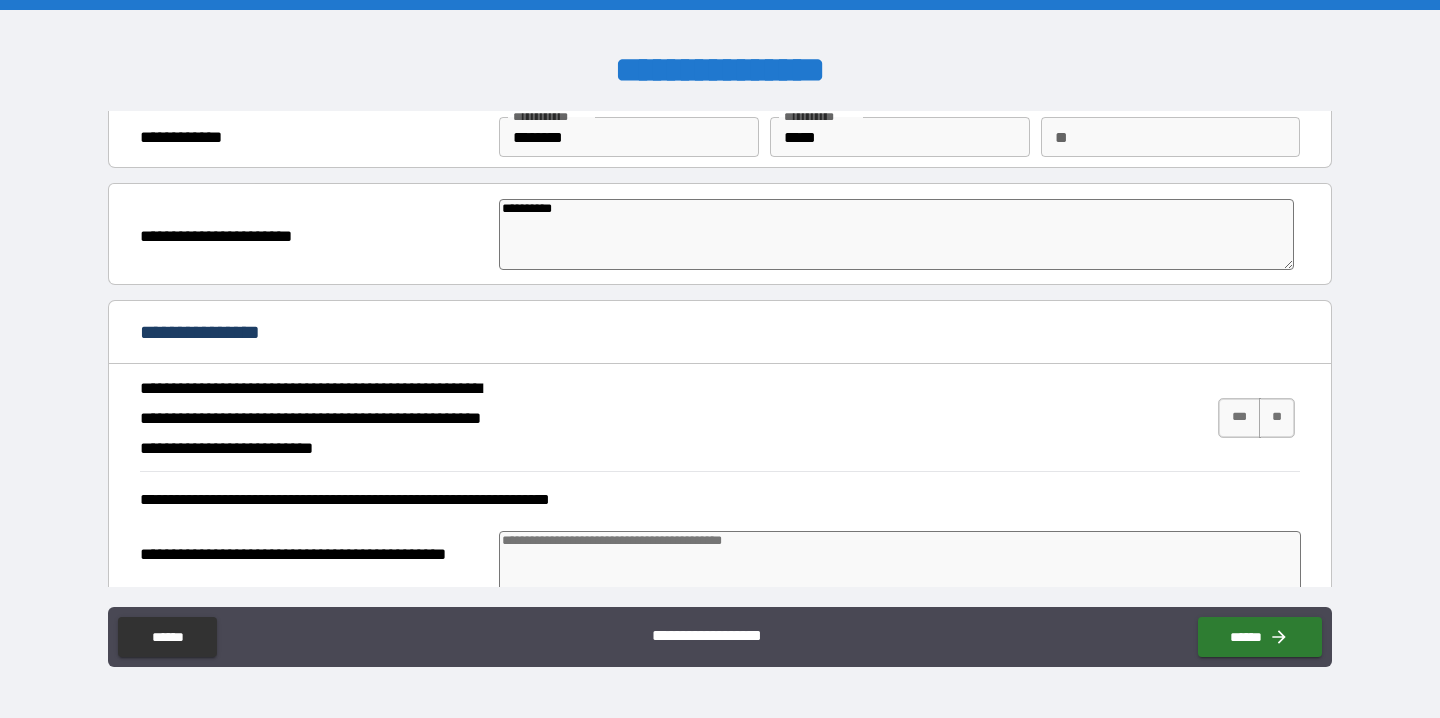 scroll, scrollTop: 112, scrollLeft: 0, axis: vertical 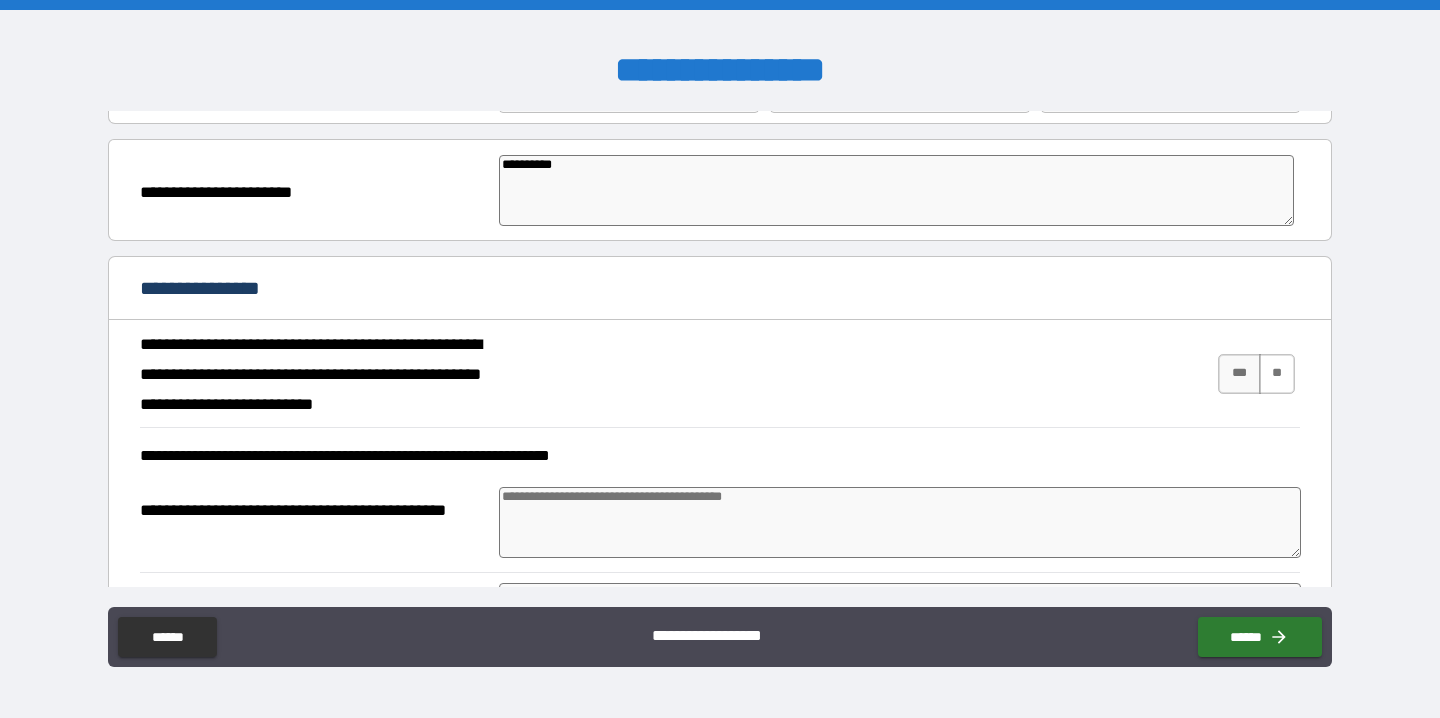 click on "**" at bounding box center (1277, 374) 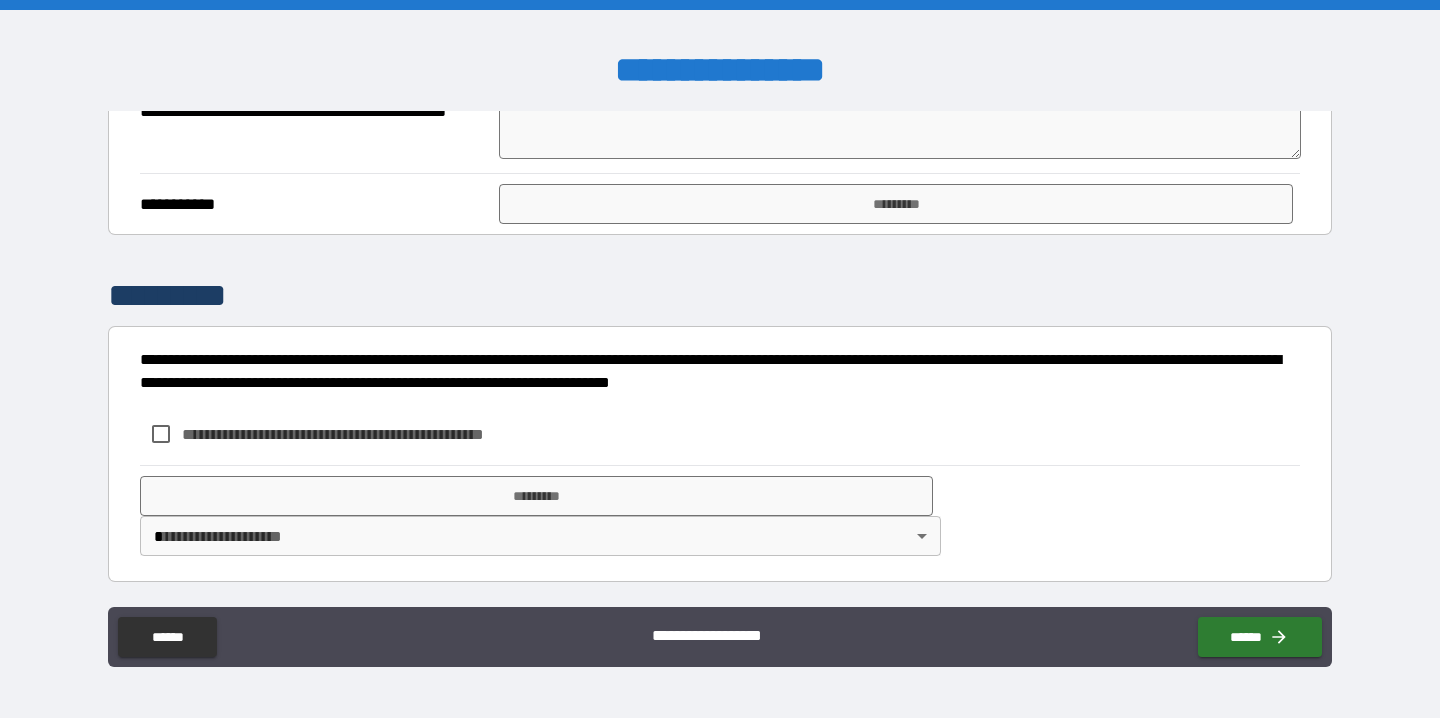 scroll, scrollTop: 1855, scrollLeft: 0, axis: vertical 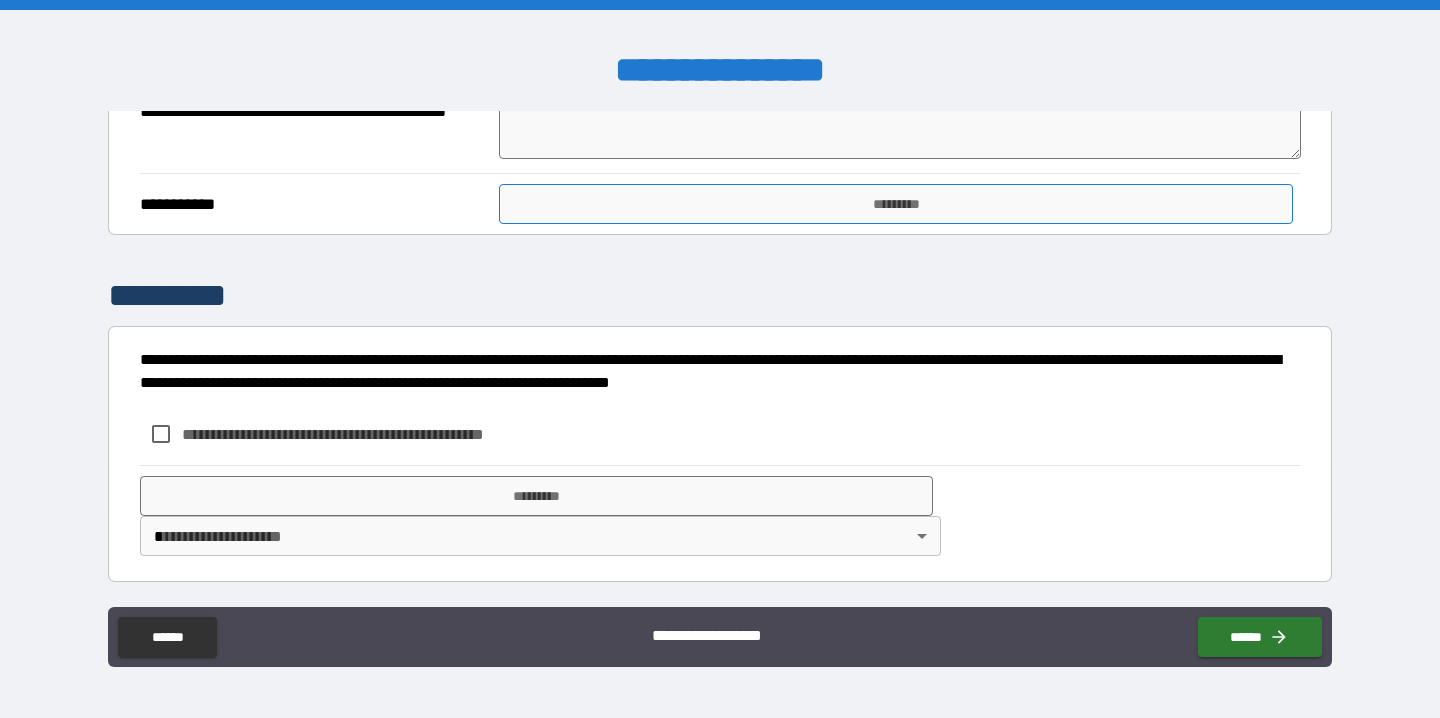 click on "*********" at bounding box center [895, 204] 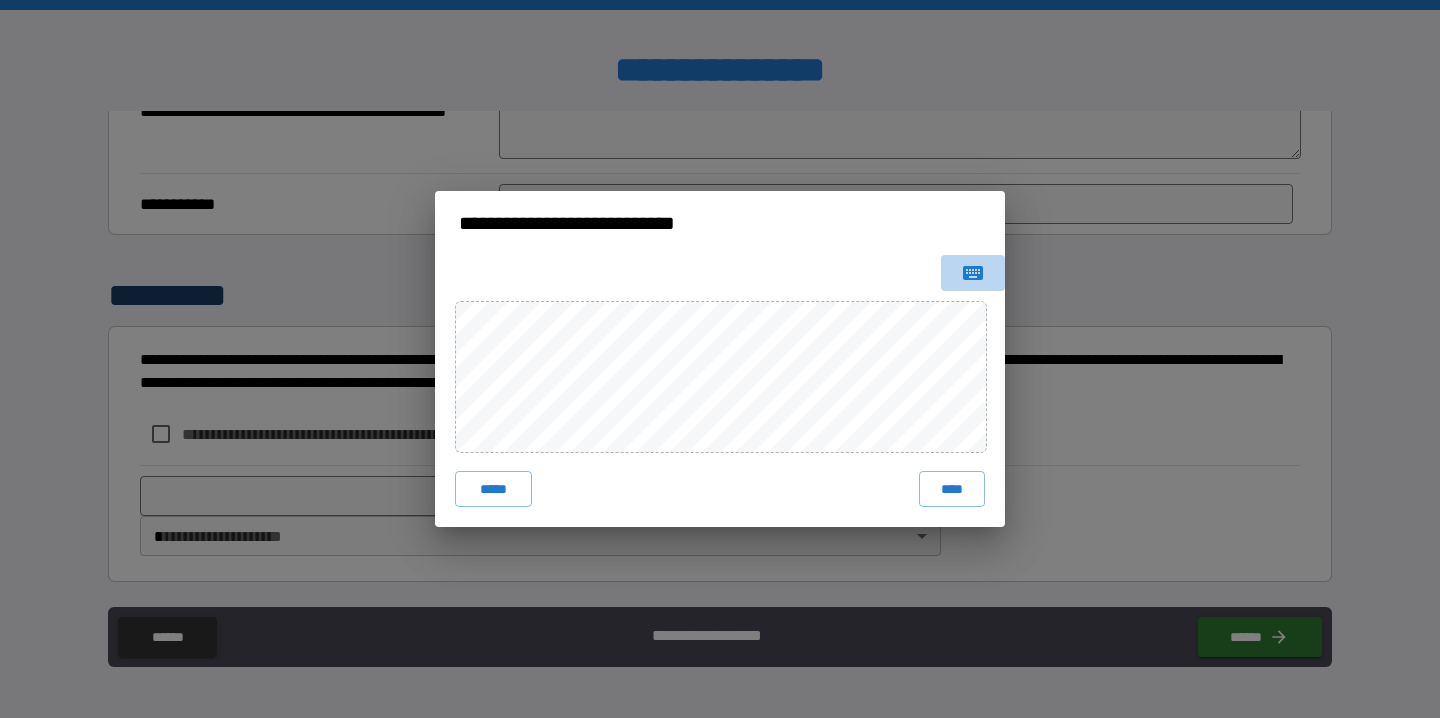 click 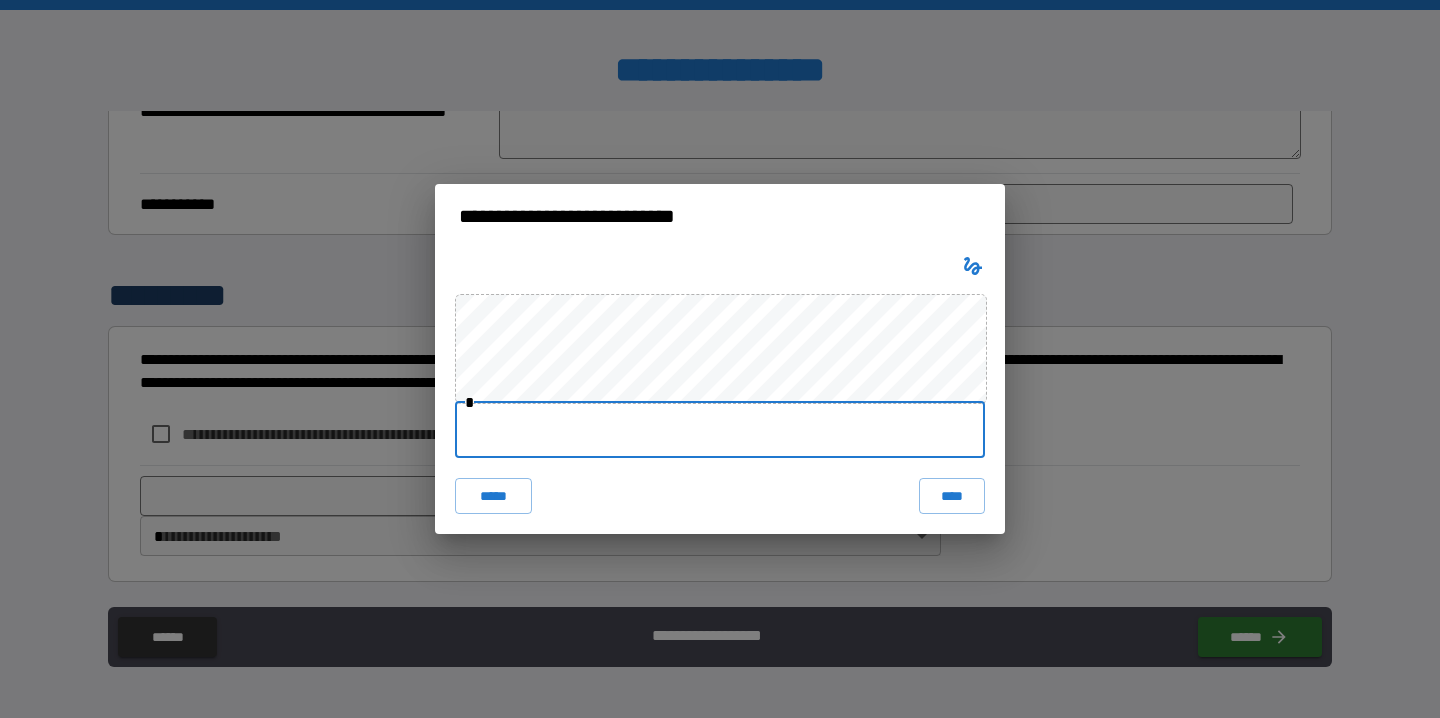 click at bounding box center [720, 430] 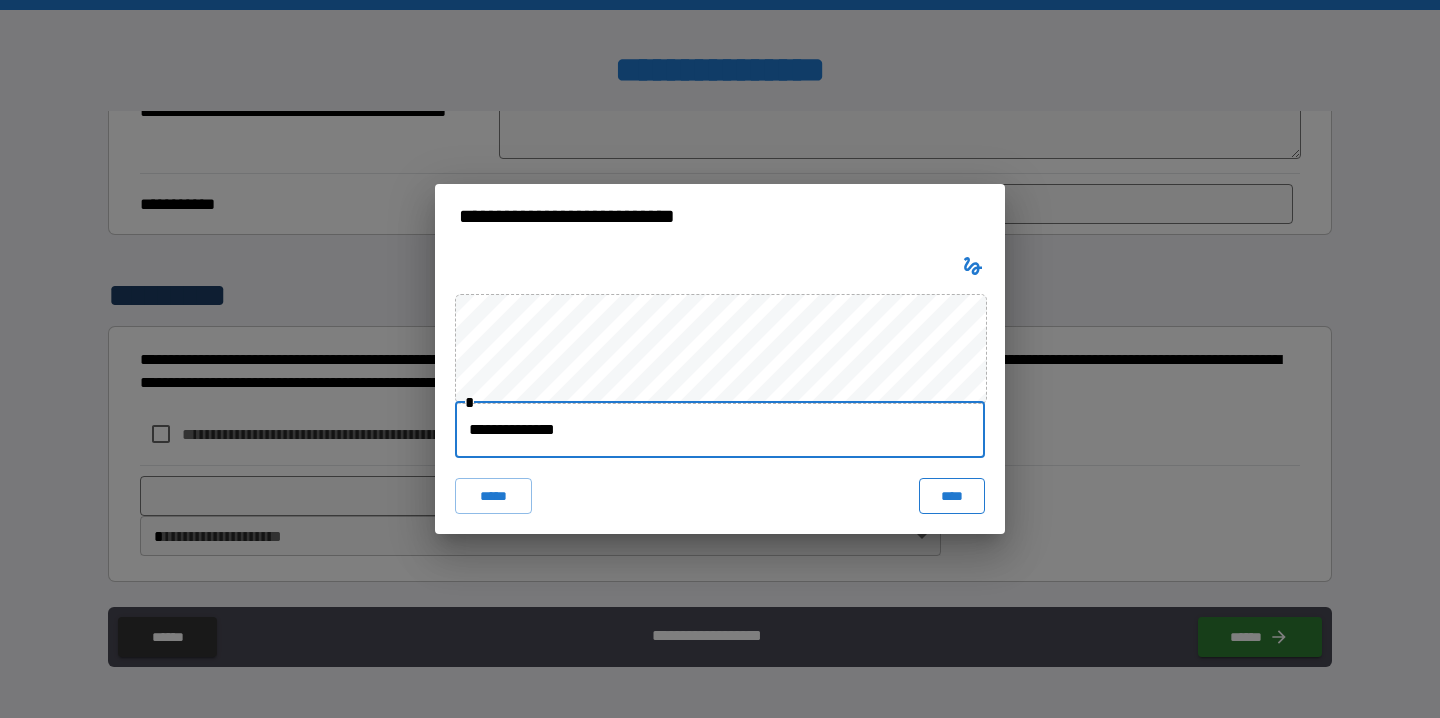 click on "****" at bounding box center [952, 496] 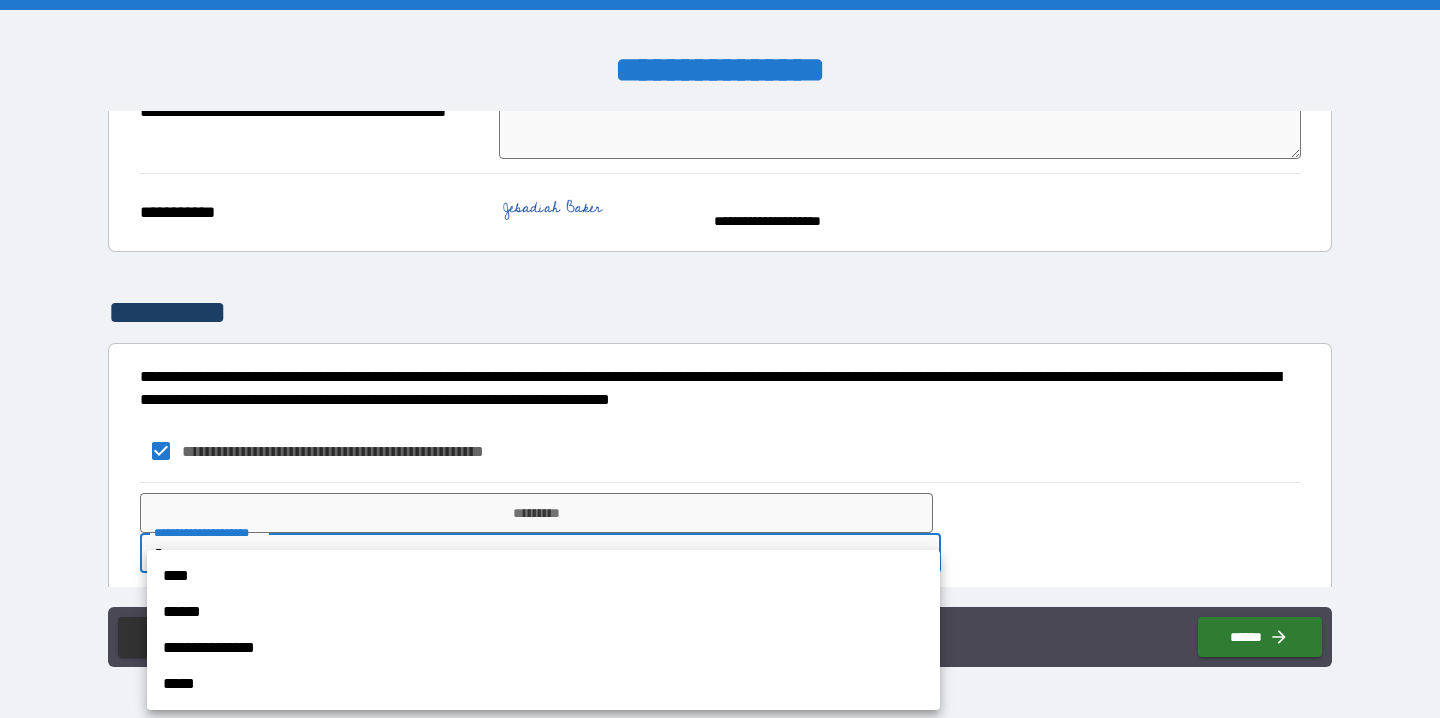 click on "**********" at bounding box center (720, 359) 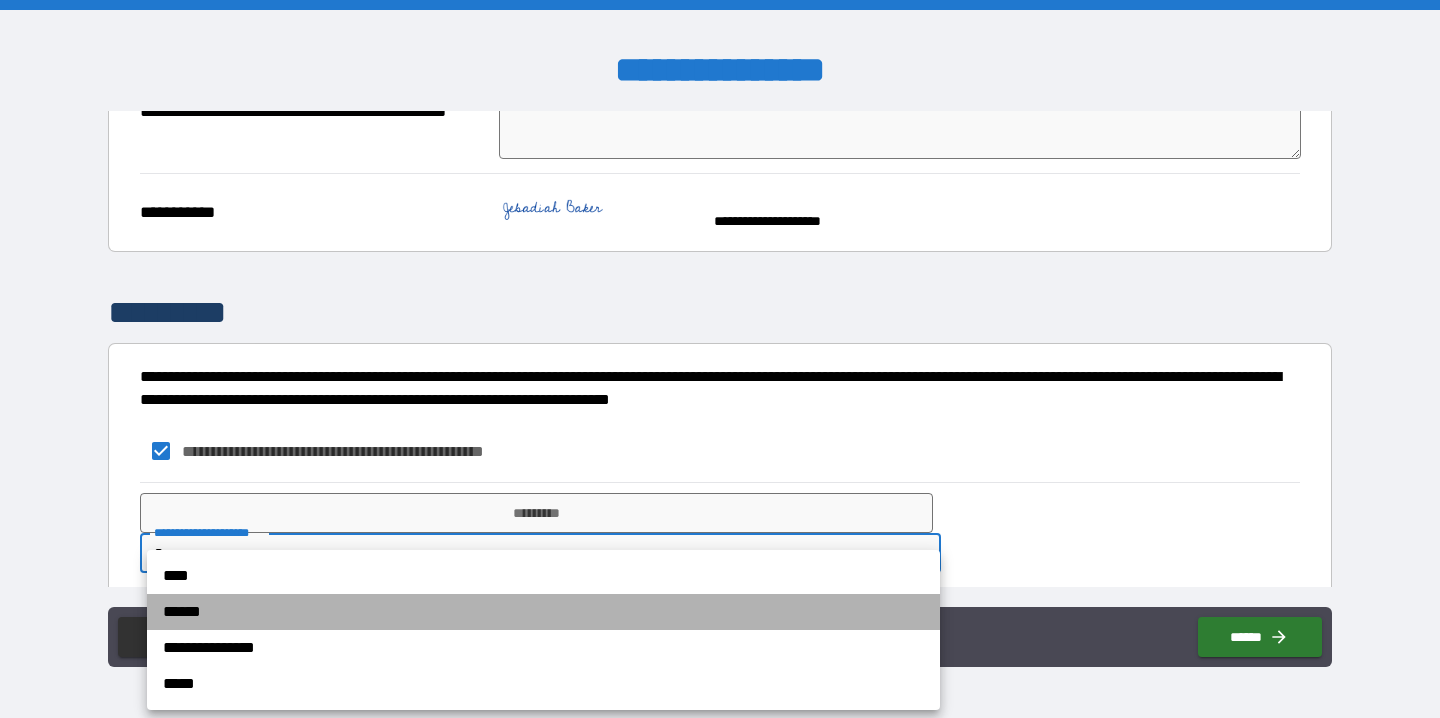click on "******" at bounding box center [543, 612] 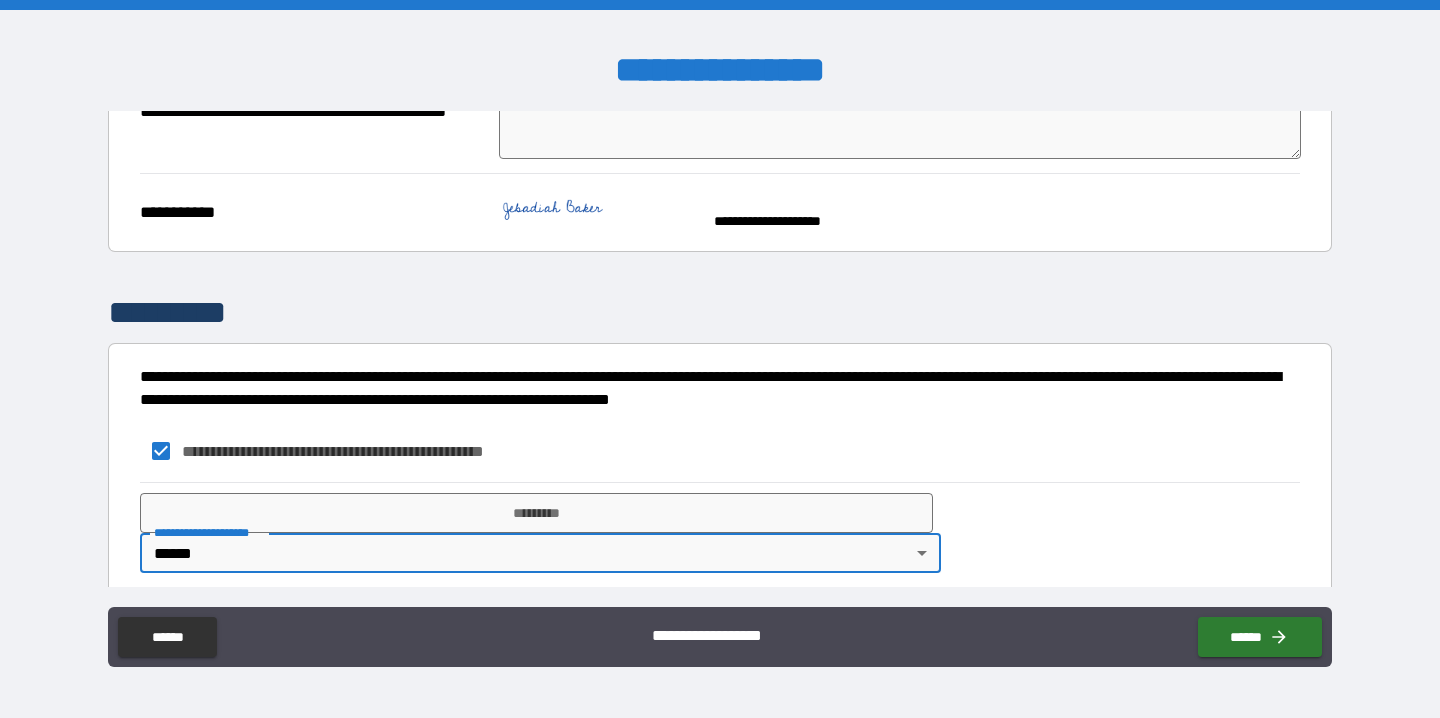 click on "**********" at bounding box center [720, 359] 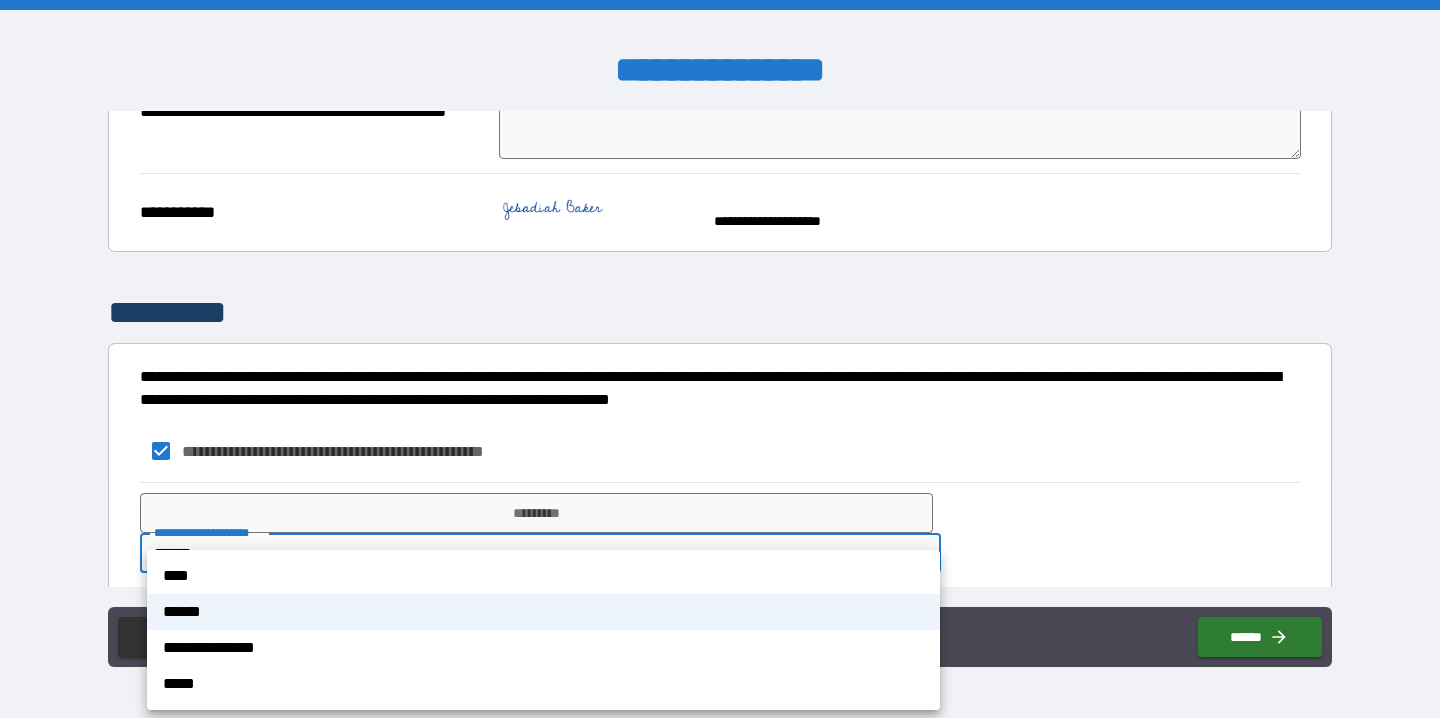 click on "****" at bounding box center [543, 576] 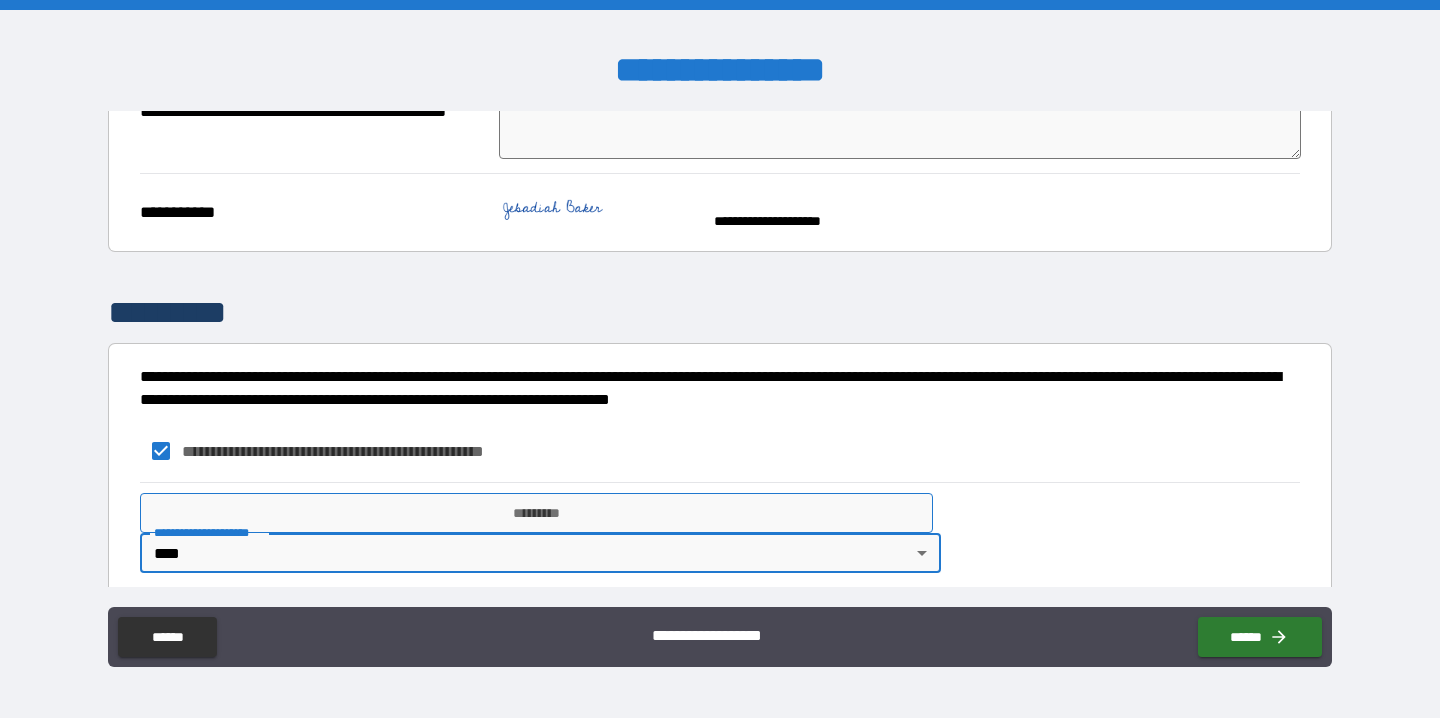 click on "*********" at bounding box center [536, 513] 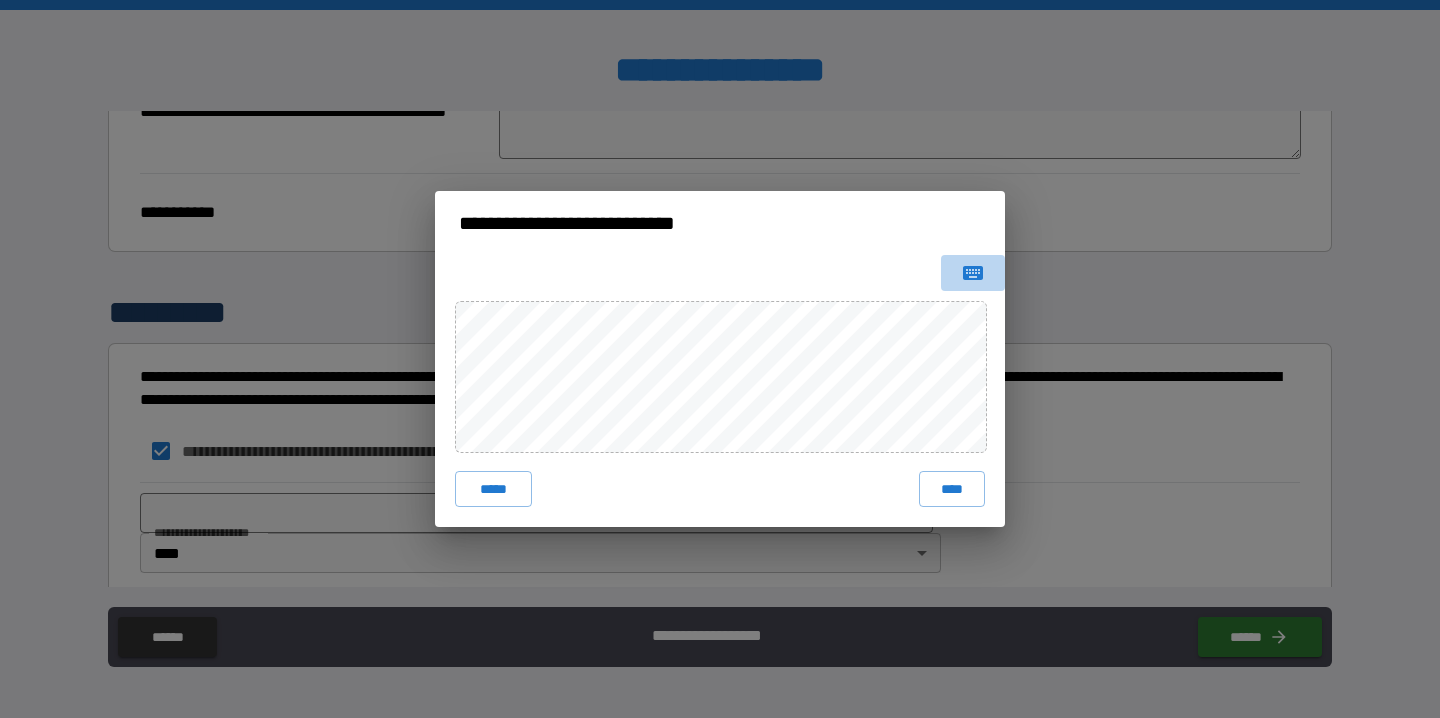 click at bounding box center (973, 273) 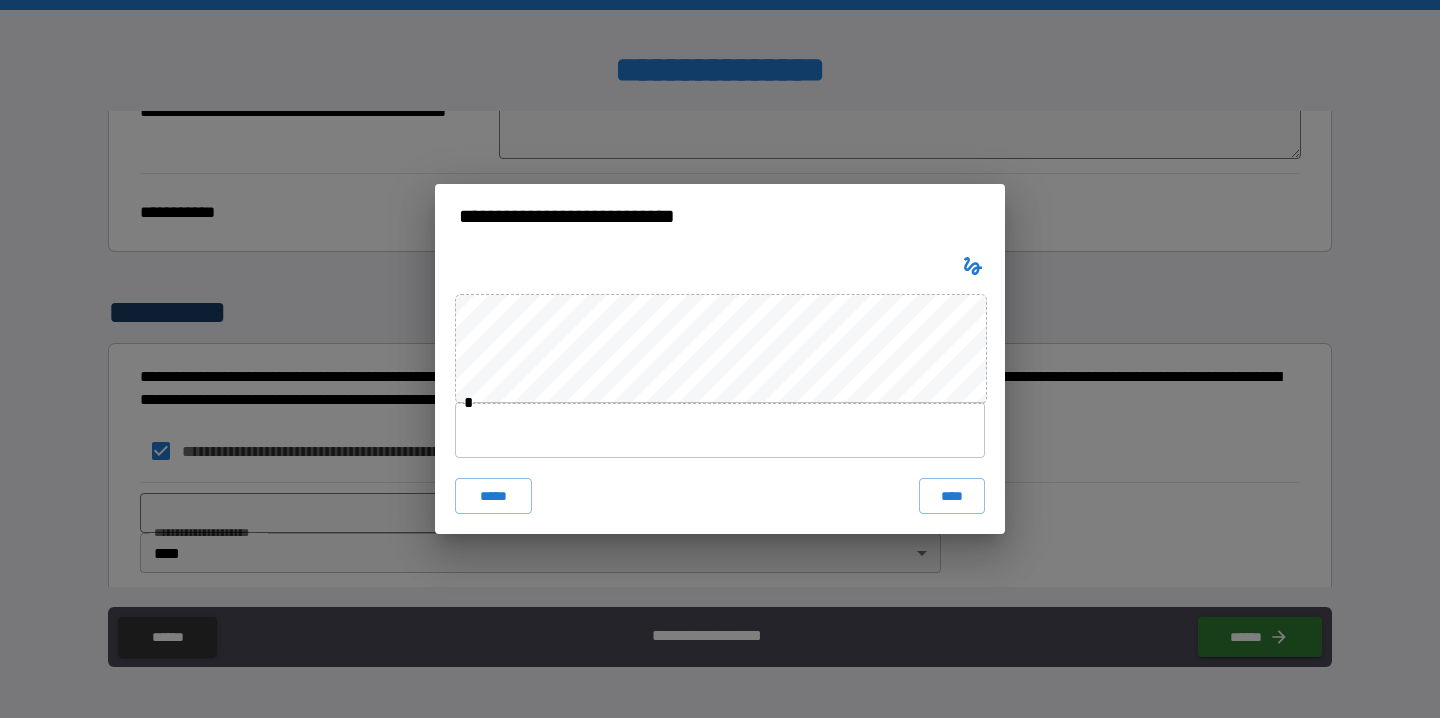 click at bounding box center [720, 430] 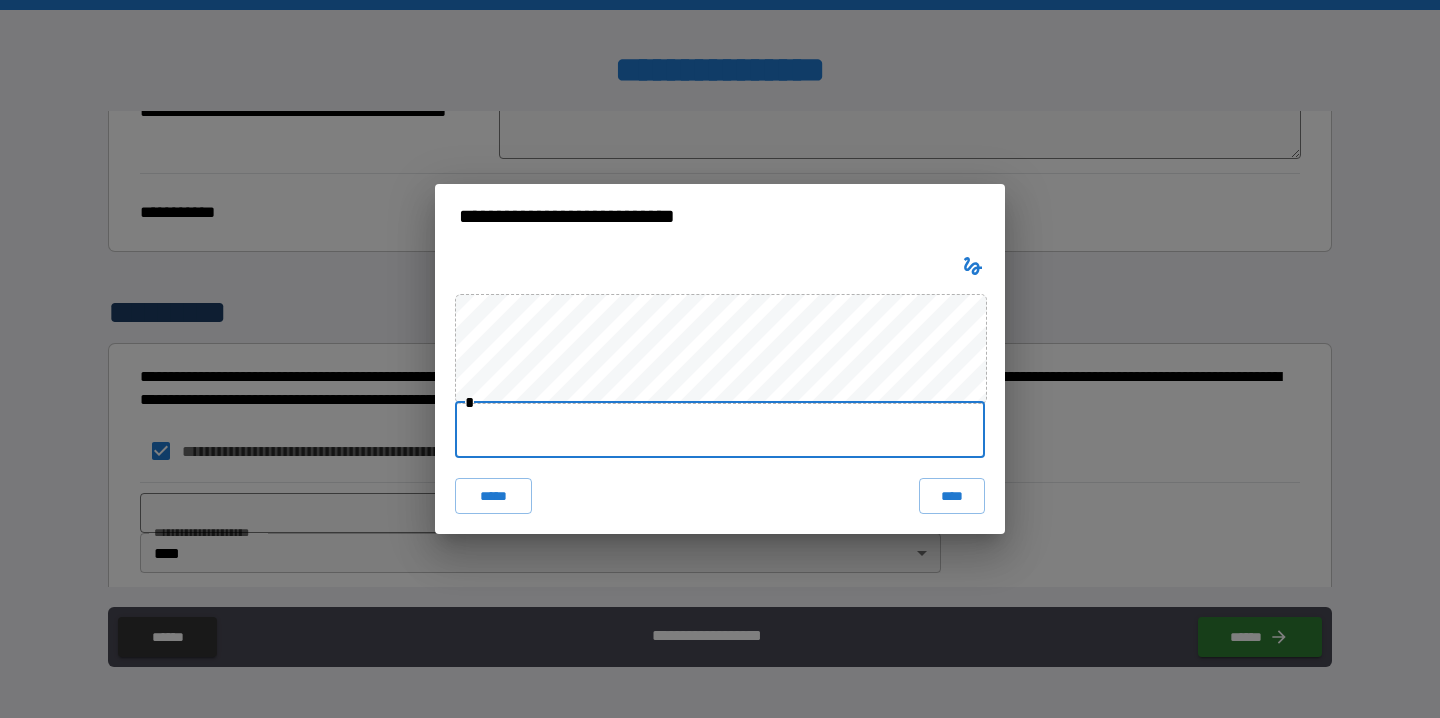 paste on "**********" 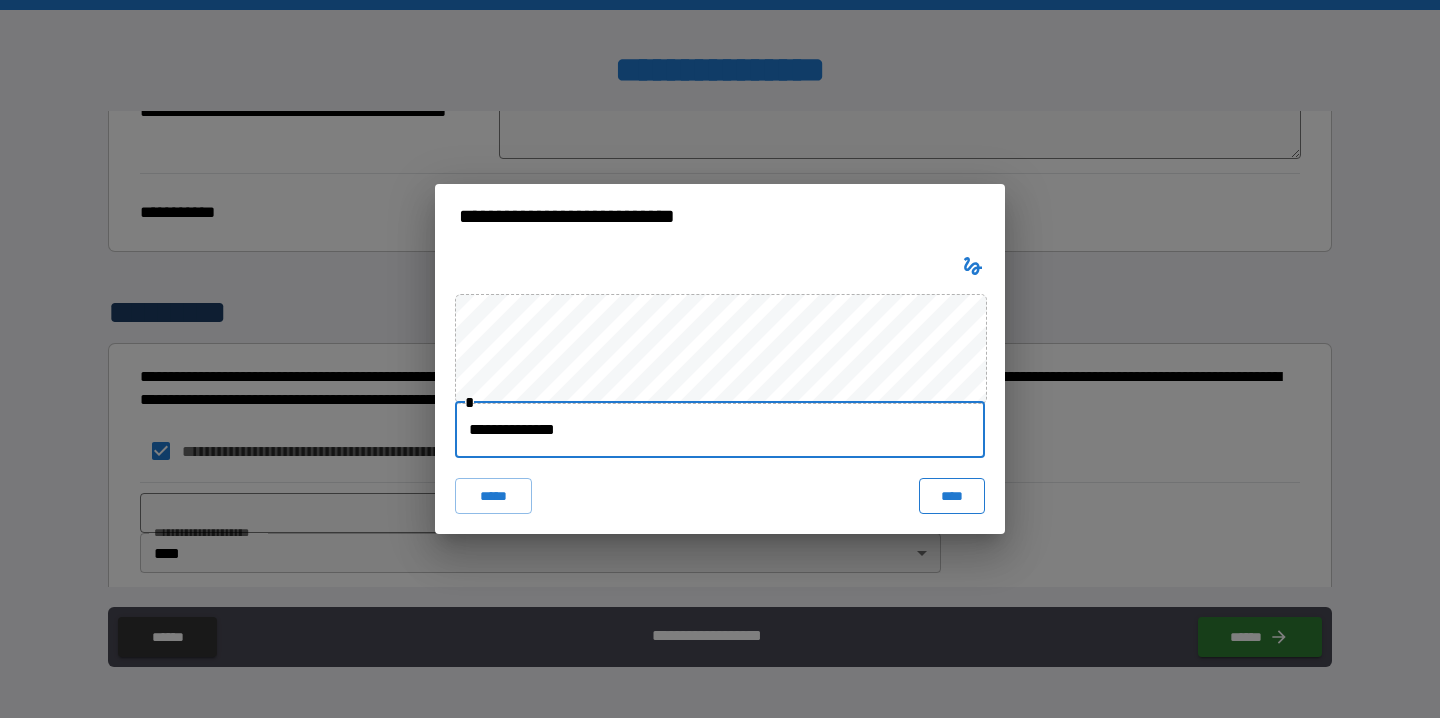 click on "****" at bounding box center [952, 496] 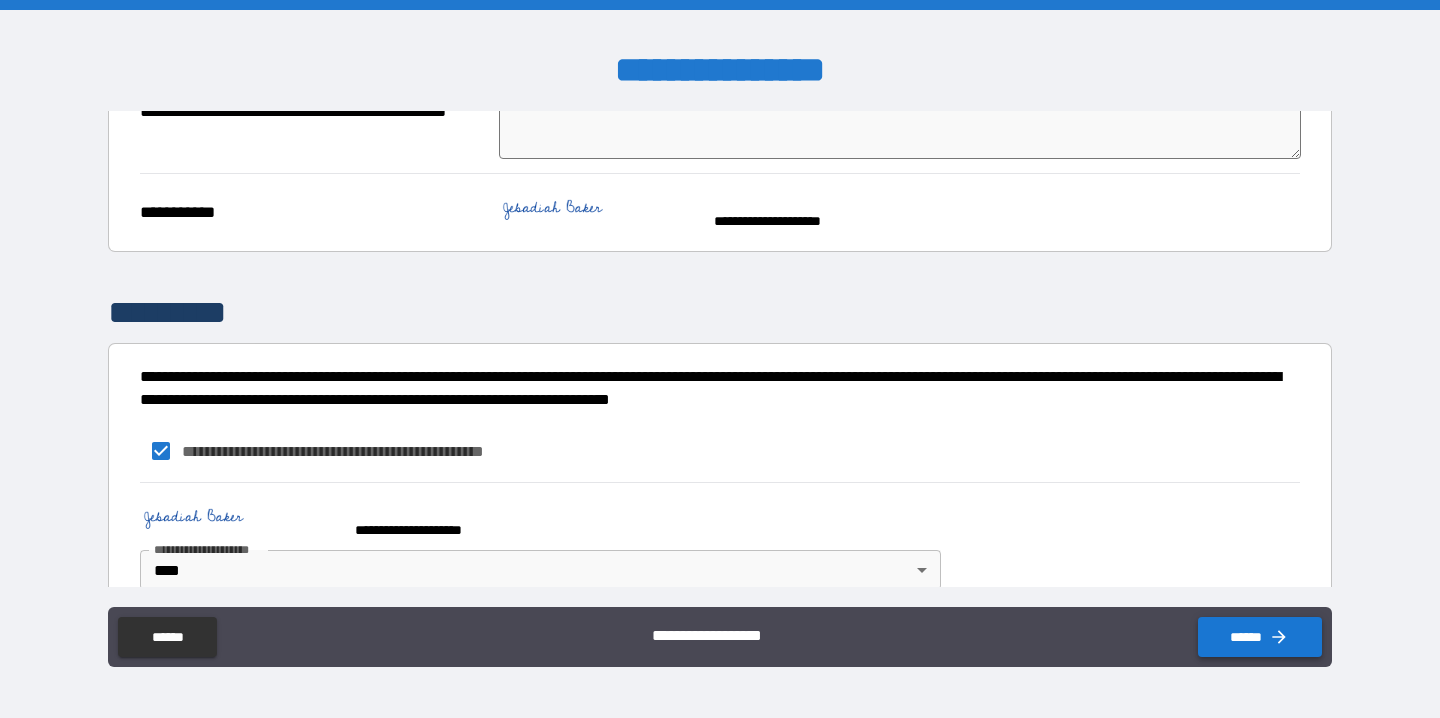 click on "******" at bounding box center [1260, 637] 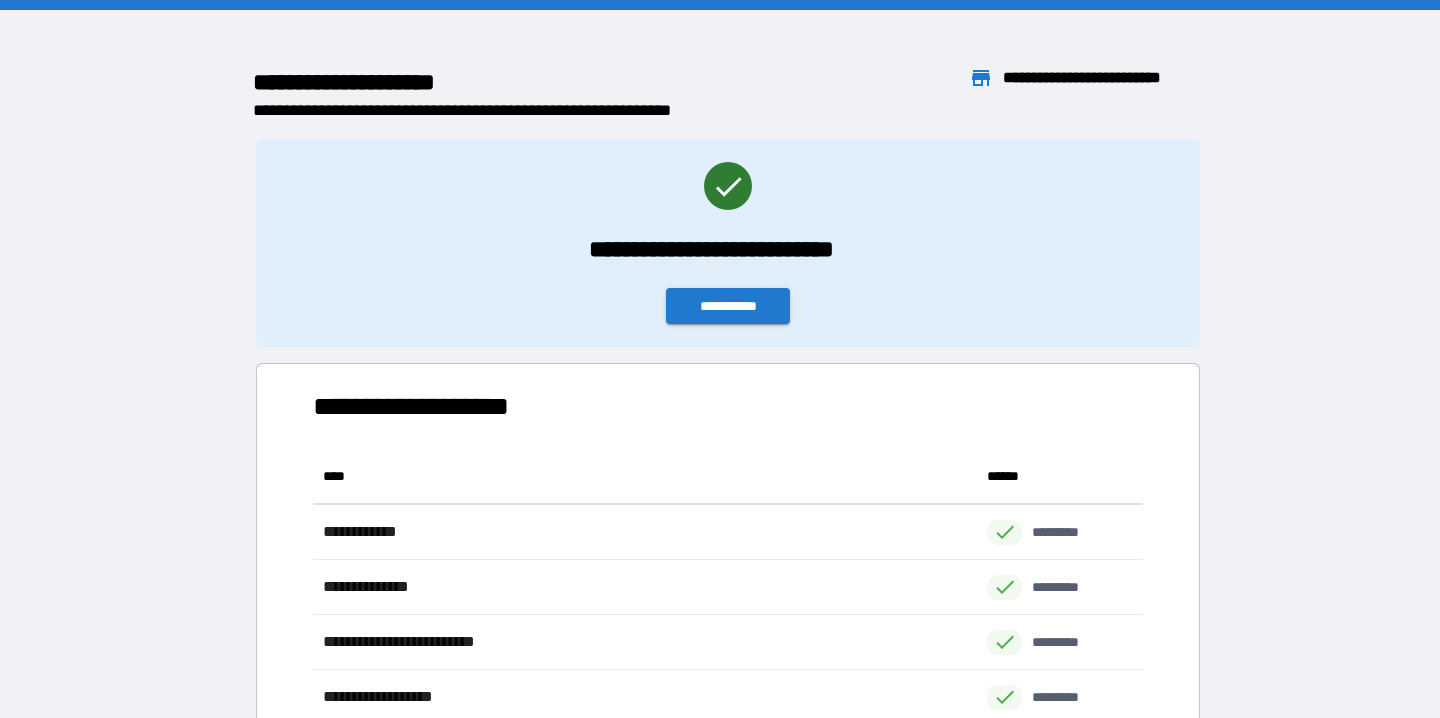 scroll, scrollTop: 1, scrollLeft: 1, axis: both 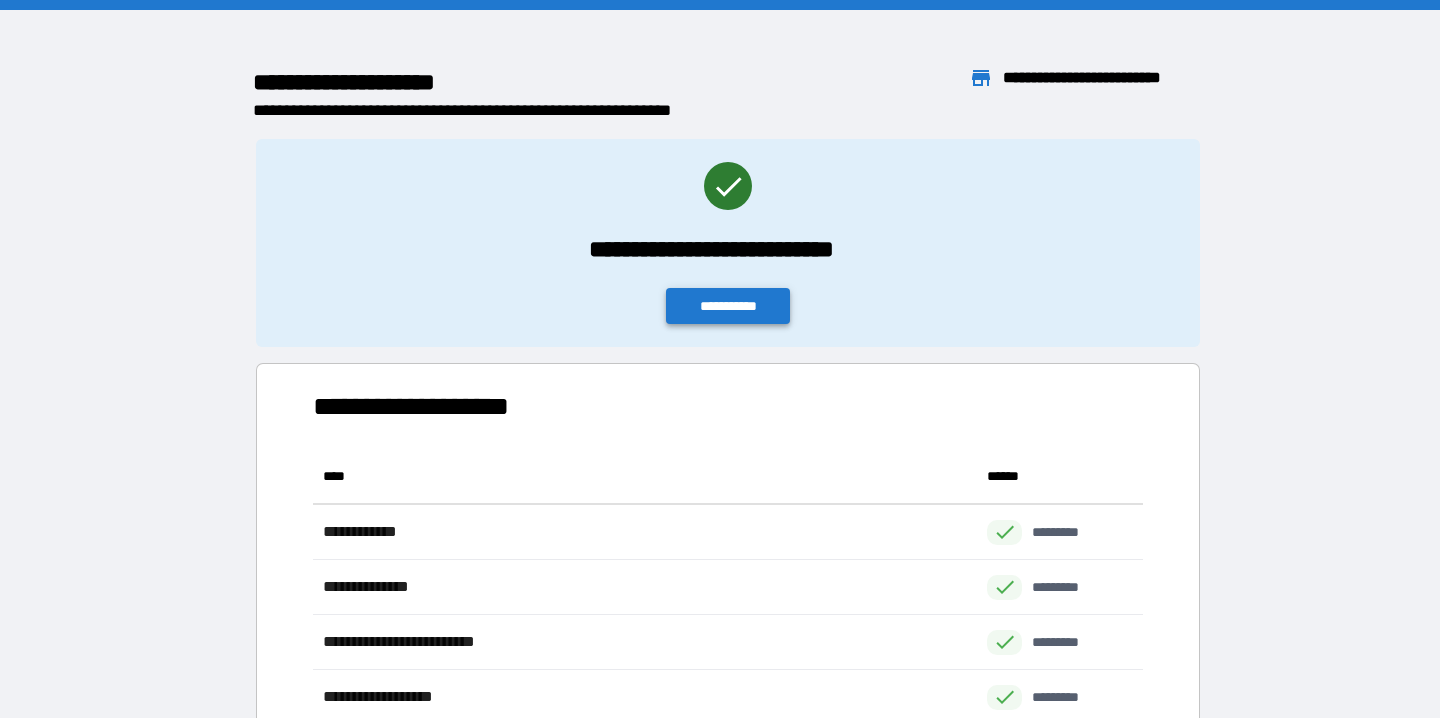 click on "**********" at bounding box center (728, 306) 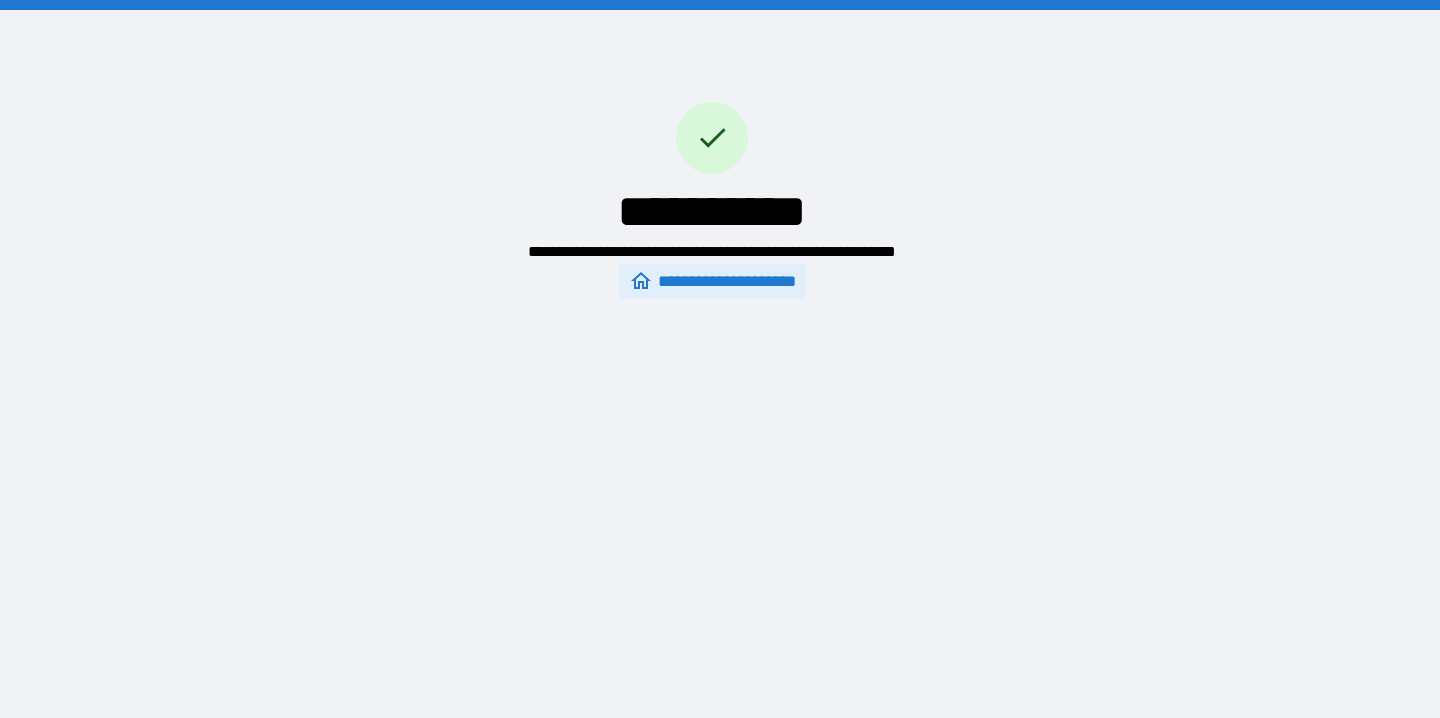 scroll, scrollTop: 0, scrollLeft: 0, axis: both 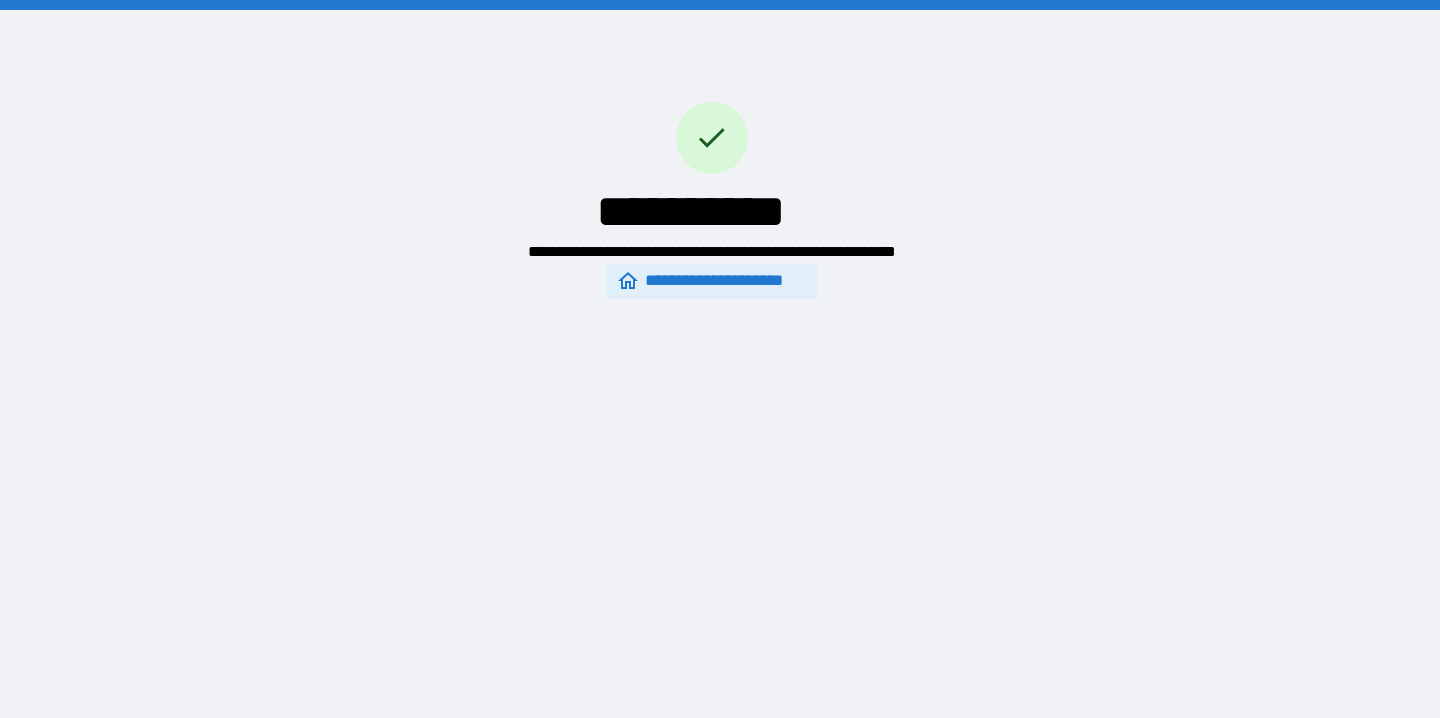 click on "**********" at bounding box center (712, 281) 